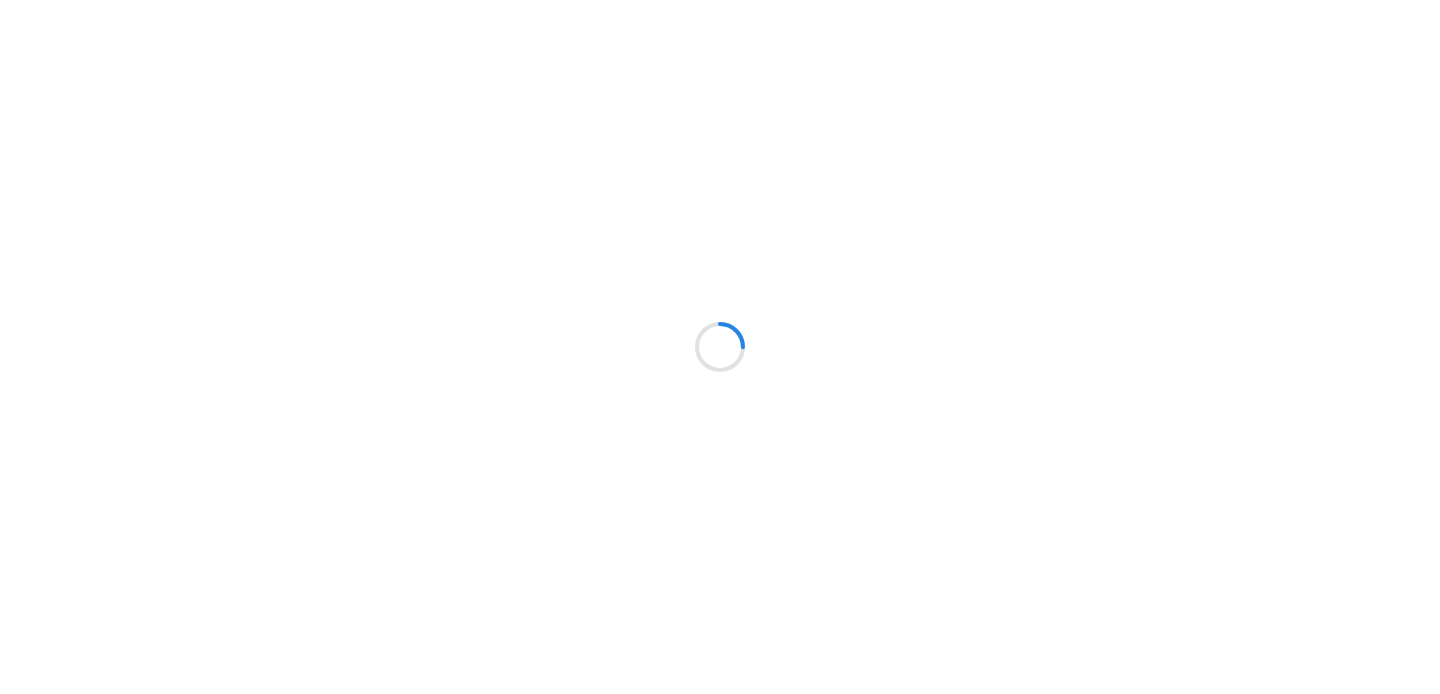 scroll, scrollTop: 0, scrollLeft: 0, axis: both 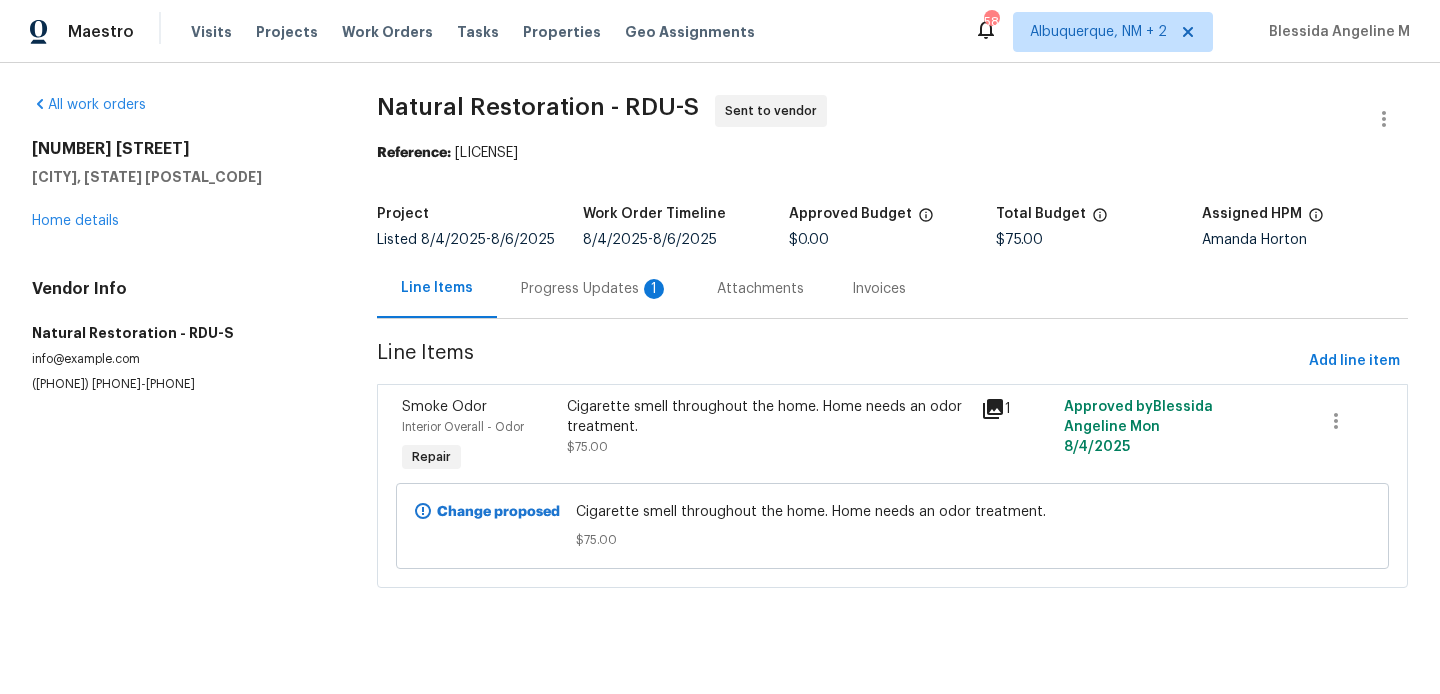click on "Progress Updates 1" at bounding box center [595, 288] 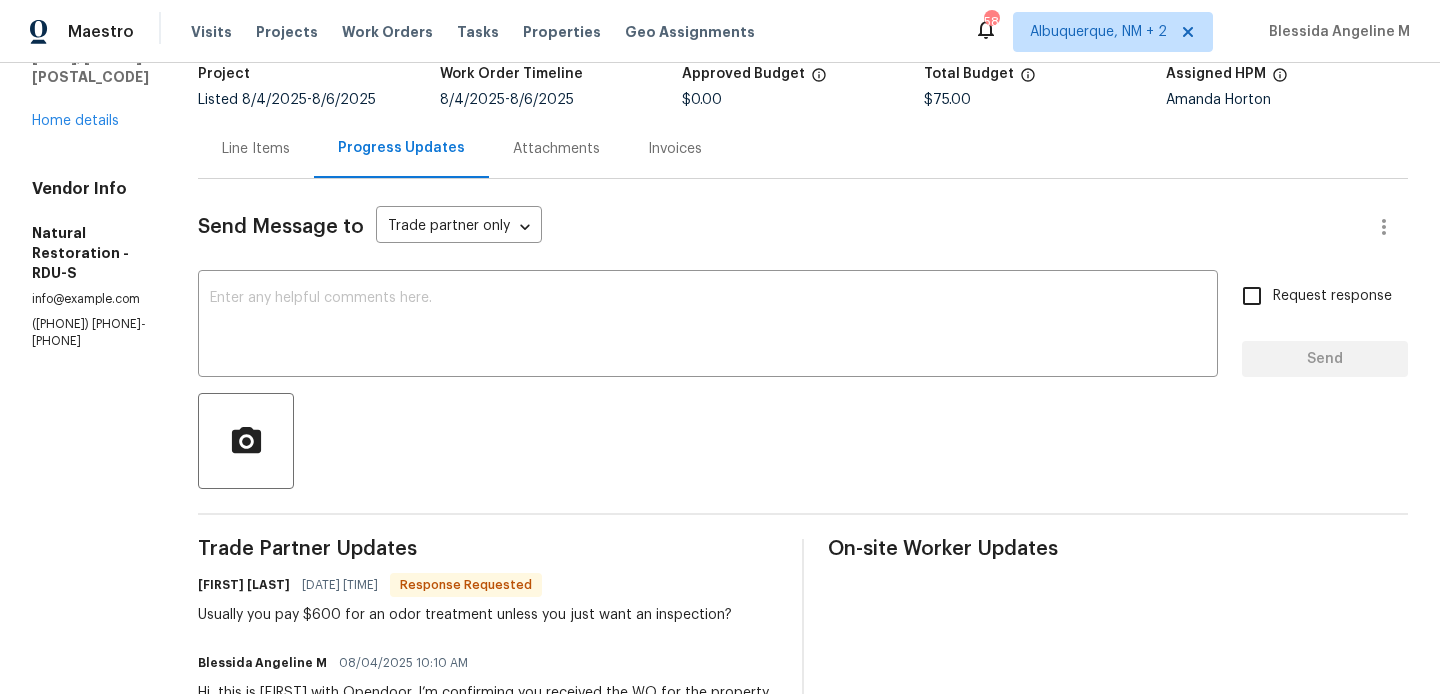 scroll, scrollTop: 0, scrollLeft: 0, axis: both 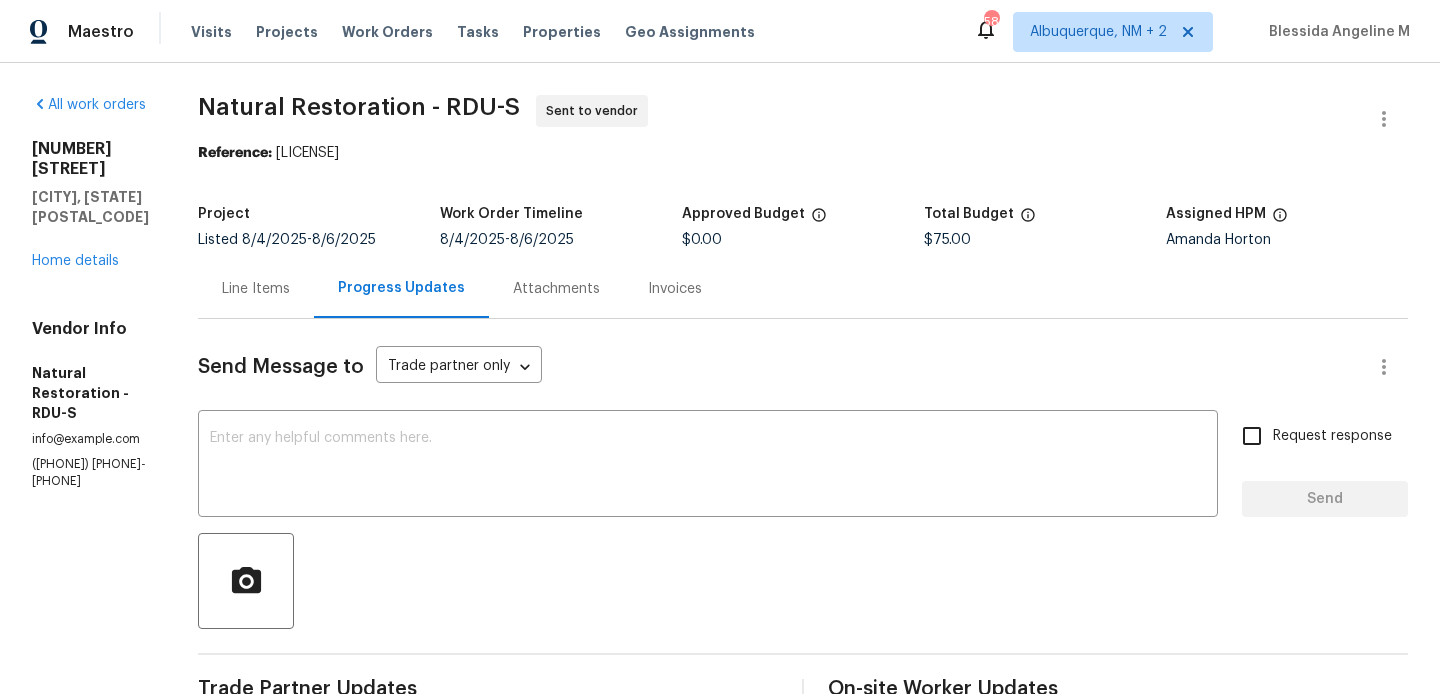 click on "Line Items" at bounding box center (256, 289) 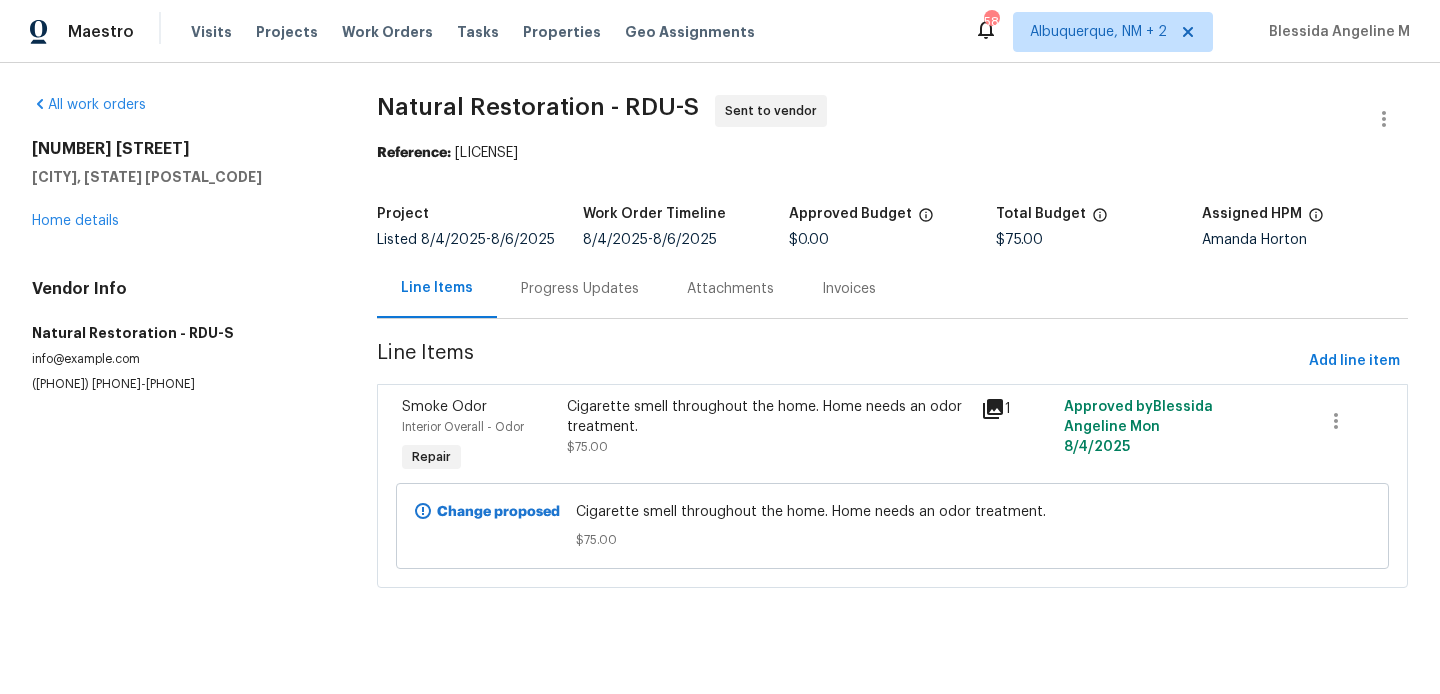 click on "Progress Updates" at bounding box center (580, 289) 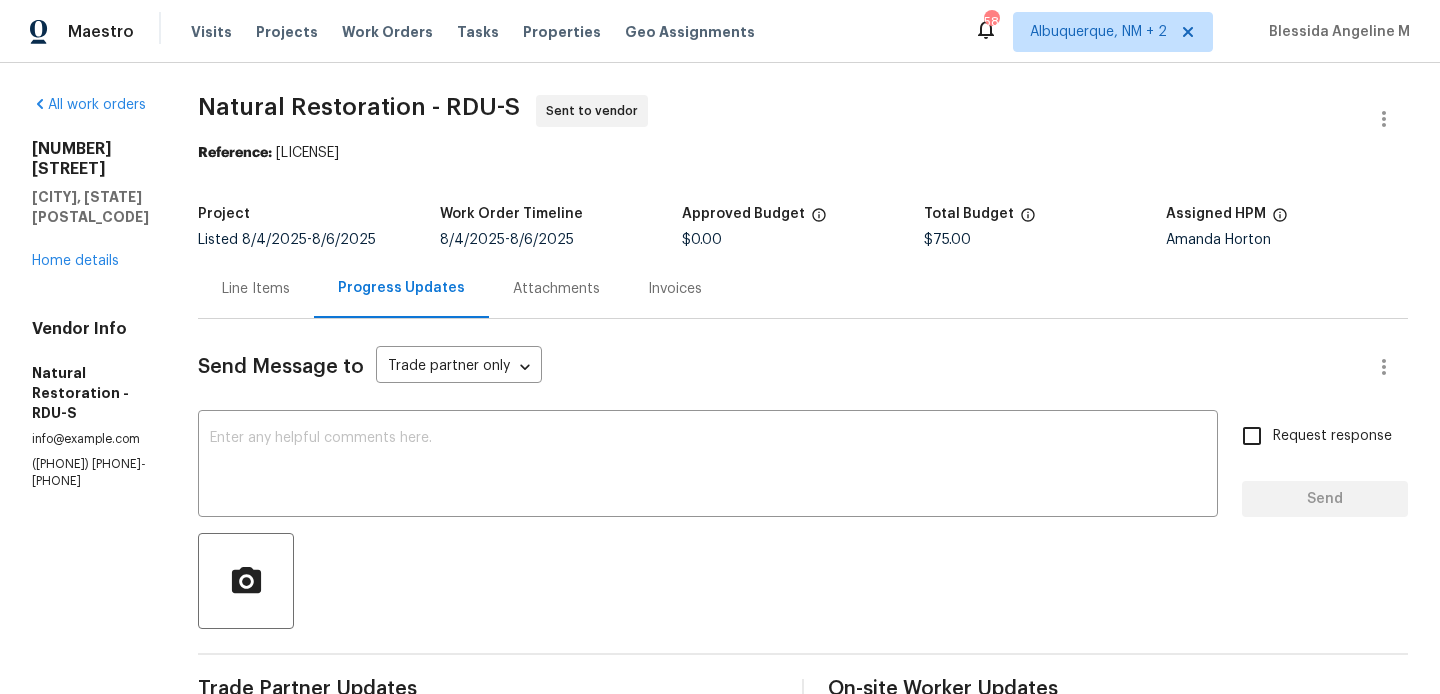 scroll, scrollTop: 305, scrollLeft: 0, axis: vertical 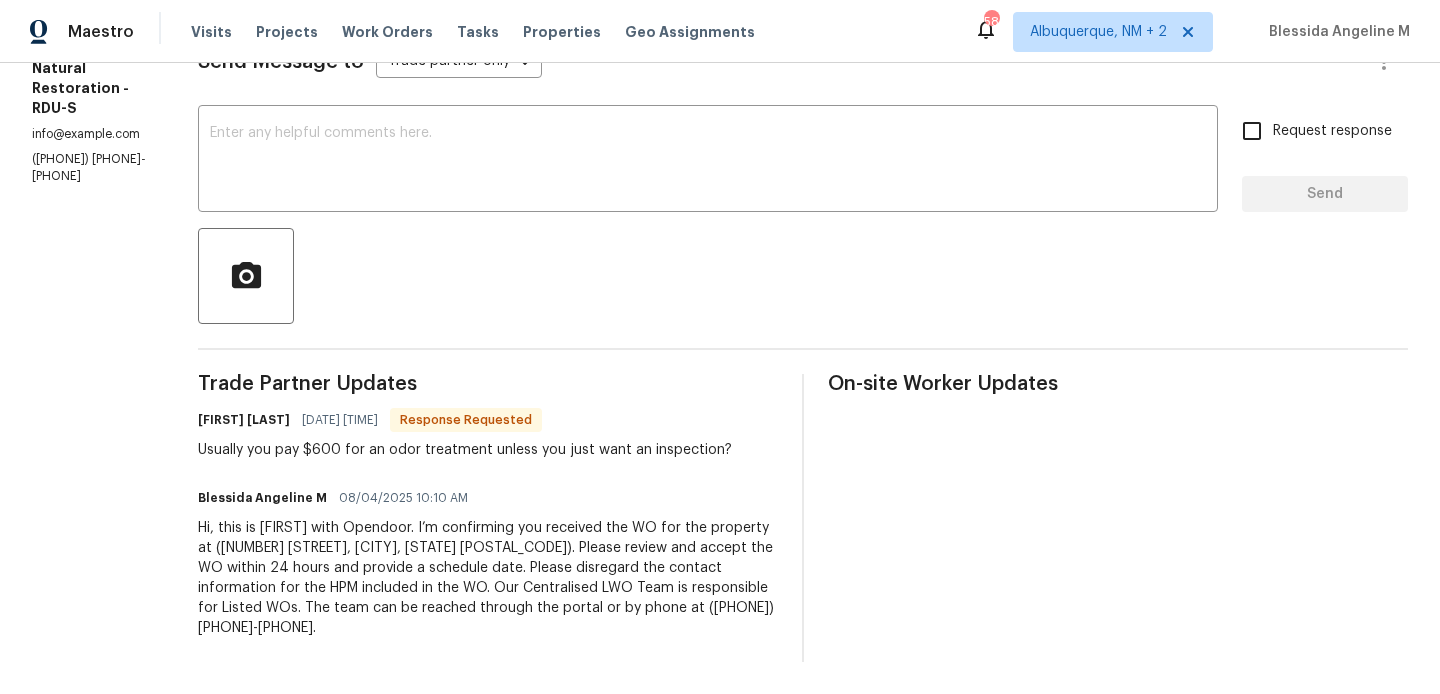click on "Tom Hessler" at bounding box center (244, 420) 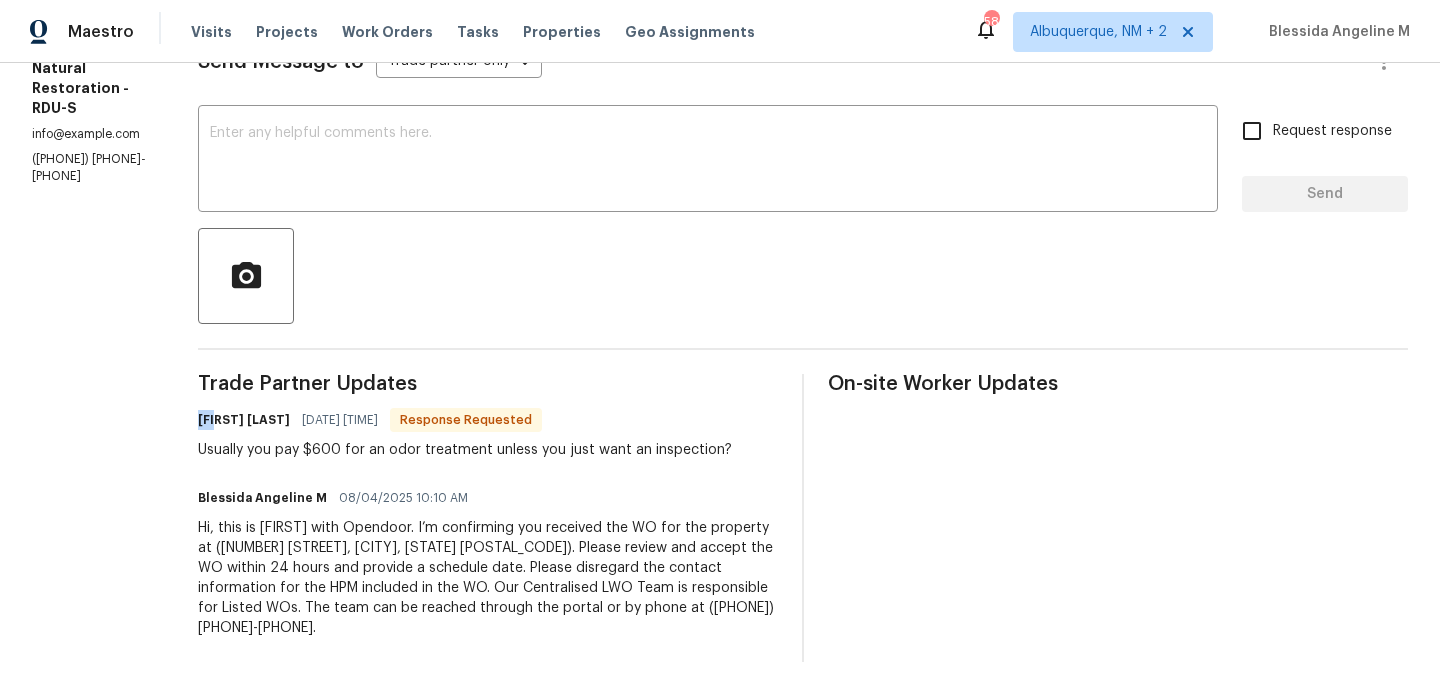 click on "Tom Hessler" at bounding box center (244, 420) 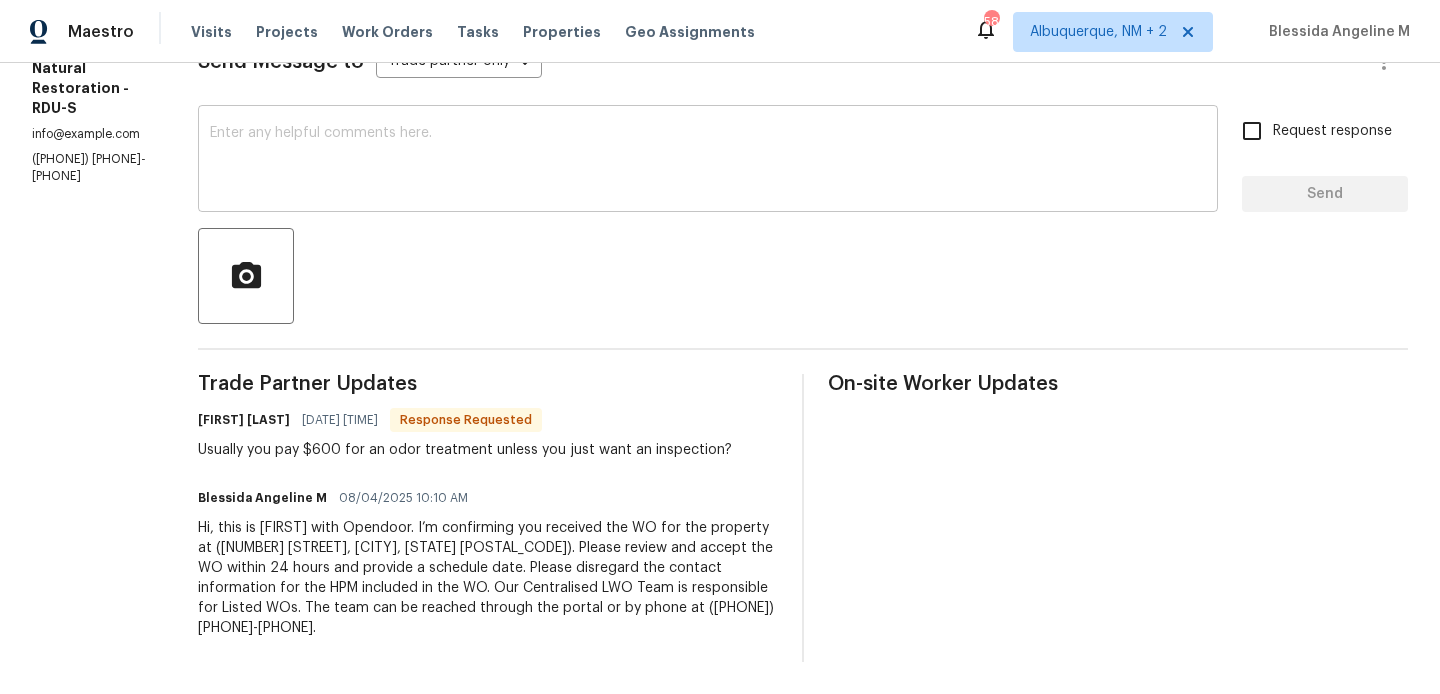 click at bounding box center [708, 161] 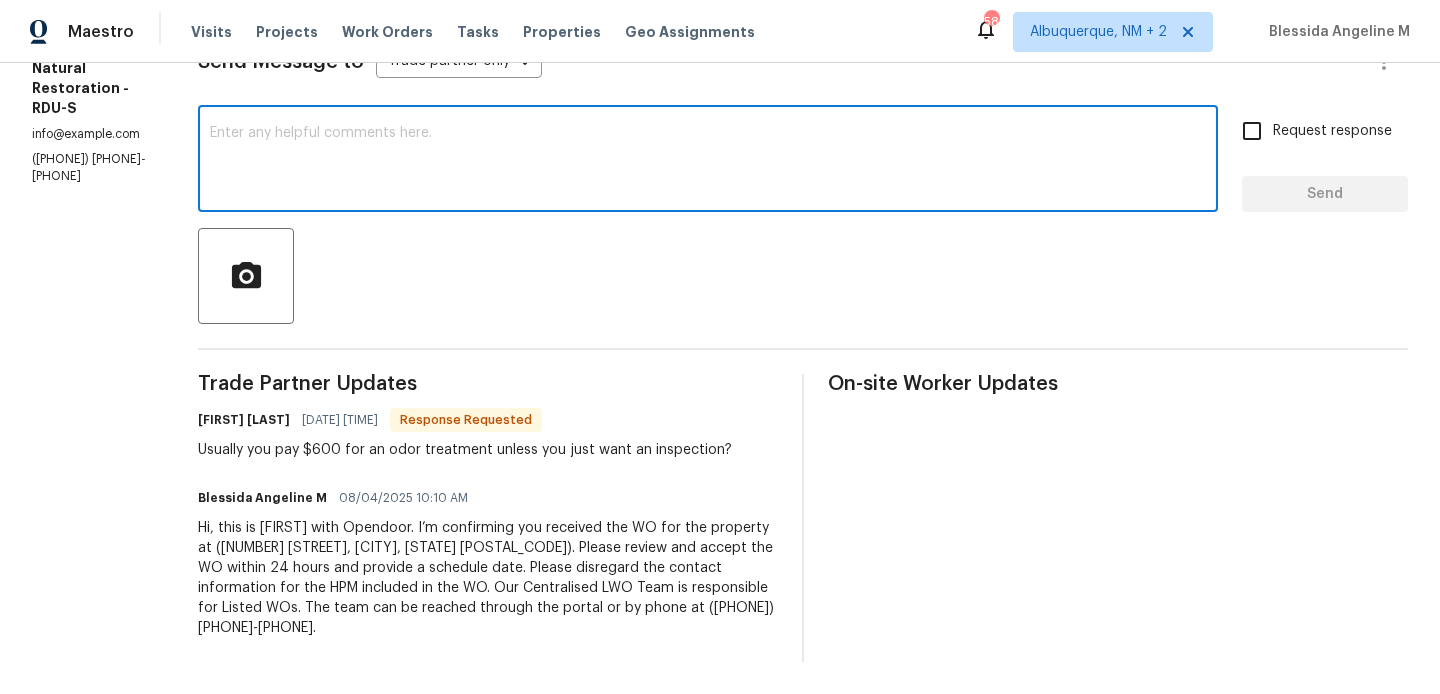 paste on "Tom" 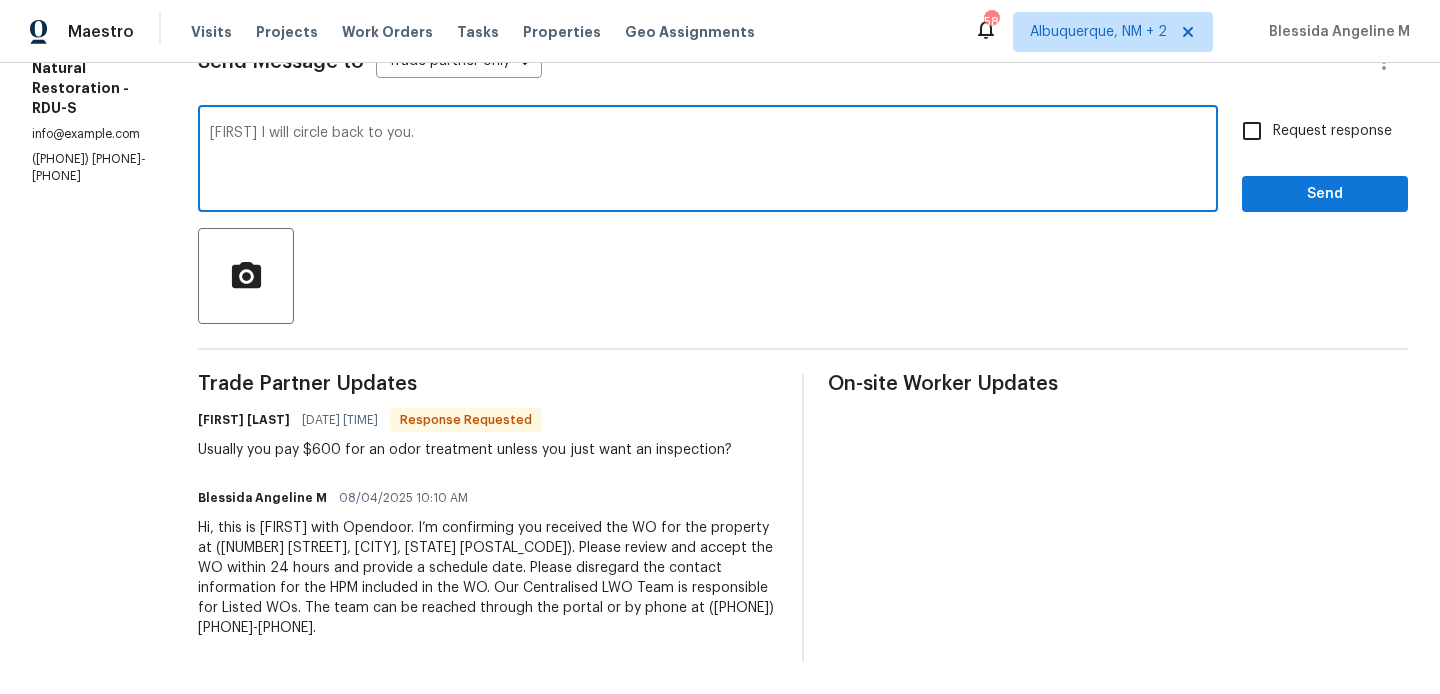 type on "Tom I will circle back to you." 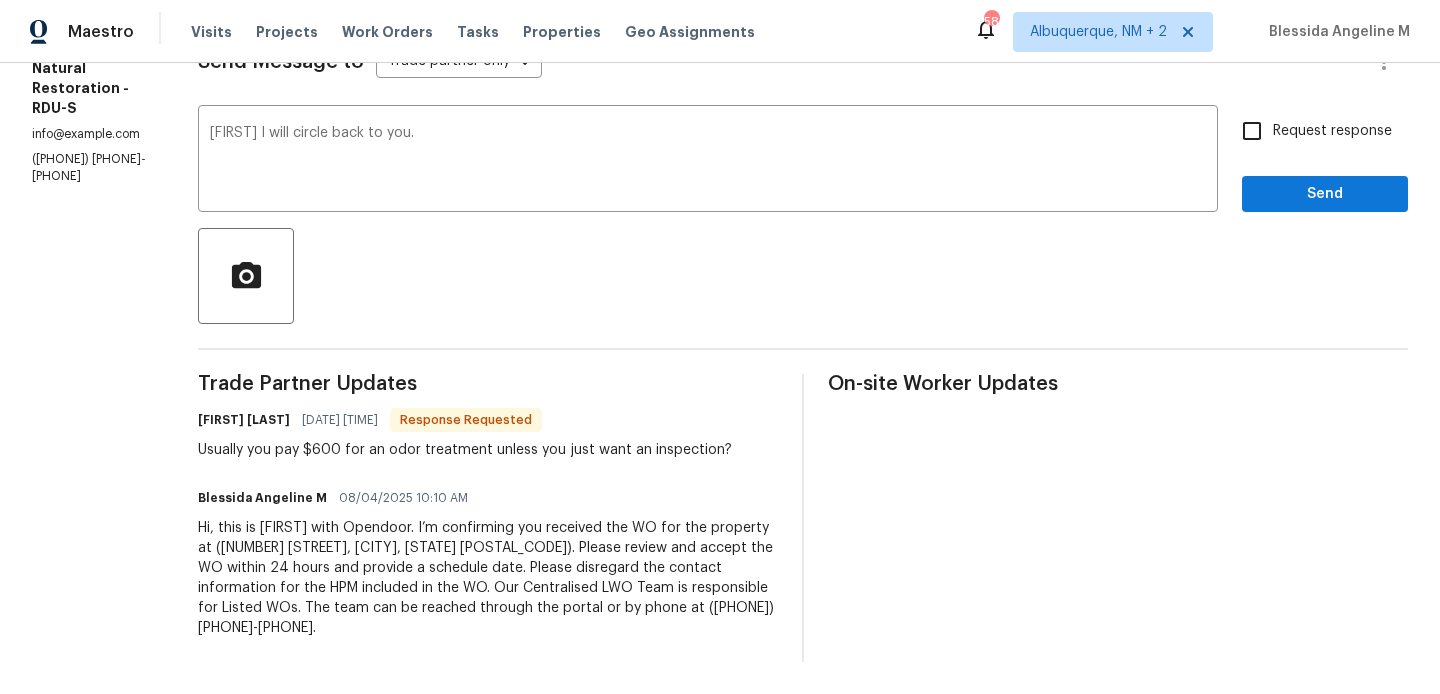 click on "Send Message to Trade partner only Trade partner only ​ Tom I will circle back to you. x ​ Request response Send Trade Partner Updates Tom Hessler 08/04/2025 10:23 AM Response Requested Usually you pay $600 for an odor treatment unless you just want an inspection? Blessida Angeline M 08/04/2025 10:10 AM Hi, this is Blessida with Opendoor. I’m confirming you received the WO for the property at (216 E Hinton St, Clayton, NC 27520). Please review and accept the WO within 24 hours and provide a schedule date. Please disregard the contact information for the HPM included in the WO. Our Centralised LWO Team is responsible for Listed WOs. The team can be reached through the portal or by phone at (480) 478-0155. On-site Worker Updates" at bounding box center [803, 338] 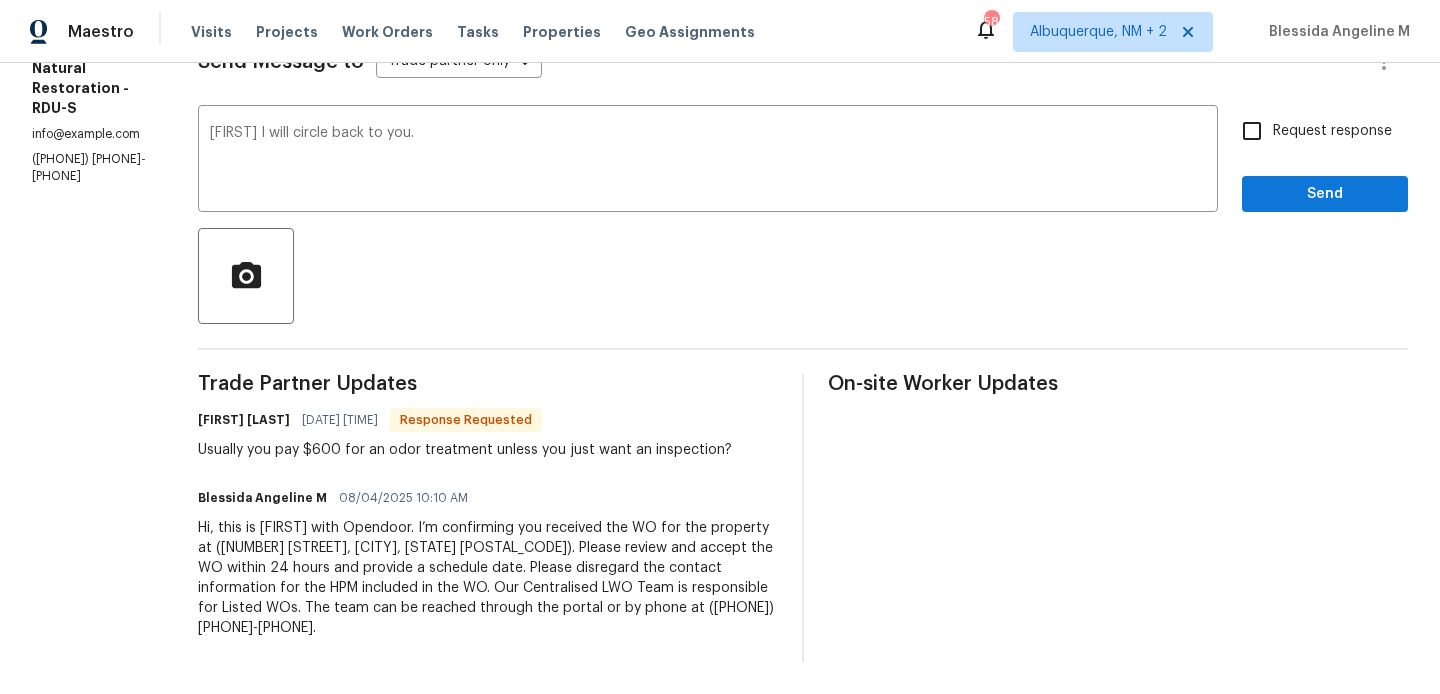 click on "Request response" at bounding box center (1332, 131) 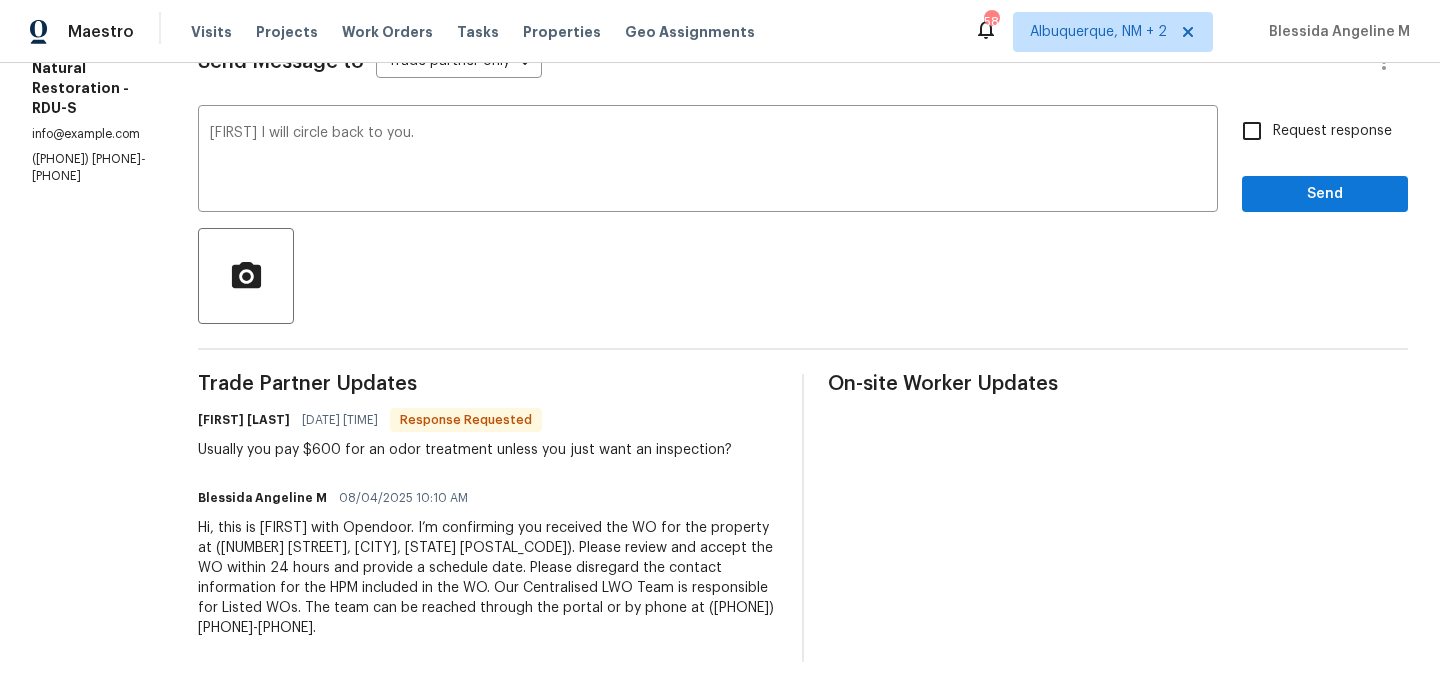 click on "Request response" at bounding box center [1252, 131] 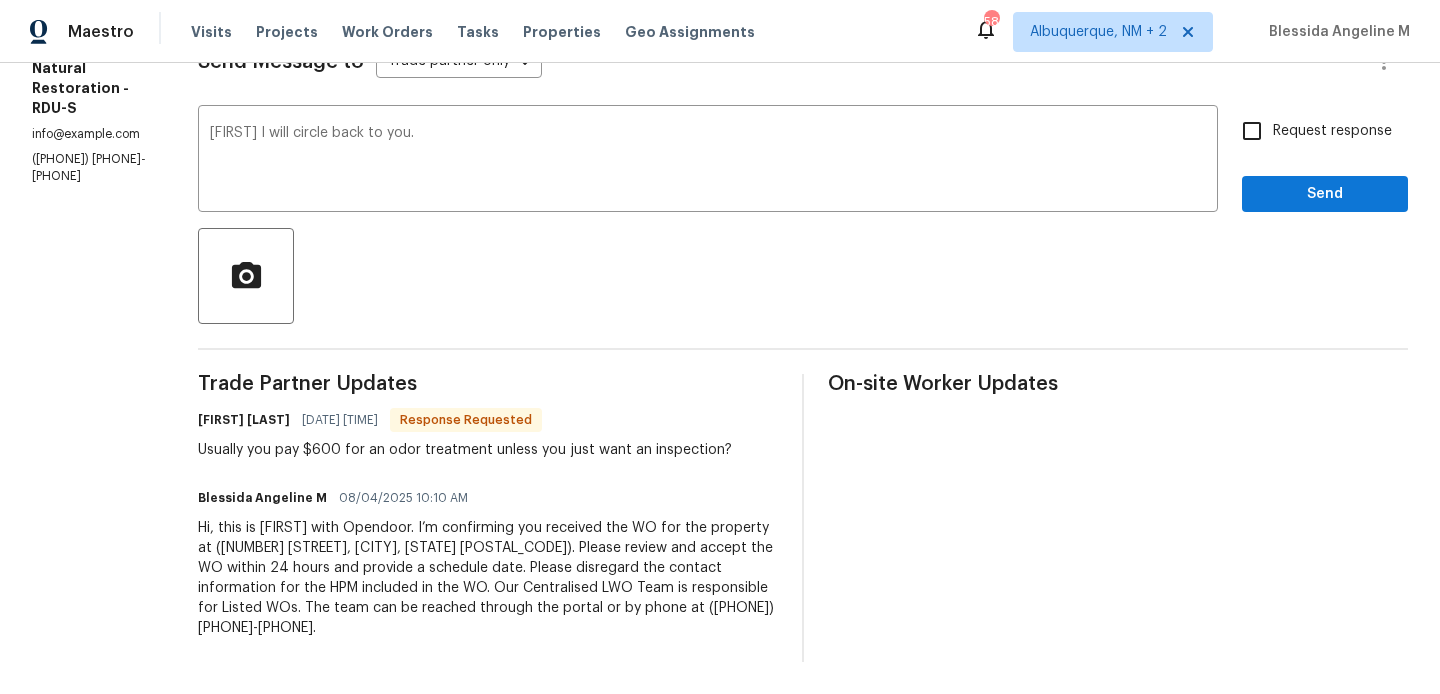 checkbox on "true" 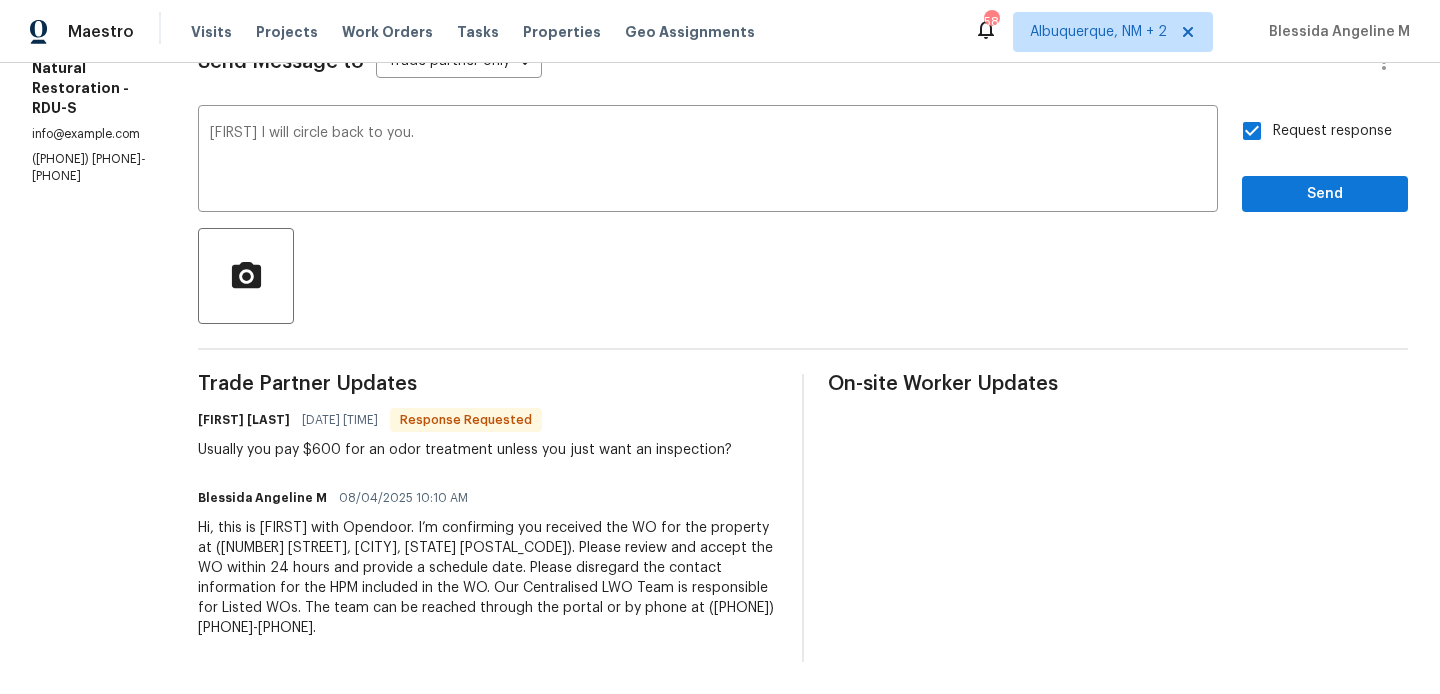 click on "Send Message to Trade partner only Trade partner only ​ Tom I will circle back to you. x ​ Request response Send Trade Partner Updates Tom Hessler 08/04/2025 10:23 AM Response Requested Usually you pay $600 for an odor treatment unless you just want an inspection? Blessida Angeline M 08/04/2025 10:10 AM Hi, this is Blessida with Opendoor. I’m confirming you received the WO for the property at (216 E Hinton St, Clayton, NC 27520). Please review and accept the WO within 24 hours and provide a schedule date. Please disregard the contact information for the HPM included in the WO. Our Centralised LWO Team is responsible for Listed WOs. The team can be reached through the portal or by phone at (480) 478-0155. On-site Worker Updates" at bounding box center [803, 338] 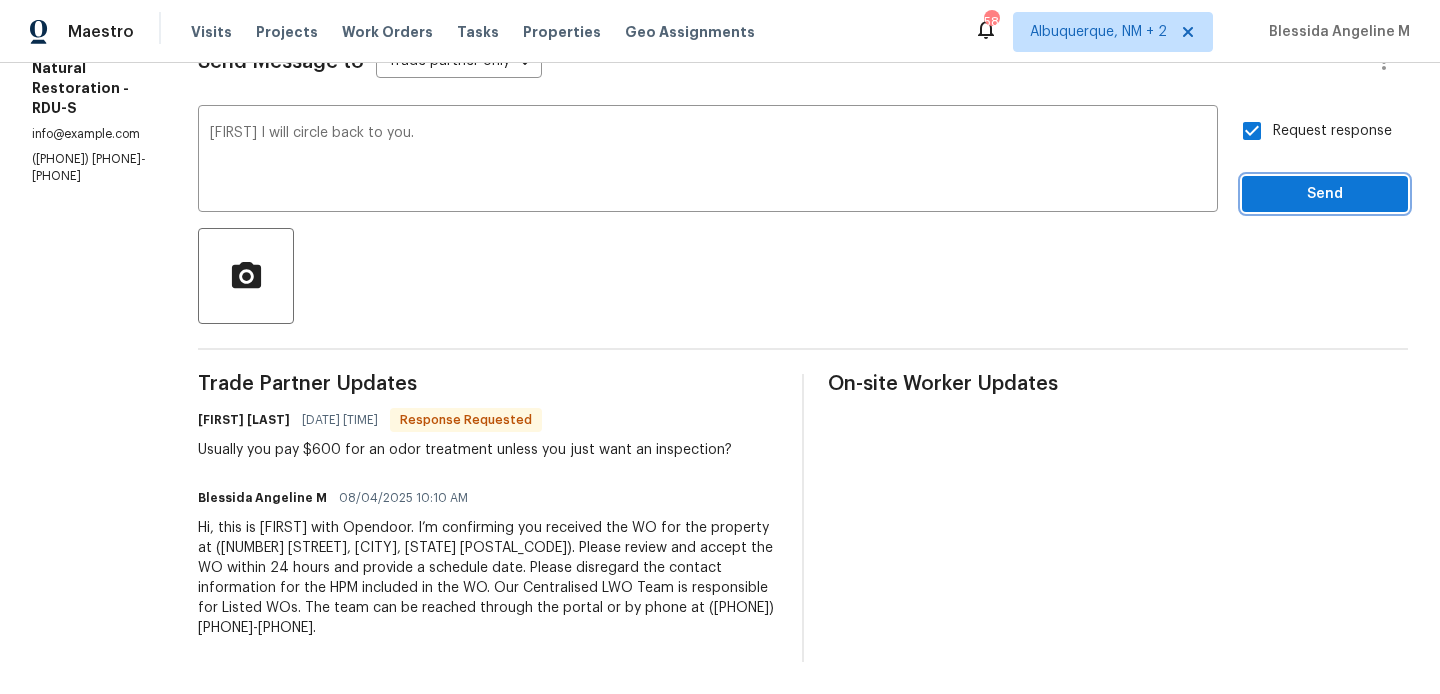 click on "Send" at bounding box center [1325, 194] 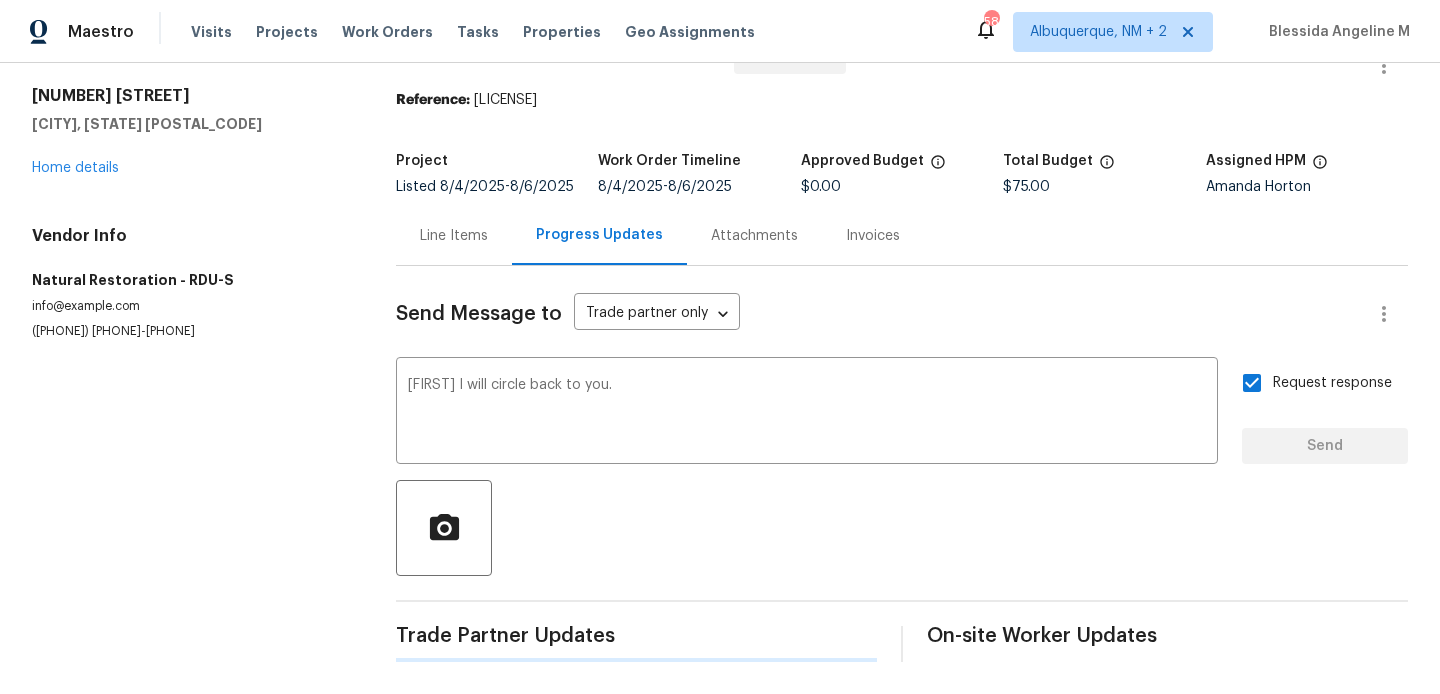 type 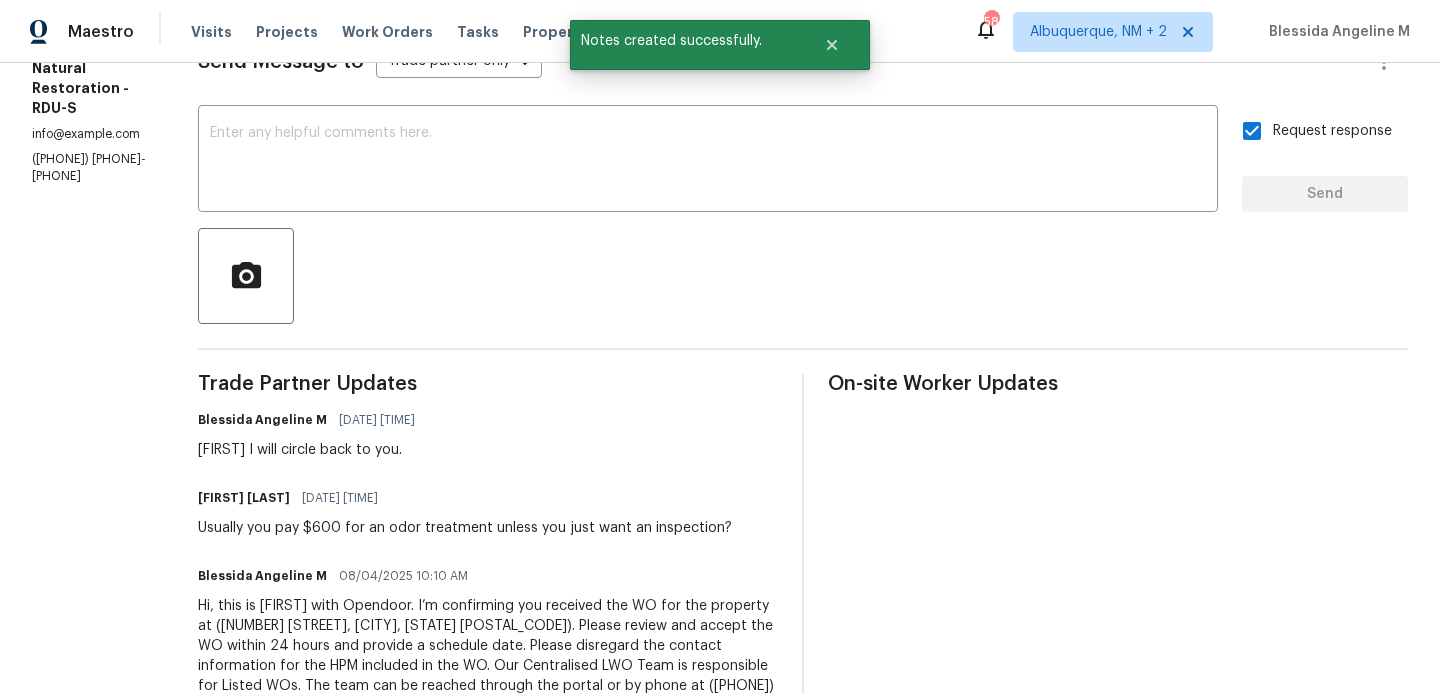 scroll, scrollTop: 0, scrollLeft: 0, axis: both 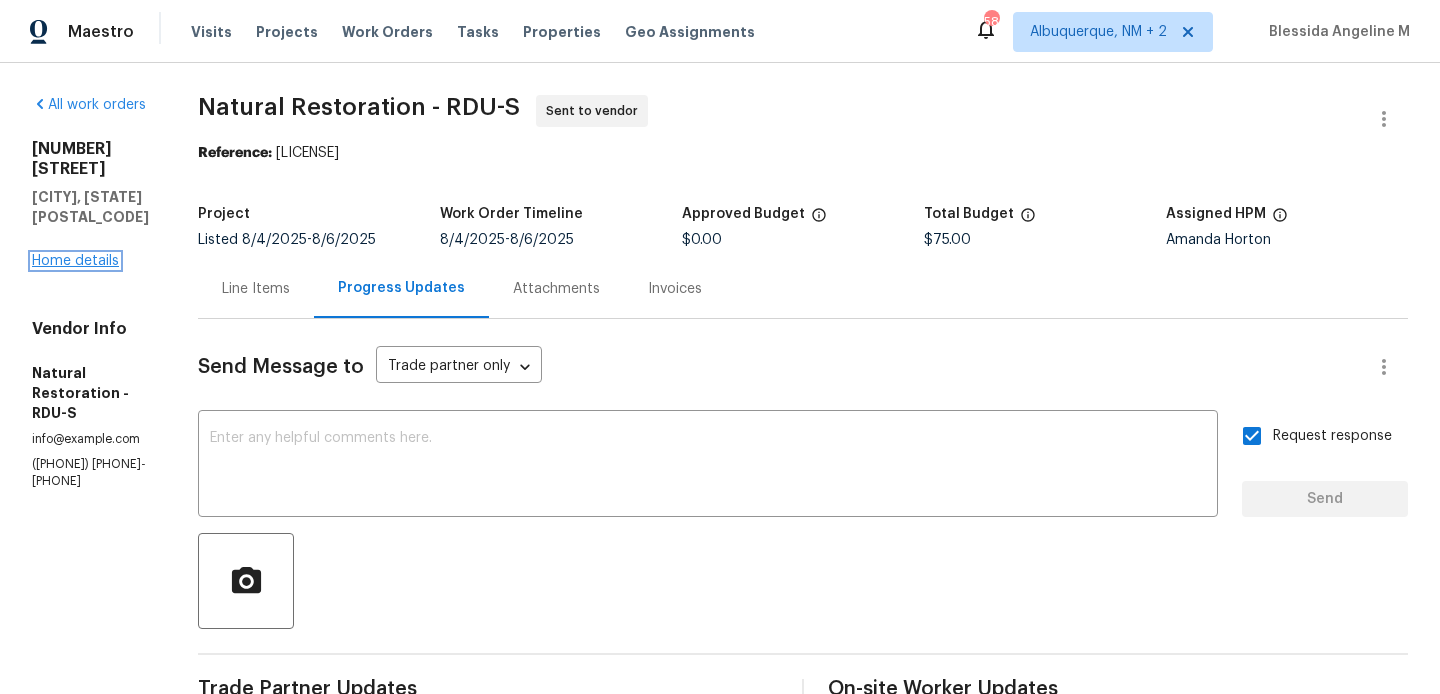 click on "Home details" at bounding box center [75, 261] 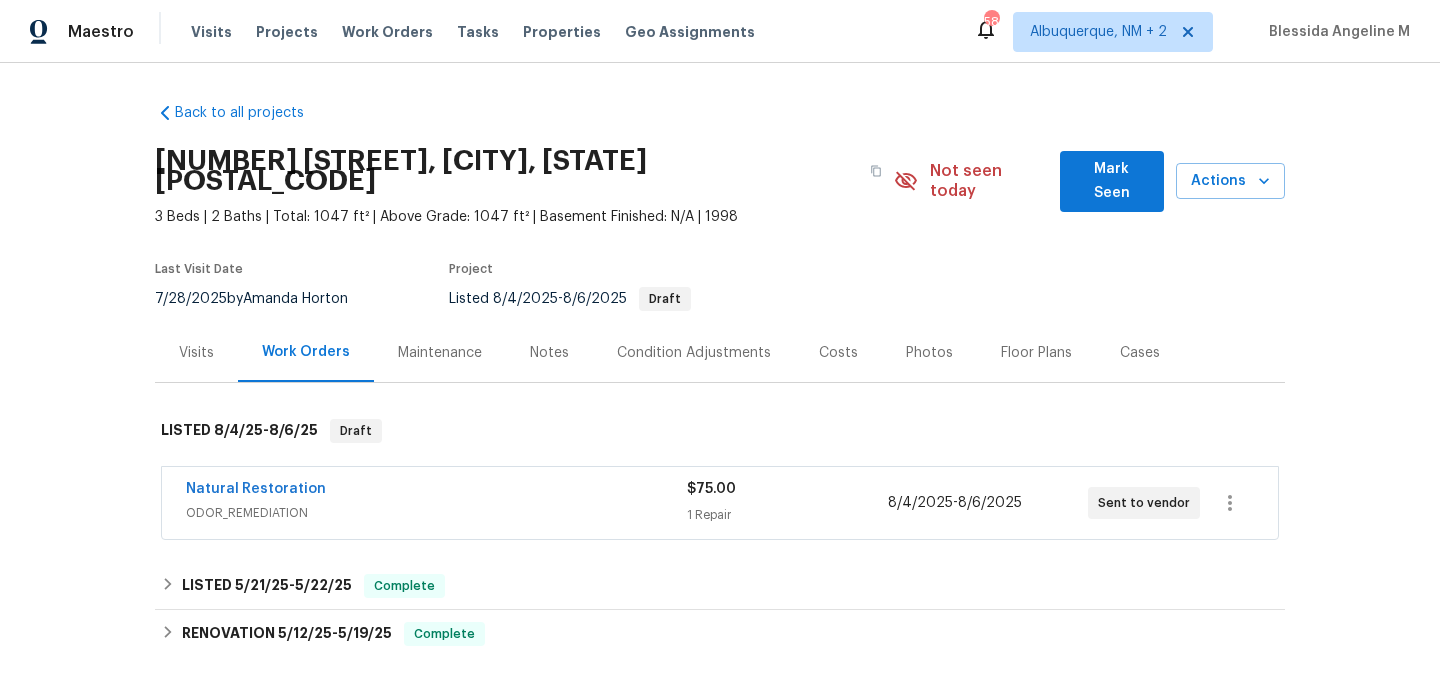 drag, startPoint x: 336, startPoint y: 481, endPoint x: 168, endPoint y: 480, distance: 168.00298 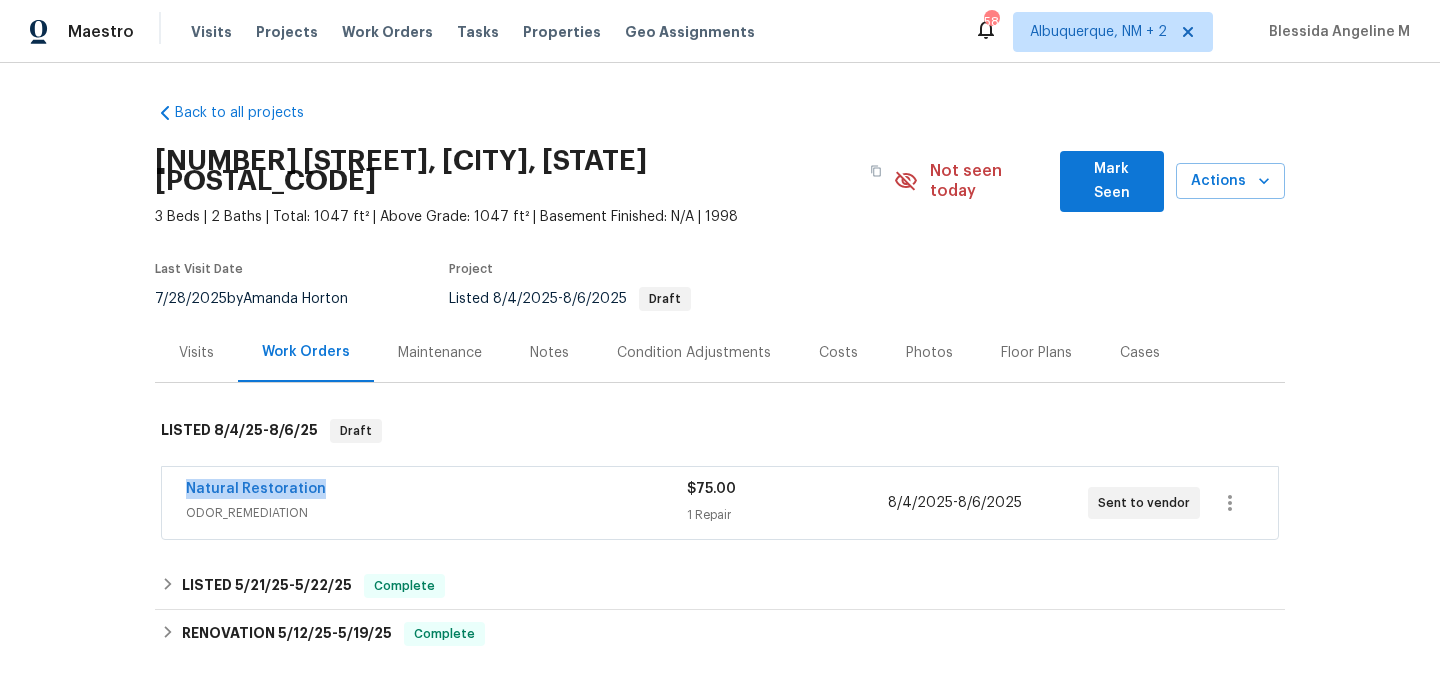 drag, startPoint x: 320, startPoint y: 462, endPoint x: 160, endPoint y: 462, distance: 160 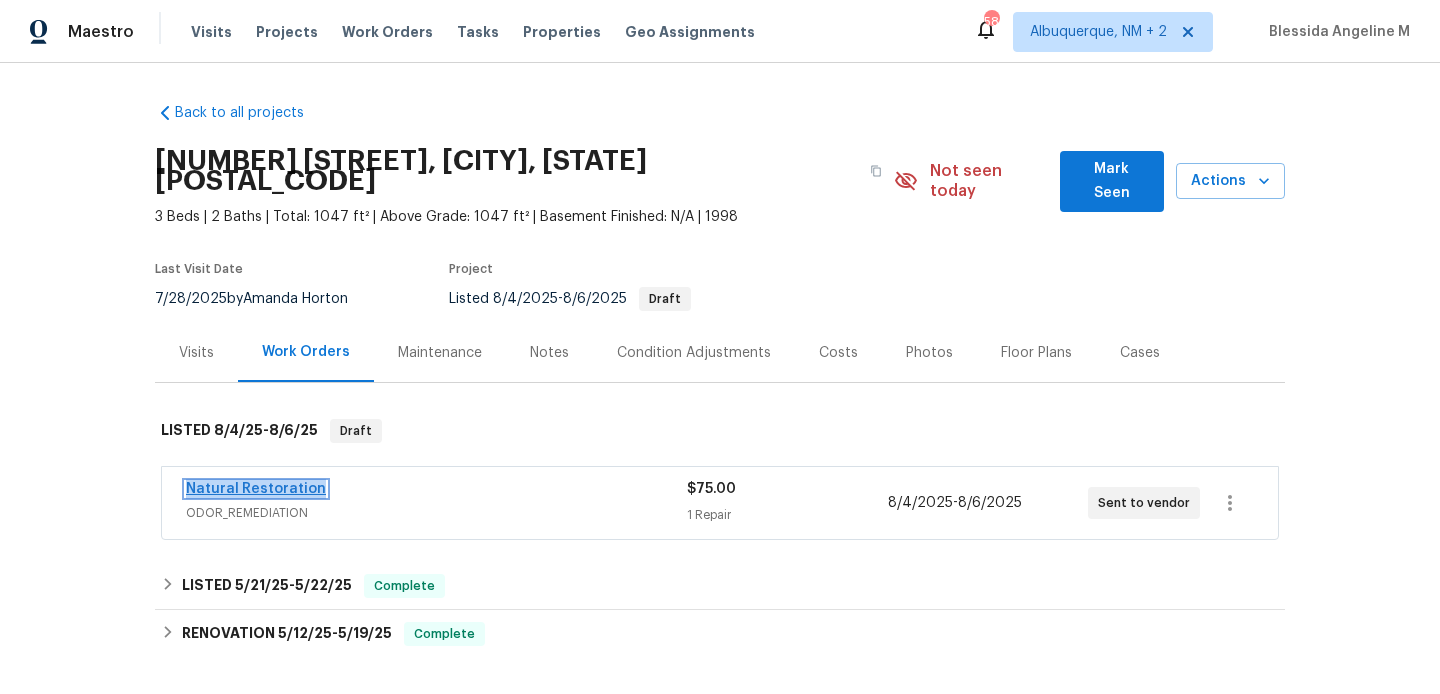 click on "Natural Restoration" at bounding box center (256, 489) 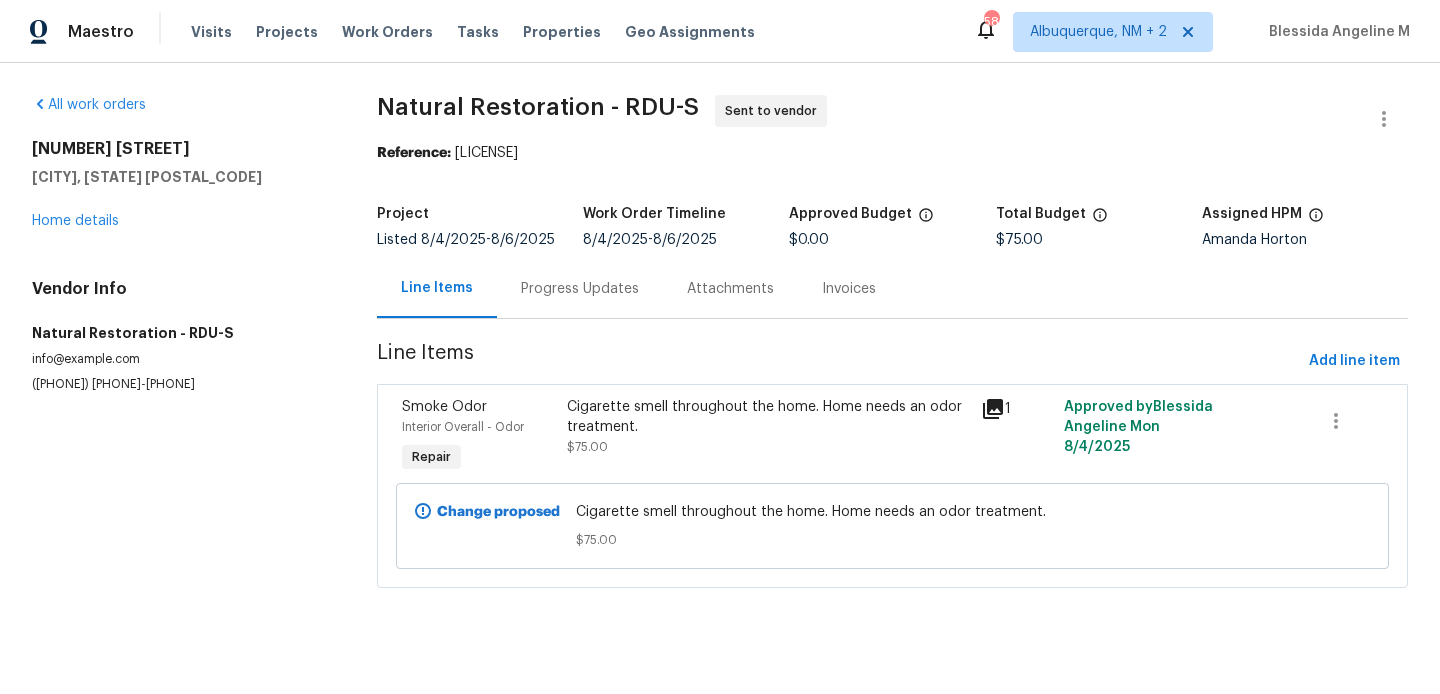 click on "Cigarette smell throughout the home. Home needs an odor treatment." at bounding box center [768, 417] 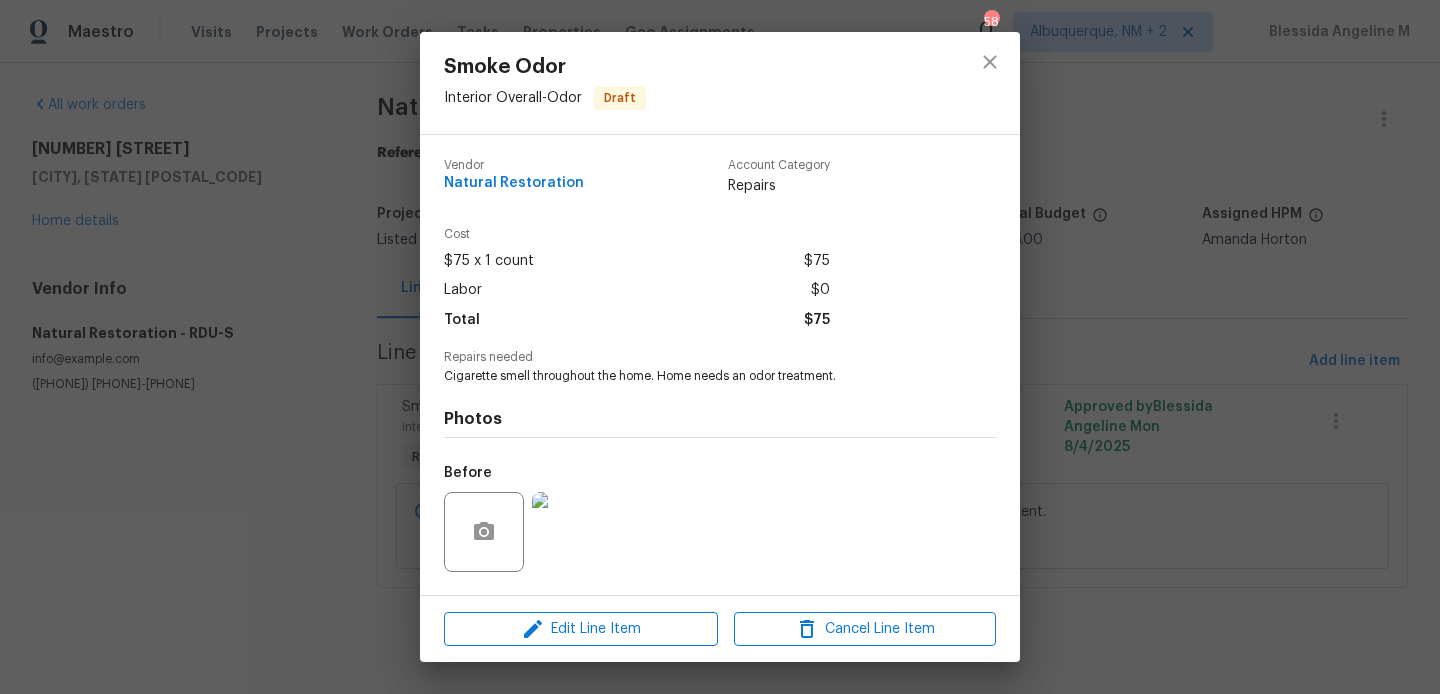 click on "Photos Before After" at bounding box center (720, 549) 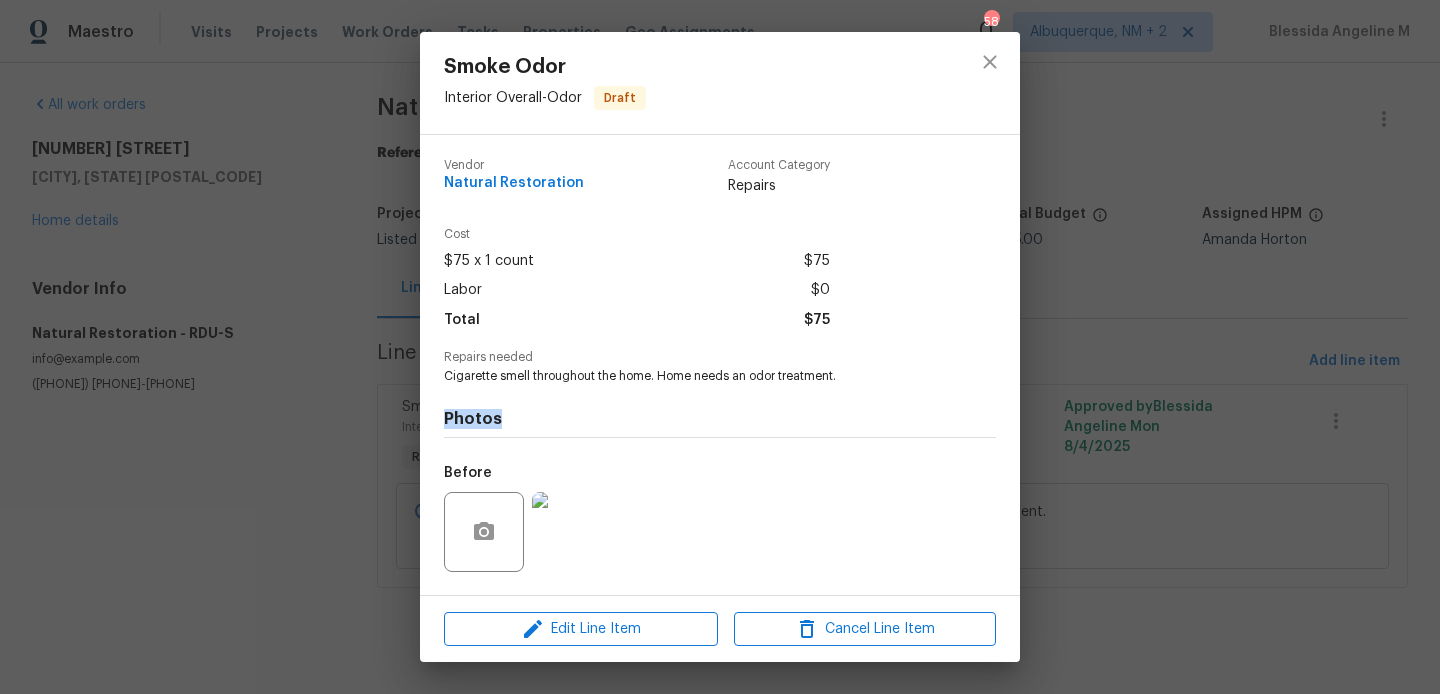 click on "Photos Before After" at bounding box center [720, 549] 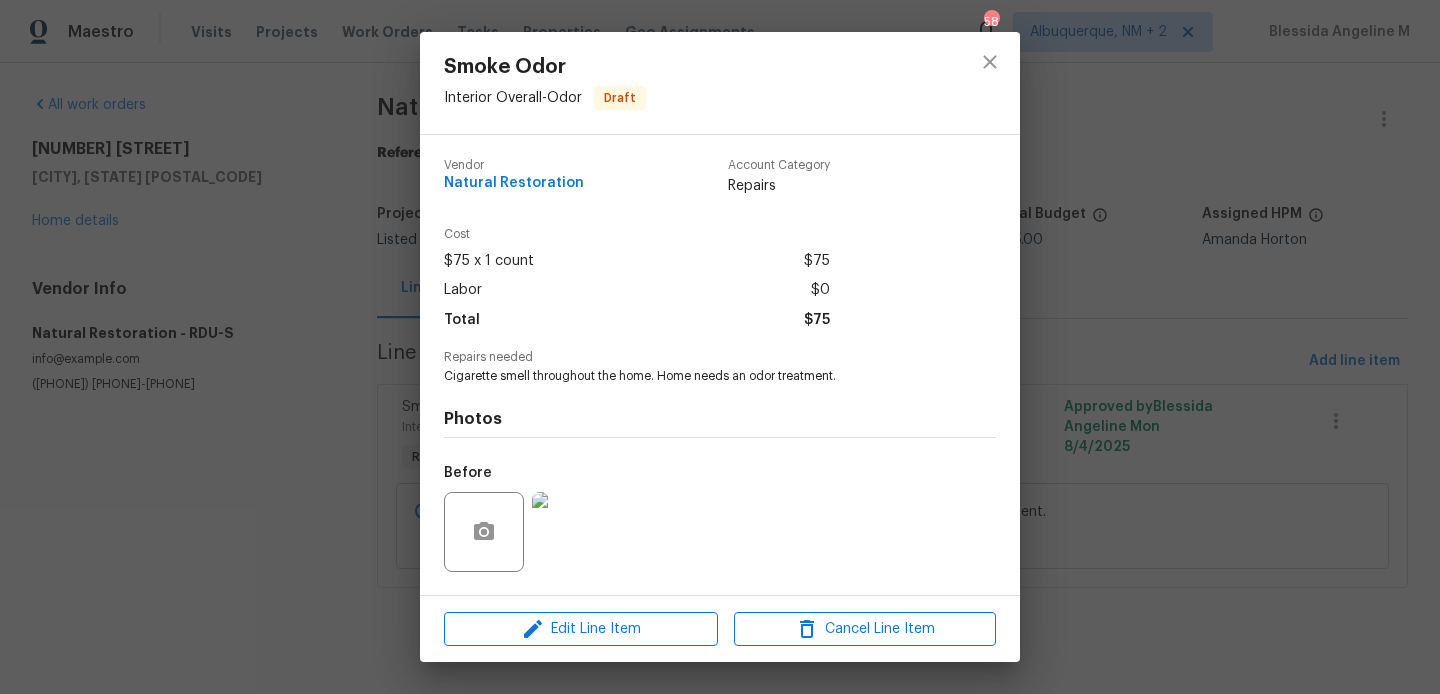 click on "Cigarette smell throughout the home. Home needs an odor treatment." at bounding box center [692, 376] 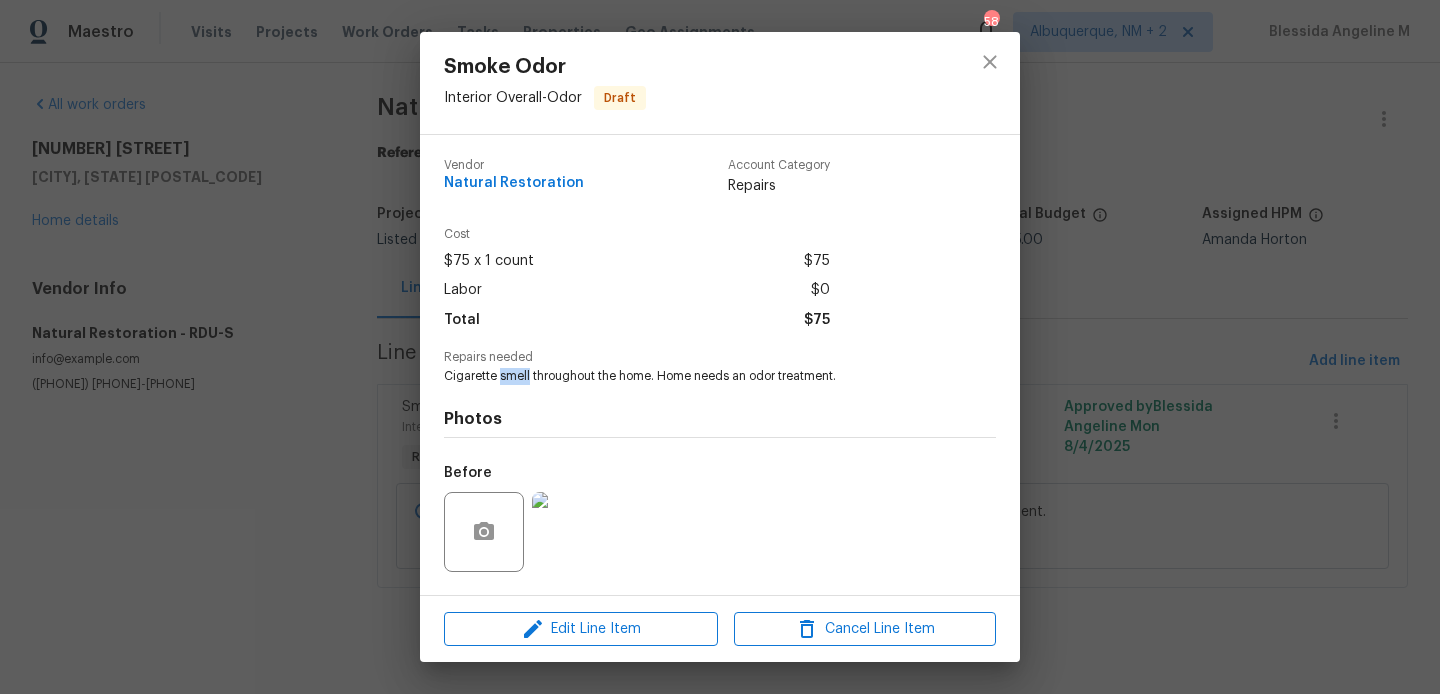 click on "Cigarette smell throughout the home. Home needs an odor treatment." at bounding box center (692, 376) 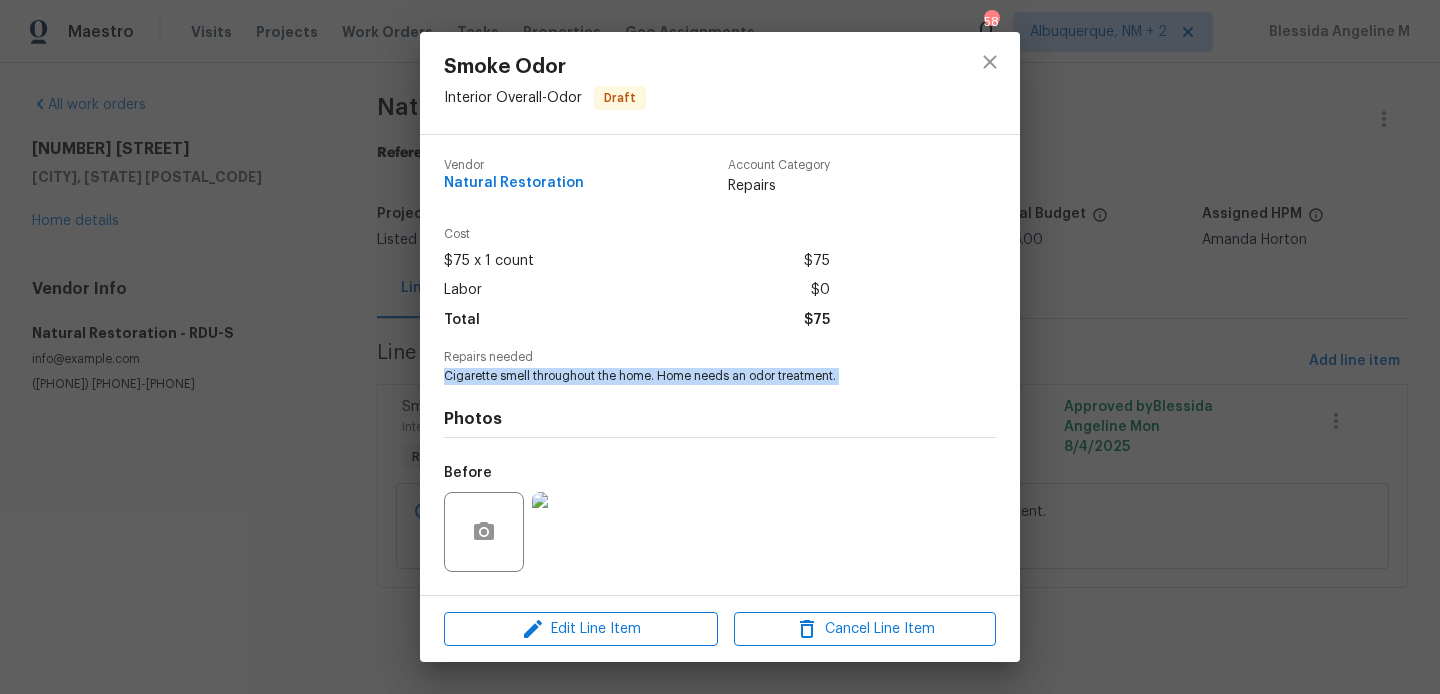 click on "Cigarette smell throughout the home. Home needs an odor treatment." at bounding box center [692, 376] 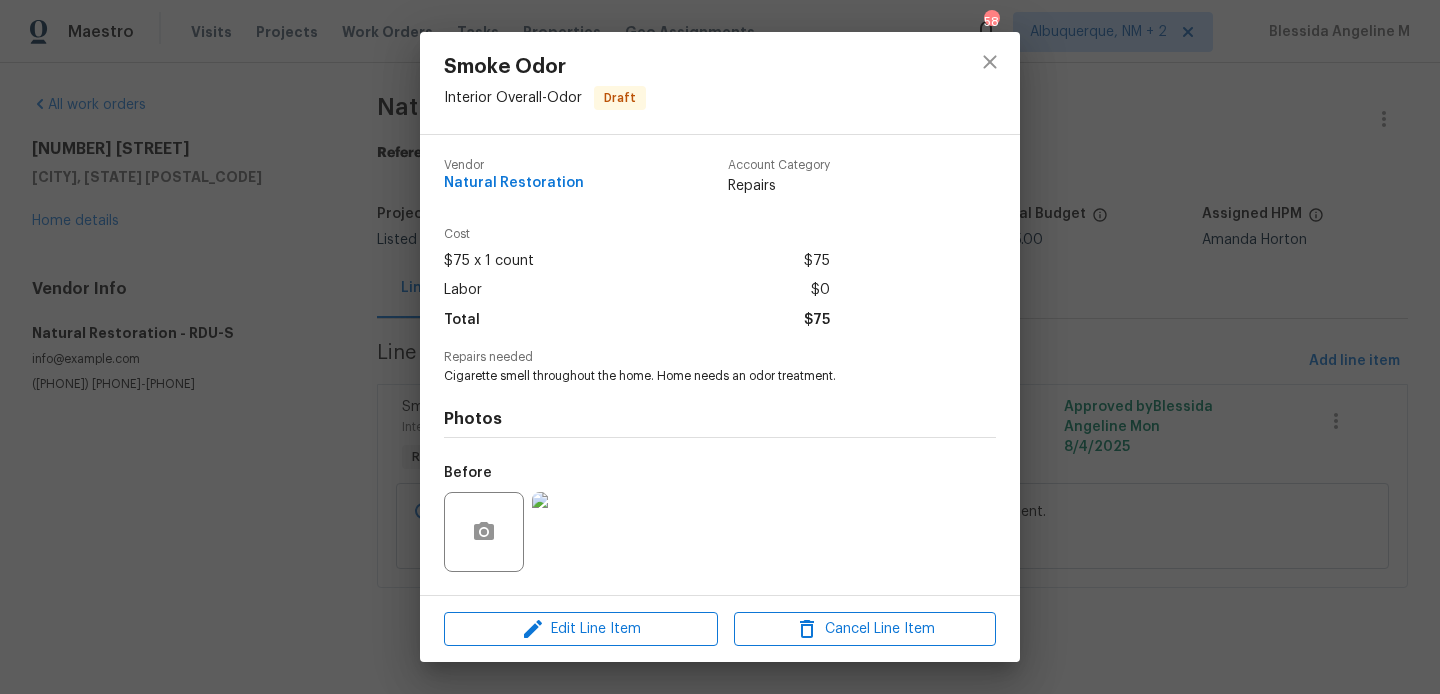 click on "$75" at bounding box center [817, 320] 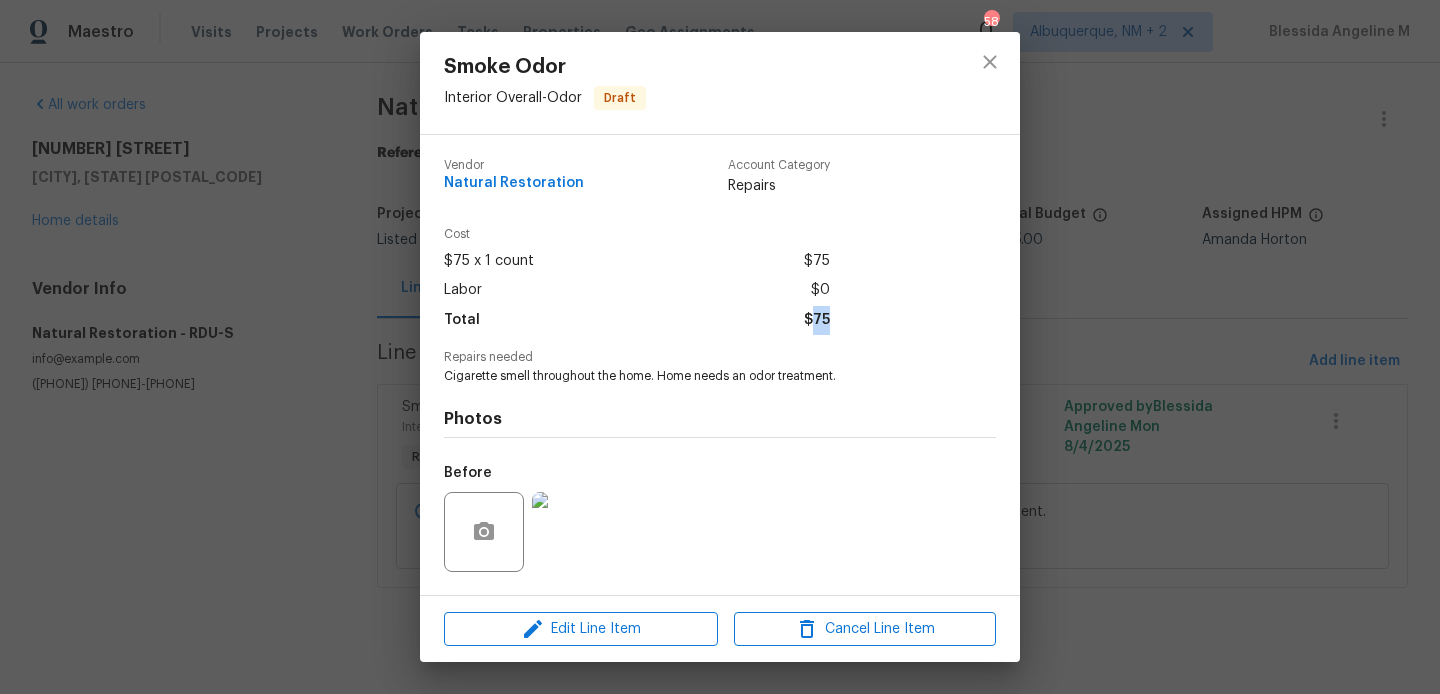 click on "$75" at bounding box center (817, 320) 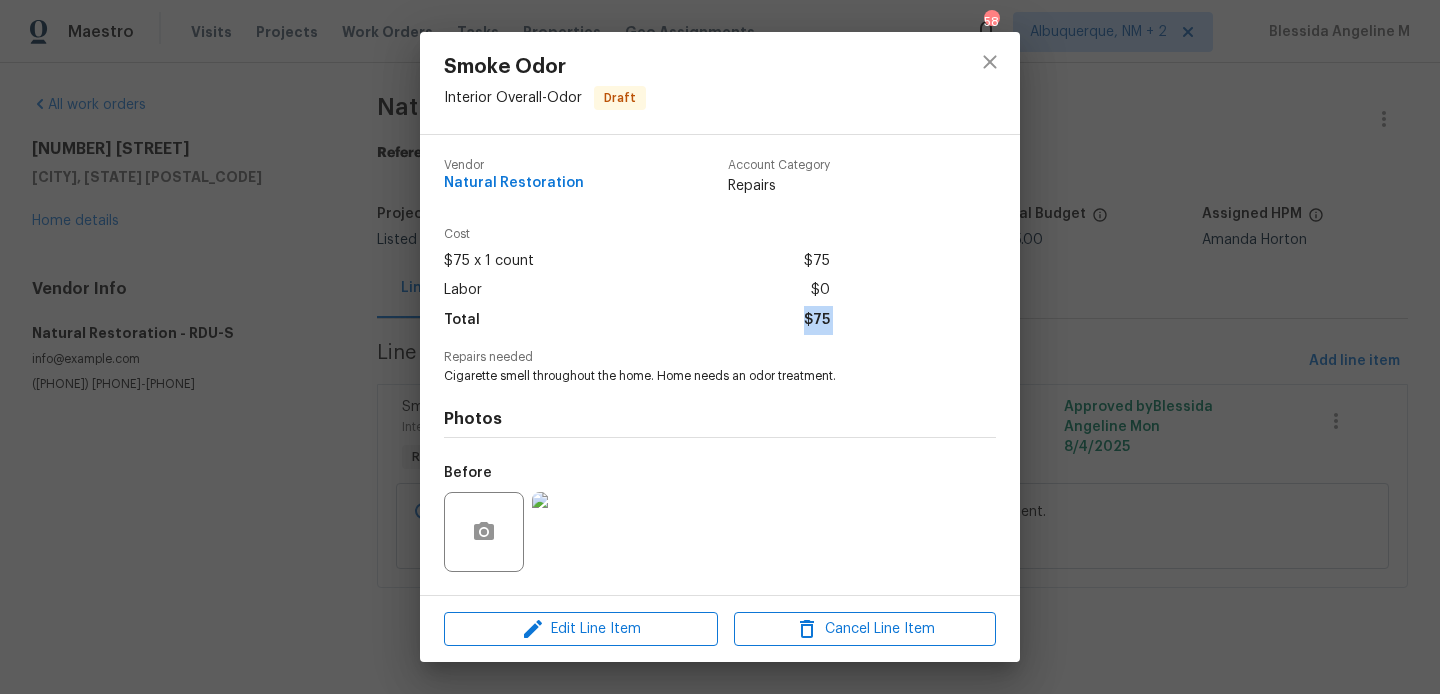 click on "$75" at bounding box center [817, 320] 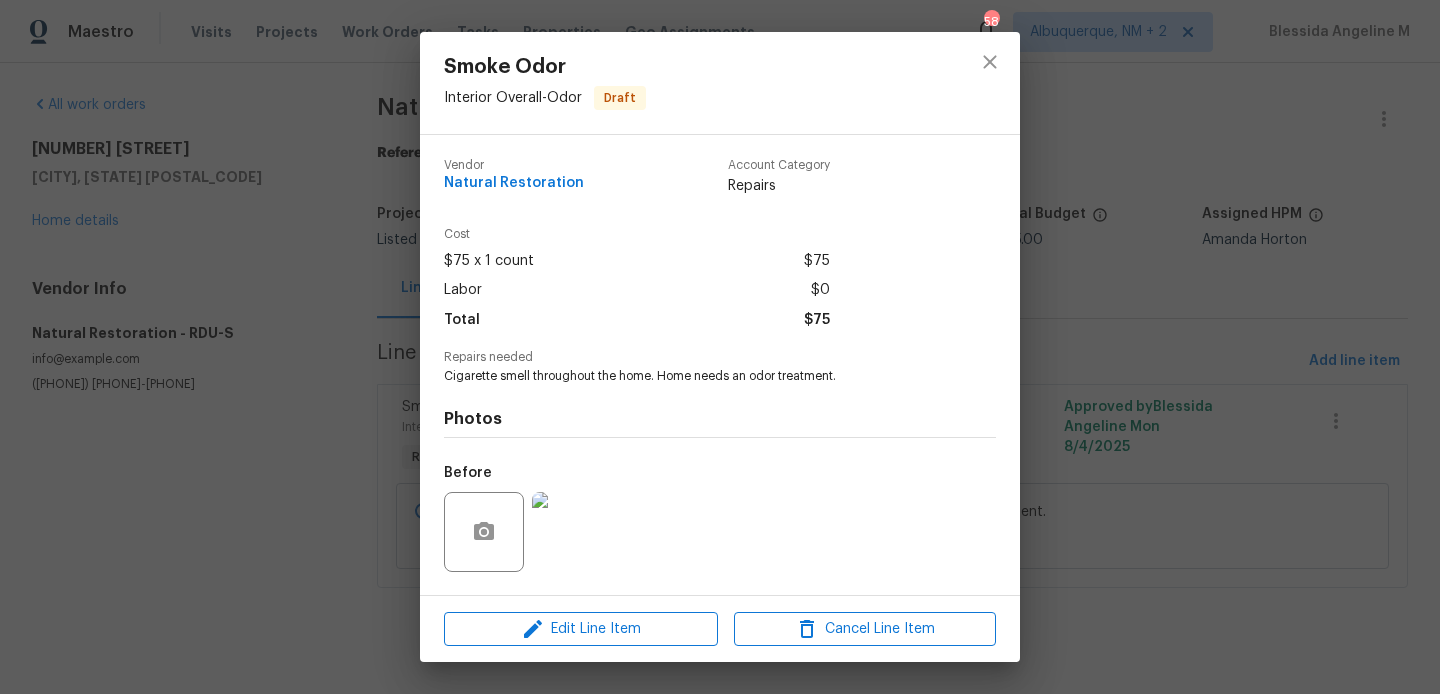 click on "Smoke Odor Interior Overall  -  Odor Draft Vendor Natural Restoration Account Category Repairs Cost $75 x 1 count $75 Labor $0 Total $75 Repairs needed Cigarette smell throughout the home. Home needs an odor treatment. Photos Before After  Edit Line Item  Cancel Line Item" at bounding box center (720, 347) 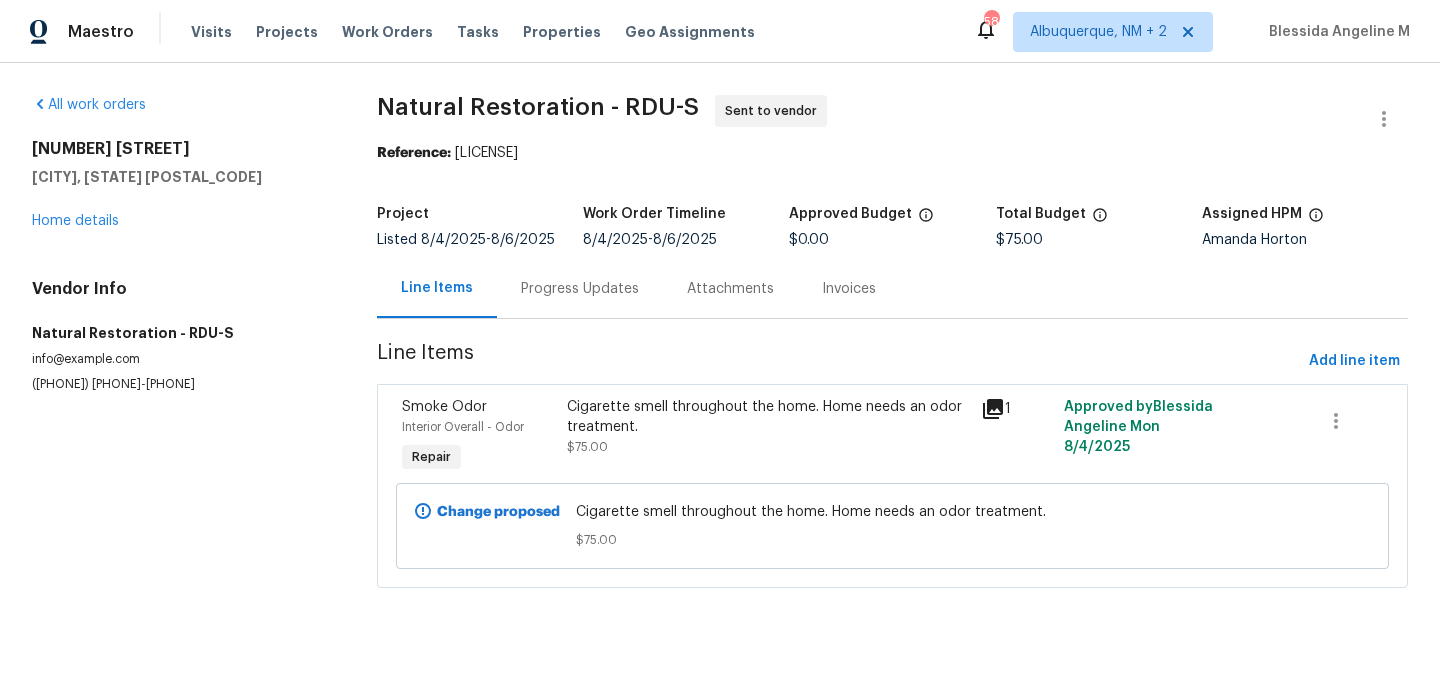 click on "Progress Updates" at bounding box center (580, 288) 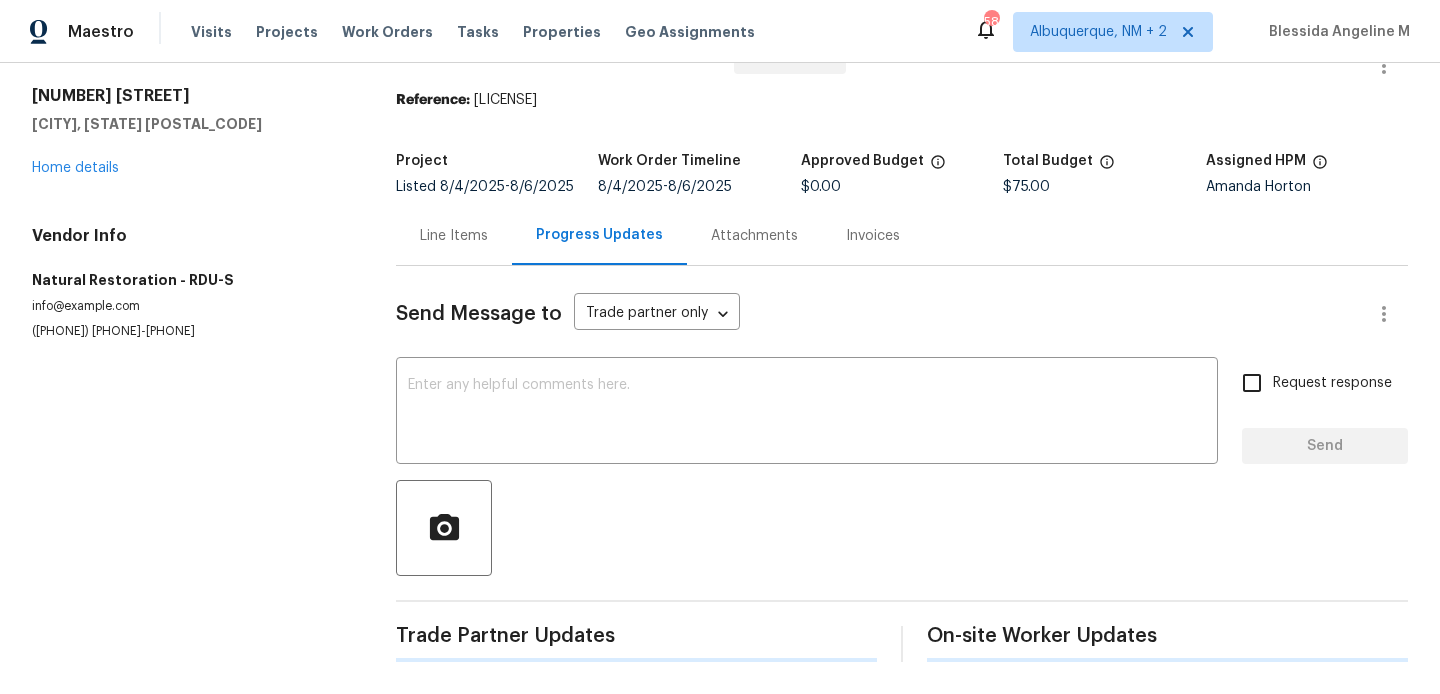 scroll, scrollTop: 383, scrollLeft: 0, axis: vertical 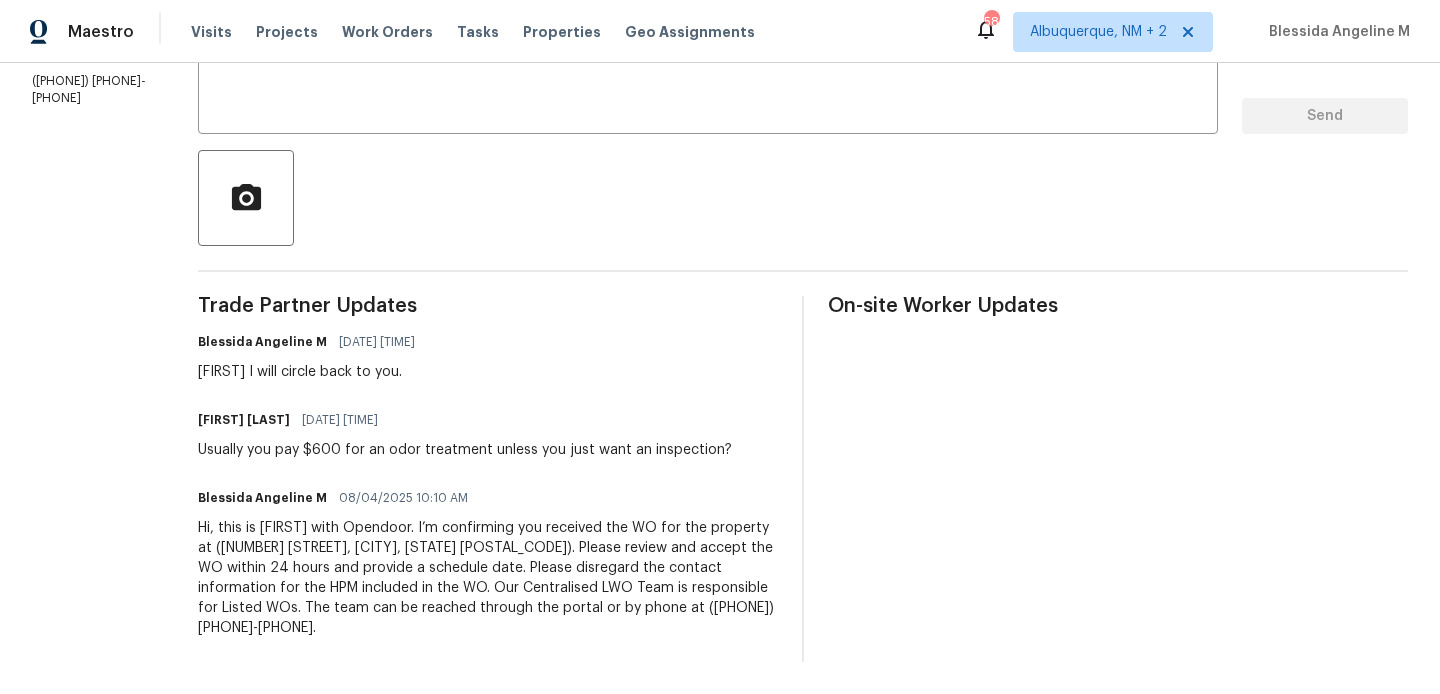 click on "Usually you pay $600 for an odor treatment unless you just want an inspection?" at bounding box center (465, 450) 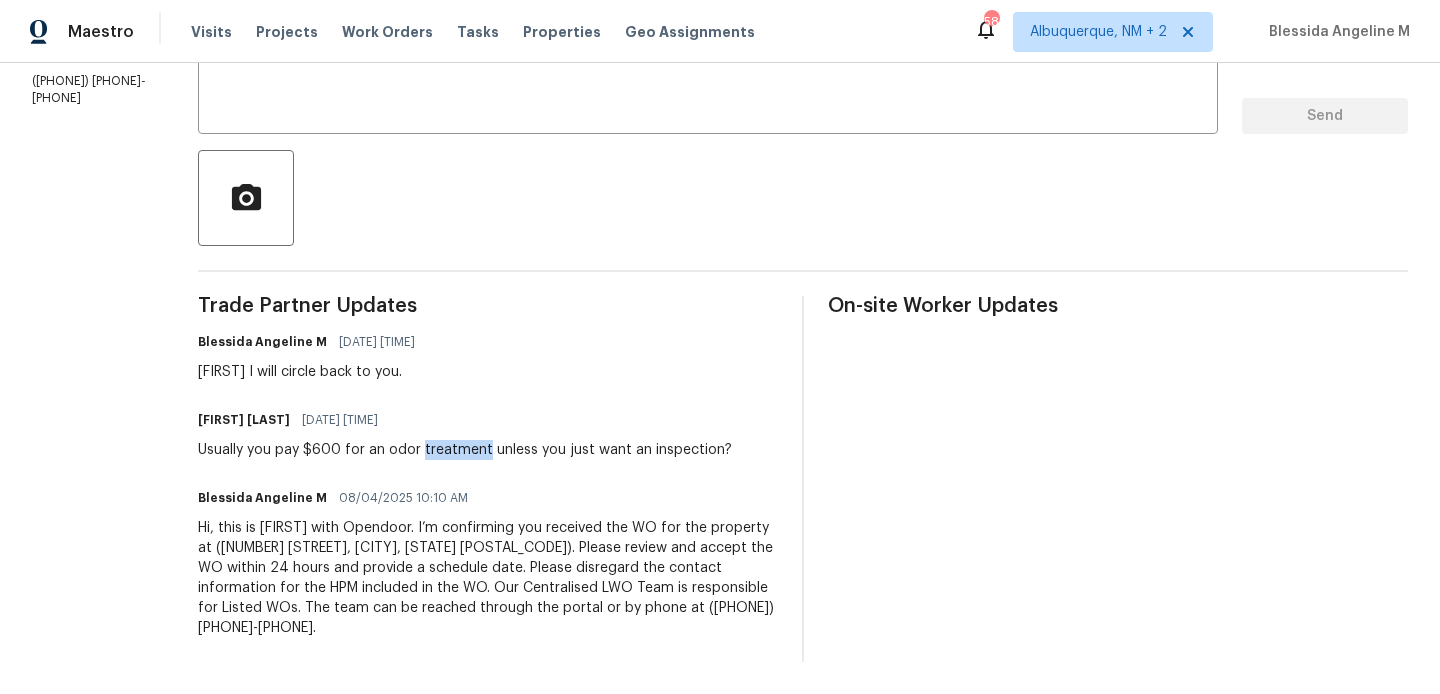 click on "Usually you pay $600 for an odor treatment unless you just want an inspection?" at bounding box center [465, 450] 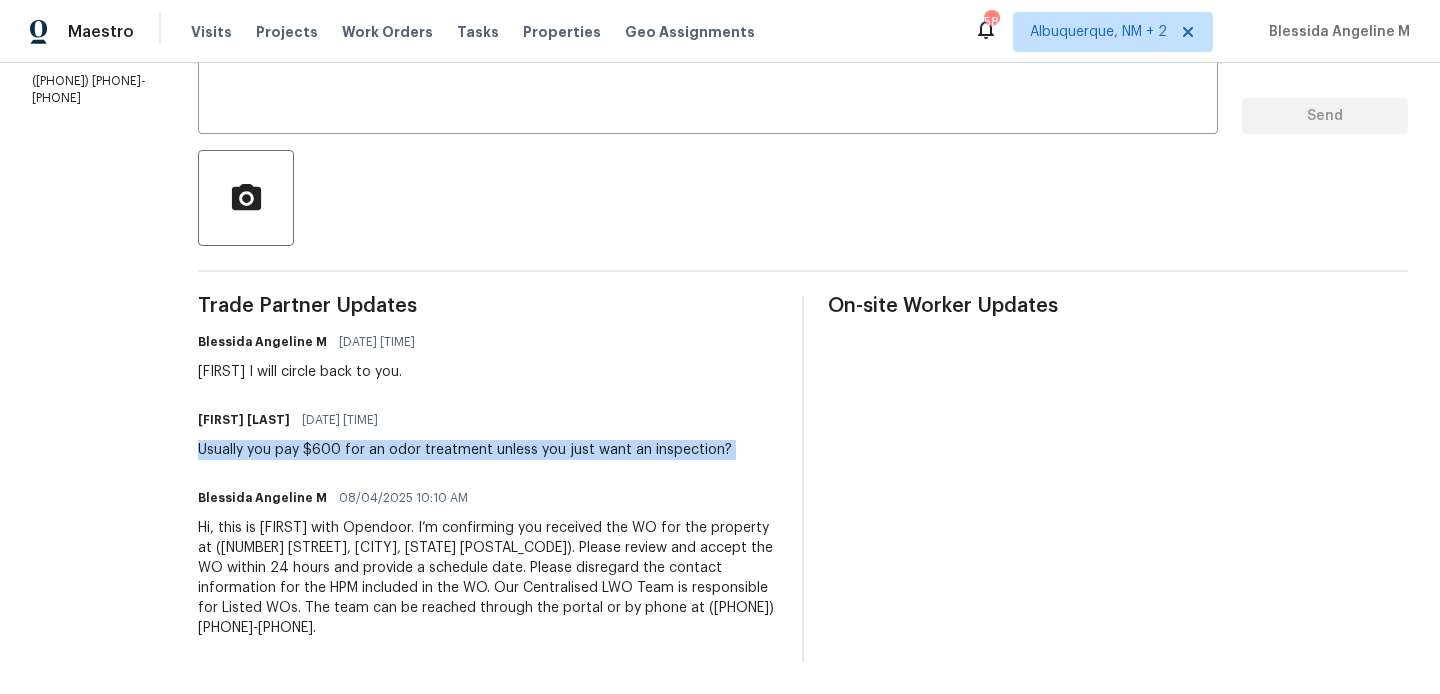 click on "Usually you pay $600 for an odor treatment unless you just want an inspection?" at bounding box center [465, 450] 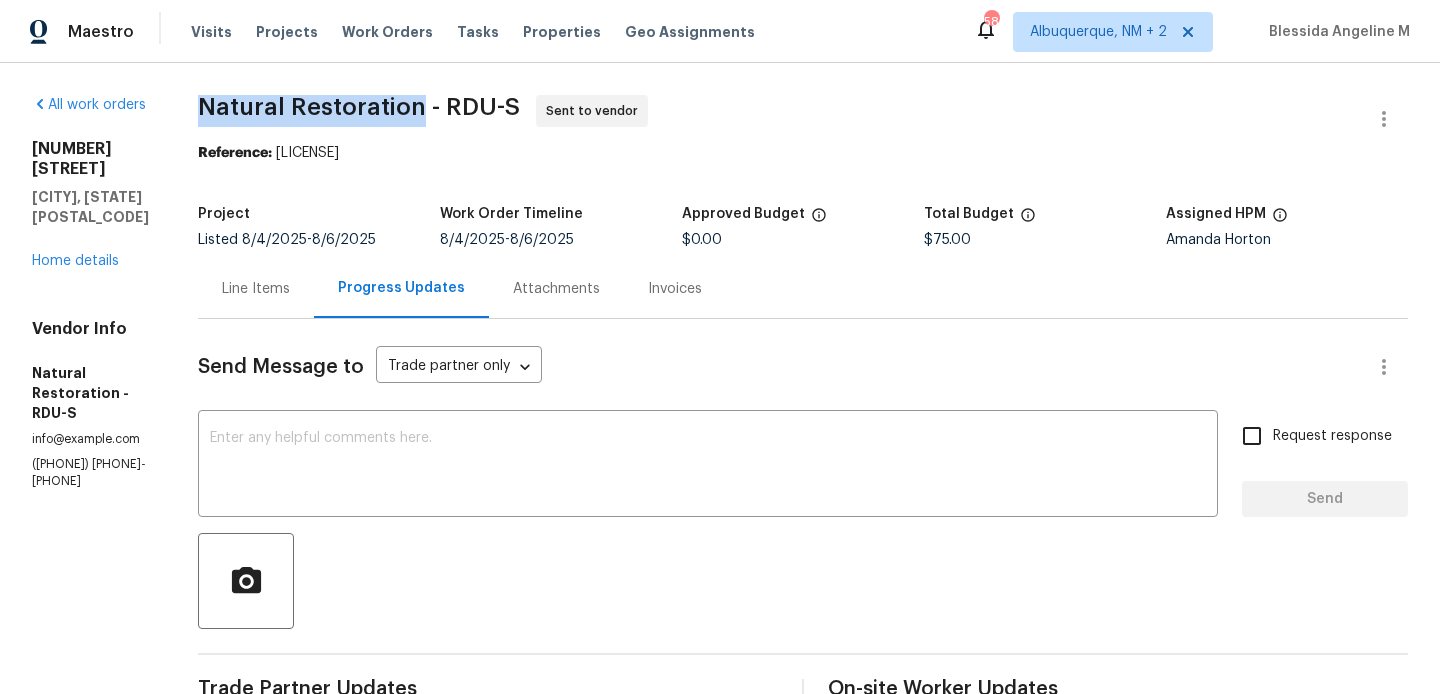 drag, startPoint x: 214, startPoint y: 108, endPoint x: 453, endPoint y: 112, distance: 239.03348 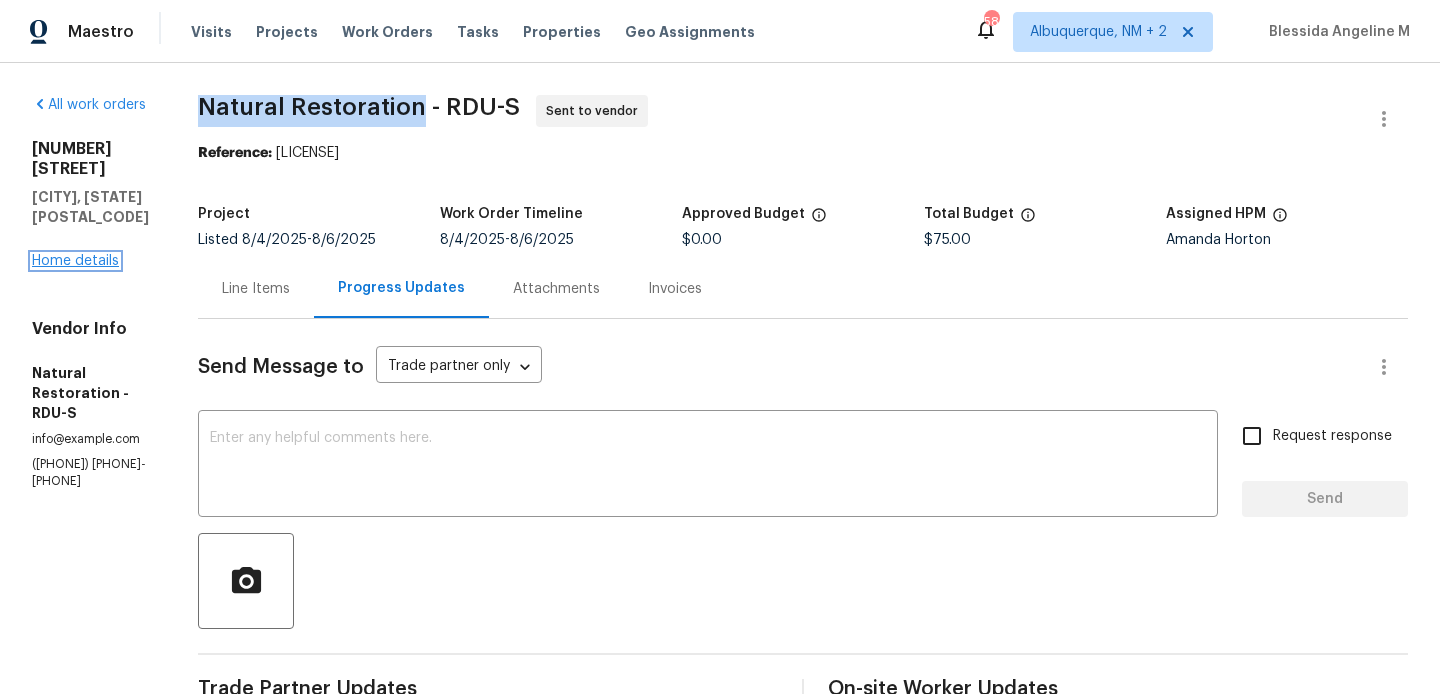 click on "Home details" at bounding box center (75, 261) 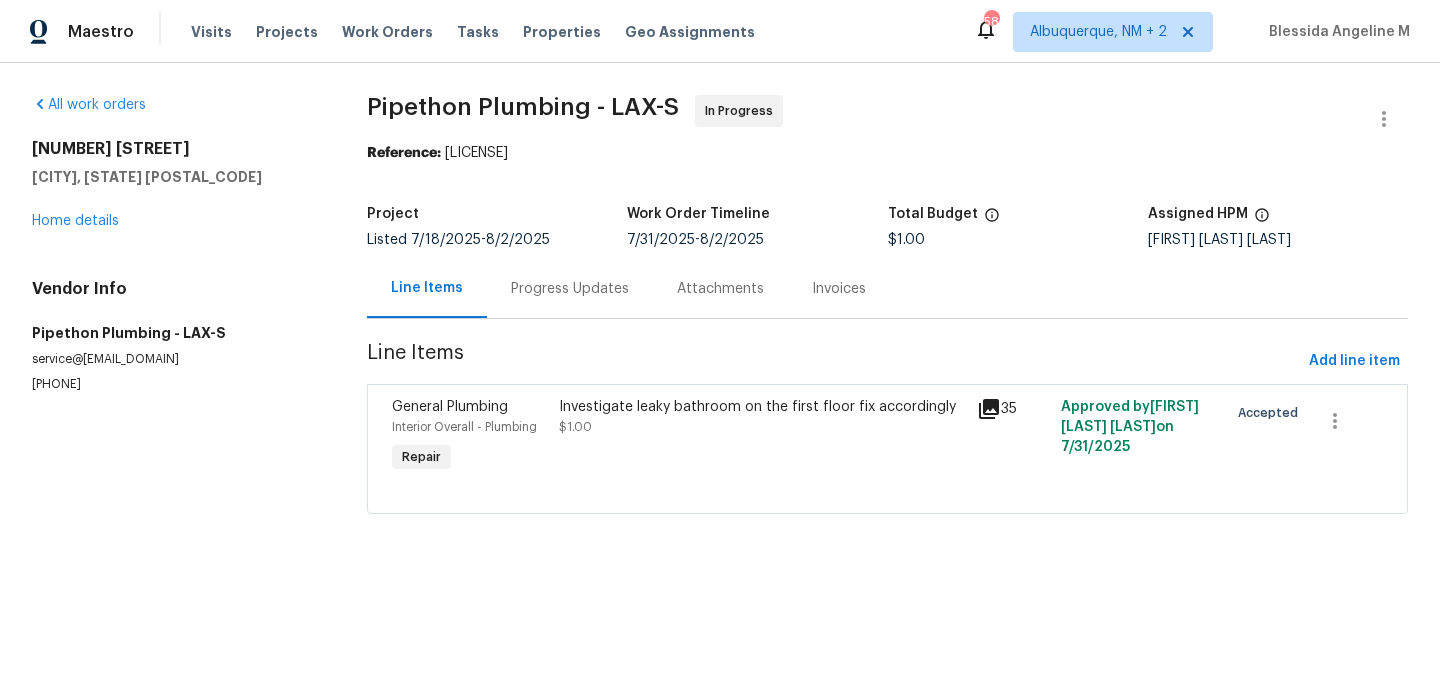 scroll, scrollTop: 0, scrollLeft: 0, axis: both 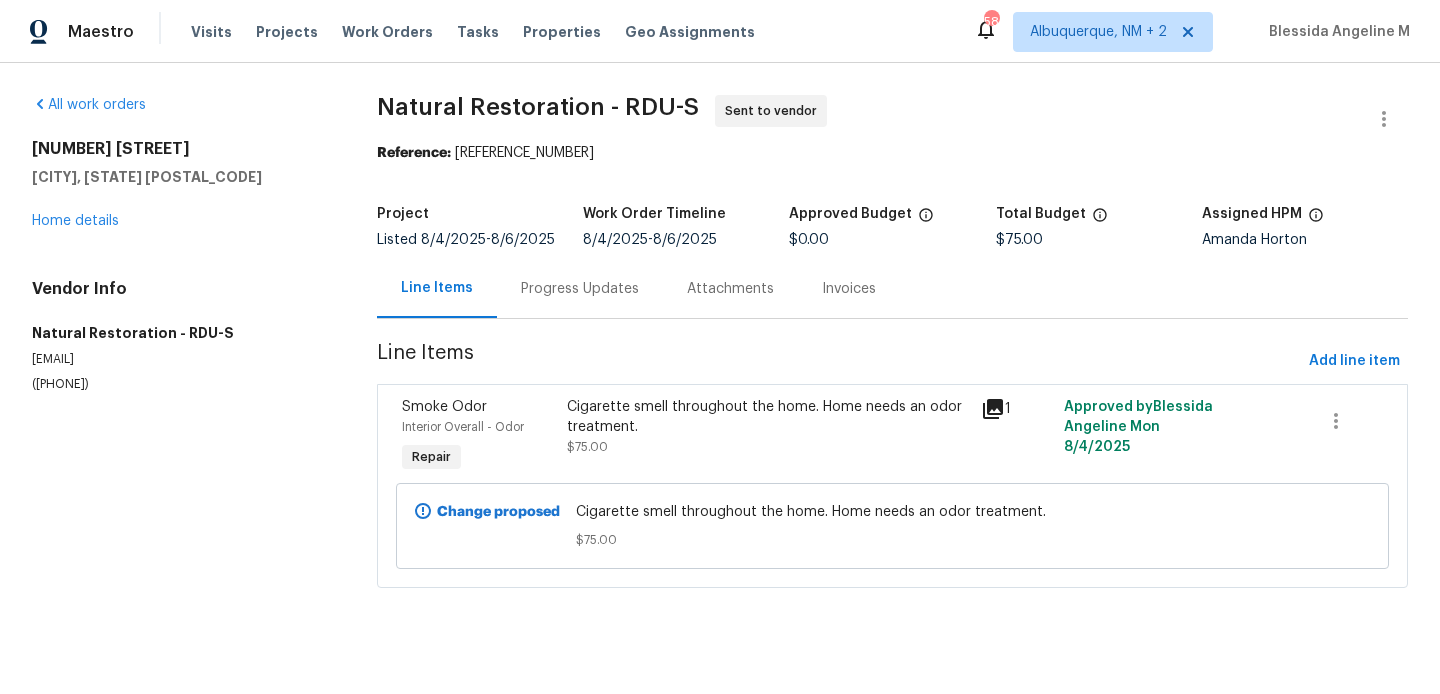 click on "Cigarette smell throughout the home. Home needs an odor treatment." at bounding box center [768, 417] 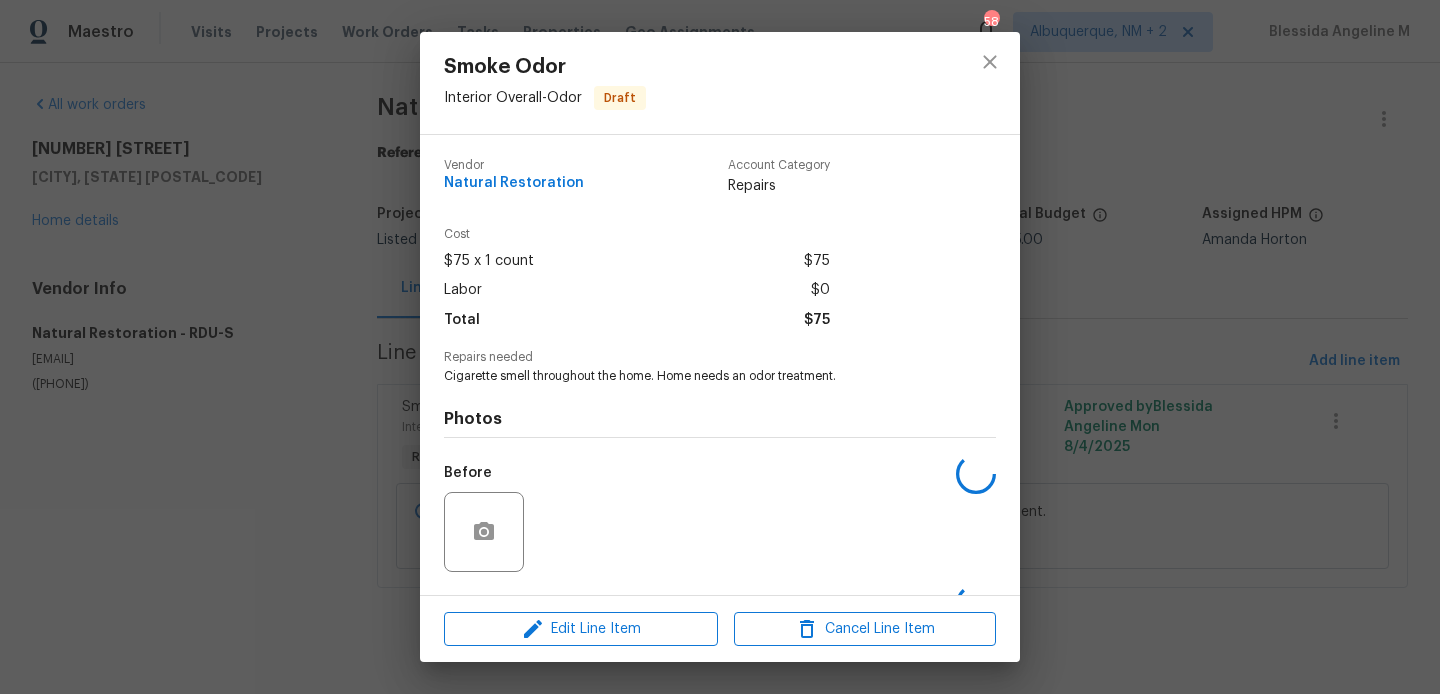 scroll, scrollTop: 127, scrollLeft: 0, axis: vertical 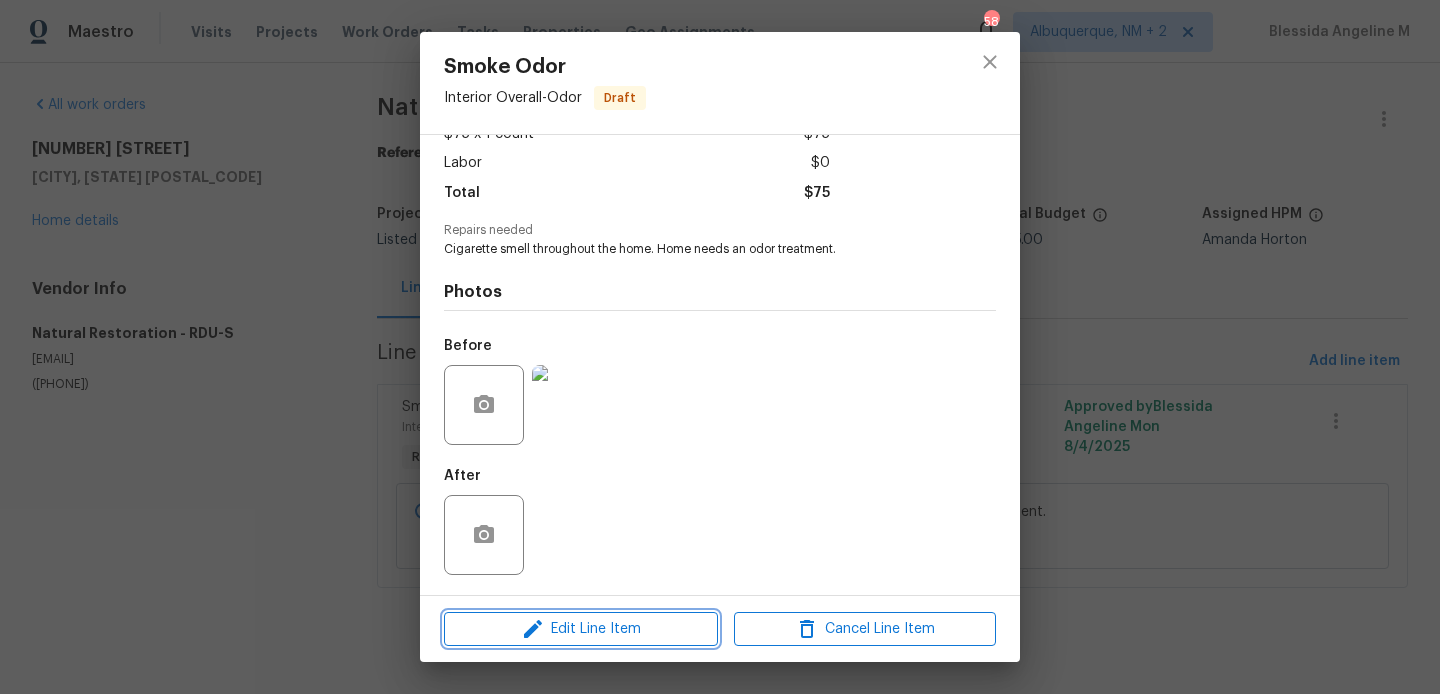 click on "Edit Line Item" at bounding box center (581, 629) 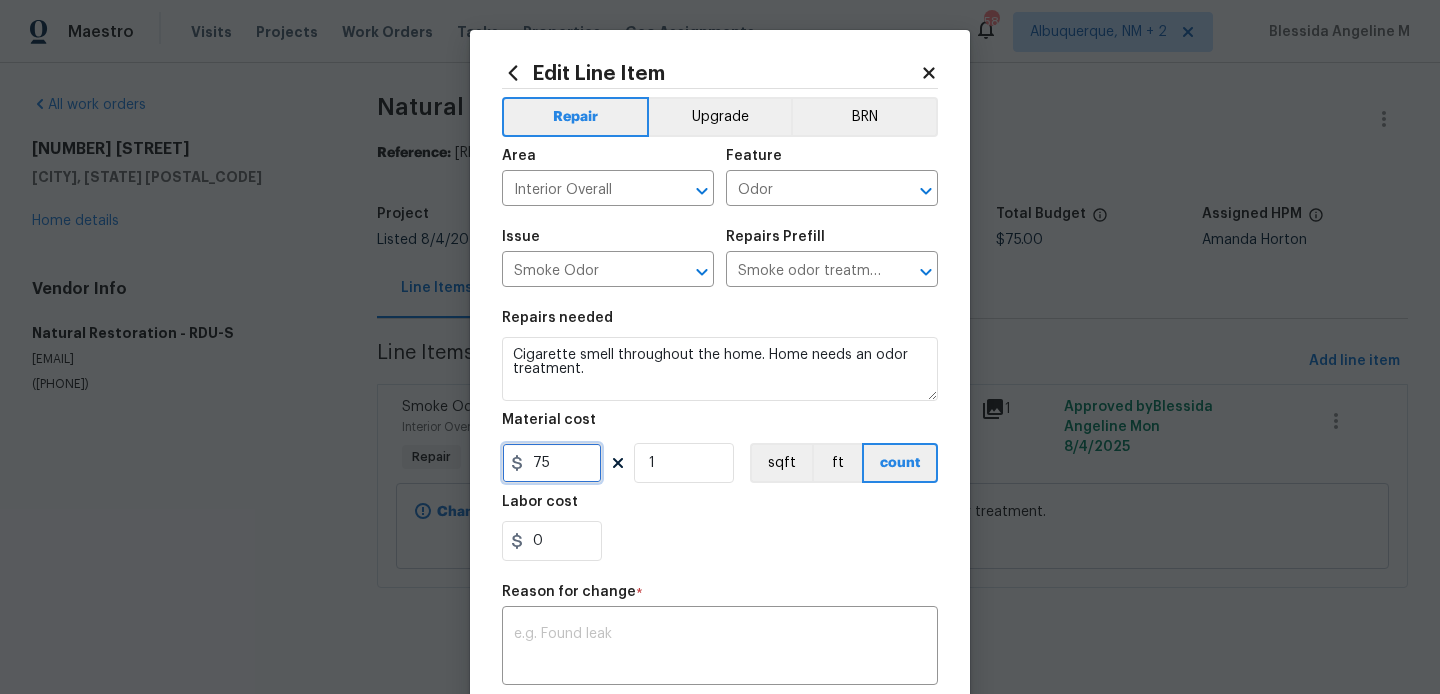 click on "75" at bounding box center (552, 463) 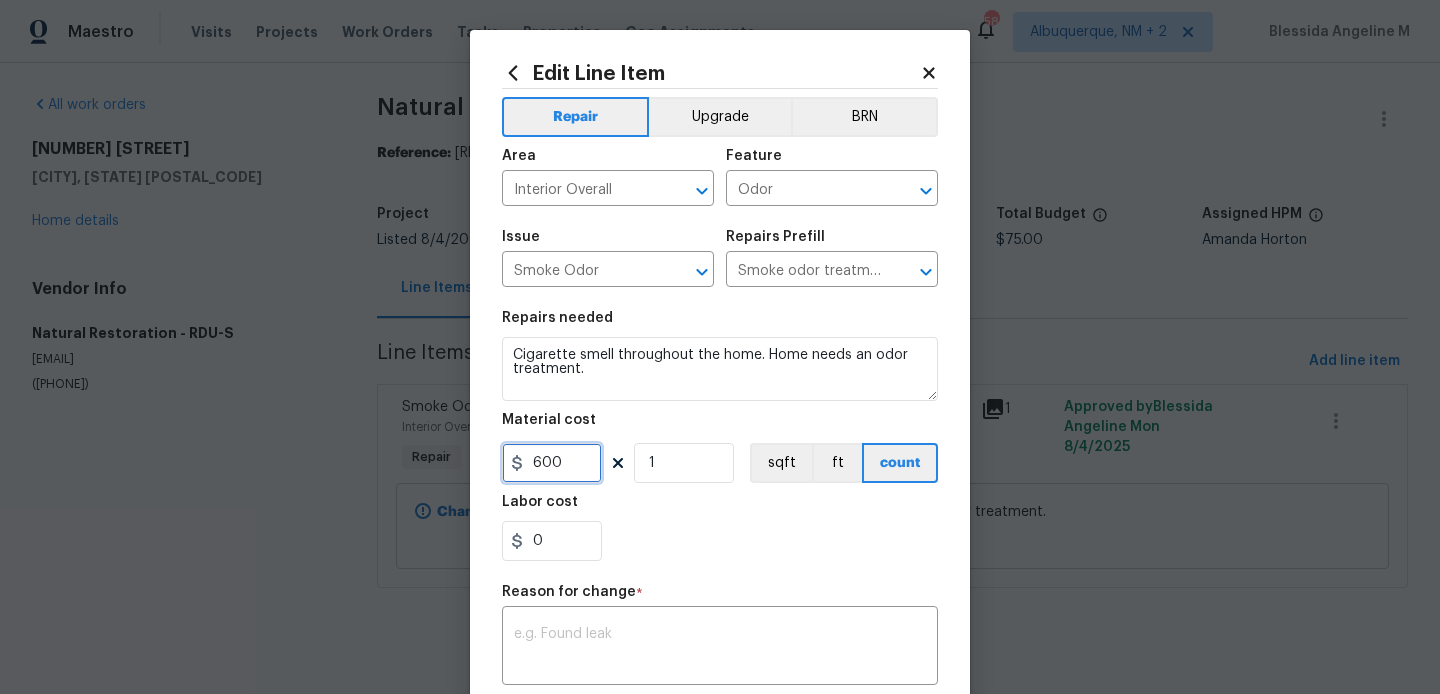 type on "600" 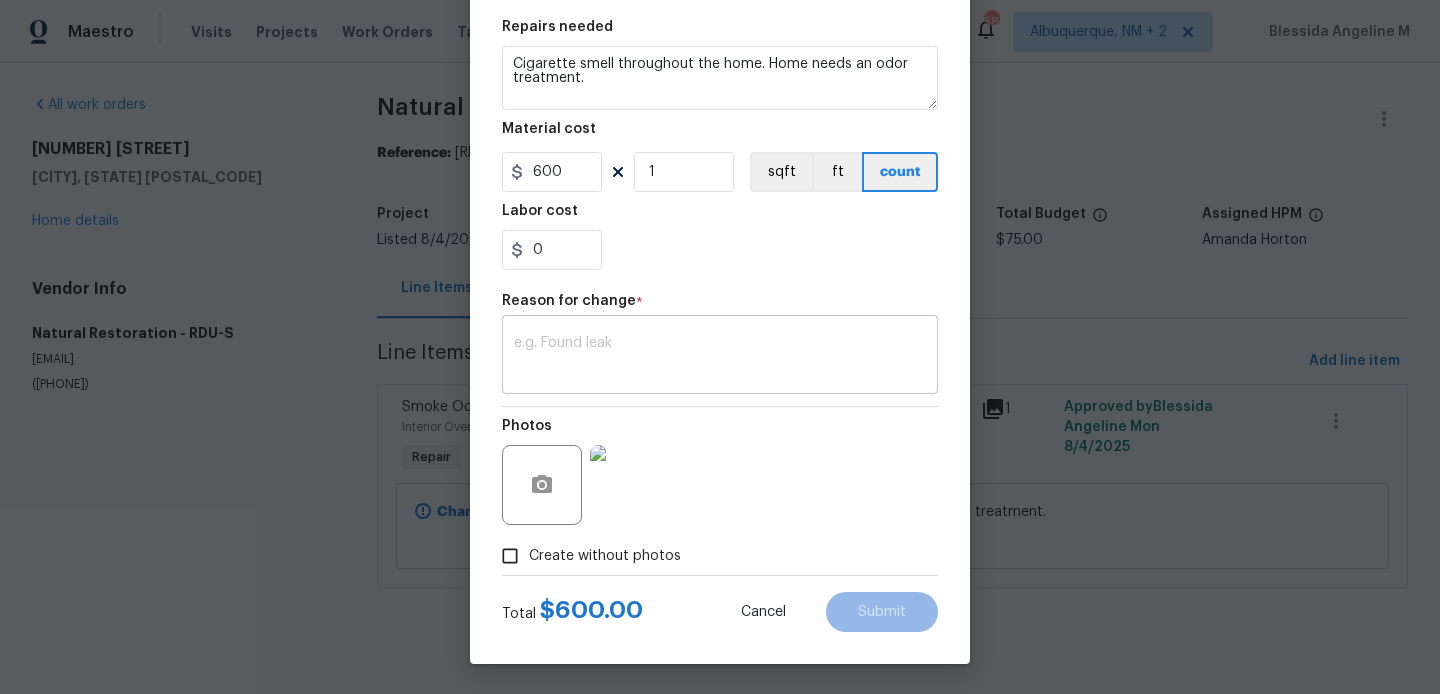 click at bounding box center (720, 357) 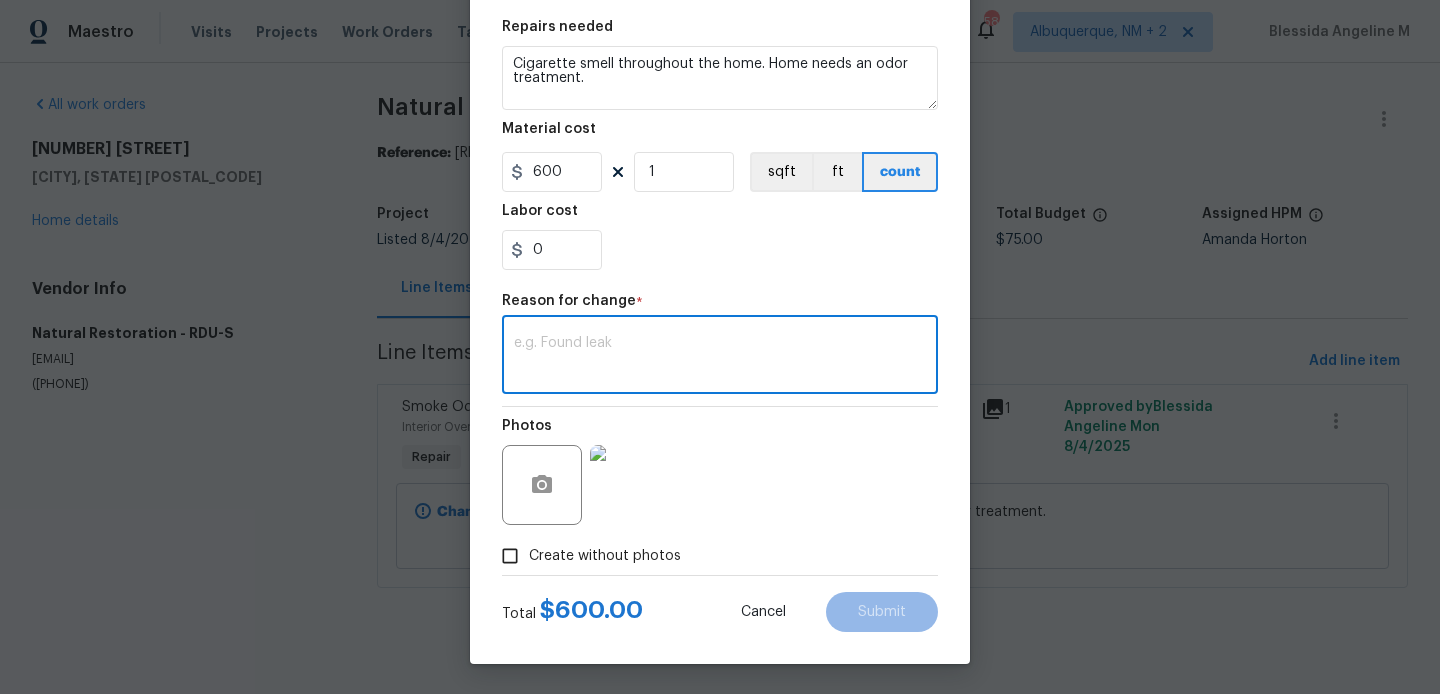 paste on "(BA) Updated cost per BR team approval." 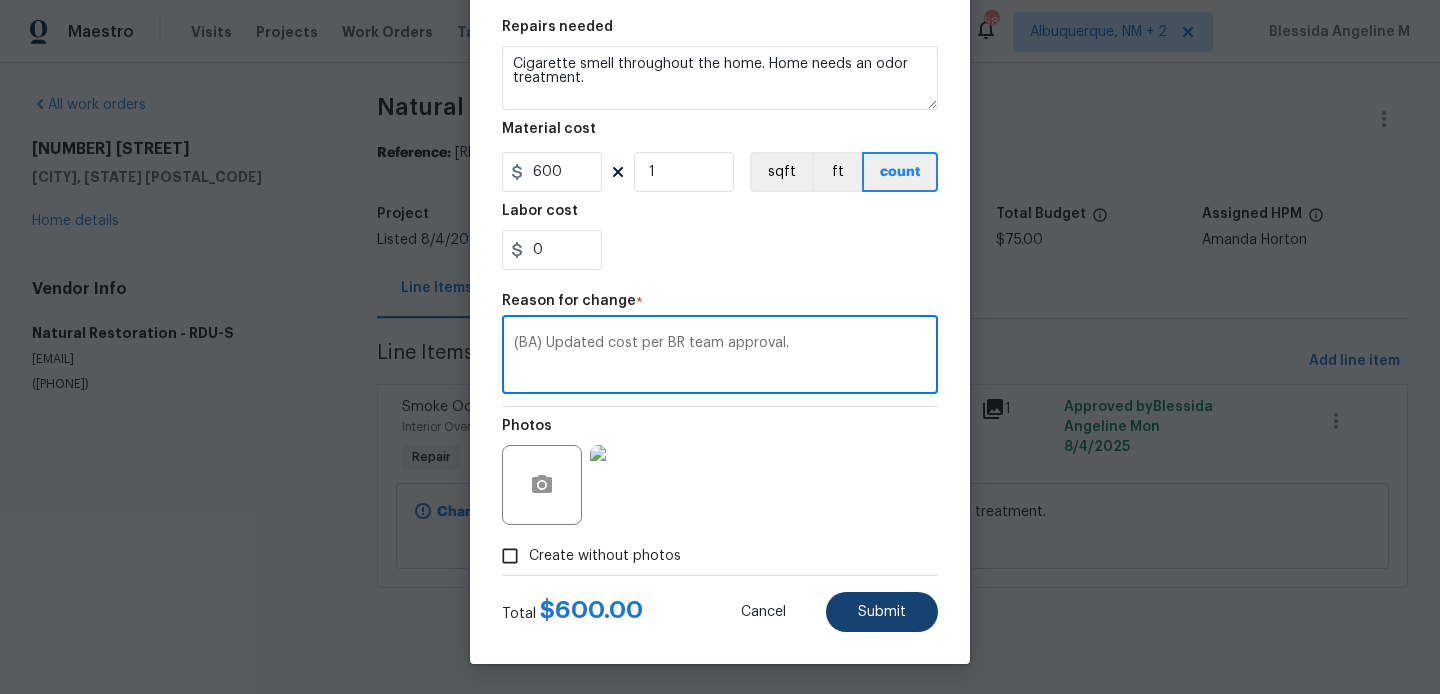 type on "(BA) Updated cost per BR team approval." 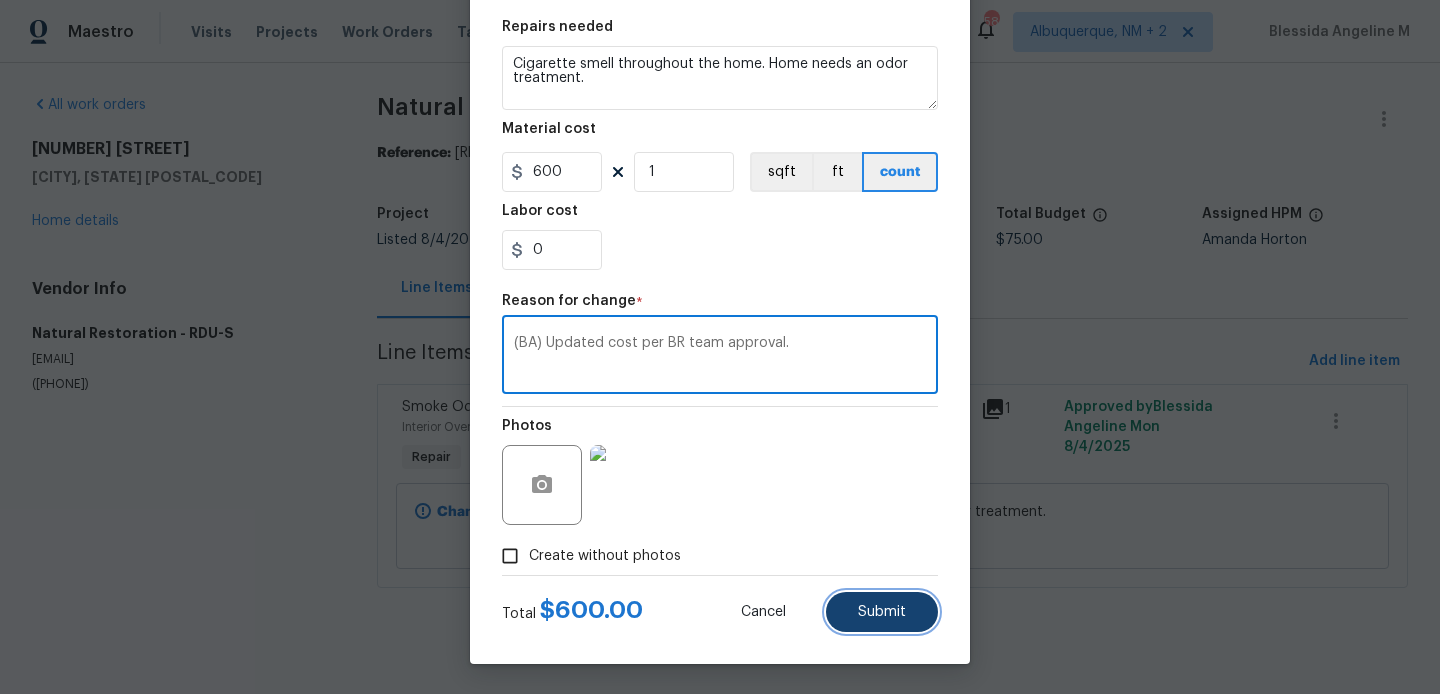 click on "Submit" at bounding box center (882, 612) 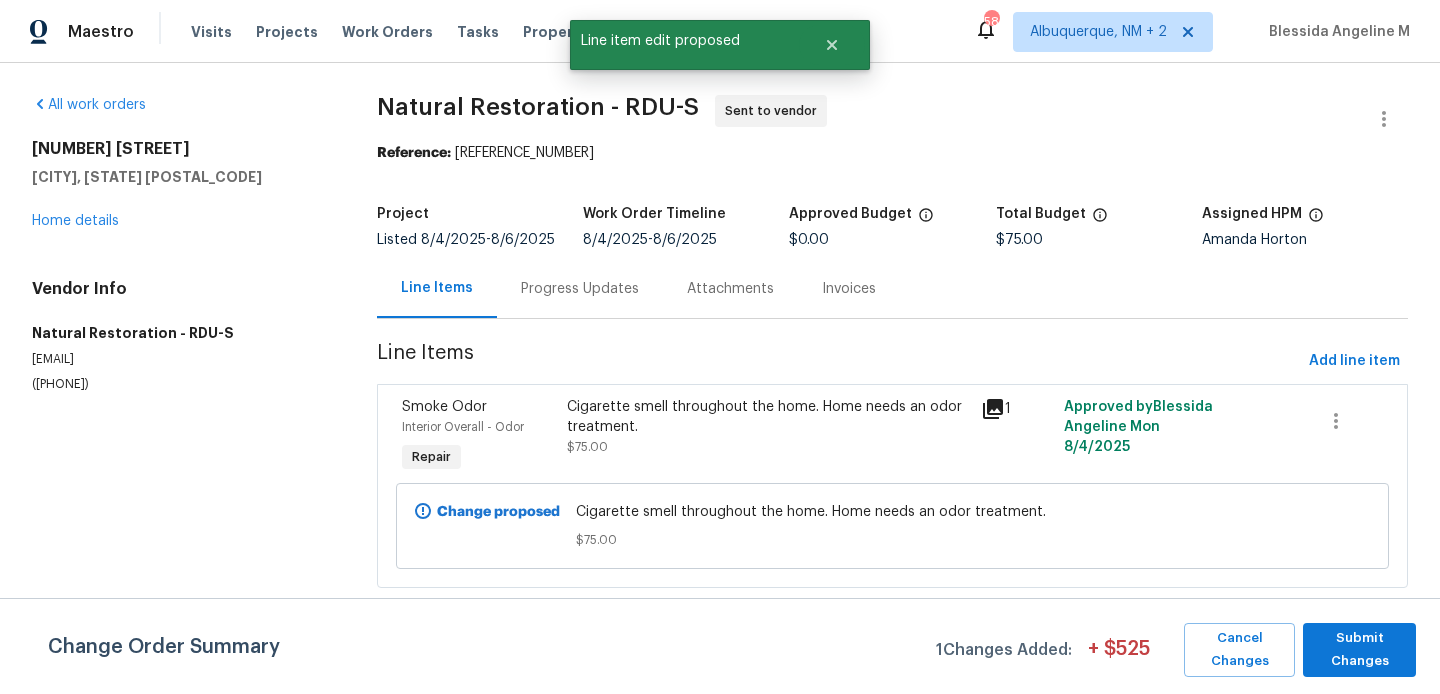 scroll, scrollTop: 0, scrollLeft: 0, axis: both 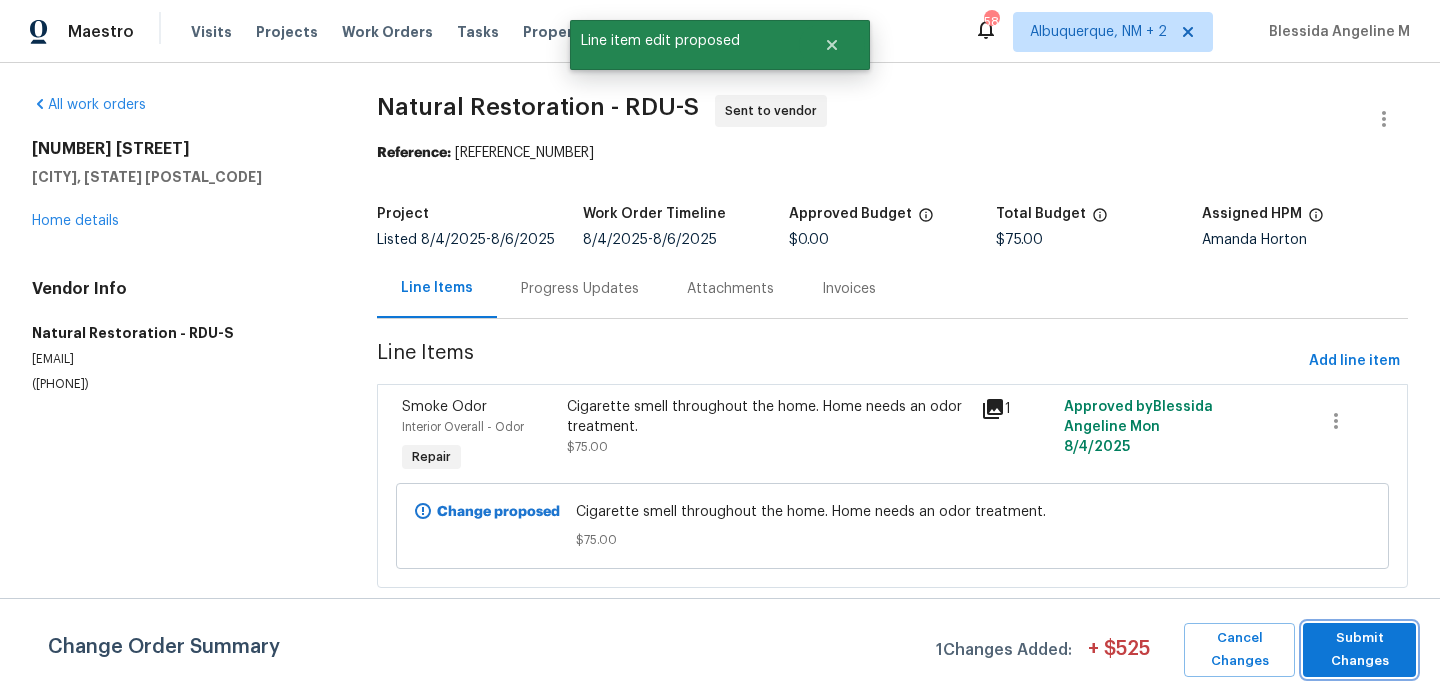 click on "Submit Changes" at bounding box center [1359, 650] 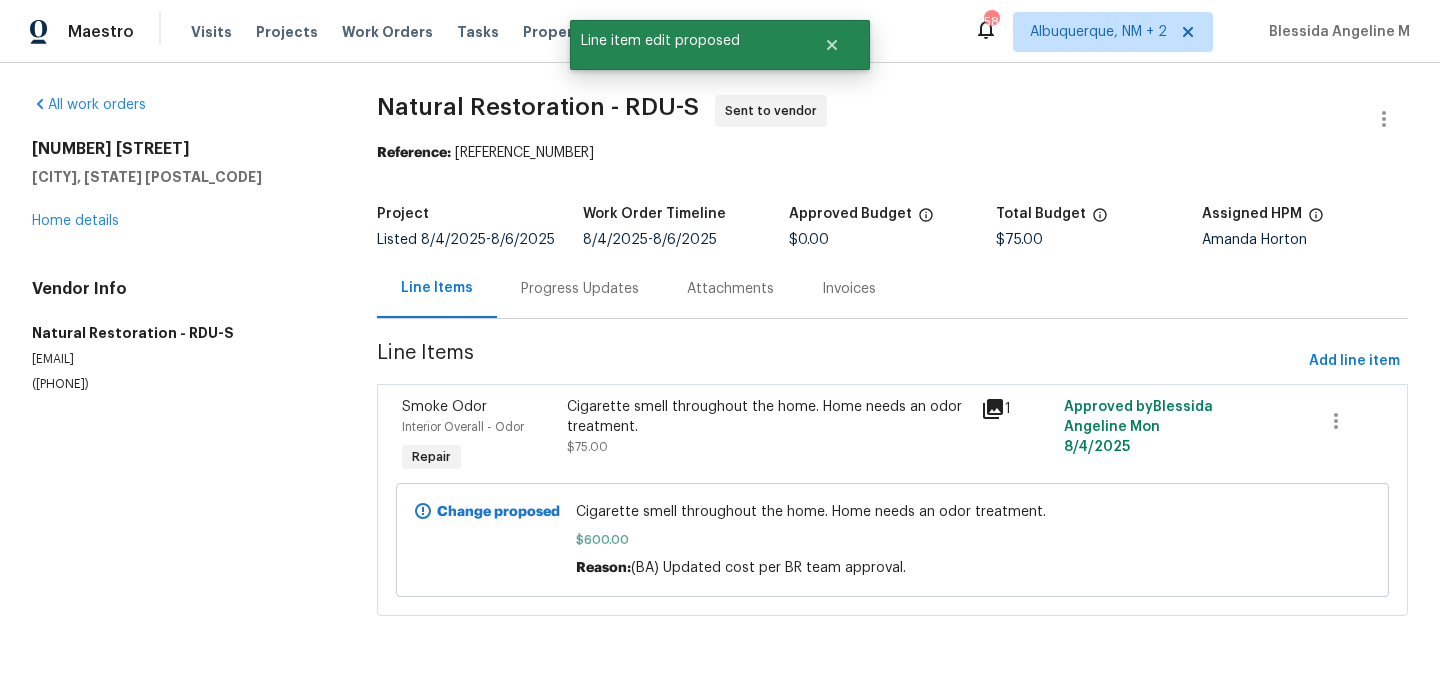 click on "Progress Updates" at bounding box center [580, 289] 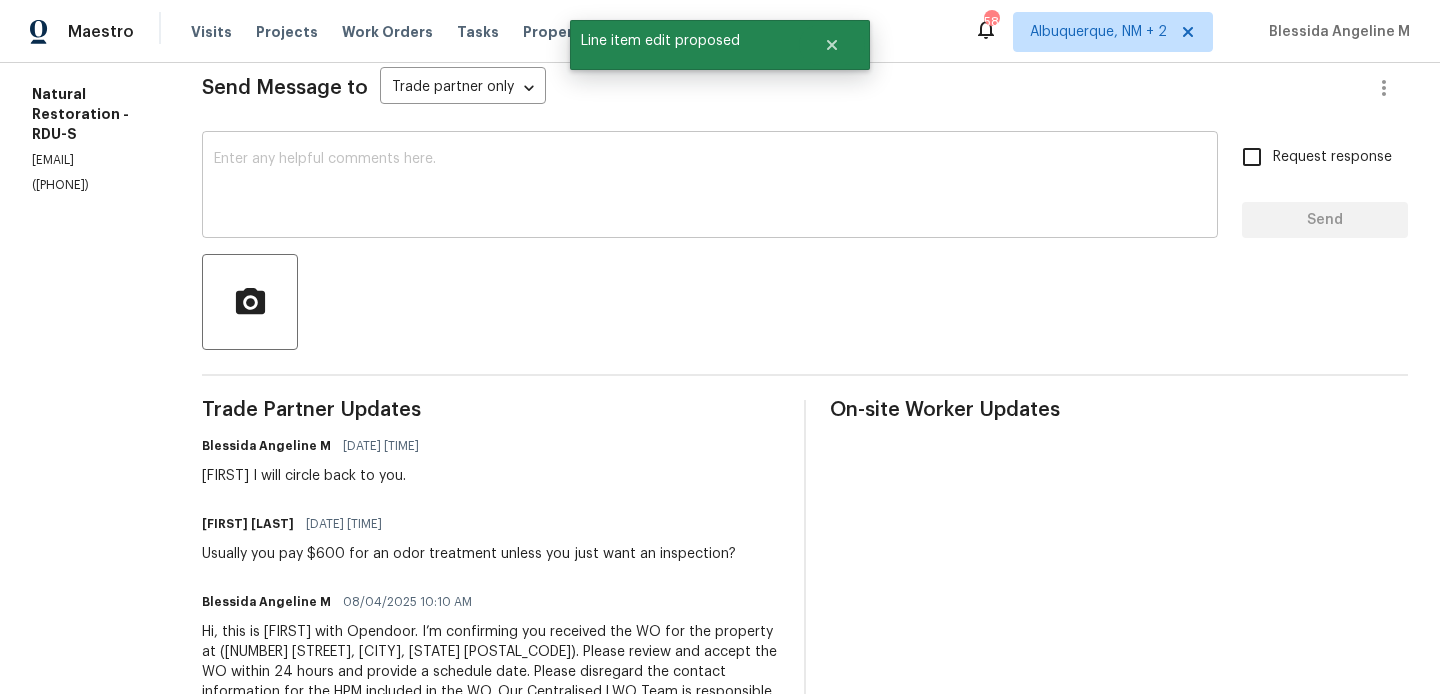 scroll, scrollTop: 274, scrollLeft: 0, axis: vertical 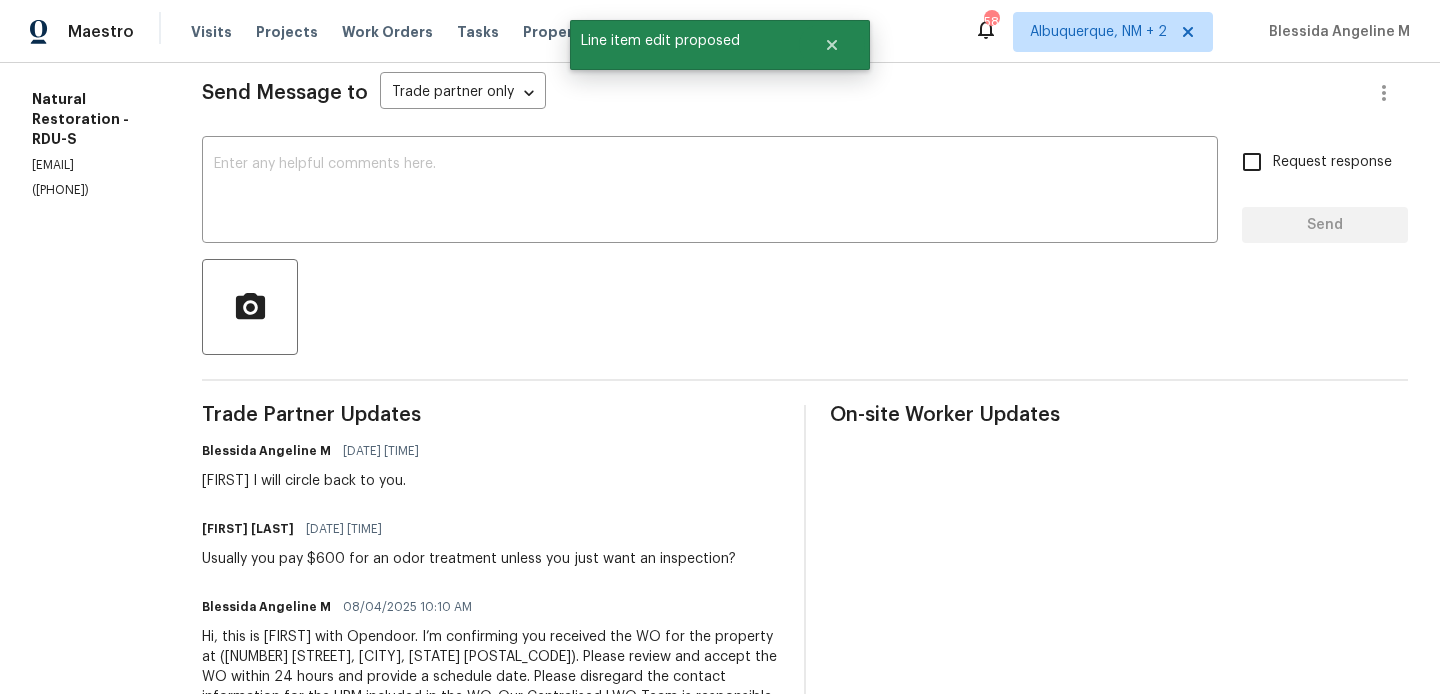 click on "All work orders 216 E Hinton St Clayton, NC 27520 Home details Vendor Info Natural Restoration - RDU-S info@naturalrestoration.net (984) 303-5002 Natural Restoration - RDU-S Sent to vendor Reference:   3755SBVX2EF5N-4ca8f5bf5 Project Listed   8/4/2025  -  8/6/2025 Work Order Timeline 8/4/2025  -  8/6/2025 Approved Budget $0.00 Total Budget $75.00 Assigned HPM Amanda Horton Line Items Progress Updates Attachments Invoices Send Message to Trade partner only Trade partner only ​ x ​ Request response Send Trade Partner Updates Blessida Angeline M 08/04/2025 4:01 PM Tom I will circle back to you. Tom Hessler 08/04/2025 10:23 AM Usually you pay $600 for an odor treatment unless you just want an inspection? Blessida Angeline M 08/04/2025 10:10 AM On-site Worker Updates" at bounding box center [720, 296] 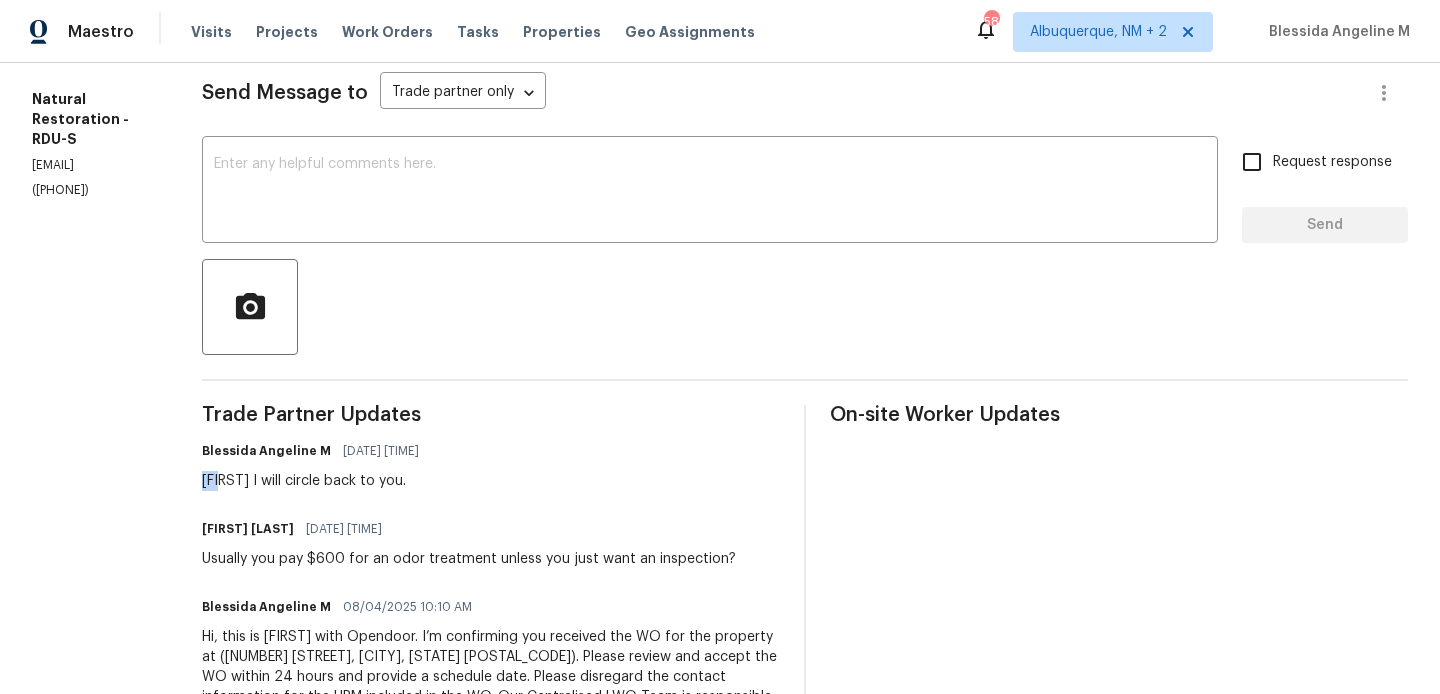 click on "All work orders 216 E Hinton St Clayton, NC 27520 Home details Vendor Info Natural Restoration - RDU-S info@naturalrestoration.net (984) 303-5002 Natural Restoration - RDU-S Sent to vendor Reference:   3755SBVX2EF5N-4ca8f5bf5 Project Listed   8/4/2025  -  8/6/2025 Work Order Timeline 8/4/2025  -  8/6/2025 Approved Budget $0.00 Total Budget $75.00 Assigned HPM Amanda Horton Line Items Progress Updates Attachments Invoices Send Message to Trade partner only Trade partner only ​ x ​ Request response Send Trade Partner Updates Blessida Angeline M 08/04/2025 4:01 PM Tom I will circle back to you. Tom Hessler 08/04/2025 10:23 AM Usually you pay $600 for an odor treatment unless you just want an inspection? Blessida Angeline M 08/04/2025 10:10 AM On-site Worker Updates" at bounding box center [720, 296] 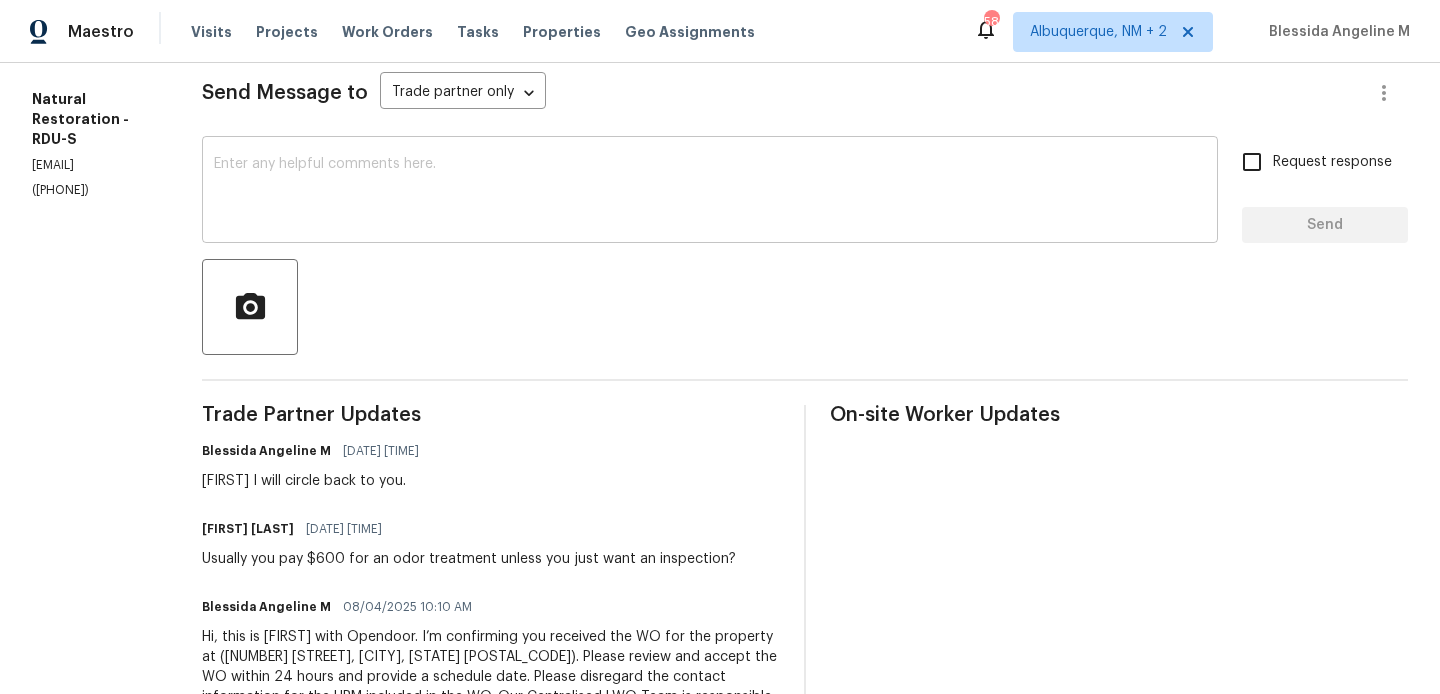 click at bounding box center [710, 192] 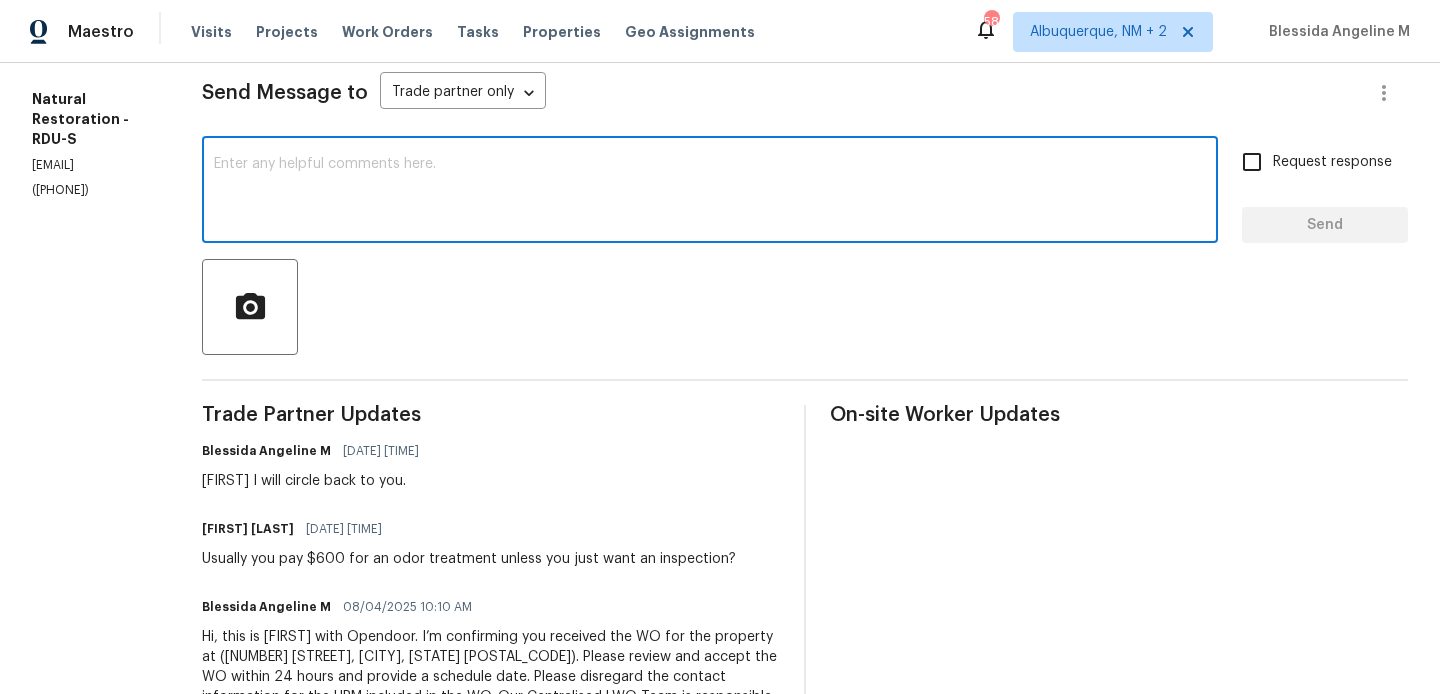 paste on "Tom" 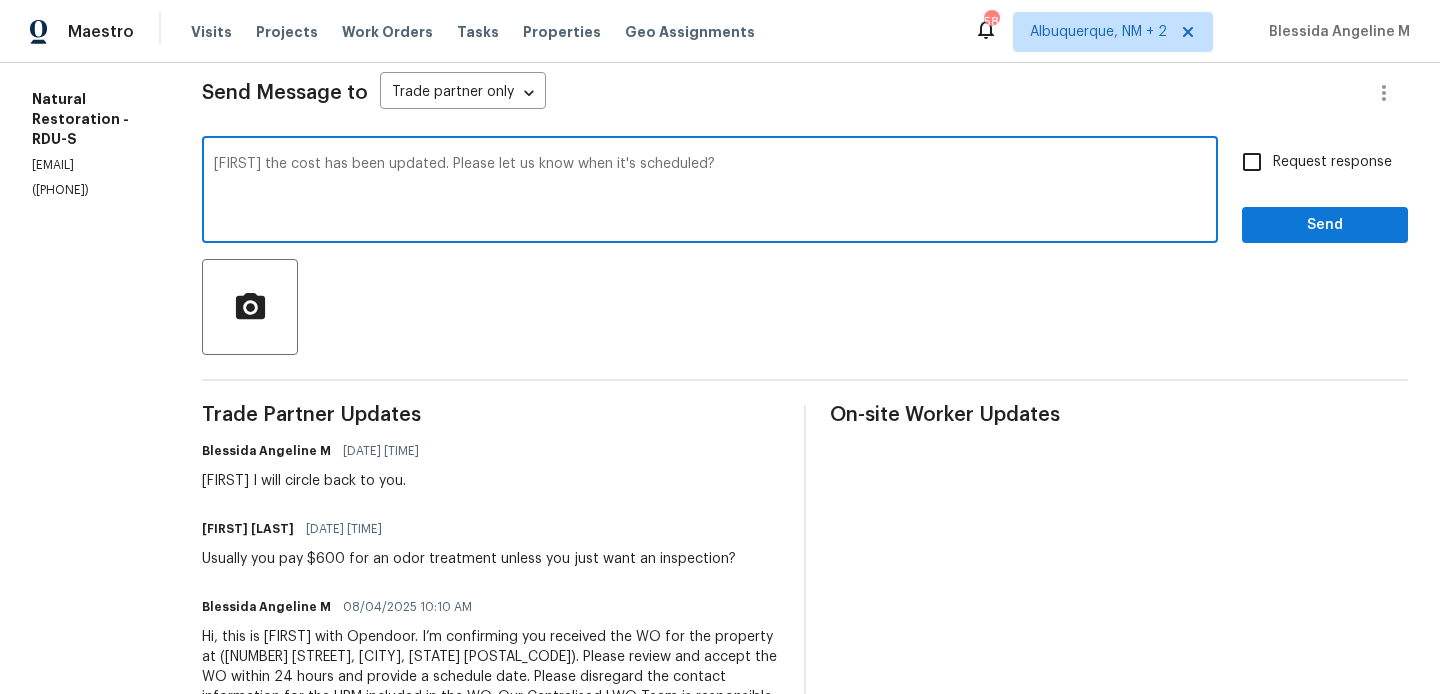 type on "Tom the cost has been updated. Please let us know when it's scheduled?" 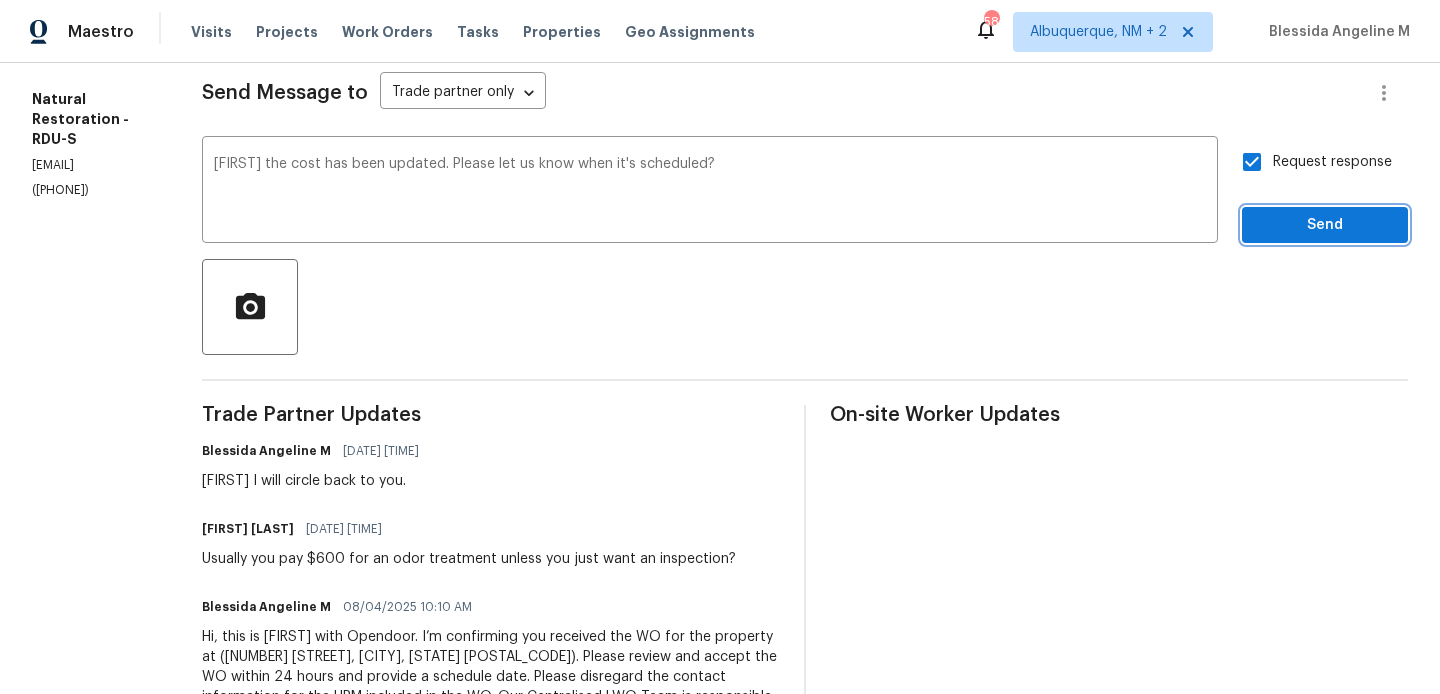 click on "Send" at bounding box center (1325, 225) 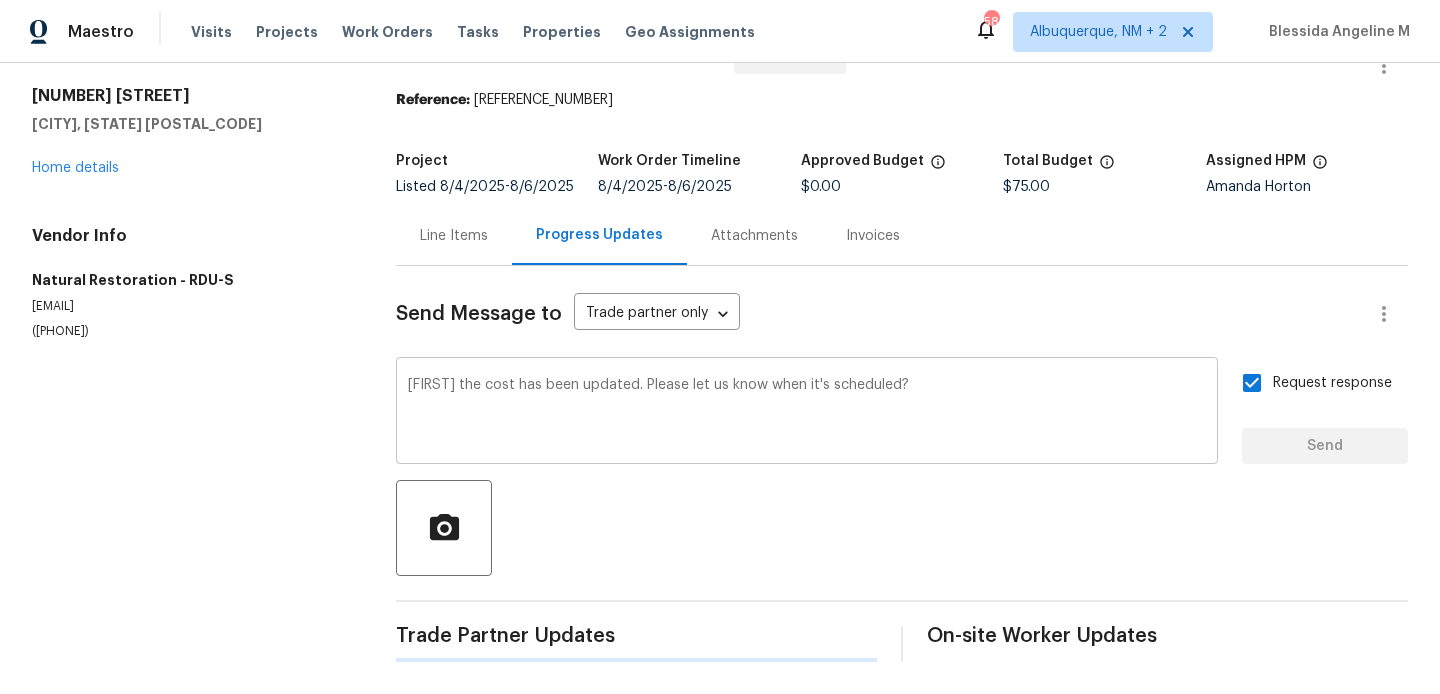 type 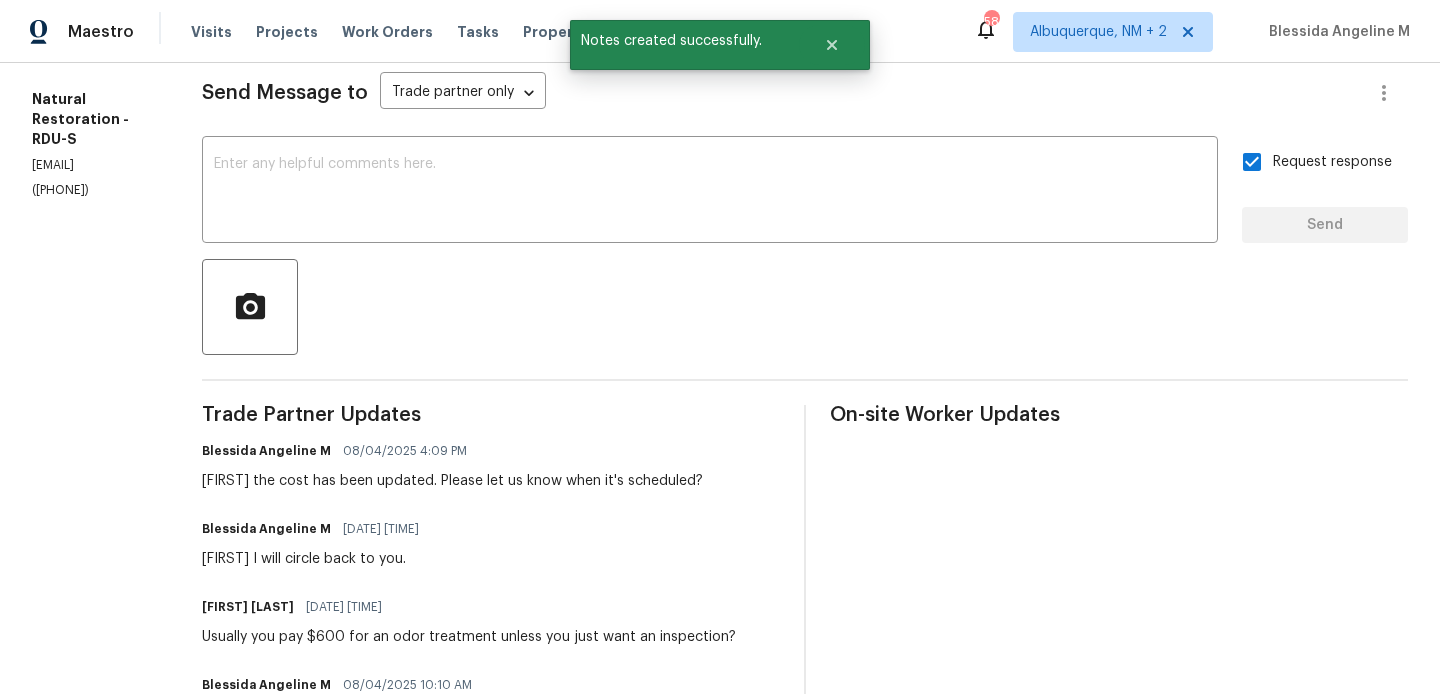 scroll, scrollTop: 0, scrollLeft: 0, axis: both 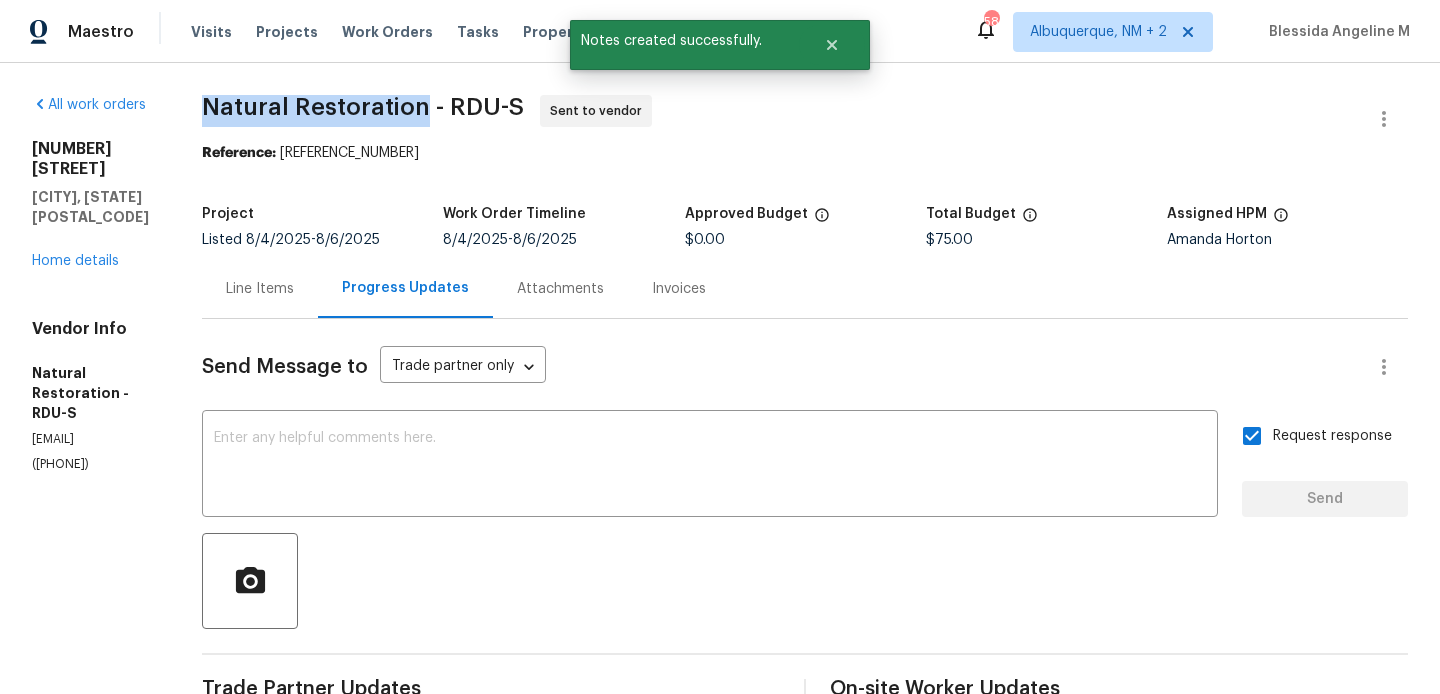 drag, startPoint x: 232, startPoint y: 110, endPoint x: 450, endPoint y: 110, distance: 218 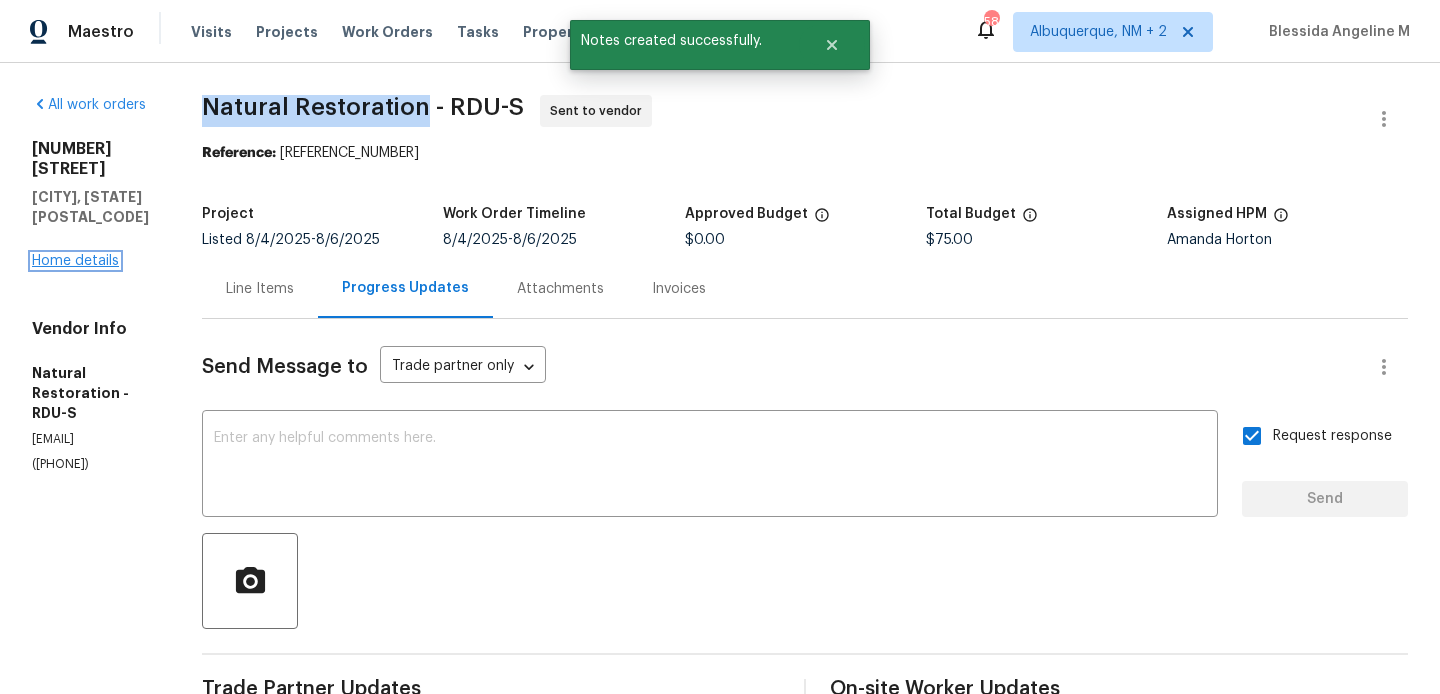 click on "Home details" at bounding box center (75, 261) 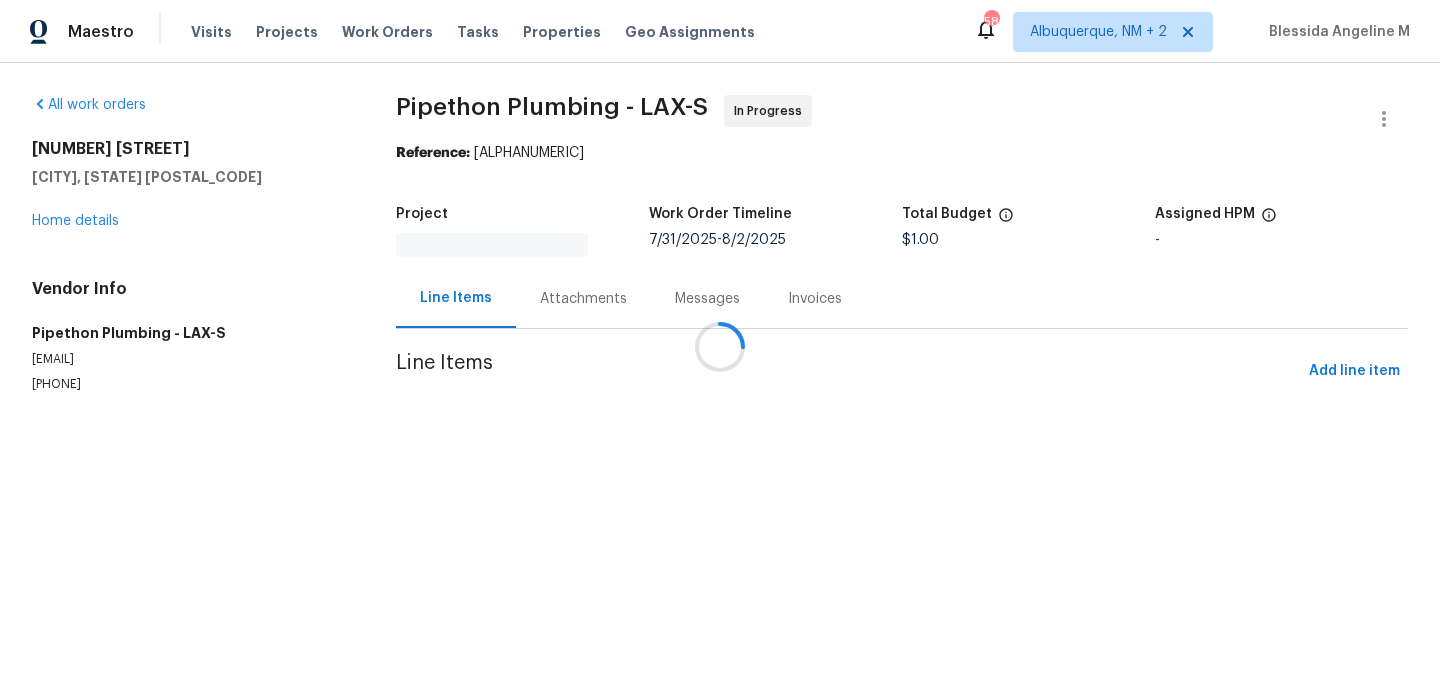 scroll, scrollTop: 0, scrollLeft: 0, axis: both 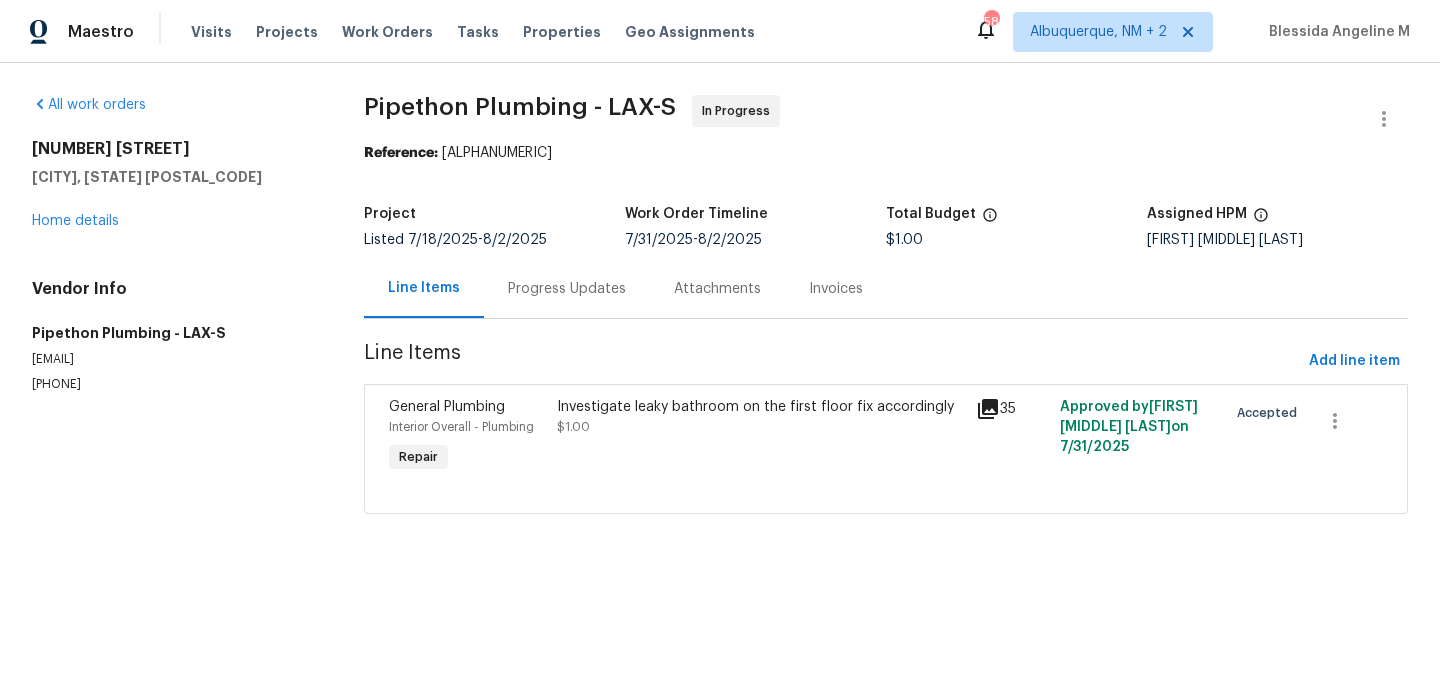 click on "[PHONE]" at bounding box center [174, 384] 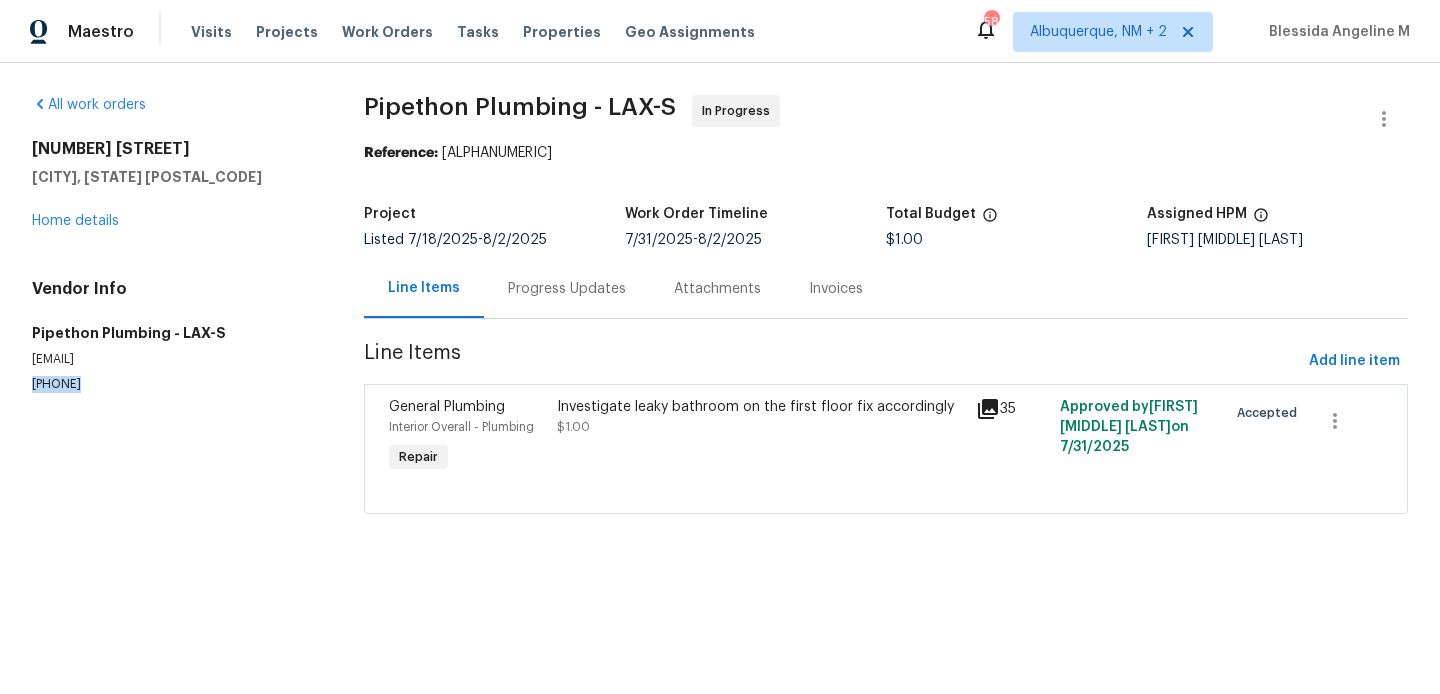 click on "[PHONE]" at bounding box center [174, 384] 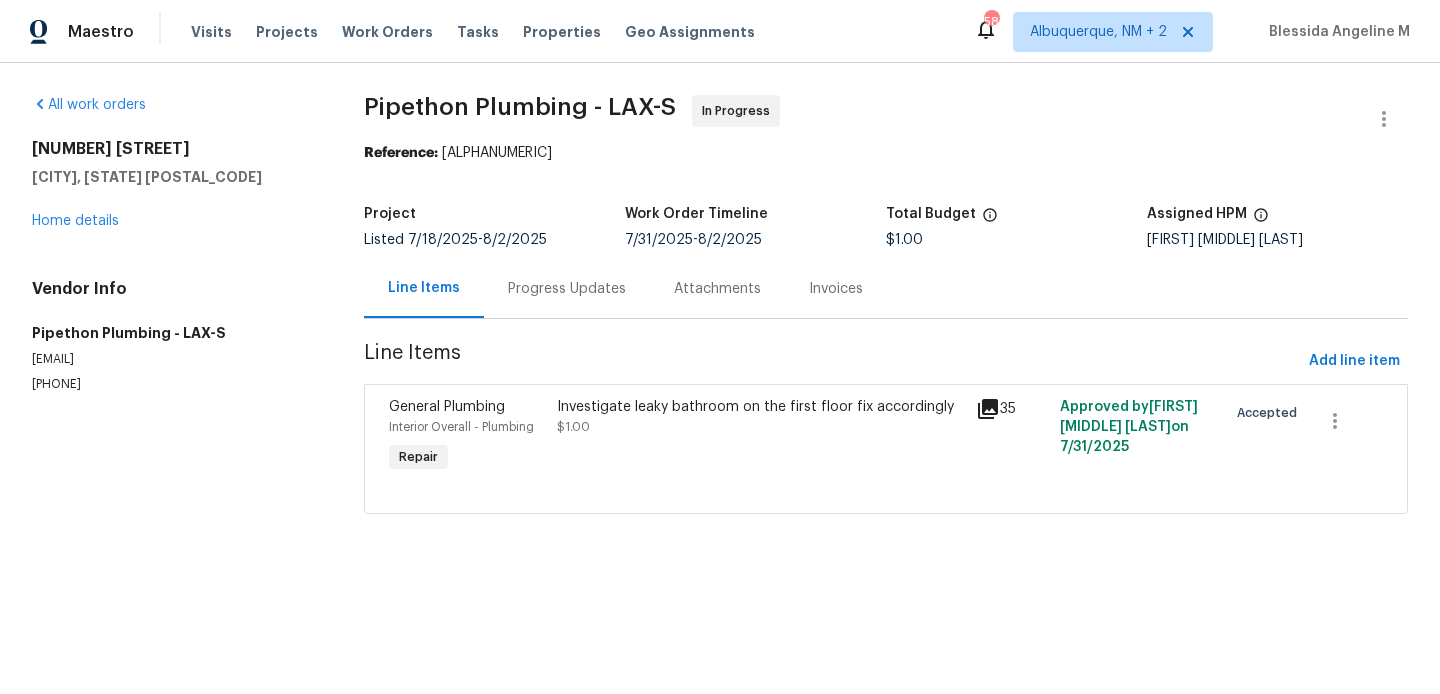 click on "[NUMBER] [STREET] [CITY], [STATE] [POSTAL_CODE] [WORD] [WORD]" at bounding box center [174, 185] 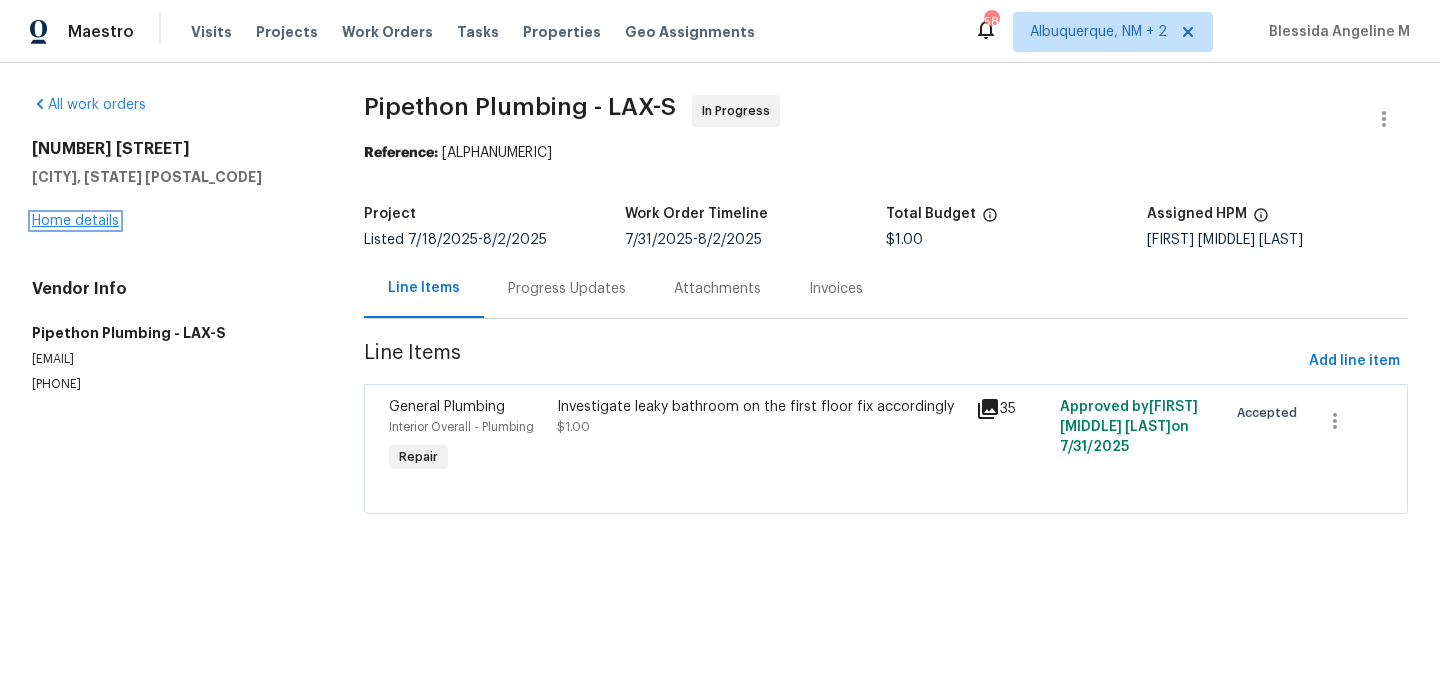 click on "Home details" at bounding box center [75, 221] 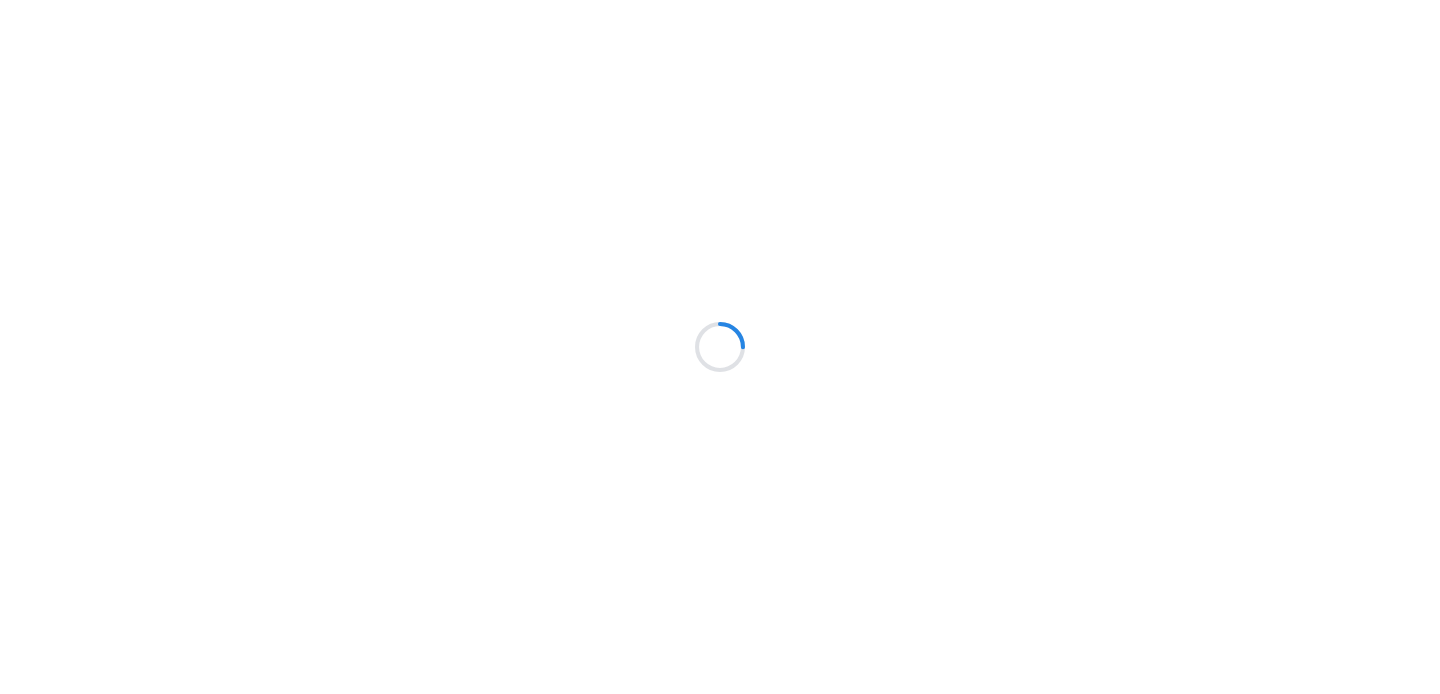 scroll, scrollTop: 0, scrollLeft: 0, axis: both 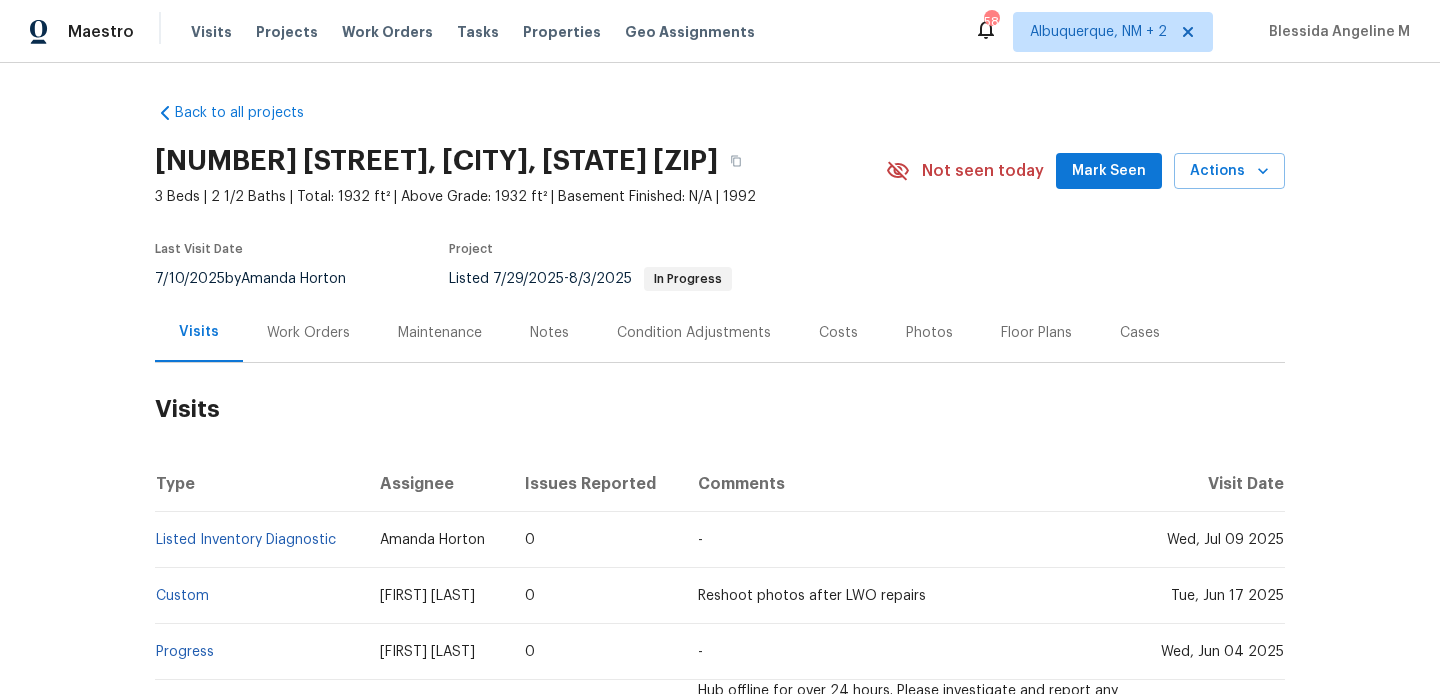 click on "Work Orders" at bounding box center (308, 332) 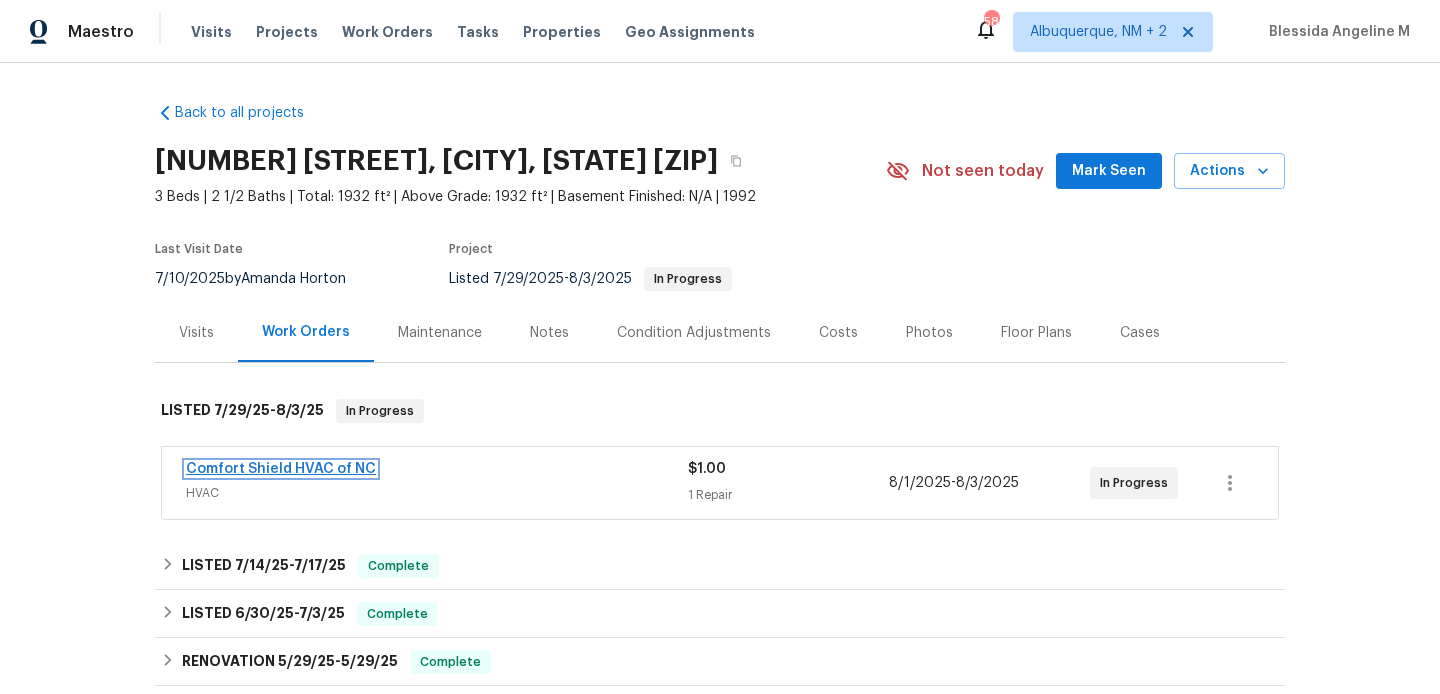 click on "Comfort Shield HVAC of NC" at bounding box center (281, 469) 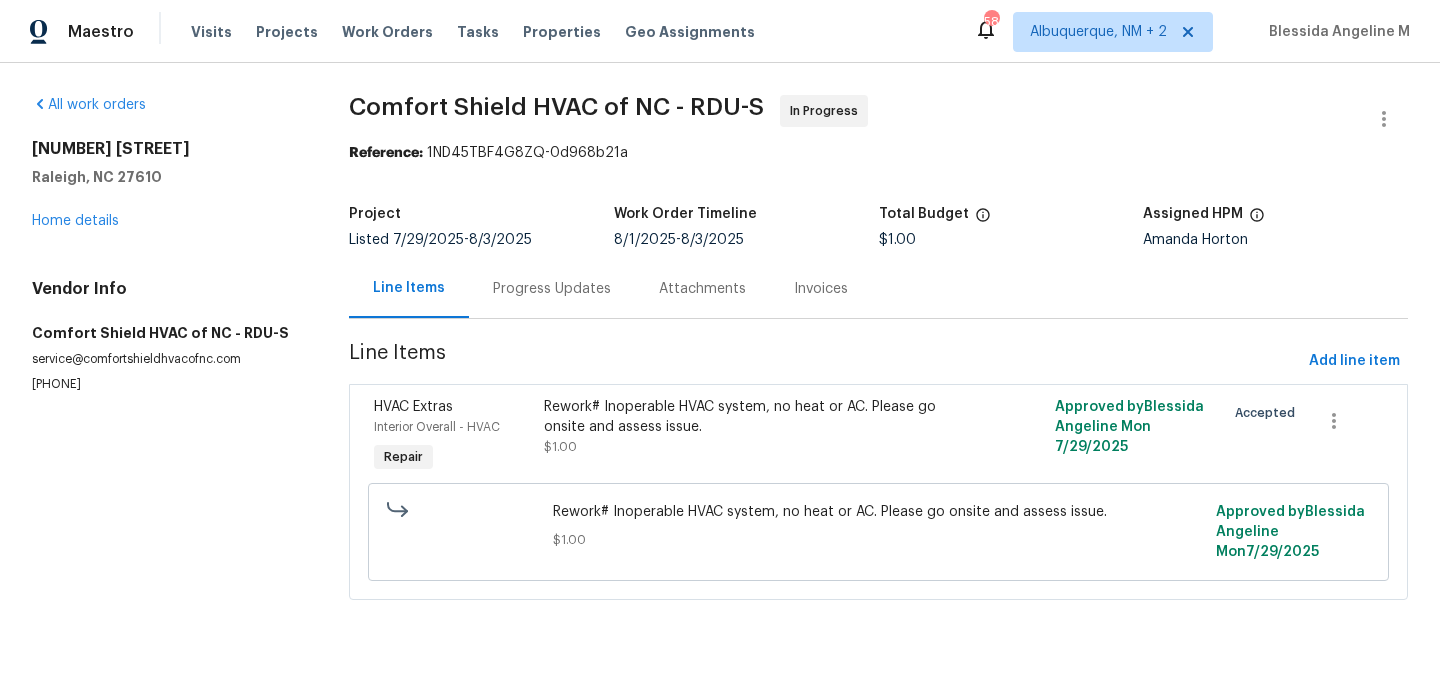 click on "Progress Updates" at bounding box center (552, 289) 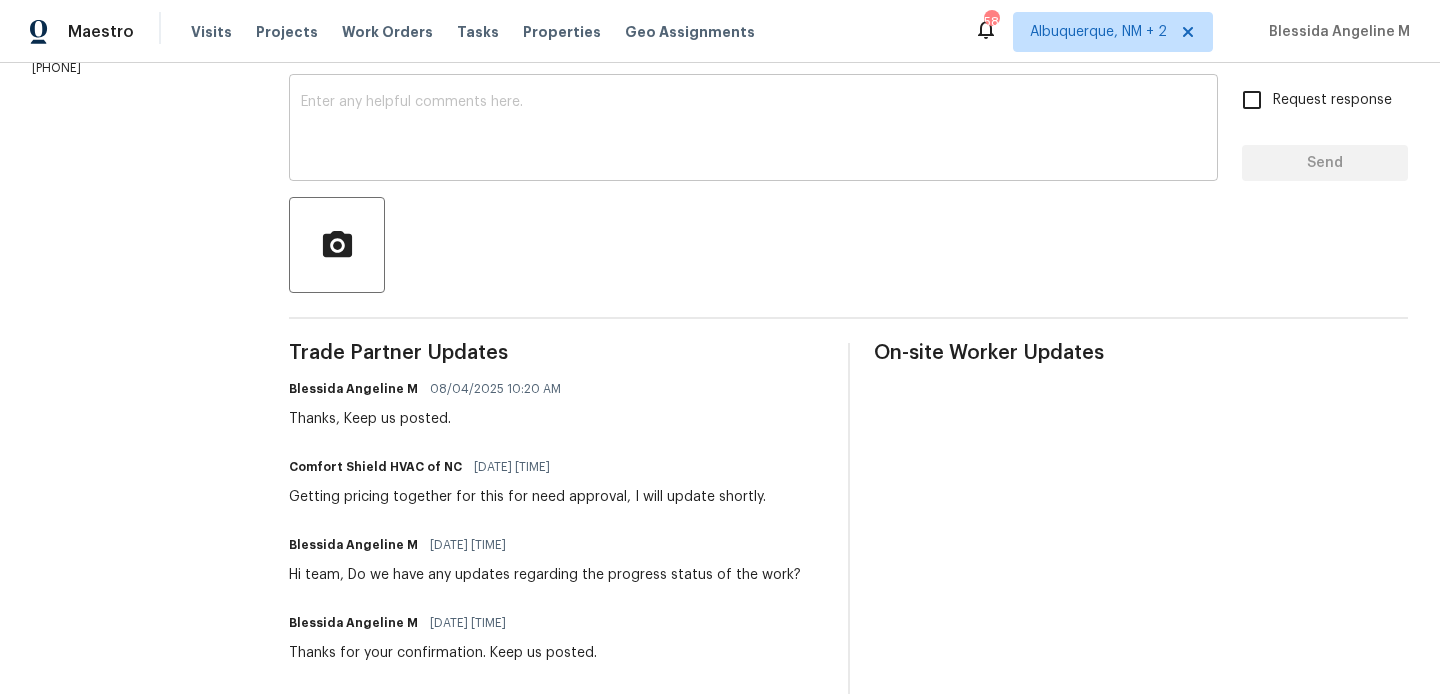 scroll, scrollTop: 0, scrollLeft: 0, axis: both 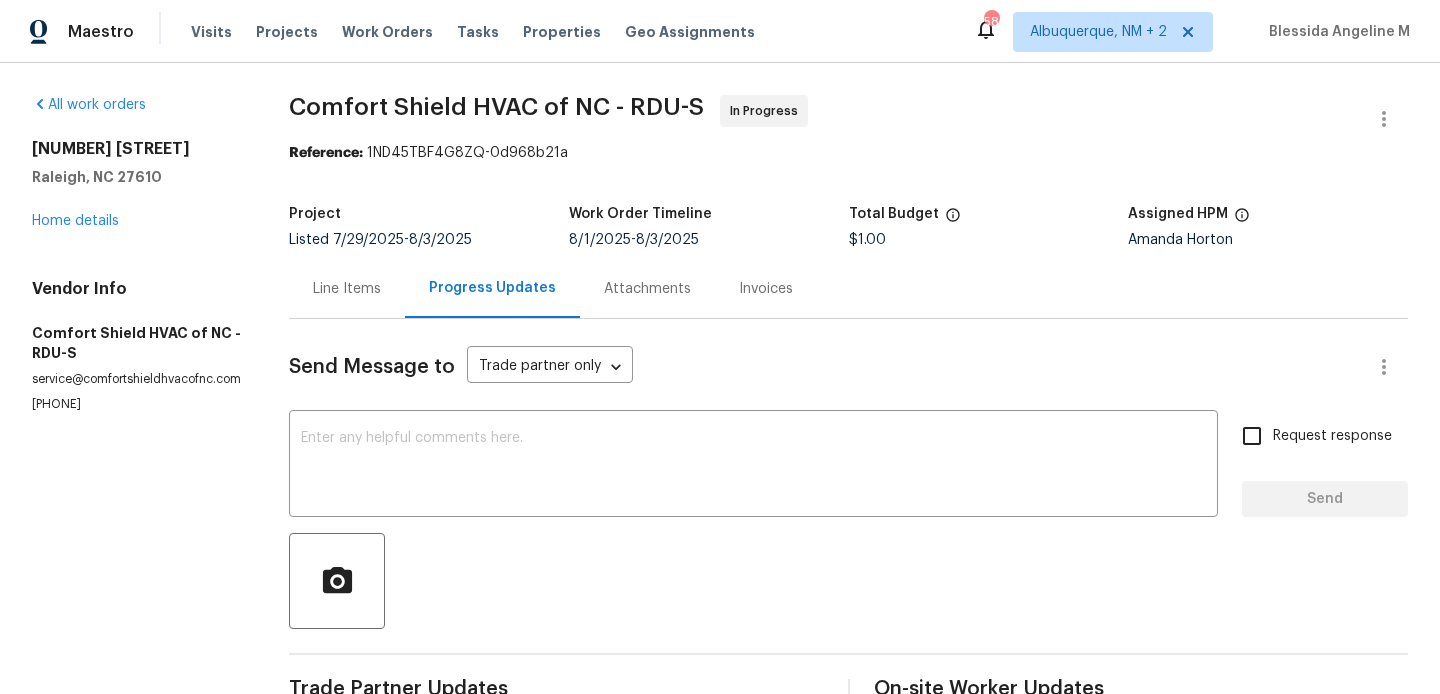 click on "Line Items" at bounding box center (347, 288) 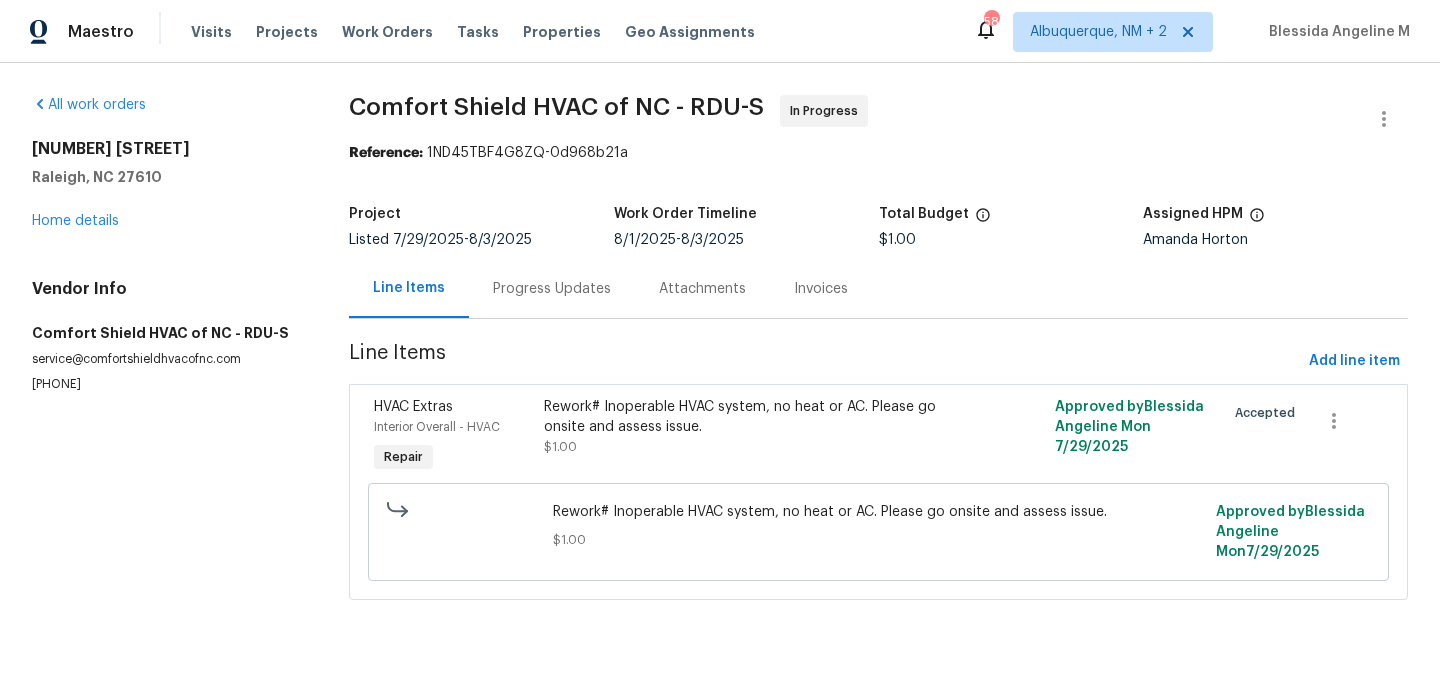click on "Progress Updates" at bounding box center (552, 289) 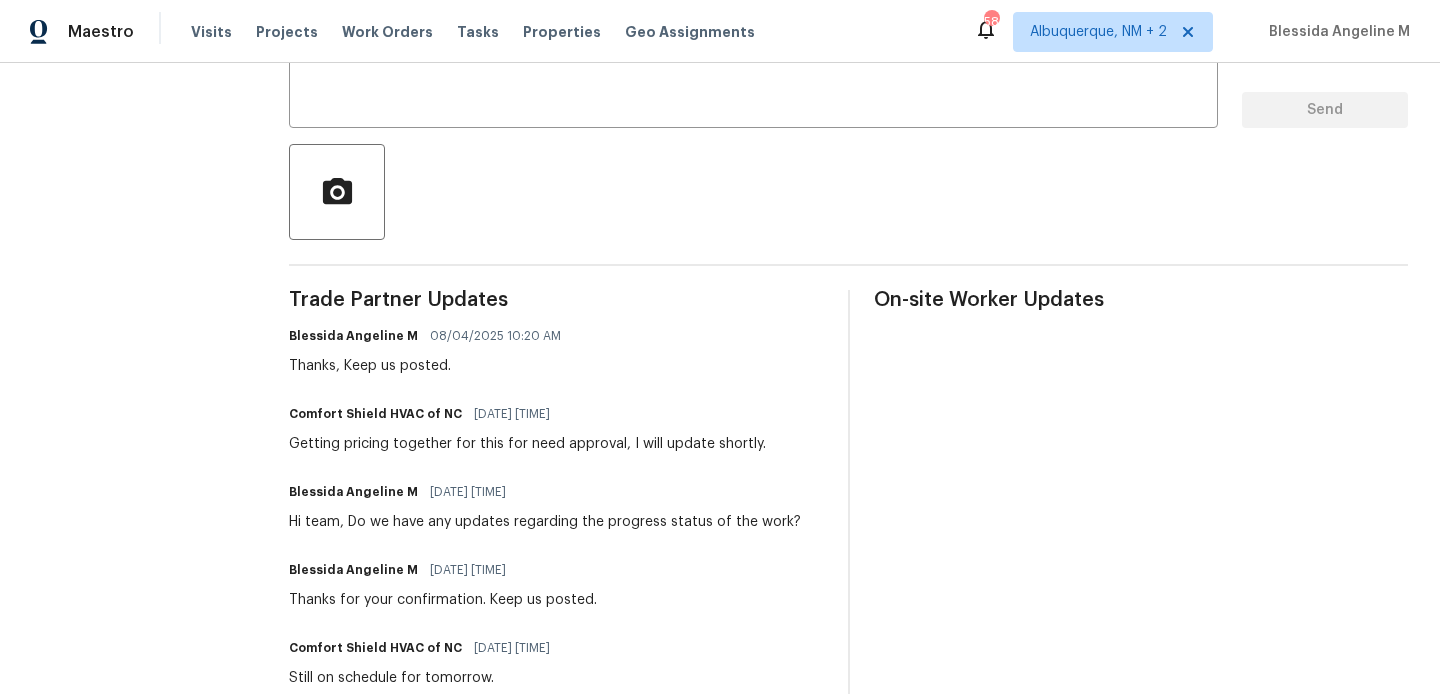 scroll, scrollTop: 0, scrollLeft: 0, axis: both 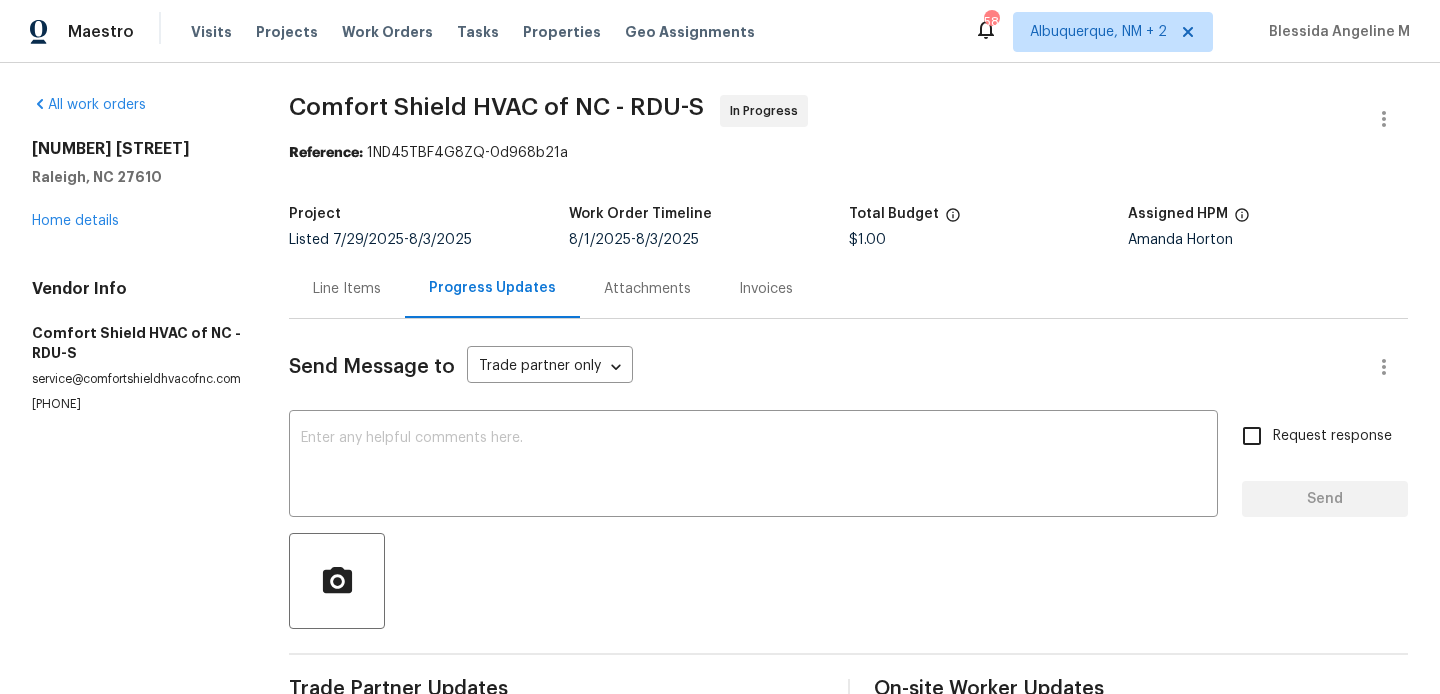 click on "Line Items" at bounding box center [347, 289] 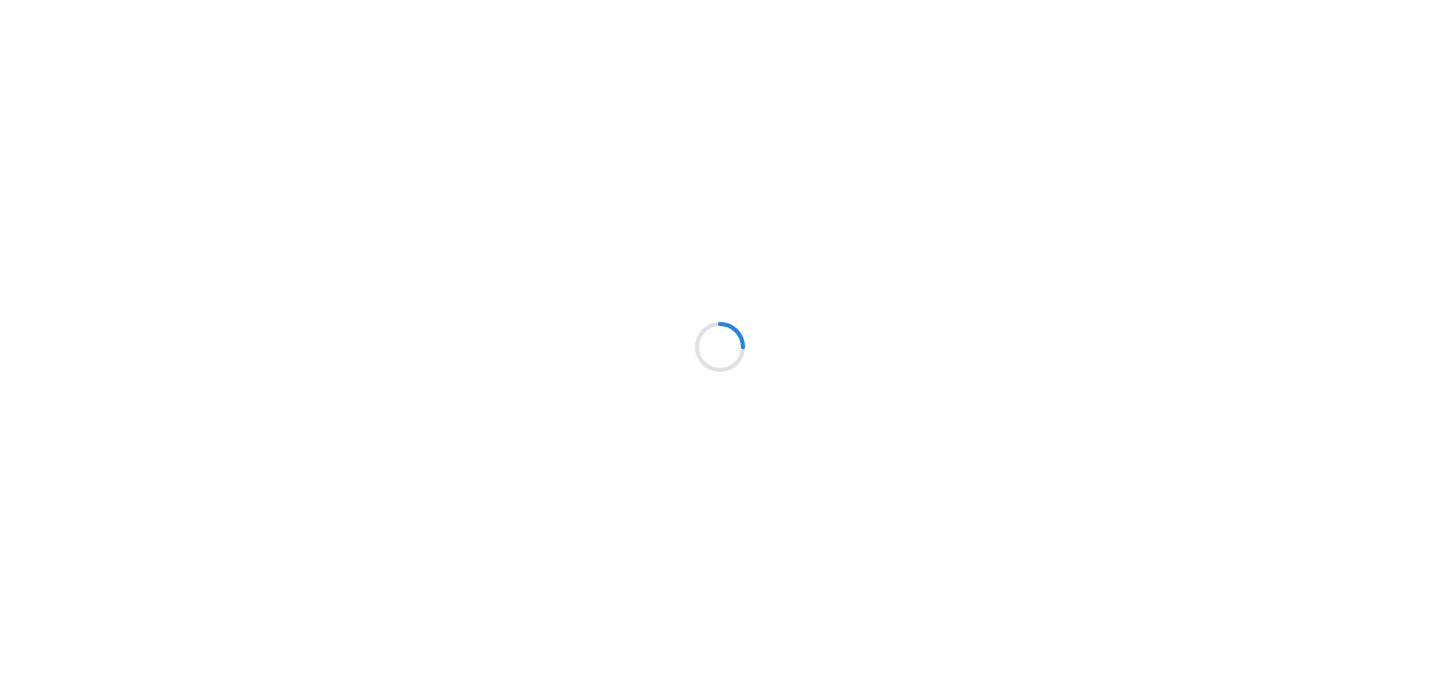 scroll, scrollTop: 0, scrollLeft: 0, axis: both 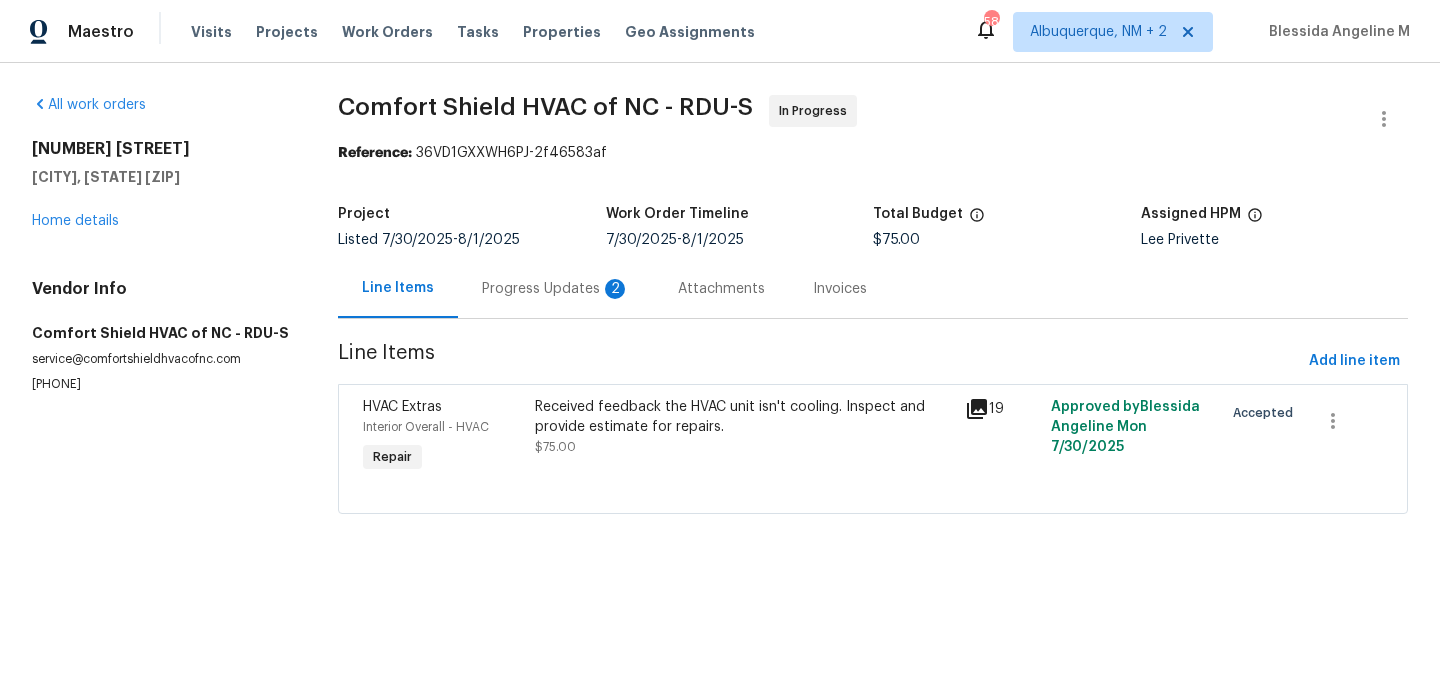 click on "Progress Updates 2" at bounding box center (556, 289) 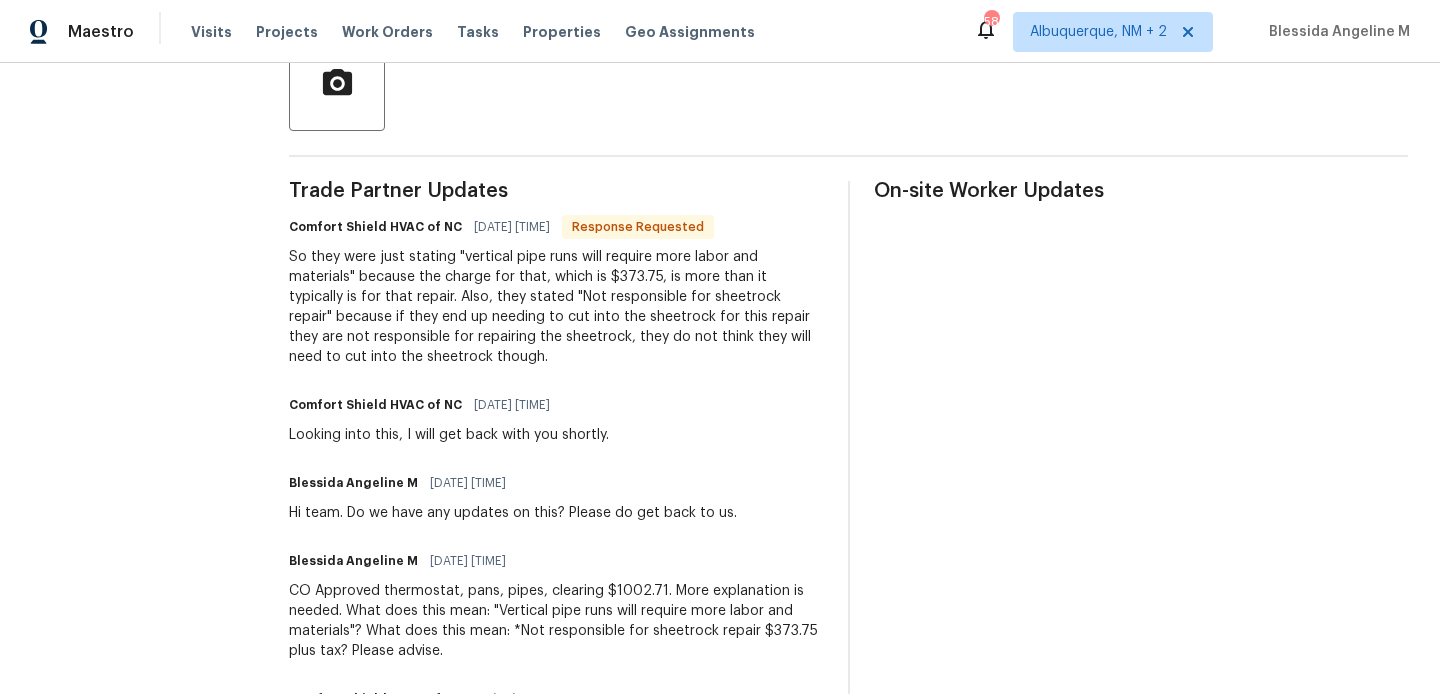 scroll, scrollTop: 289, scrollLeft: 0, axis: vertical 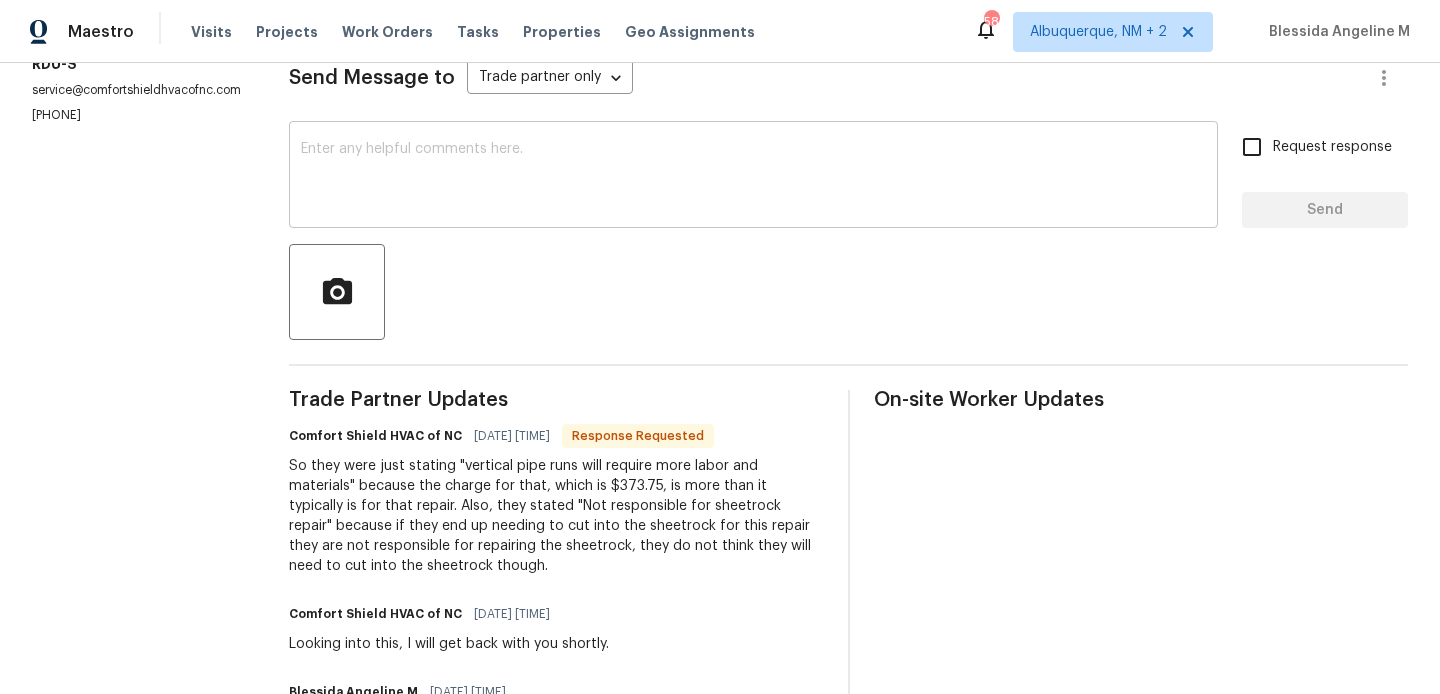 click at bounding box center [753, 177] 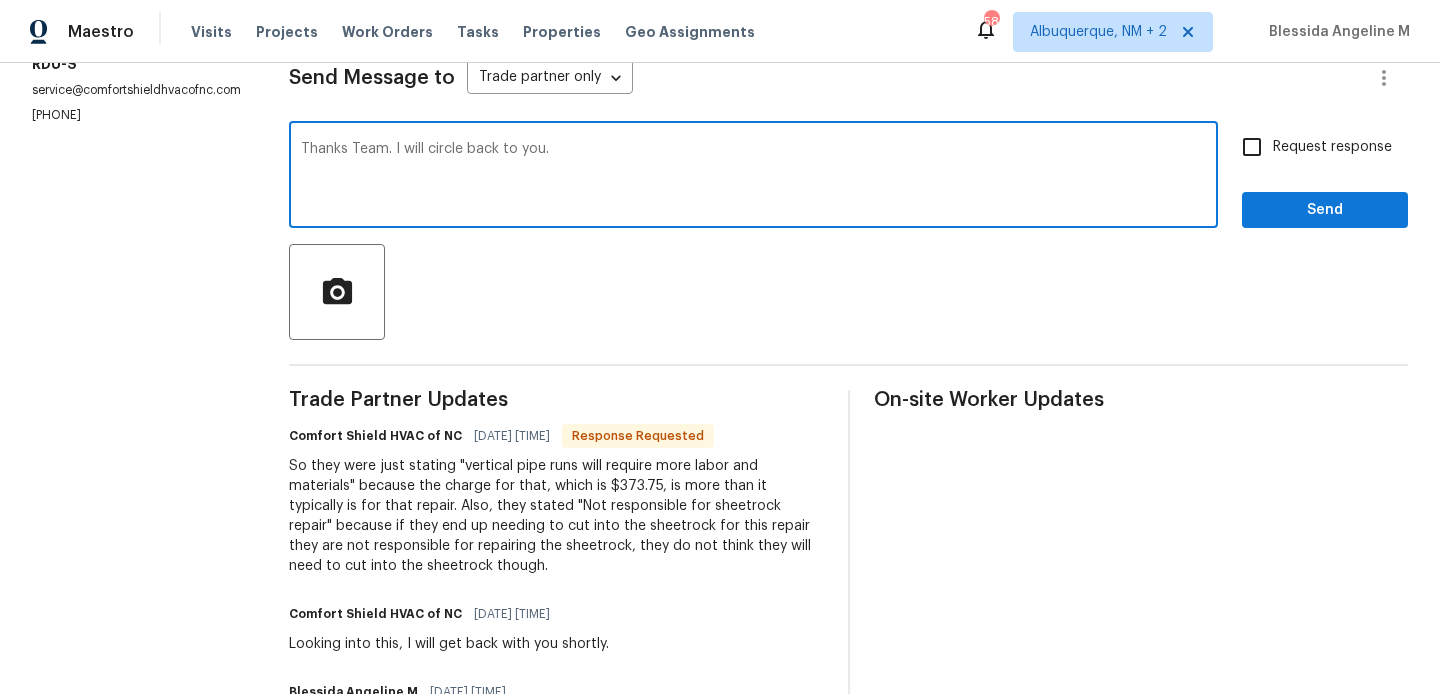 type on "Thanks Team. I will circle back to you." 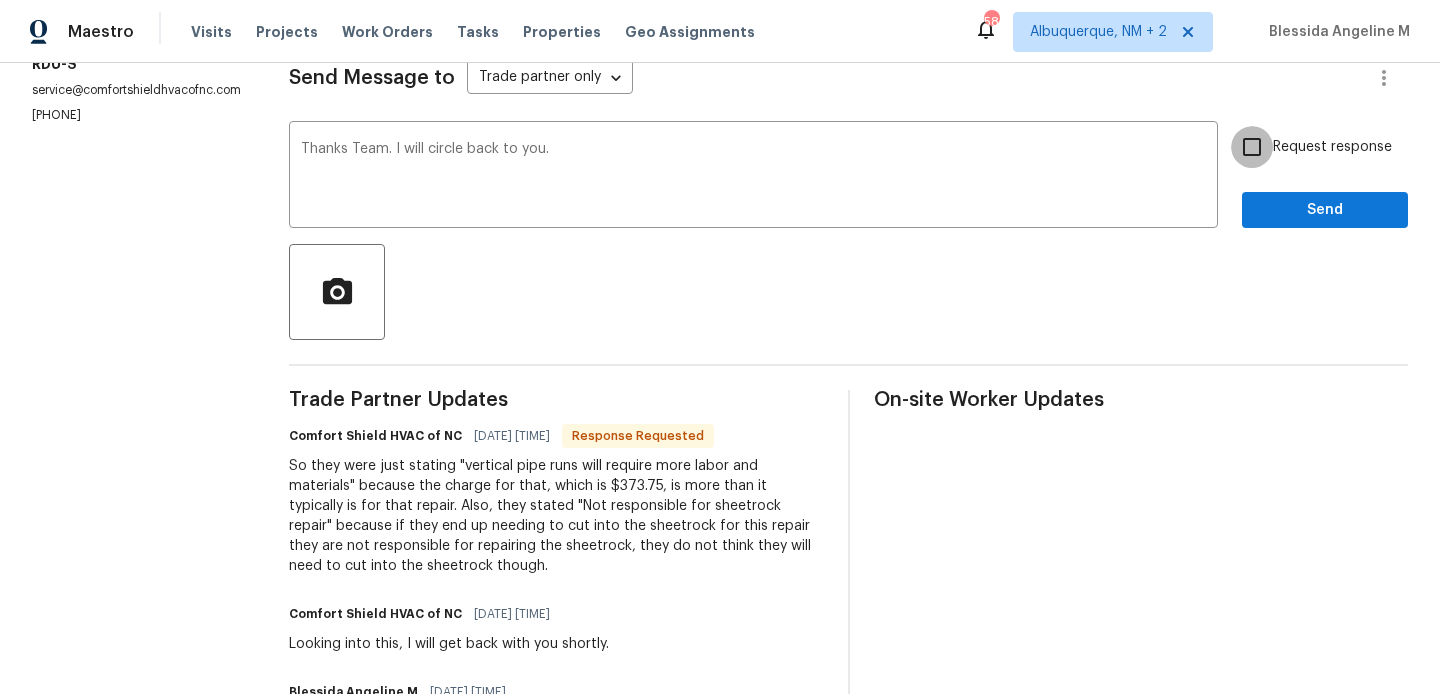 click on "Request response" at bounding box center (1252, 147) 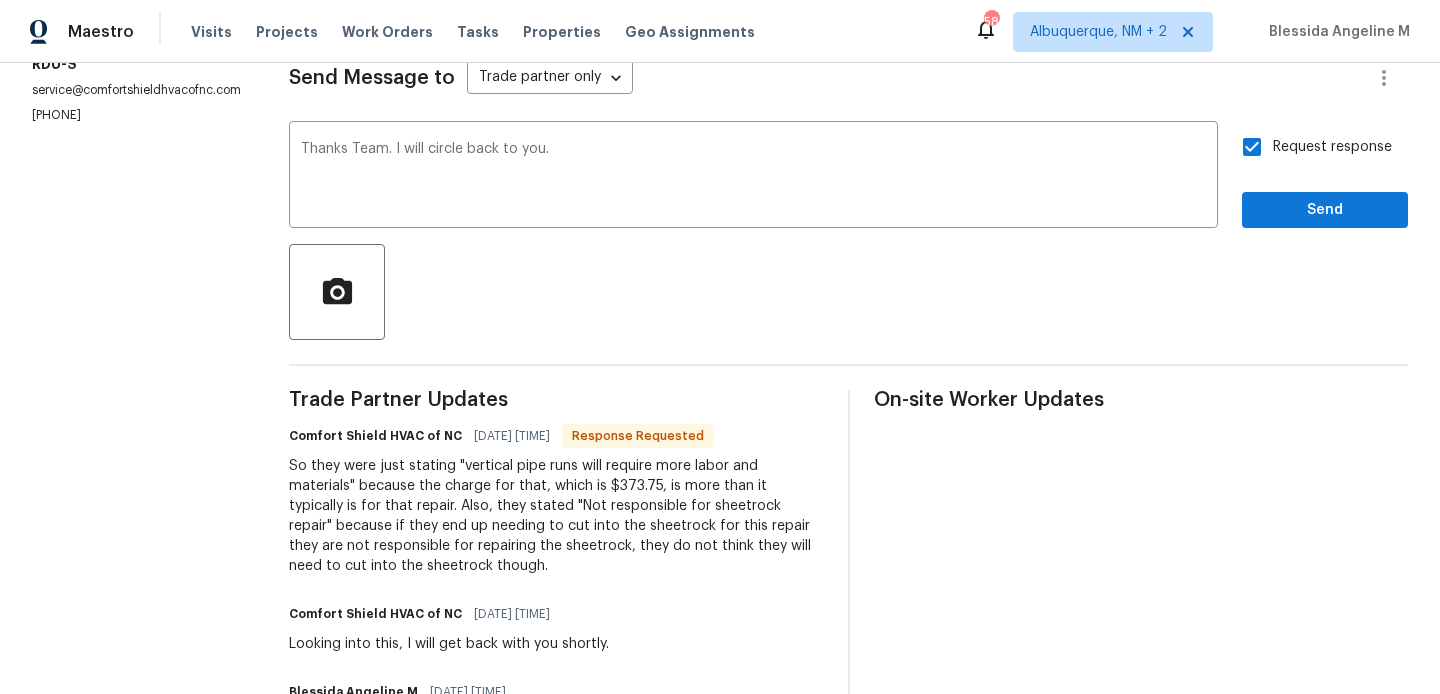 click on "Request response Send" at bounding box center (1325, 177) 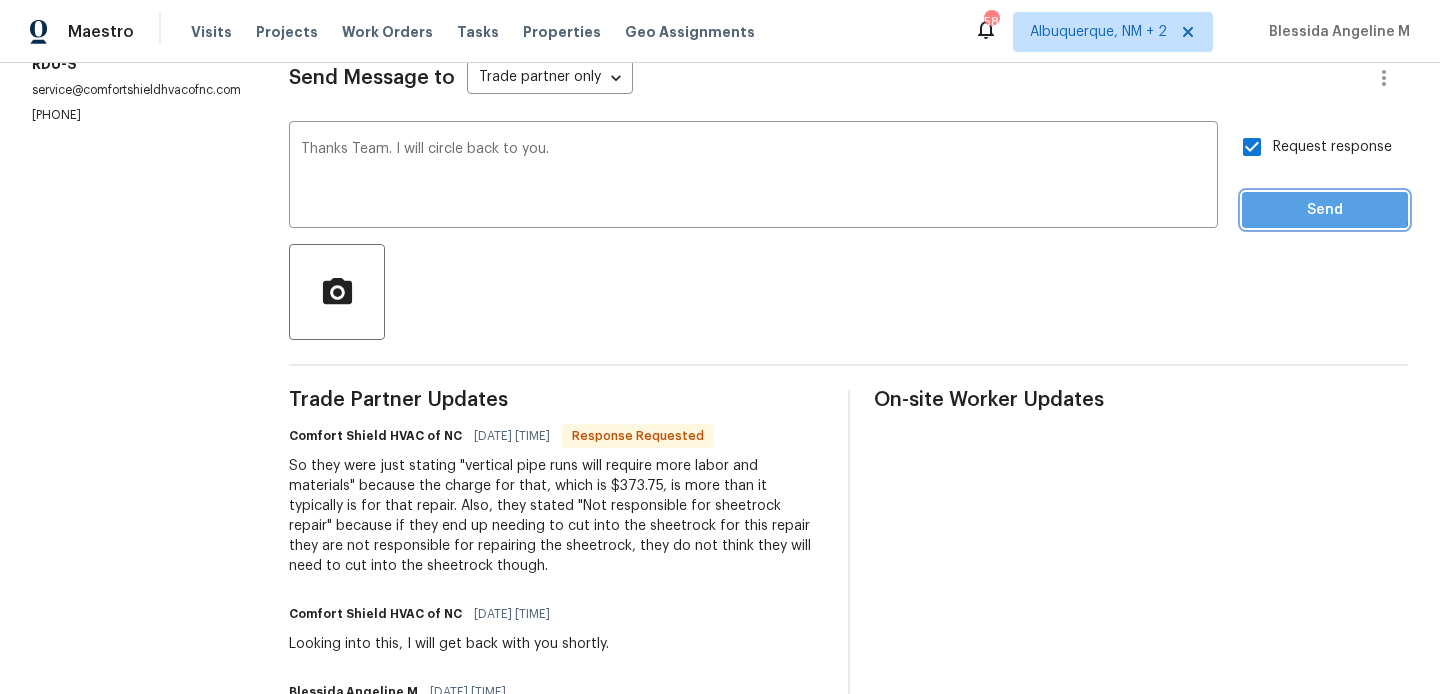 click on "Send" at bounding box center (1325, 210) 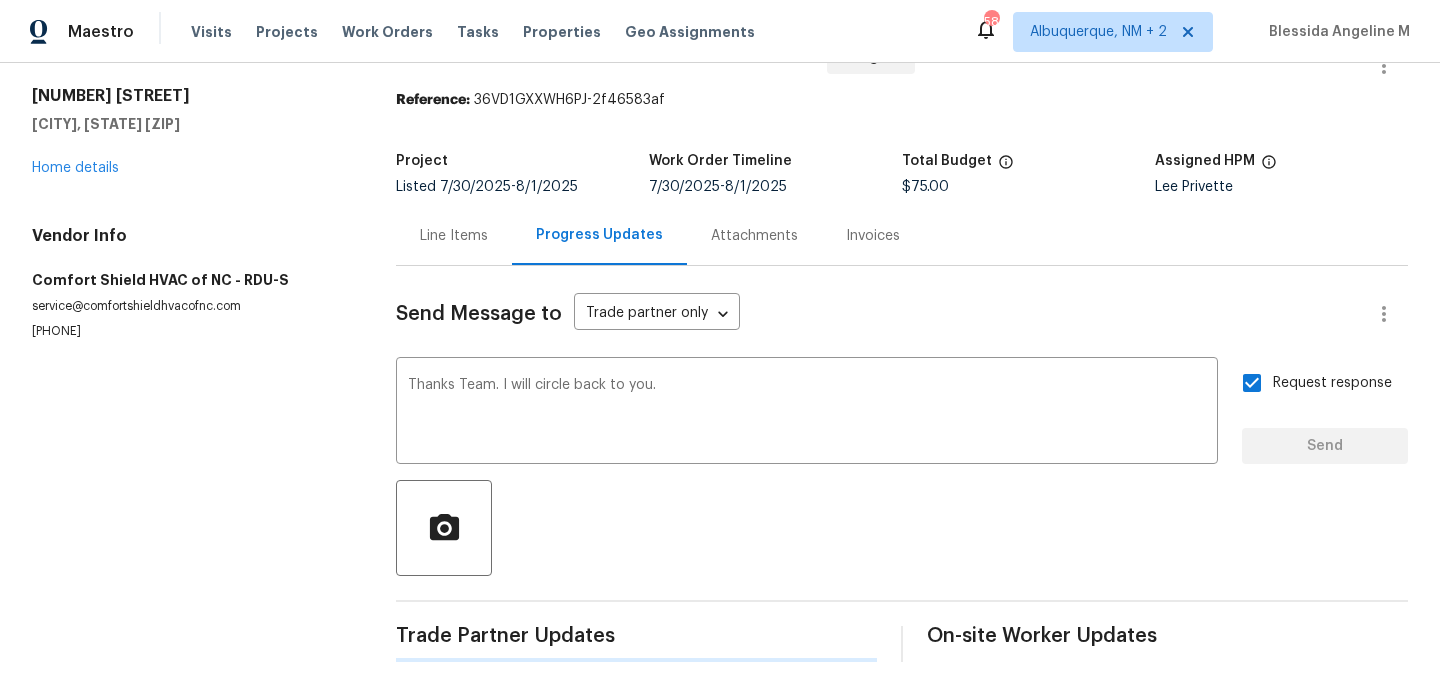 type 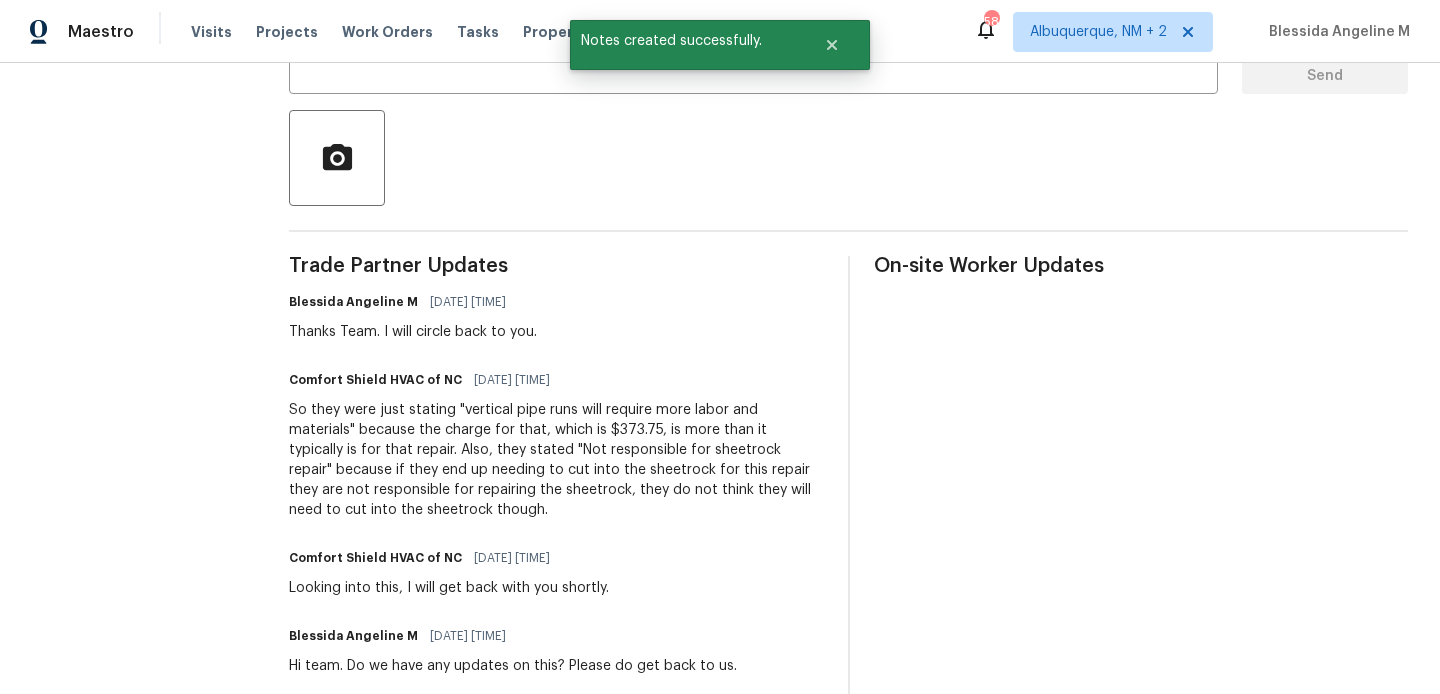 scroll, scrollTop: 448, scrollLeft: 0, axis: vertical 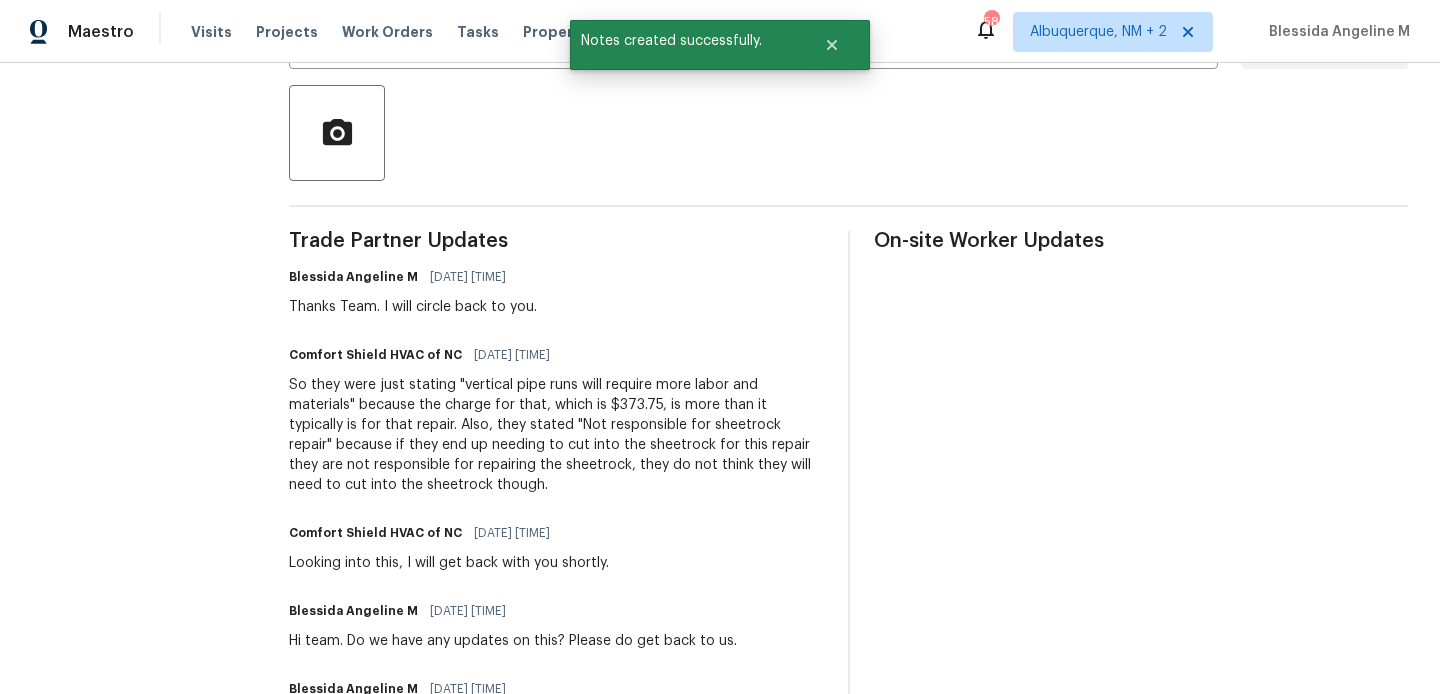 click on "So they were just stating "vertical pipe runs will require more labor and materials" because the charge for that, which is $373.75, is more than it typically is for that repair. Also, they stated "Not responsible for sheetrock repair" because if they end up needing to cut into the sheetrock for this repair they are not responsible for repairing the sheetrock, they do not think they will need to cut into the sheetrock though." at bounding box center [556, 435] 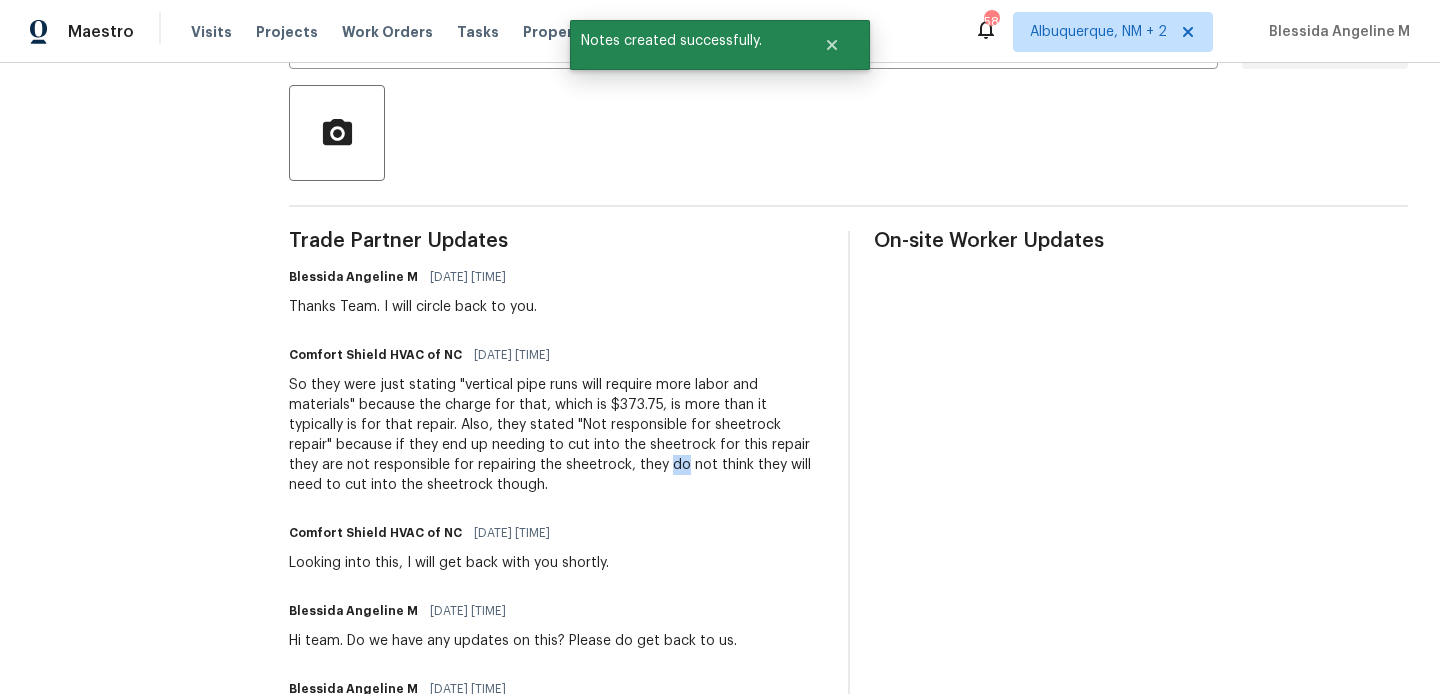 click on "So they were just stating "vertical pipe runs will require more labor and materials" because the charge for that, which is $373.75, is more than it typically is for that repair. Also, they stated "Not responsible for sheetrock repair" because if they end up needing to cut into the sheetrock for this repair they are not responsible for repairing the sheetrock, they do not think they will need to cut into the sheetrock though." at bounding box center (556, 435) 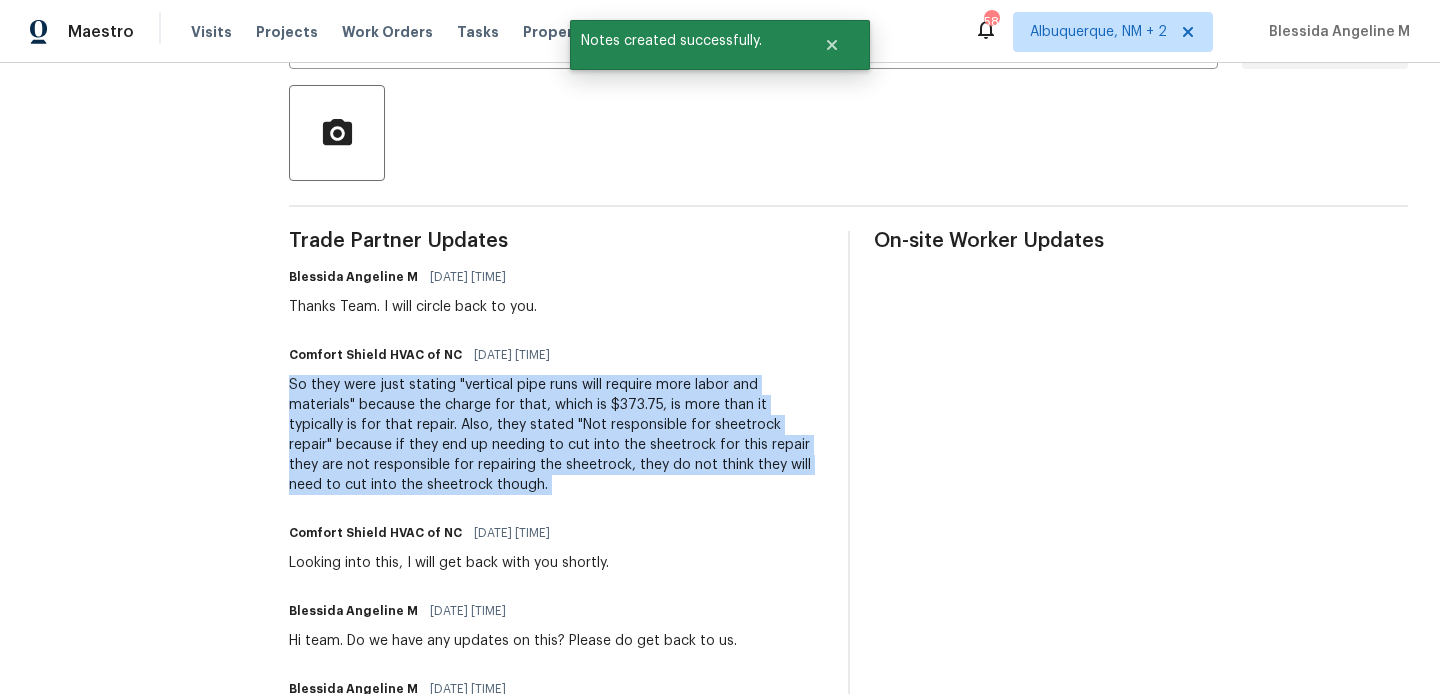 click on "So they were just stating "vertical pipe runs will require more labor and materials" because the charge for that, which is $373.75, is more than it typically is for that repair. Also, they stated "Not responsible for sheetrock repair" because if they end up needing to cut into the sheetrock for this repair they are not responsible for repairing the sheetrock, they do not think they will need to cut into the sheetrock though." at bounding box center [556, 435] 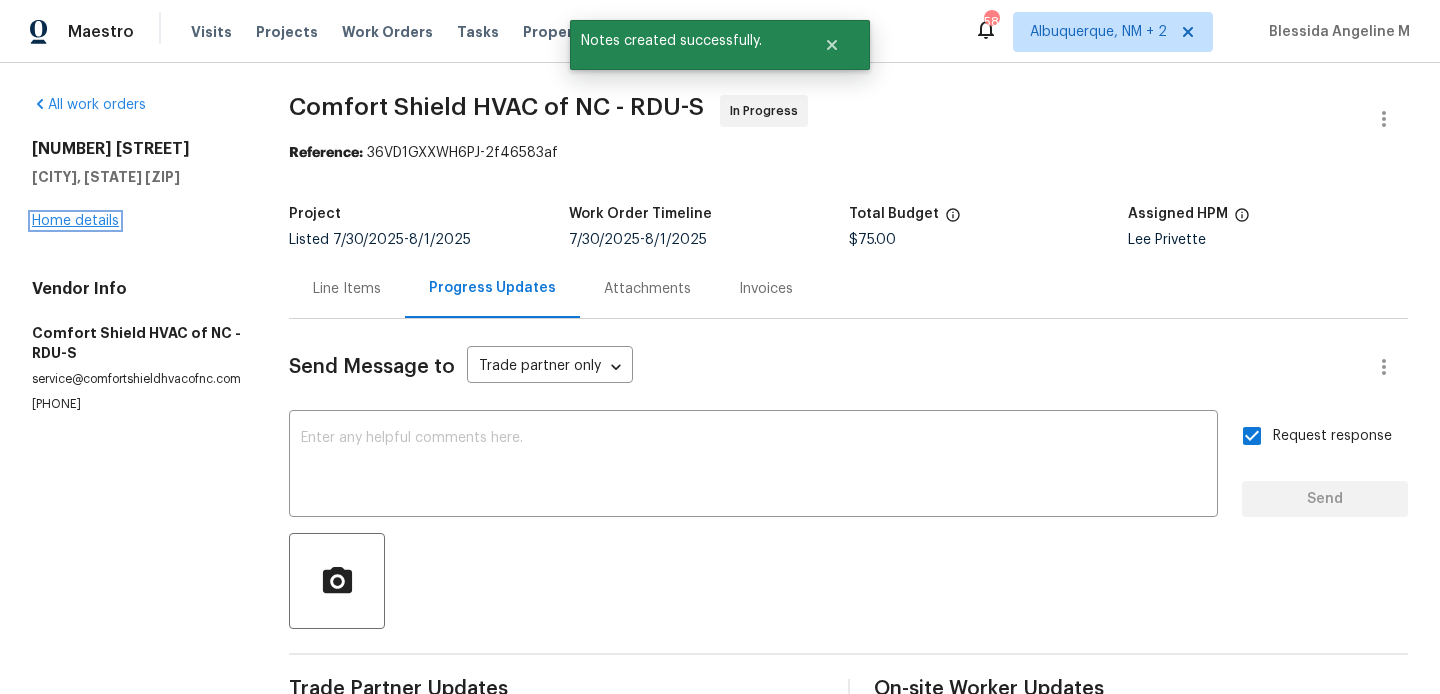 click on "Home details" at bounding box center [75, 221] 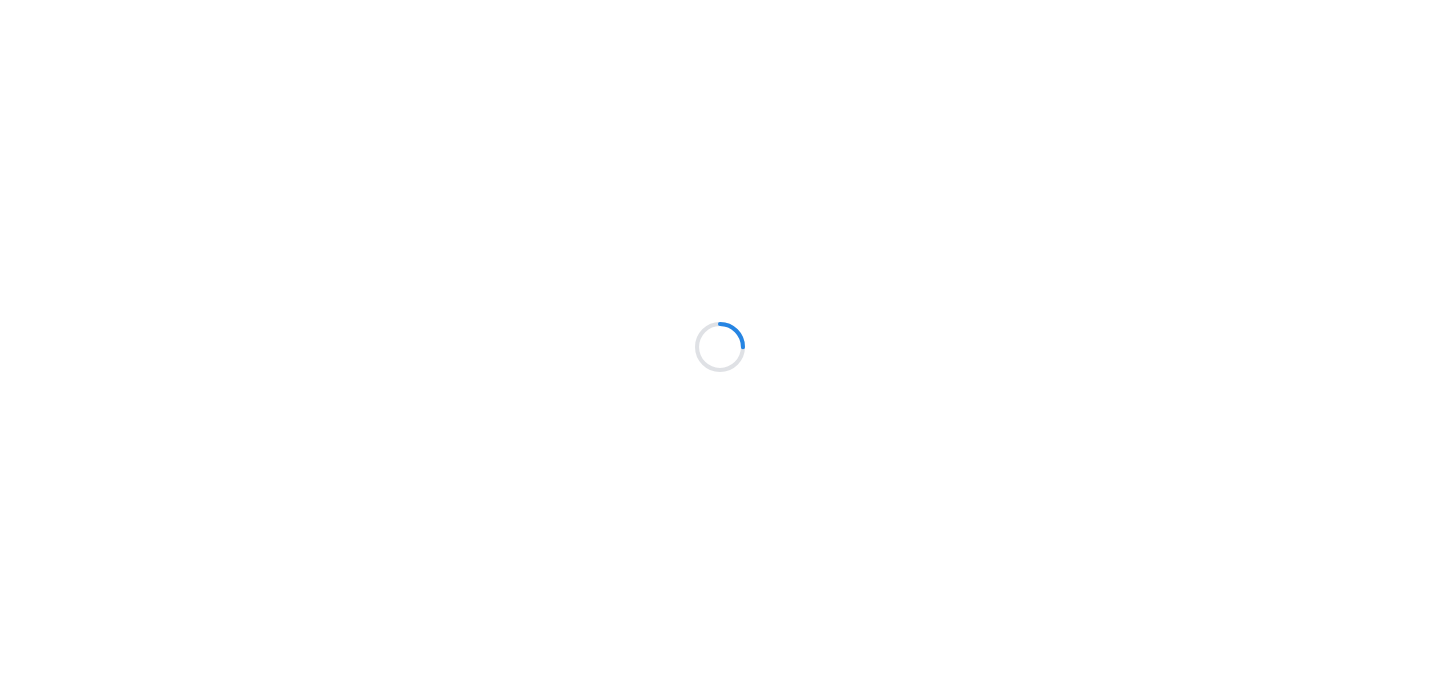 scroll, scrollTop: 0, scrollLeft: 0, axis: both 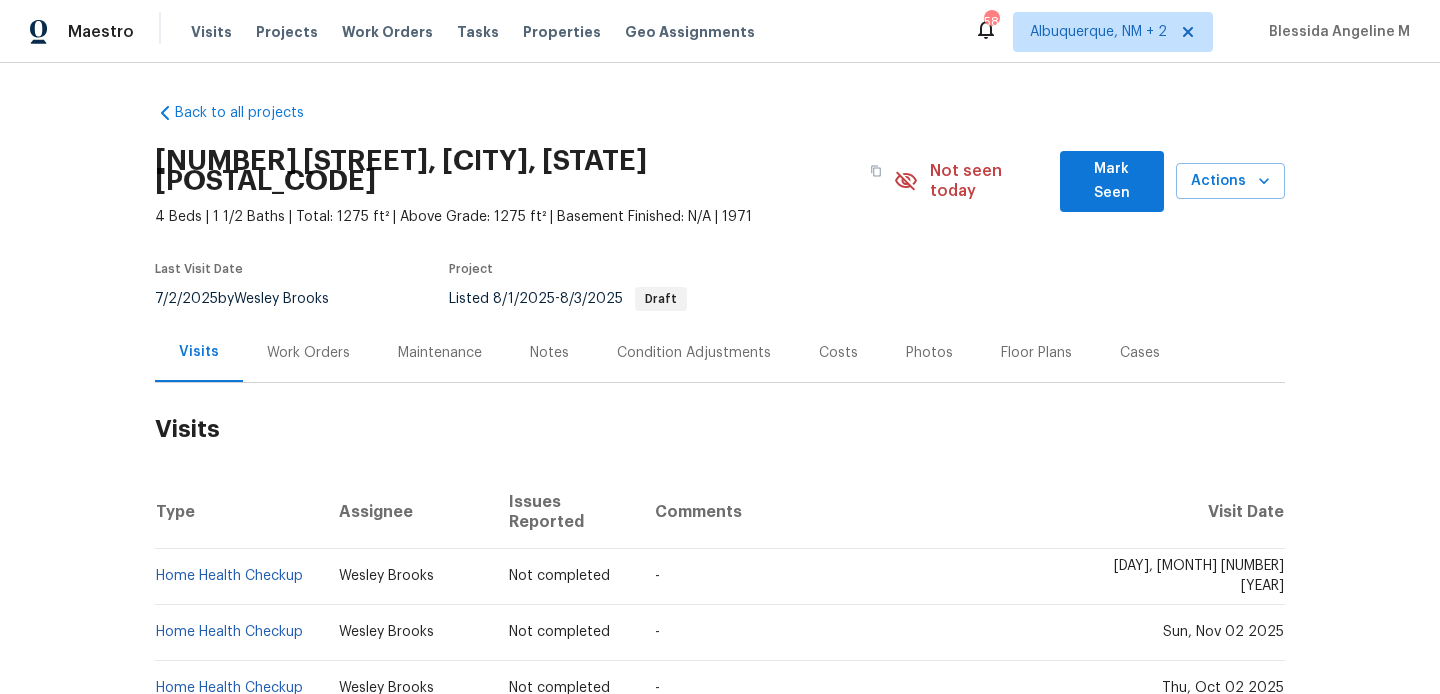 click on "Work Orders" at bounding box center [308, 353] 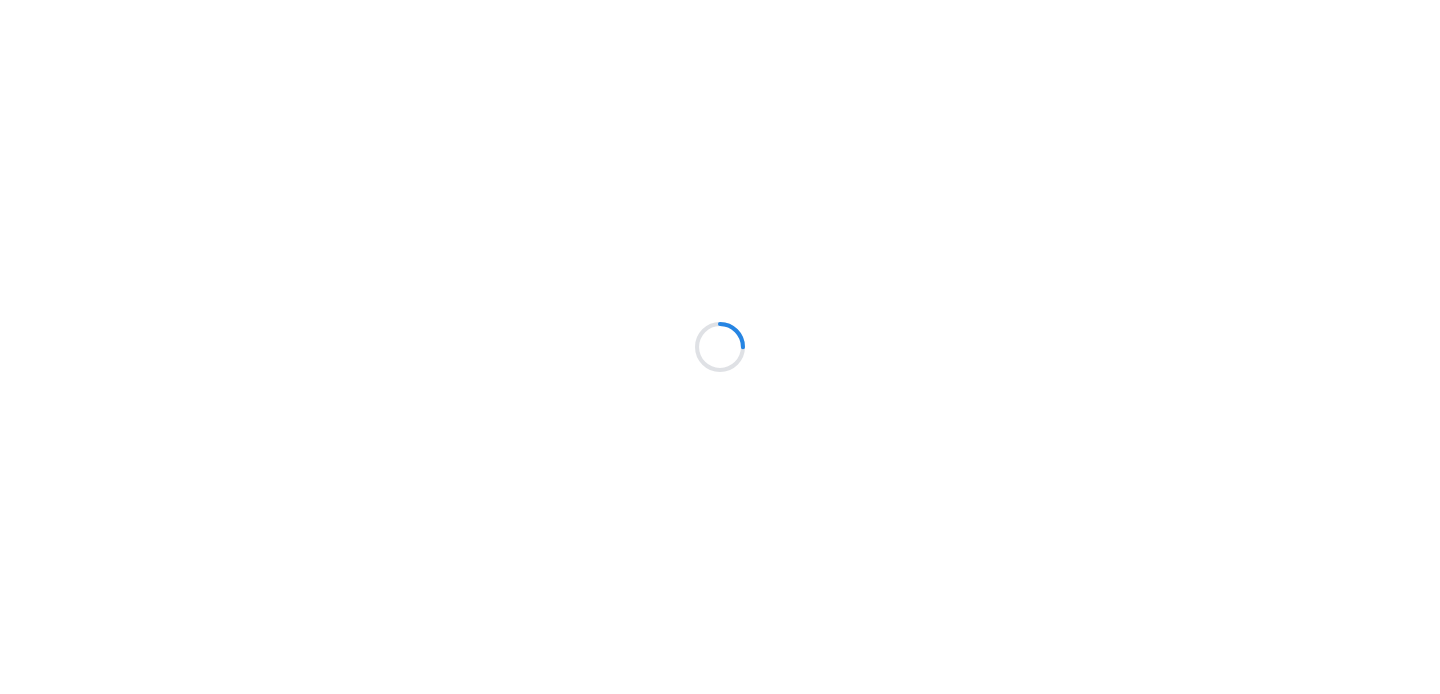scroll, scrollTop: 0, scrollLeft: 0, axis: both 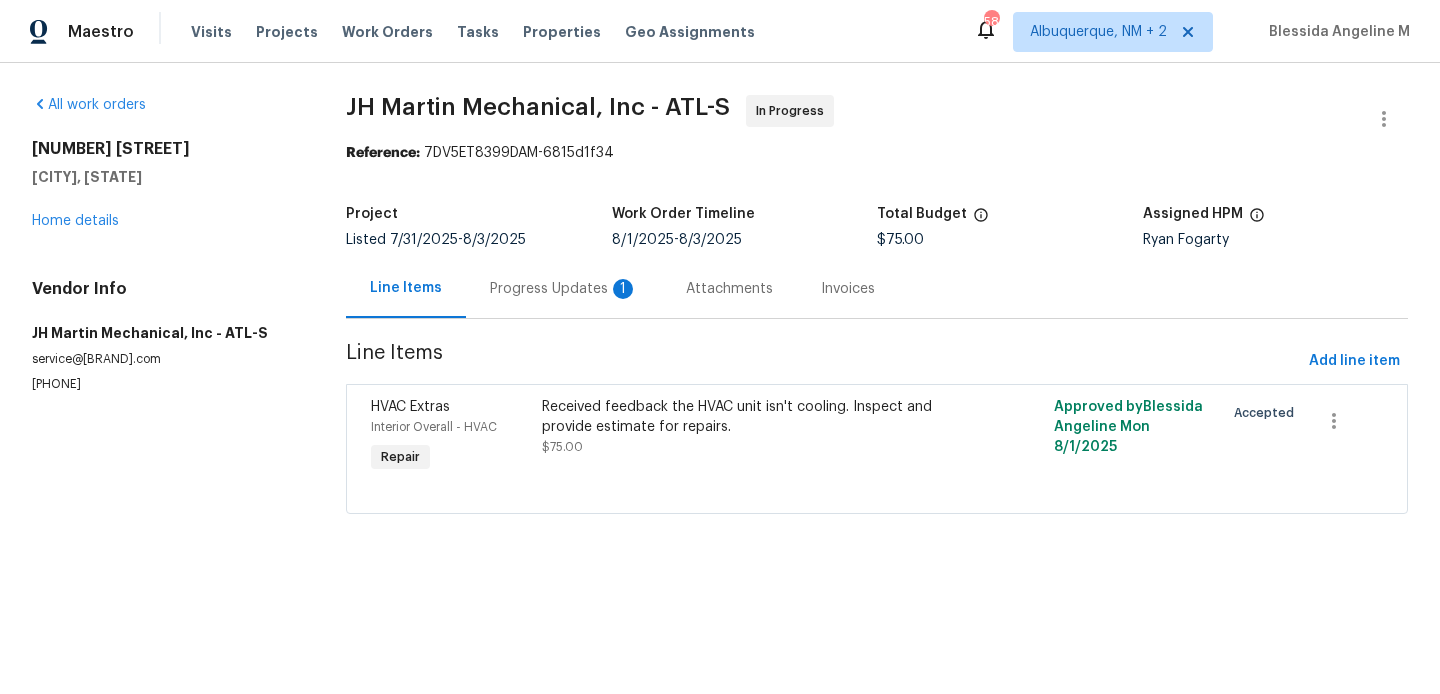 click on "Progress Updates 1" at bounding box center (564, 289) 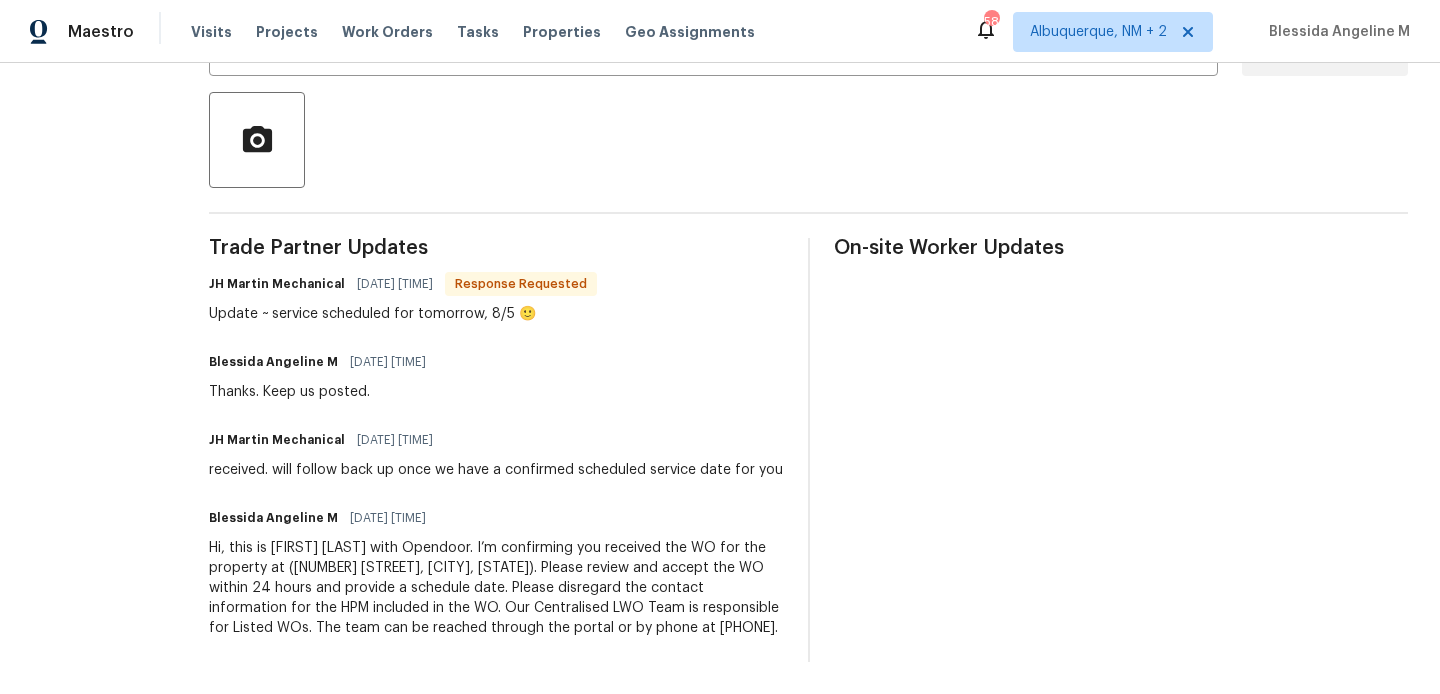 scroll, scrollTop: 316, scrollLeft: 0, axis: vertical 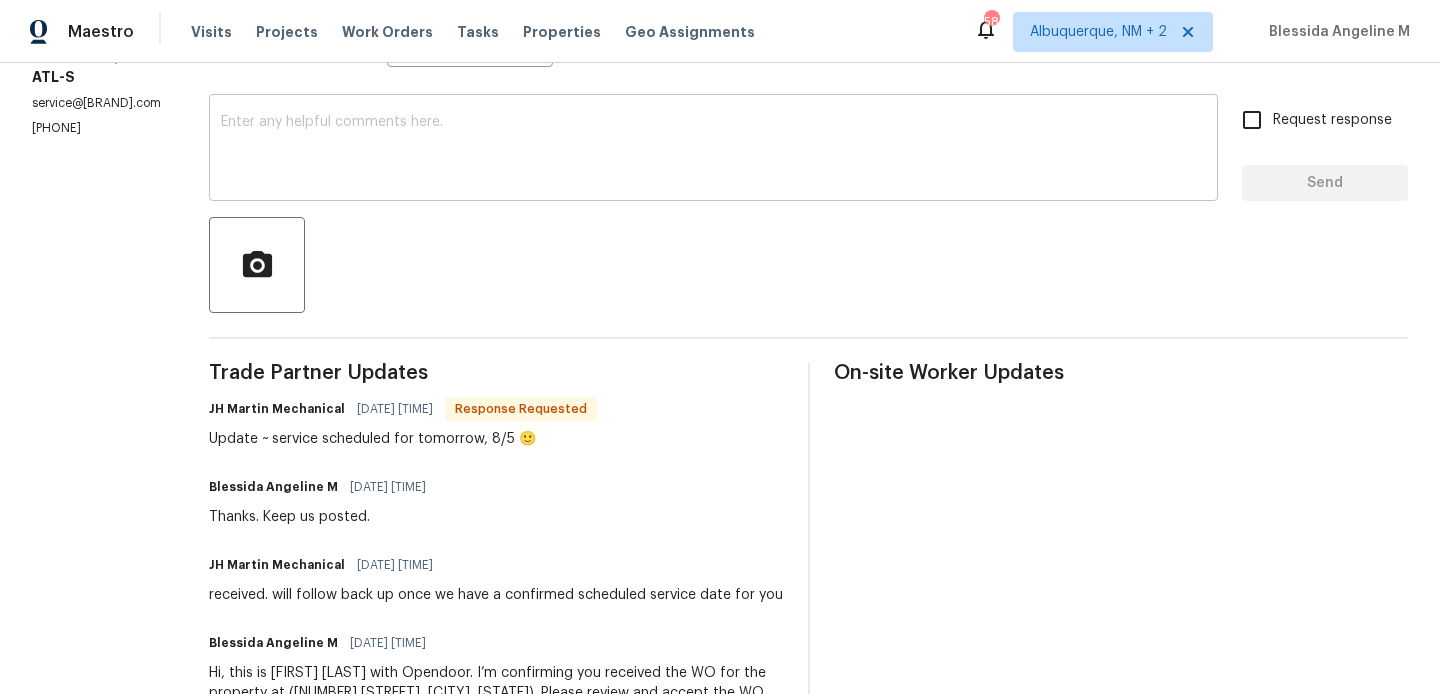 click at bounding box center [713, 150] 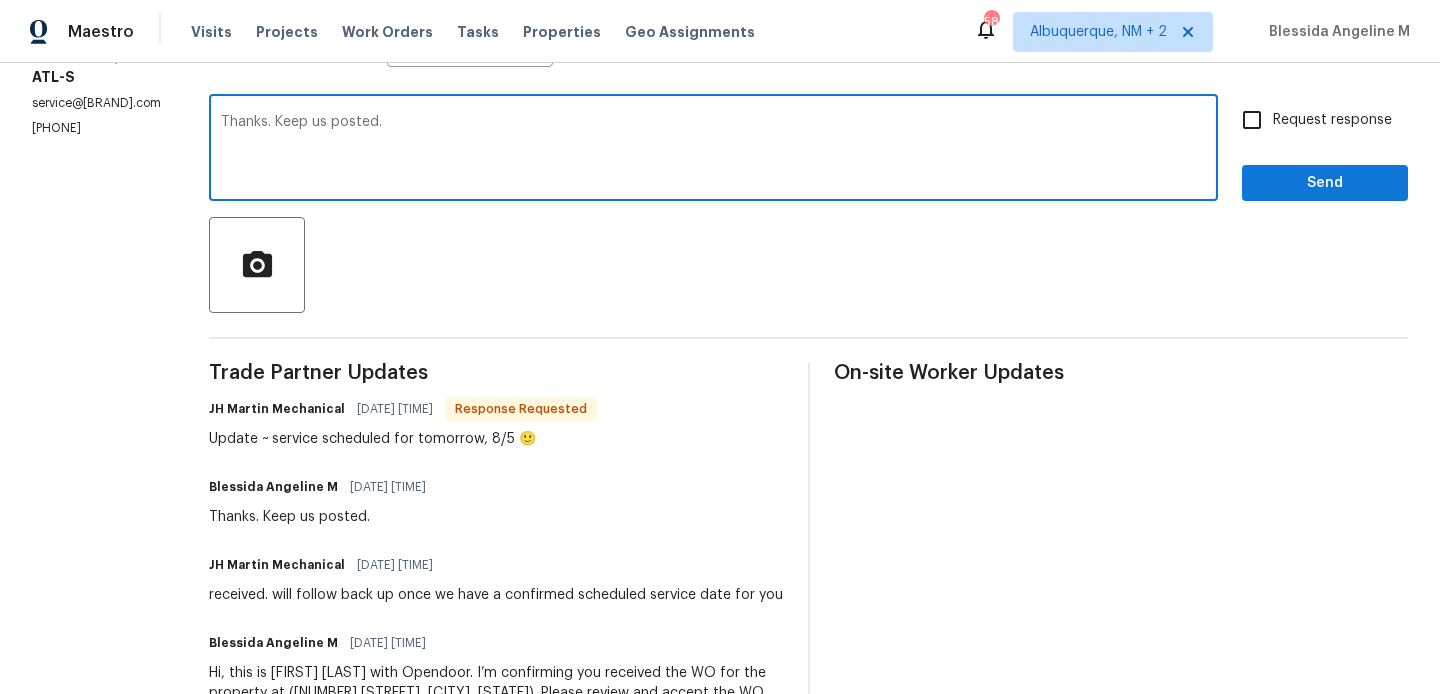 type on "Thanks. Keep us posted." 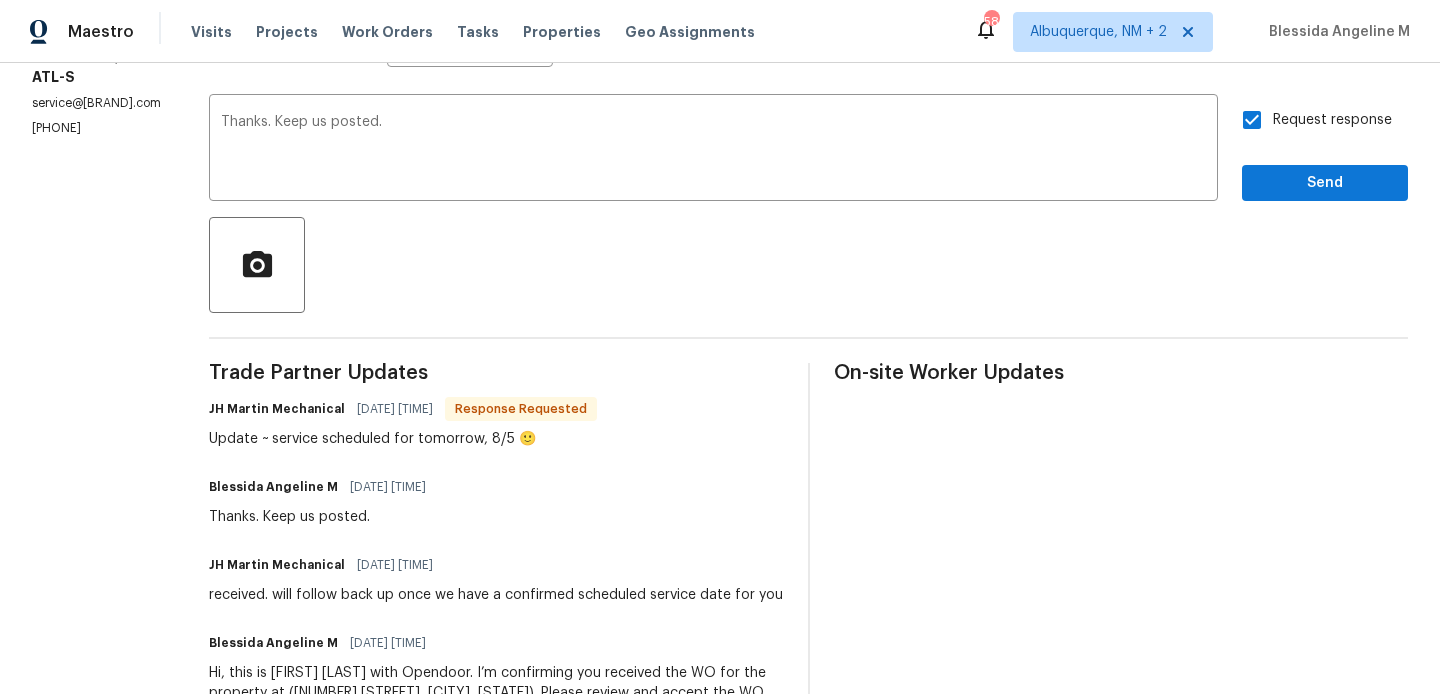 click on "Send Message to Trade partner only Trade partner only ​ Thanks. Keep us posted. x ​ Request response Send Trade Partner Updates JH Martin Mechanical 08/04/2025 12:46 PM Response Requested Update ~ service scheduled for tomorrow, 8/5 🙂 Blessida Angeline M 08/04/2025 10:41 AM Thanks. Keep us posted. JH Martin Mechanical 08/04/2025 5:58 AM received. will follow back up once we have a confirmed scheduled service date for you Blessida Angeline M 08/01/2025 5:31 PM Hi, this is Blessida with Opendoor. I’m confirming you received the WO for the property at (2554 Fairview Rd, Conyers, GA 30013). Please review and accept the WO within 24 hours and provide a schedule date. Please disregard the contact information for the HPM included in the WO. Our Centralised LWO Team is responsible for Listed WOs. The team can be reached through the portal or by phone at (480) 478-0155. On-site Worker Updates" at bounding box center [808, 395] 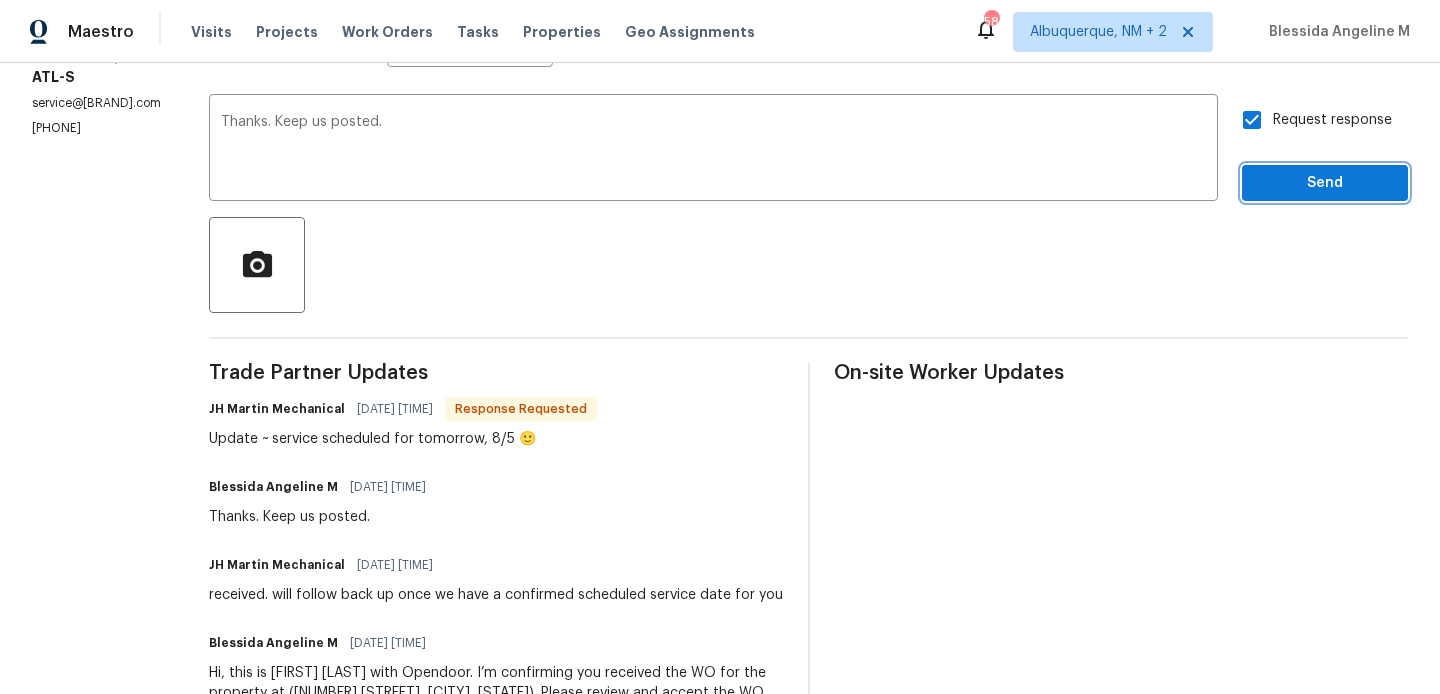 click on "Send" at bounding box center [1325, 183] 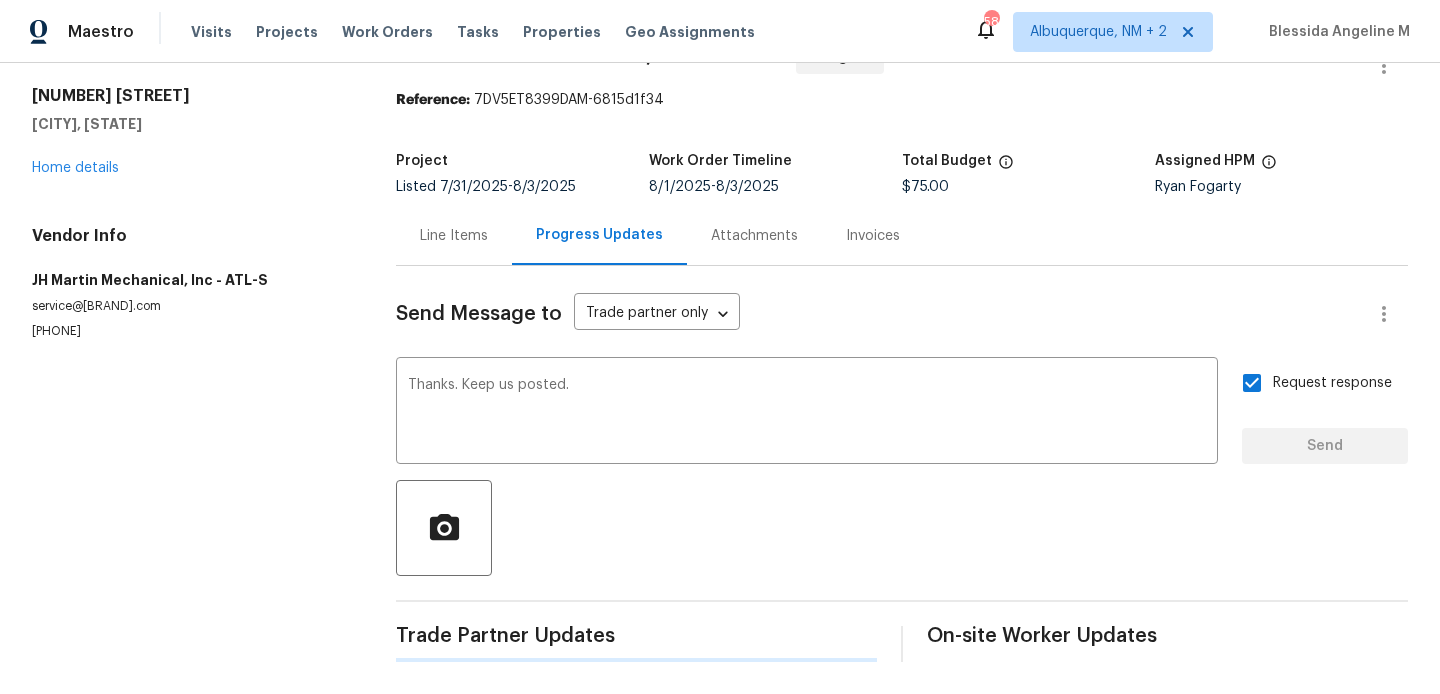 type 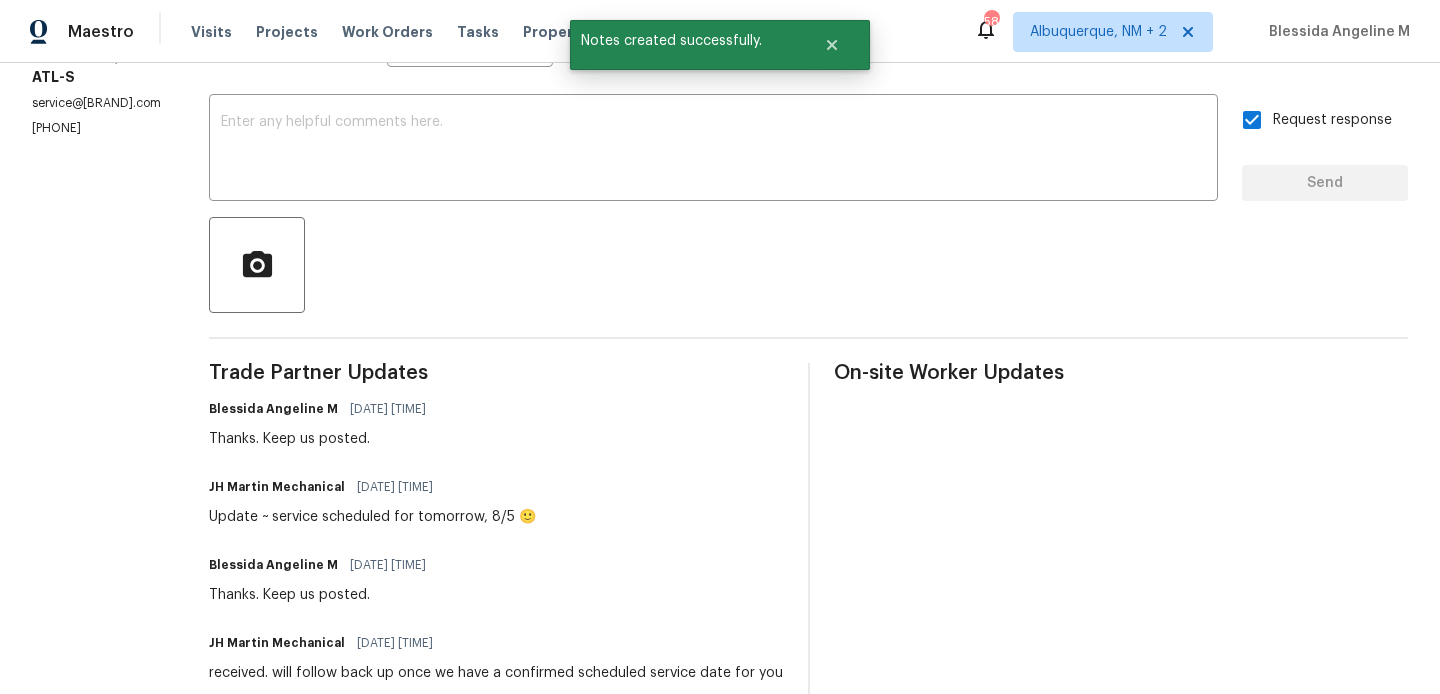 scroll, scrollTop: 0, scrollLeft: 0, axis: both 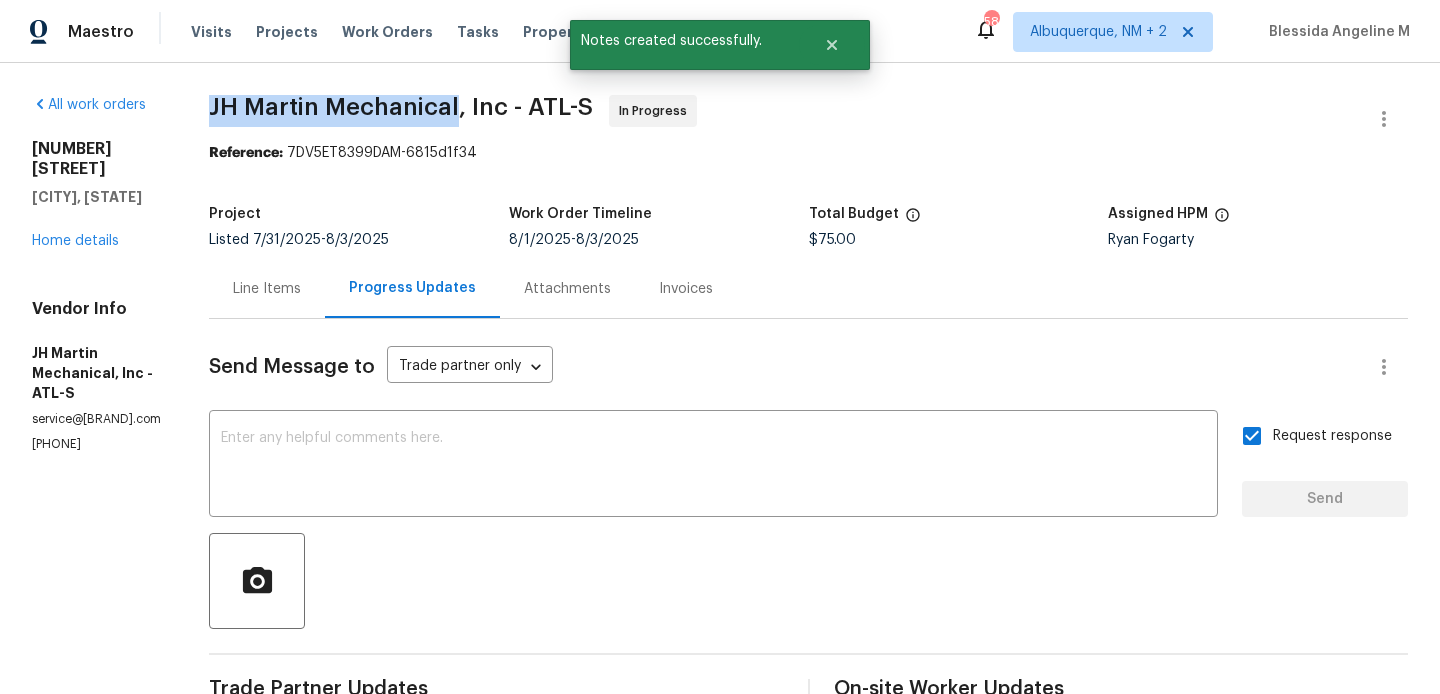 drag, startPoint x: 266, startPoint y: 94, endPoint x: 519, endPoint y: 104, distance: 253.19756 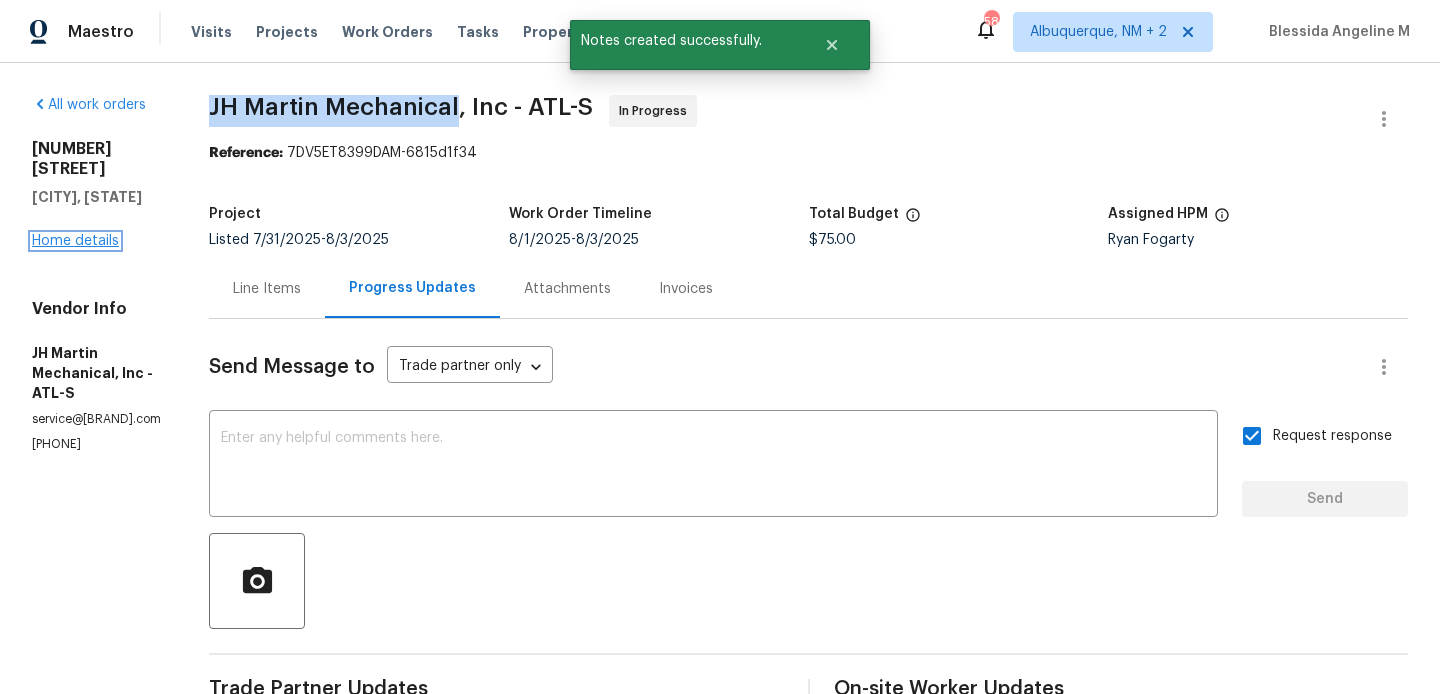 click on "Home details" at bounding box center (75, 241) 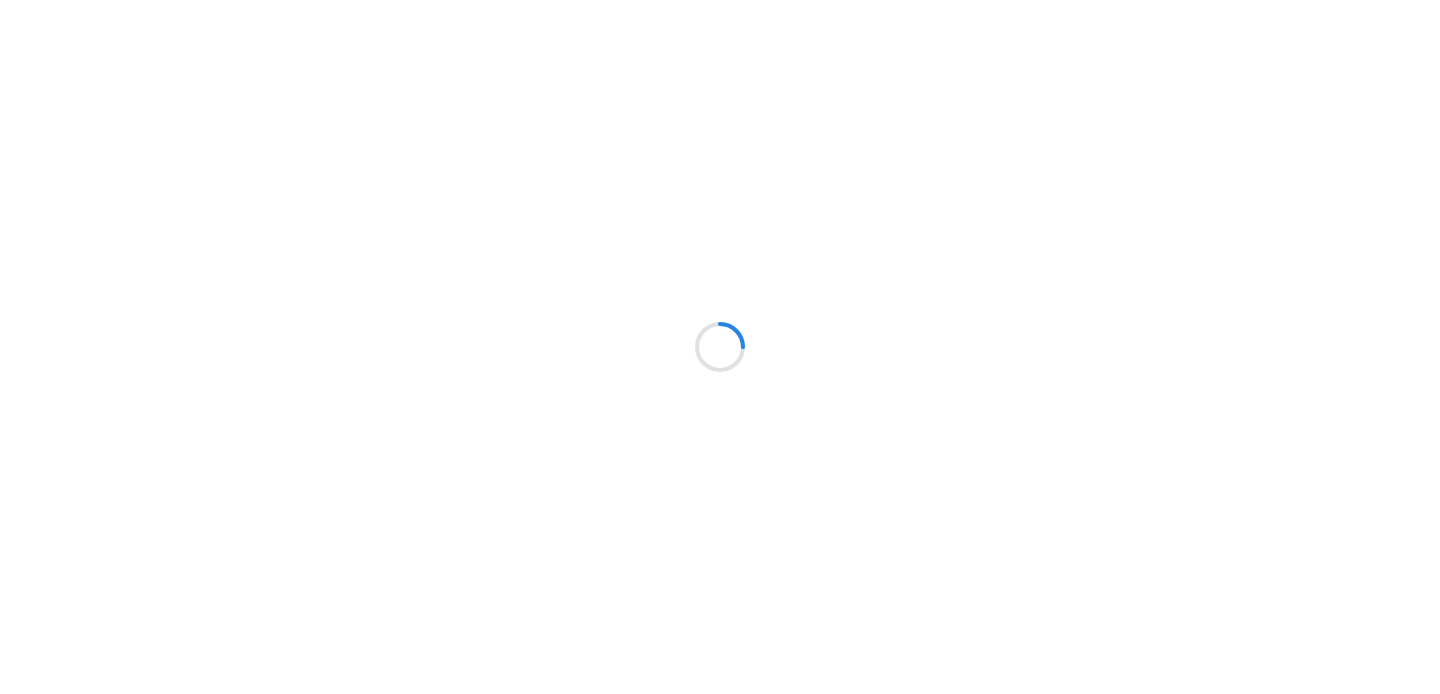 scroll, scrollTop: 0, scrollLeft: 0, axis: both 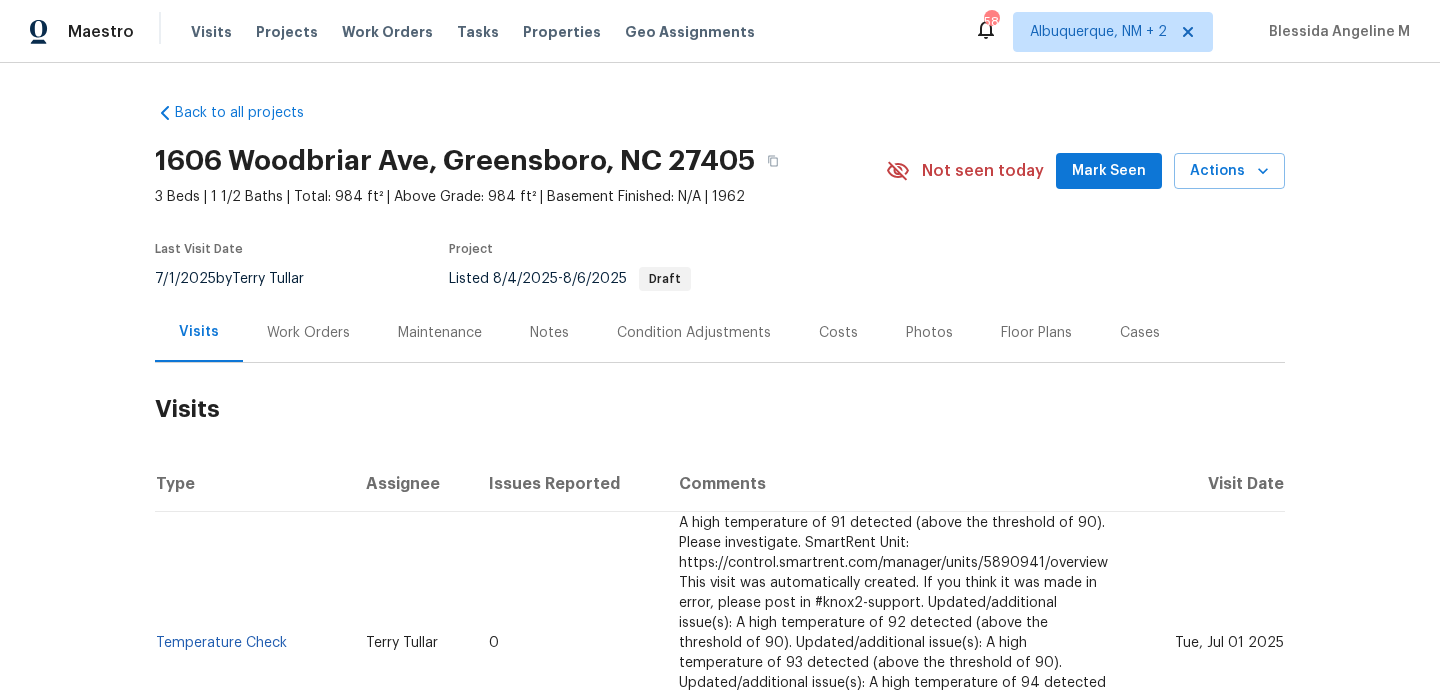click on "Work Orders" at bounding box center [308, 333] 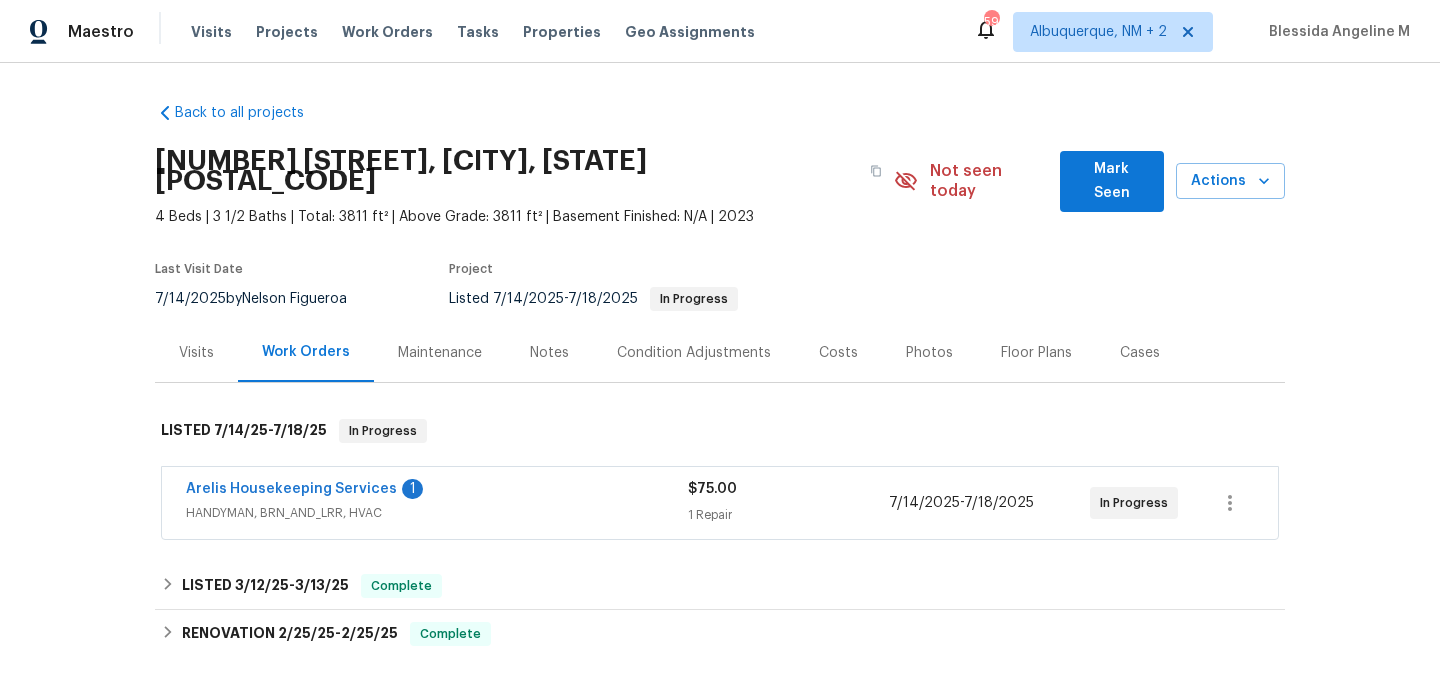 scroll, scrollTop: 0, scrollLeft: 0, axis: both 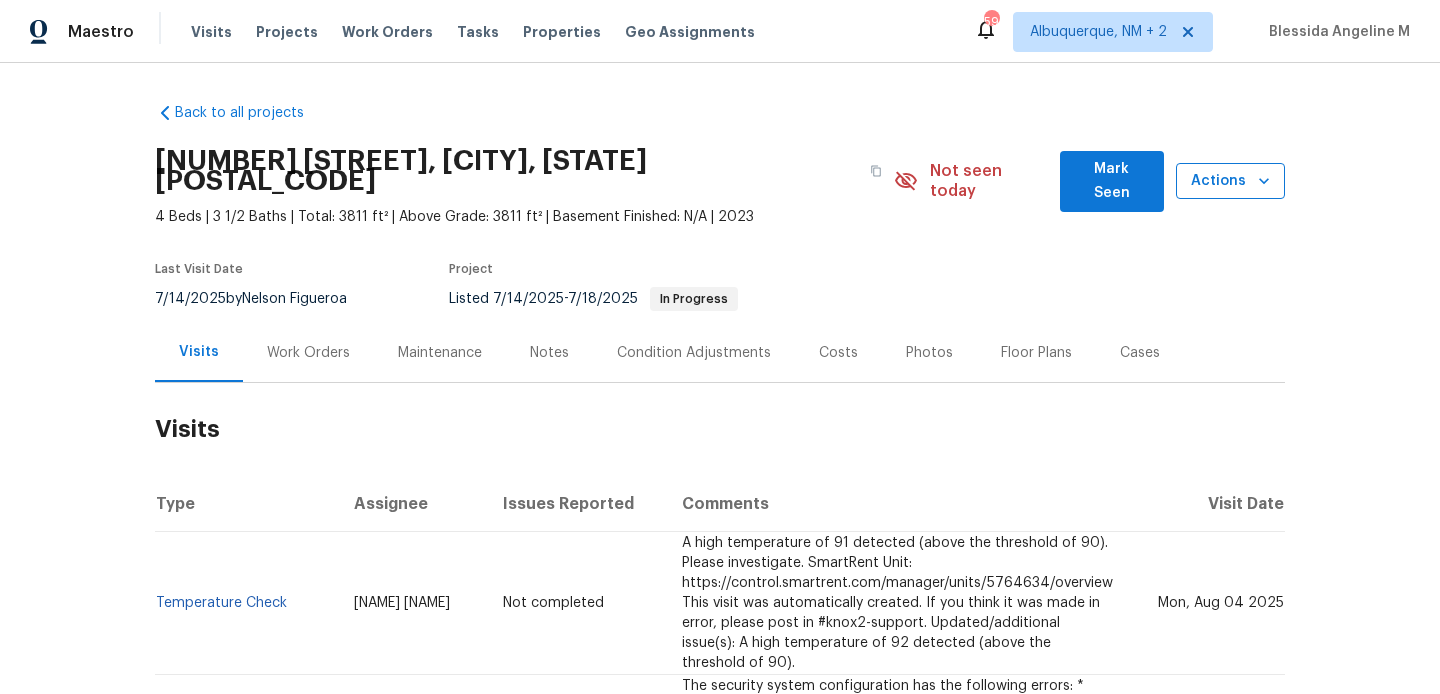 click on "Actions" at bounding box center (1230, 181) 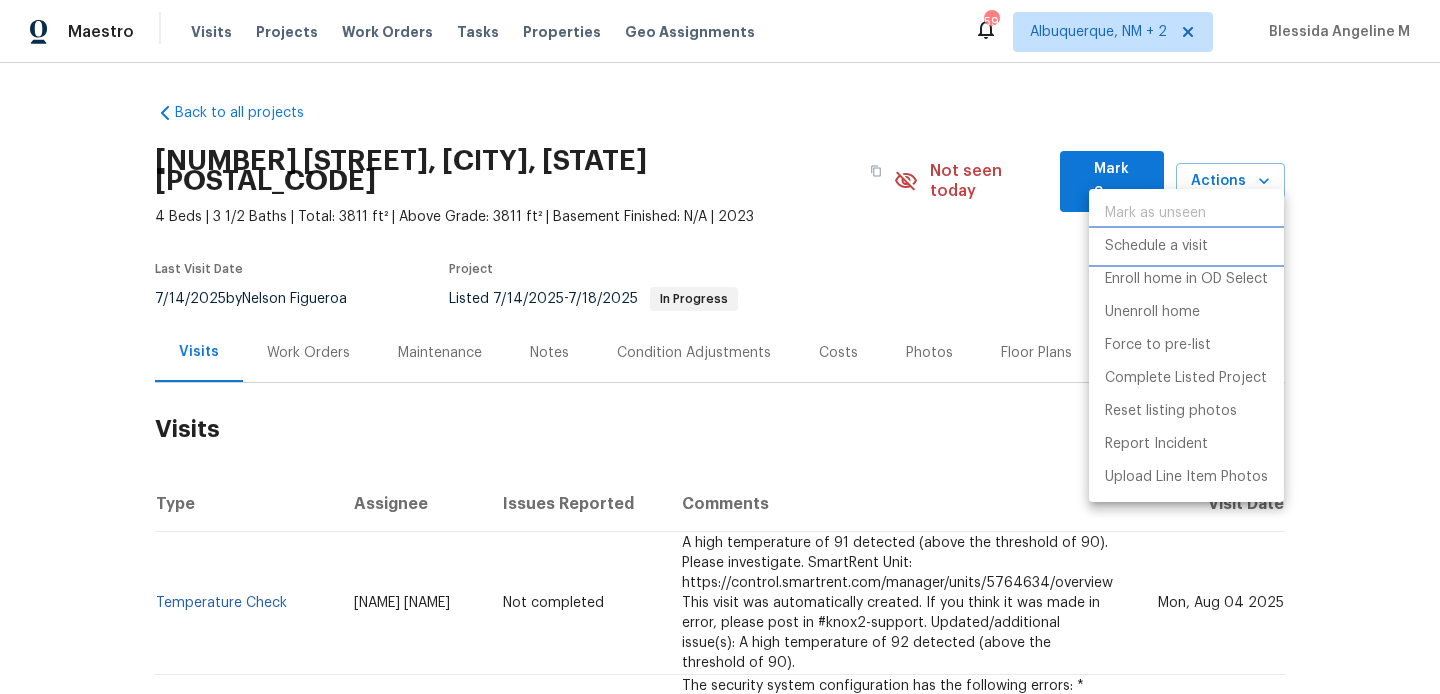 click on "Schedule a visit" at bounding box center [1186, 246] 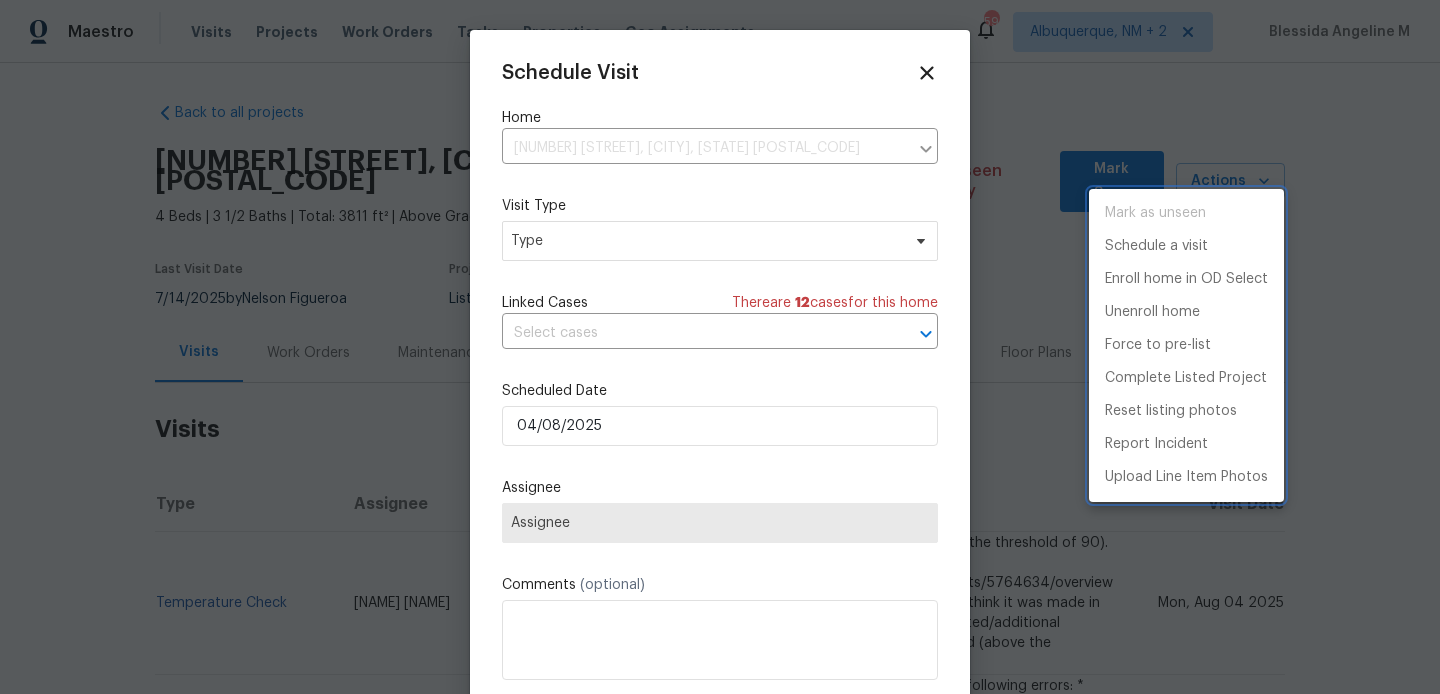 click at bounding box center (720, 347) 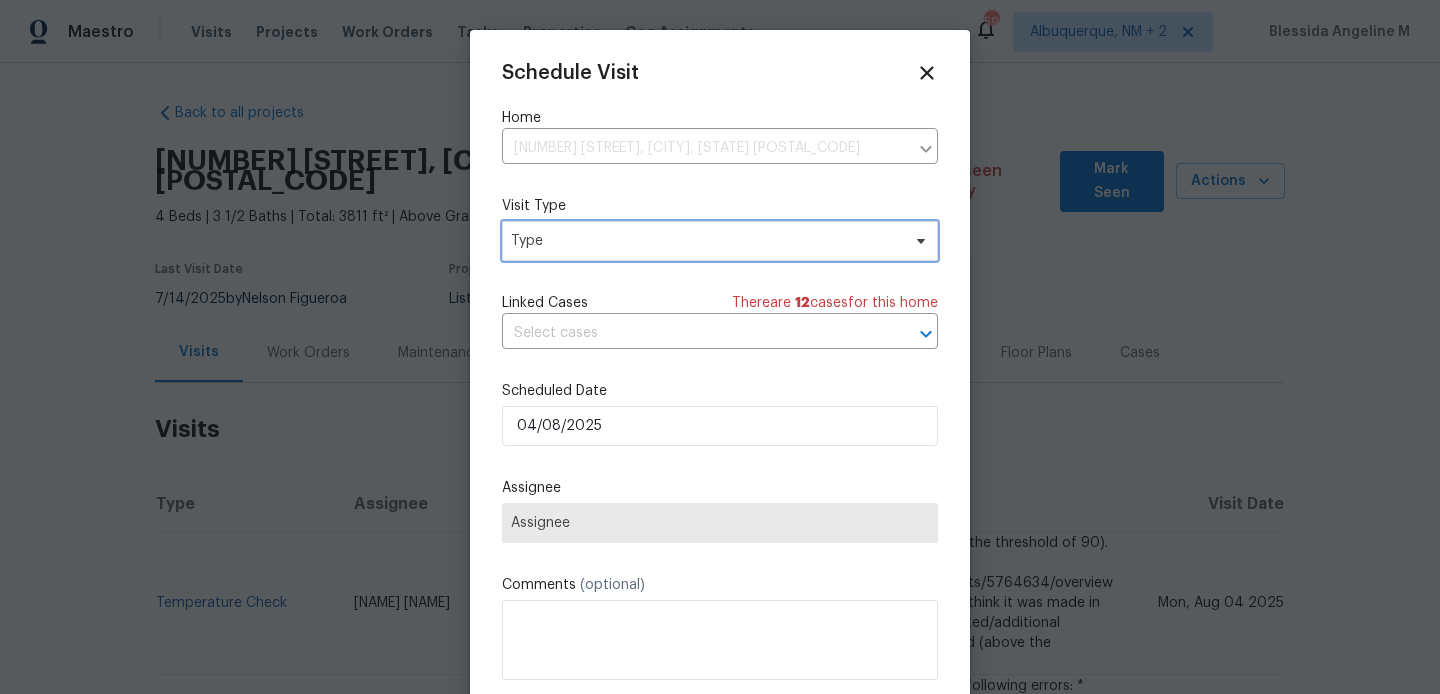 click on "Type" at bounding box center (705, 241) 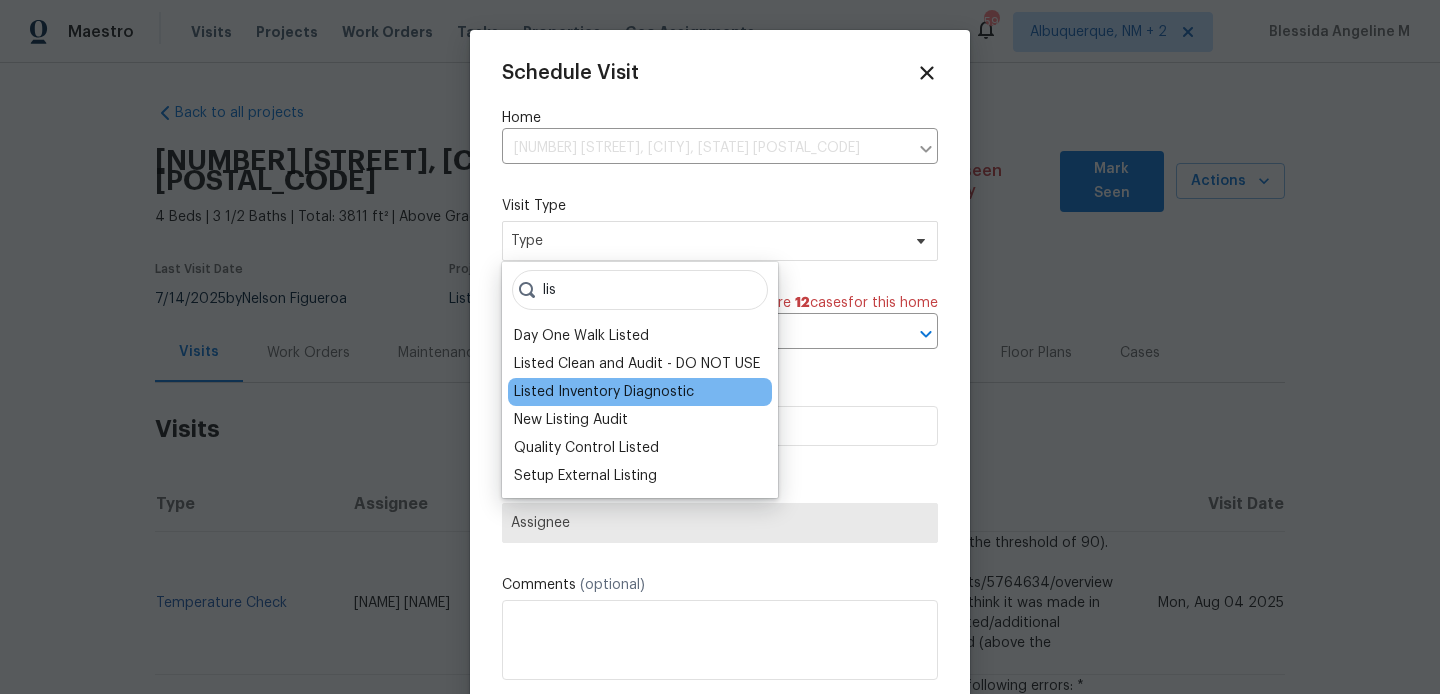 type on "lis" 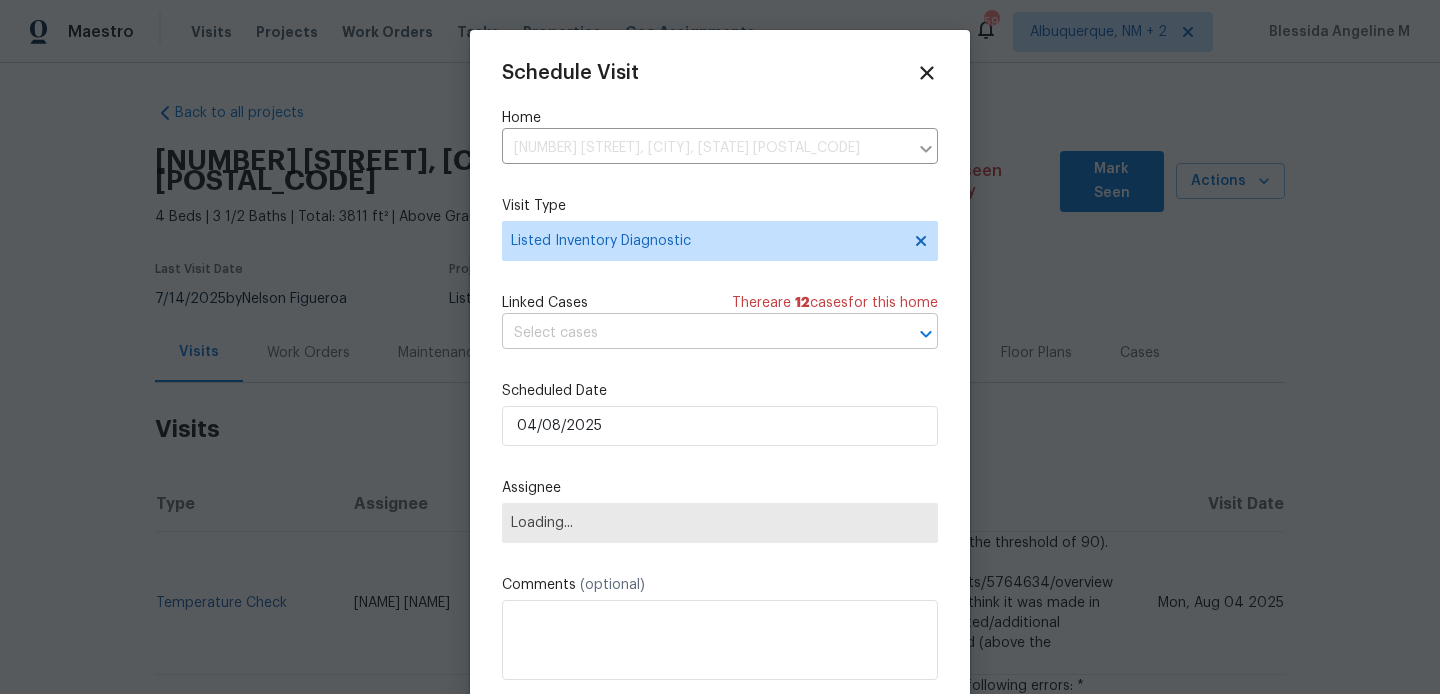 click at bounding box center [692, 333] 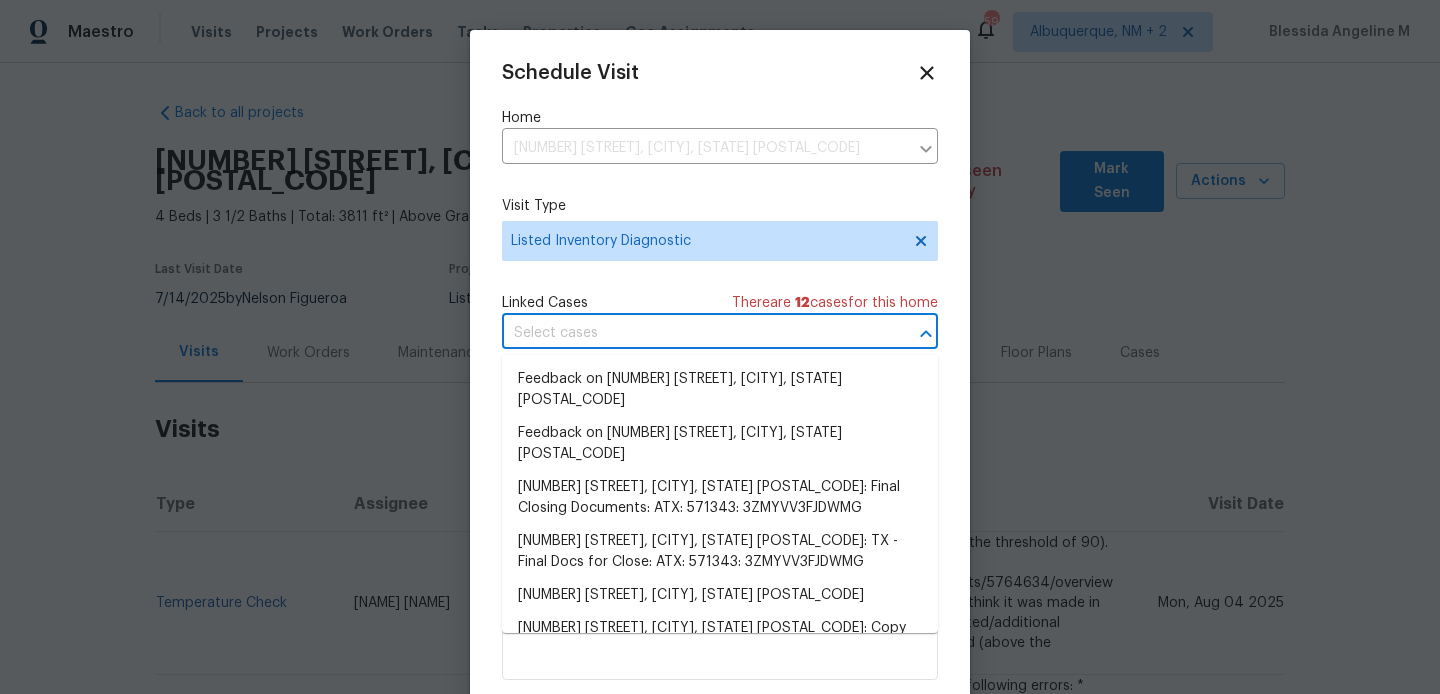 click at bounding box center (692, 333) 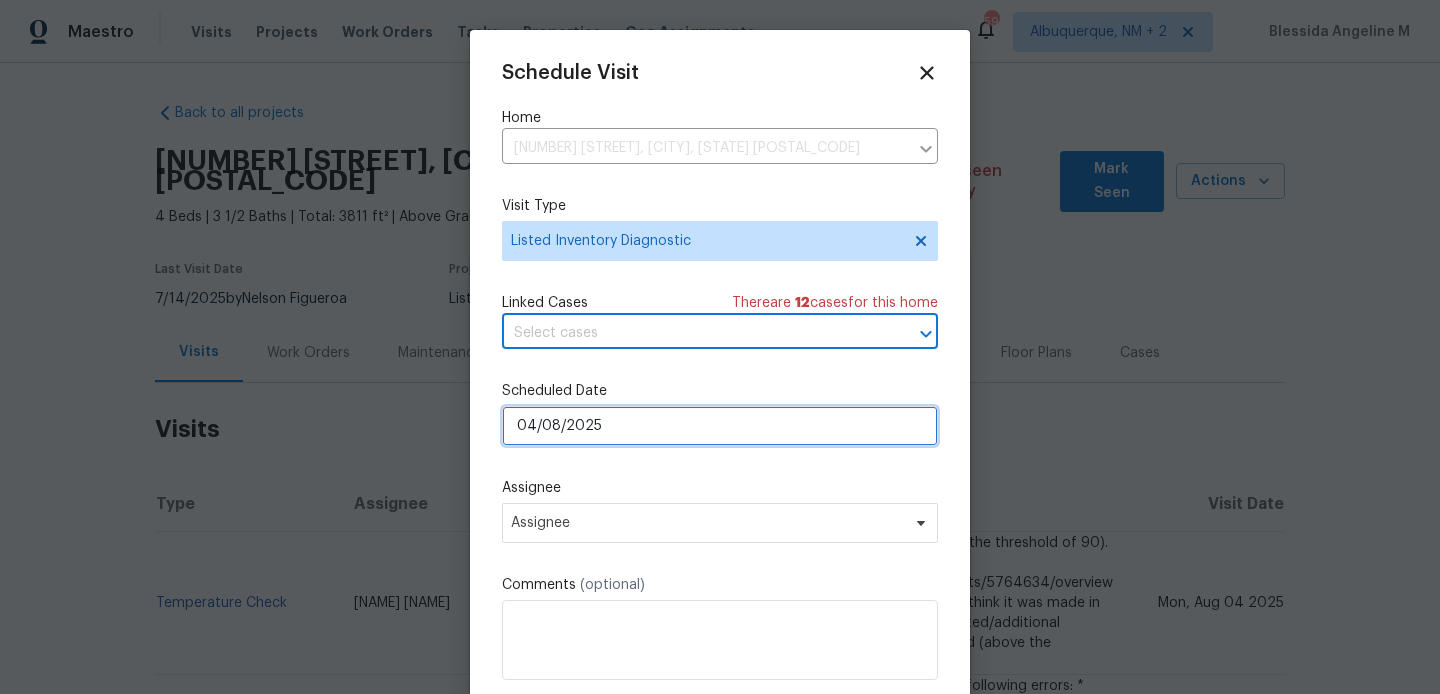 click on "04/08/2025" at bounding box center [720, 426] 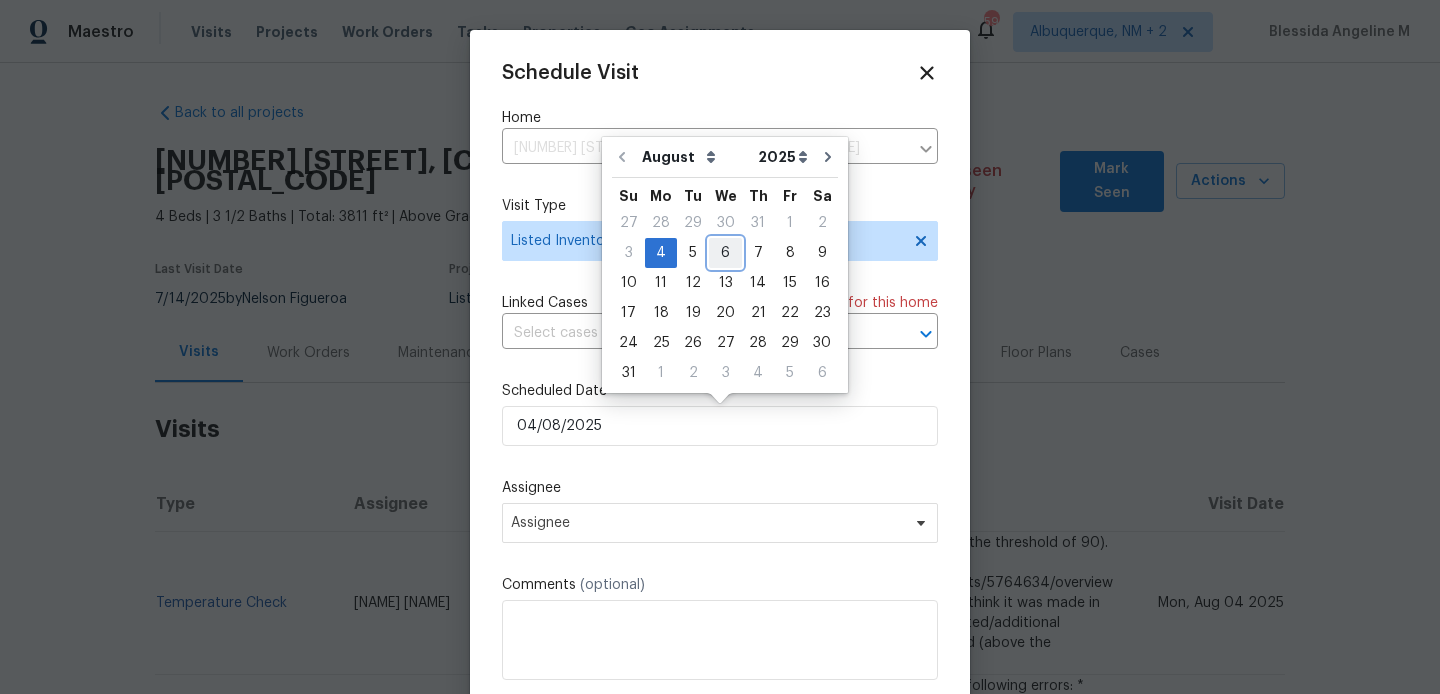 click on "6" at bounding box center [725, 253] 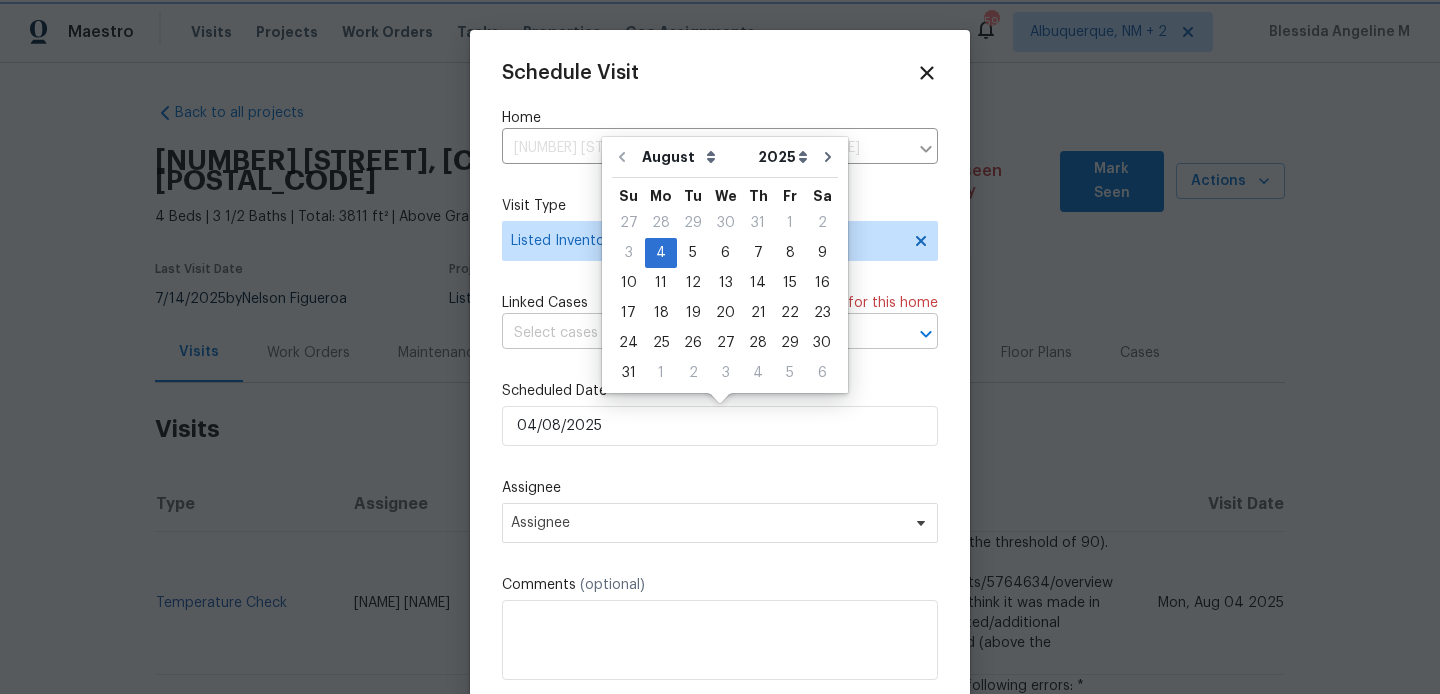 type on "06/08/2025" 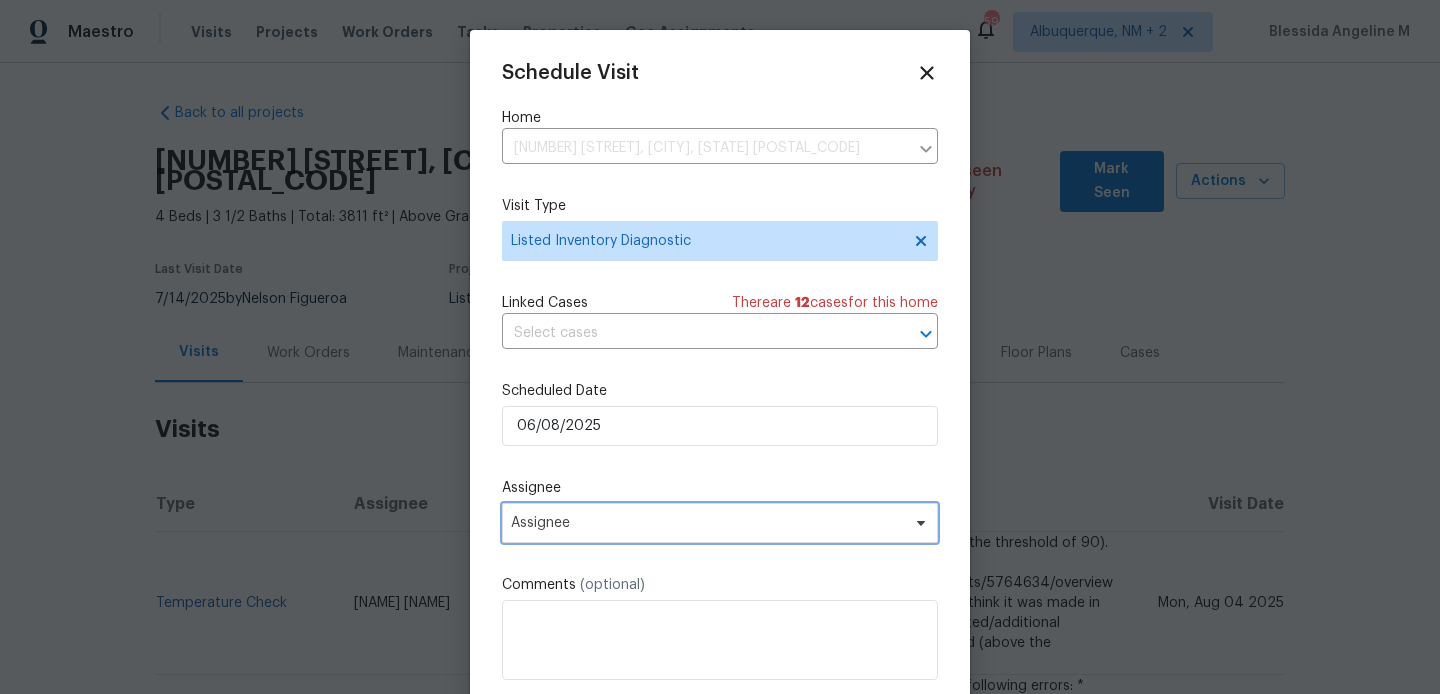 click on "Assignee" at bounding box center [707, 523] 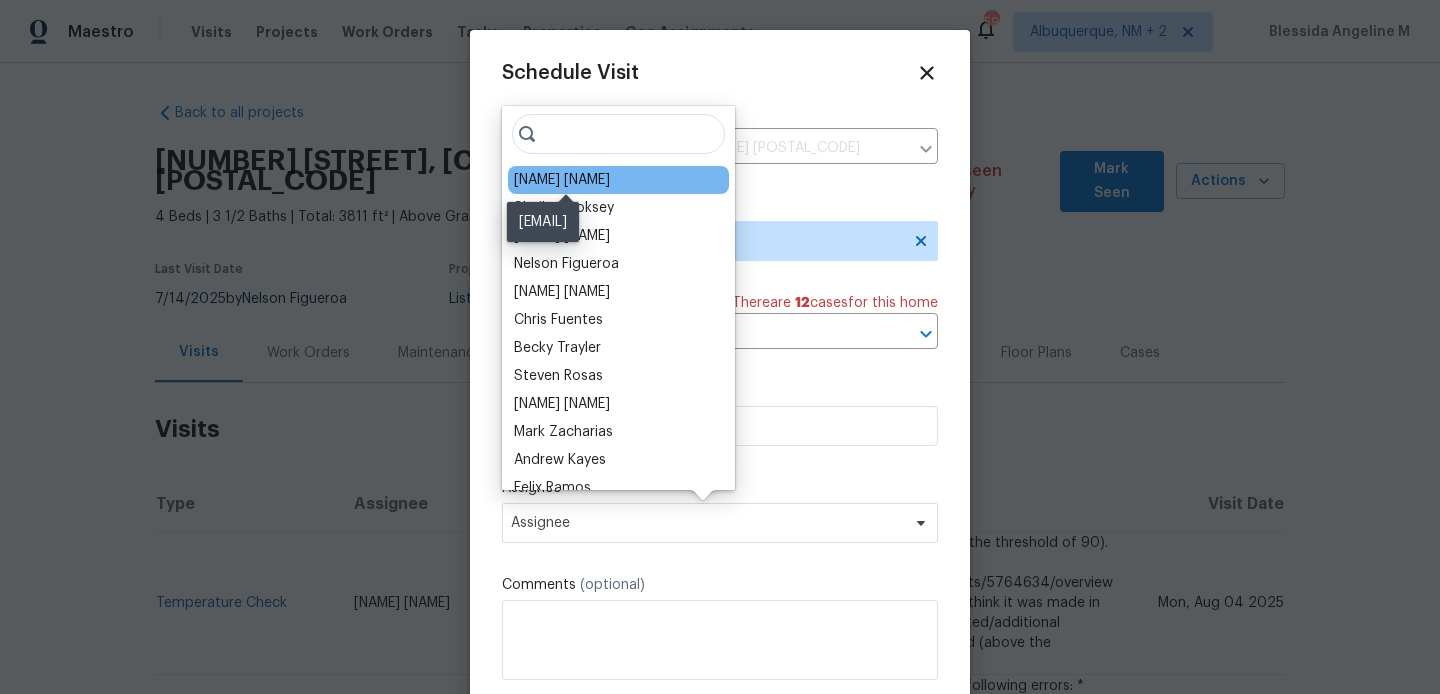click on "Martin Chagolla" at bounding box center (562, 180) 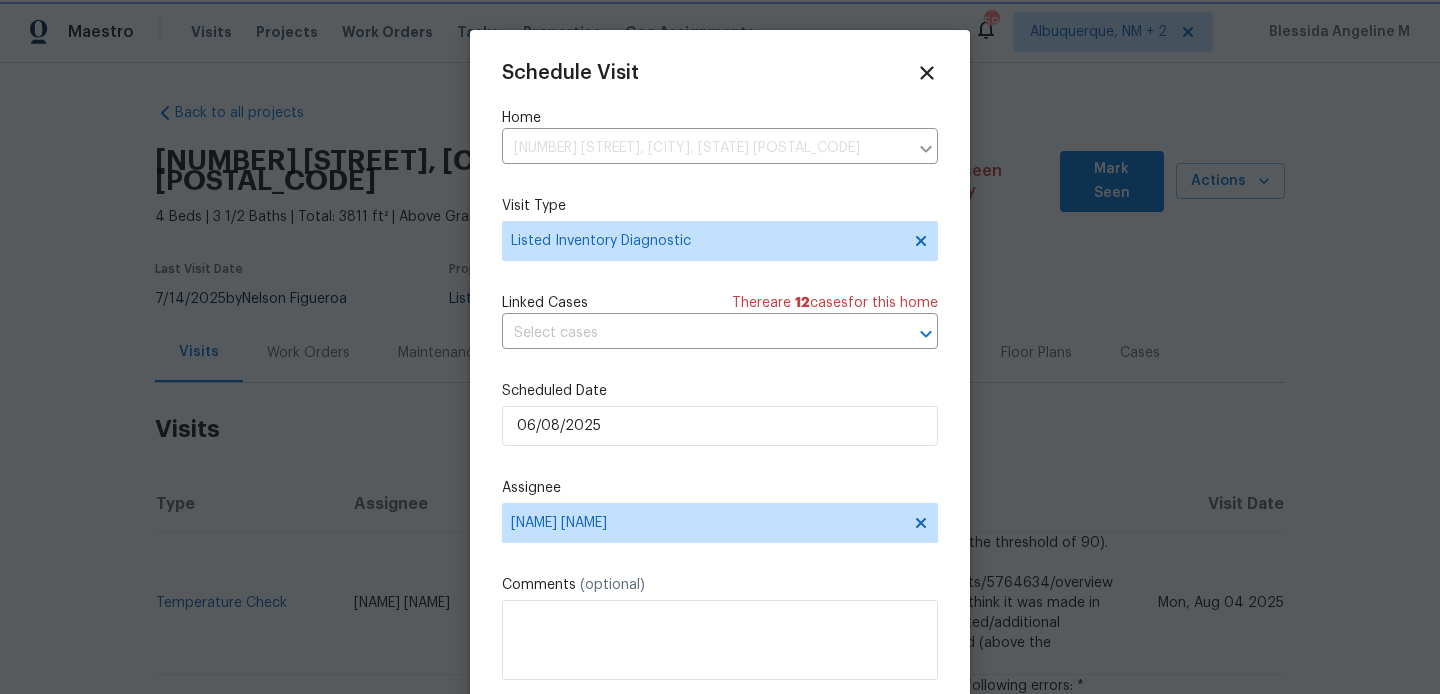 scroll, scrollTop: 36, scrollLeft: 0, axis: vertical 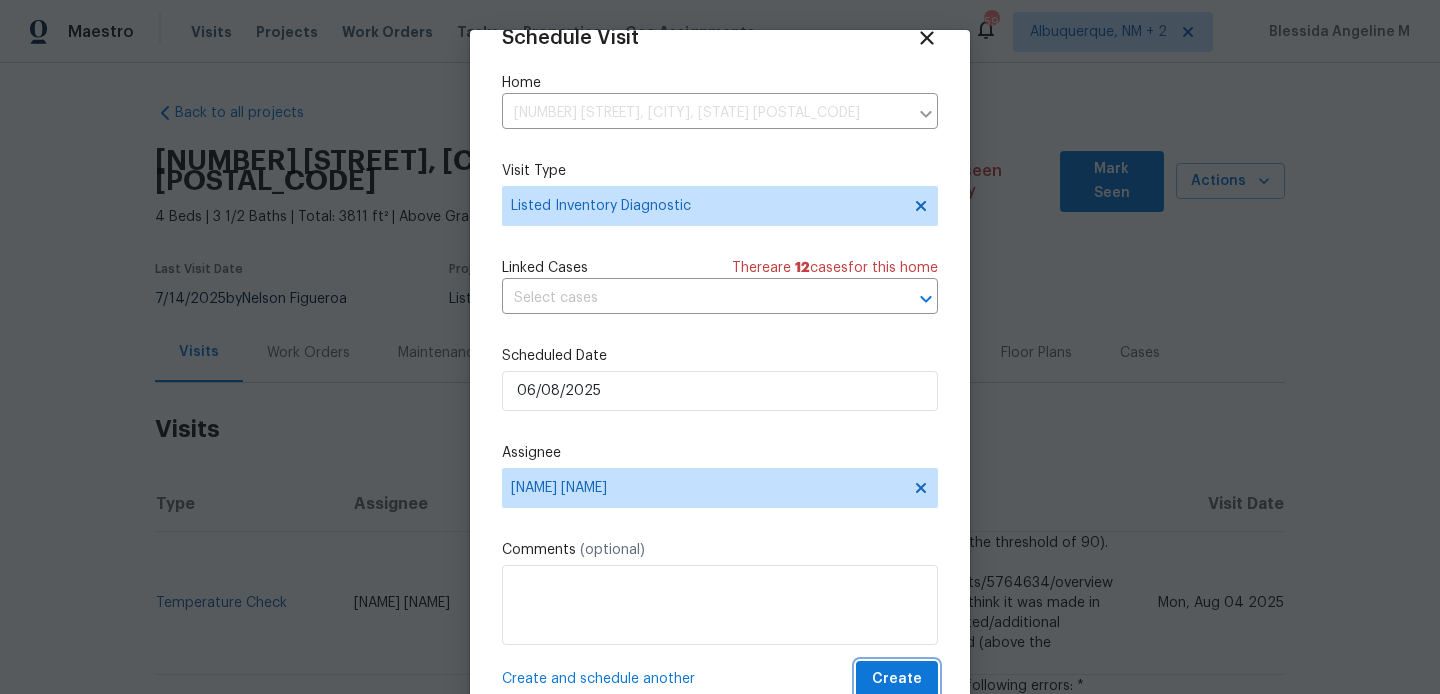 click on "Create" at bounding box center [897, 679] 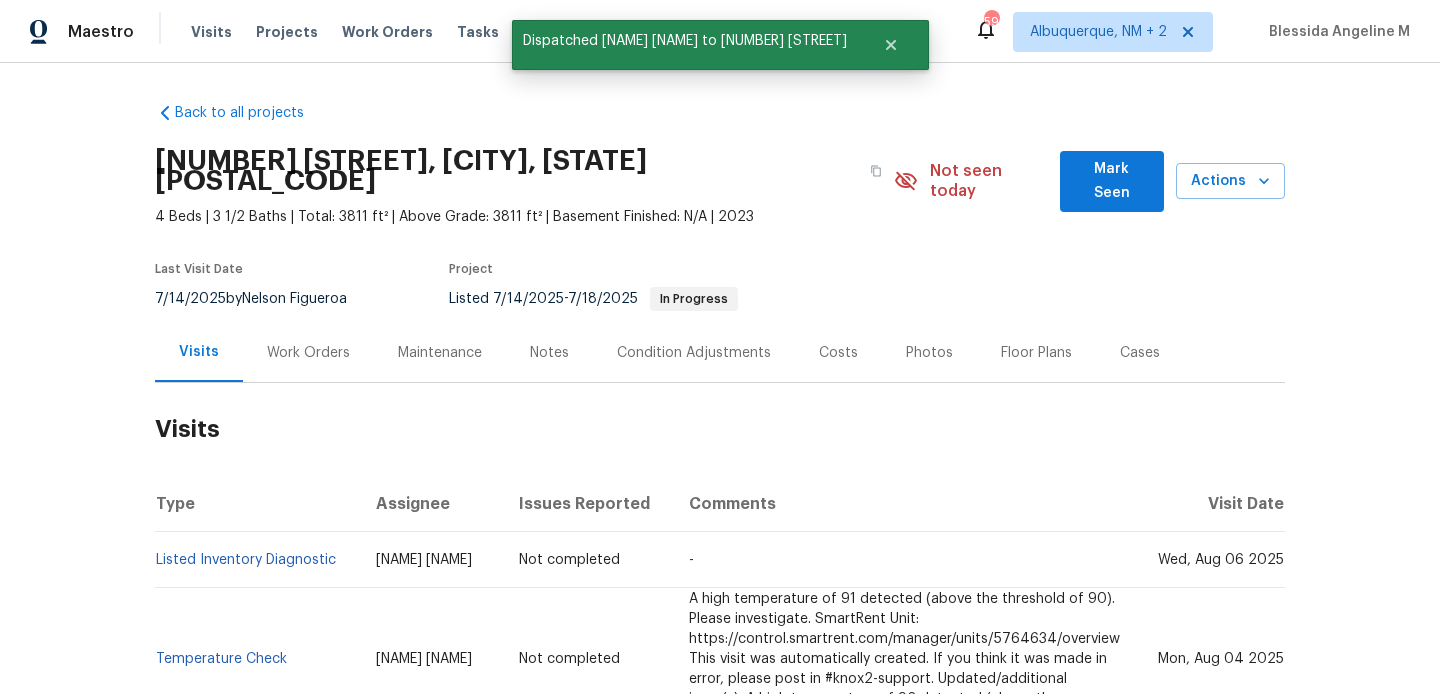 click on "Listed Inventory Diagnostic" at bounding box center [257, 560] 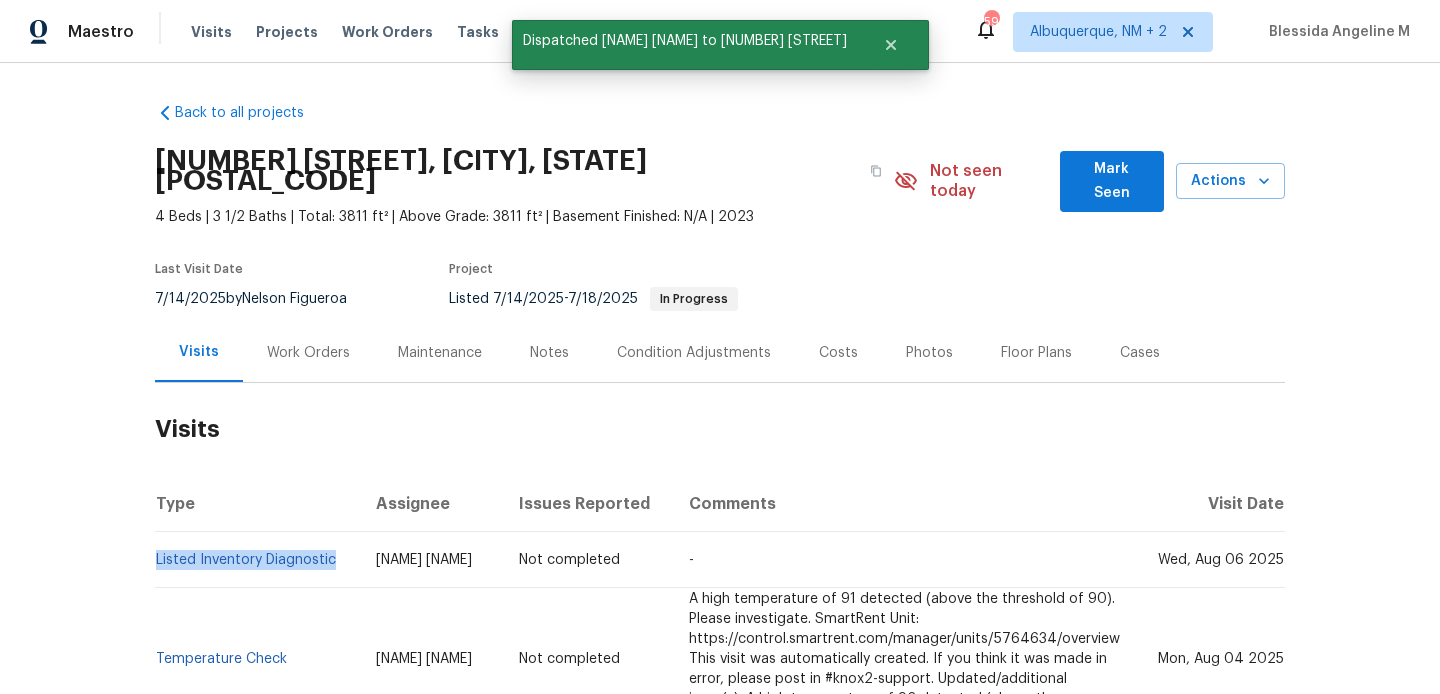 click on "Listed Inventory Diagnostic" at bounding box center (257, 560) 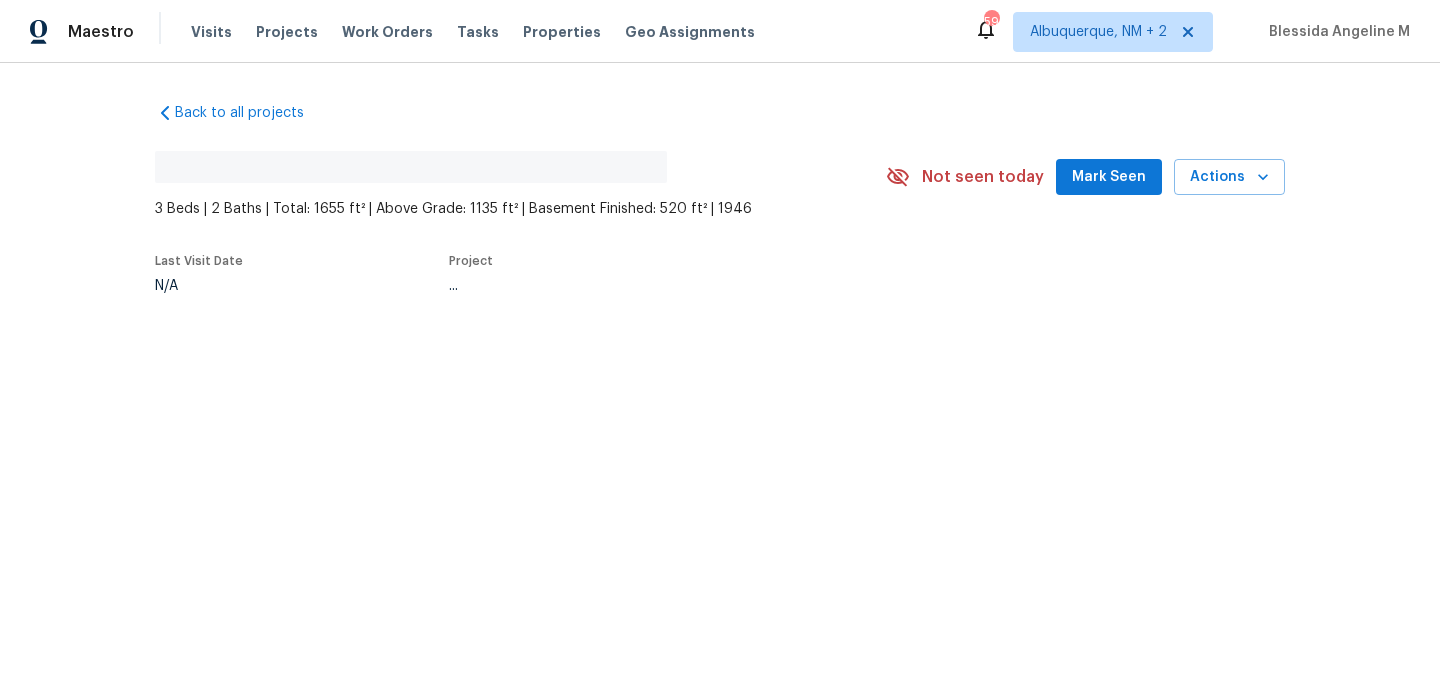 scroll, scrollTop: 0, scrollLeft: 0, axis: both 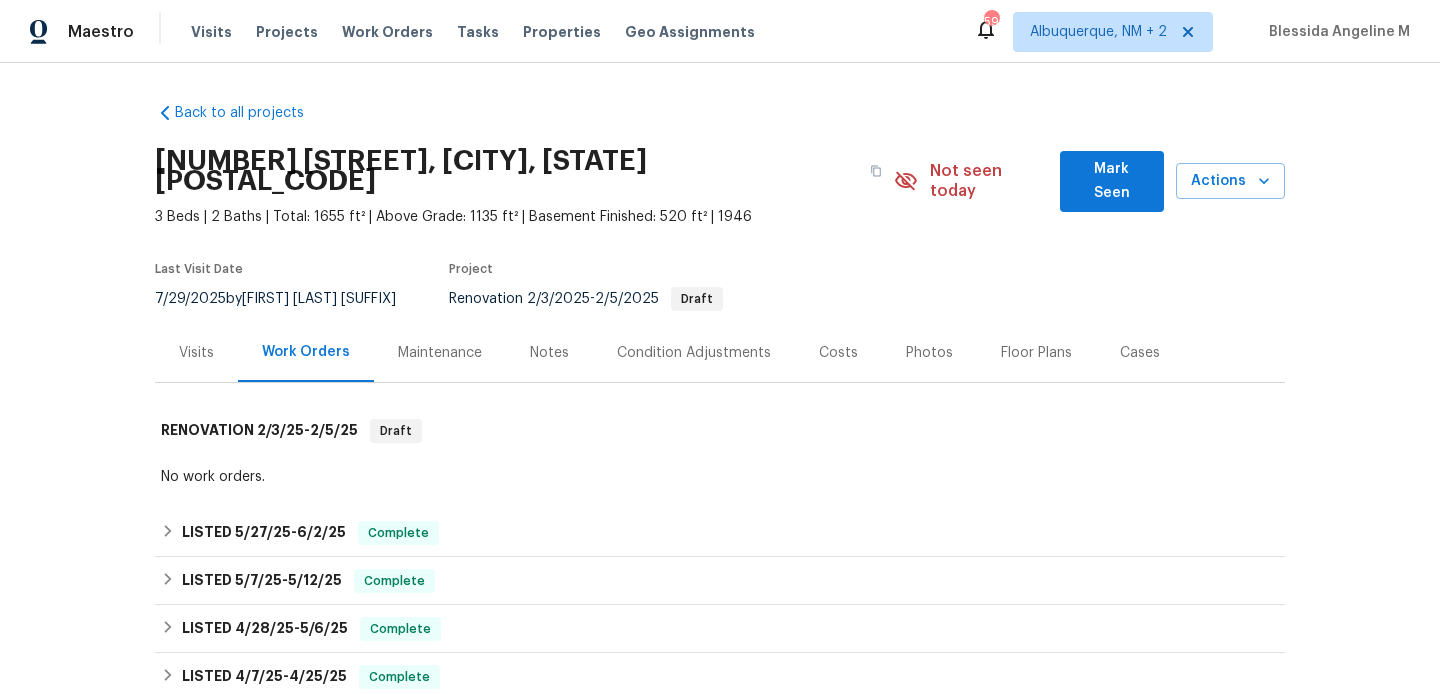 click on "Visits" at bounding box center (196, 352) 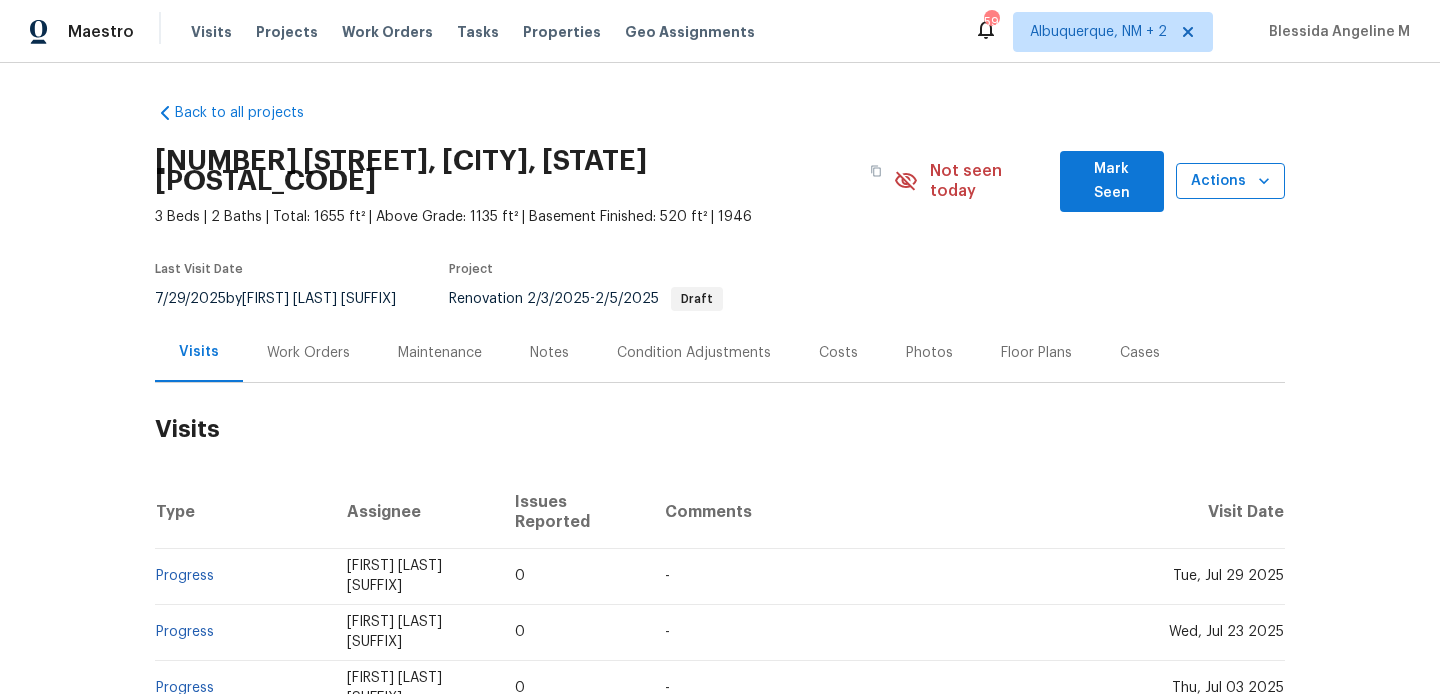click on "Actions" at bounding box center (1230, 181) 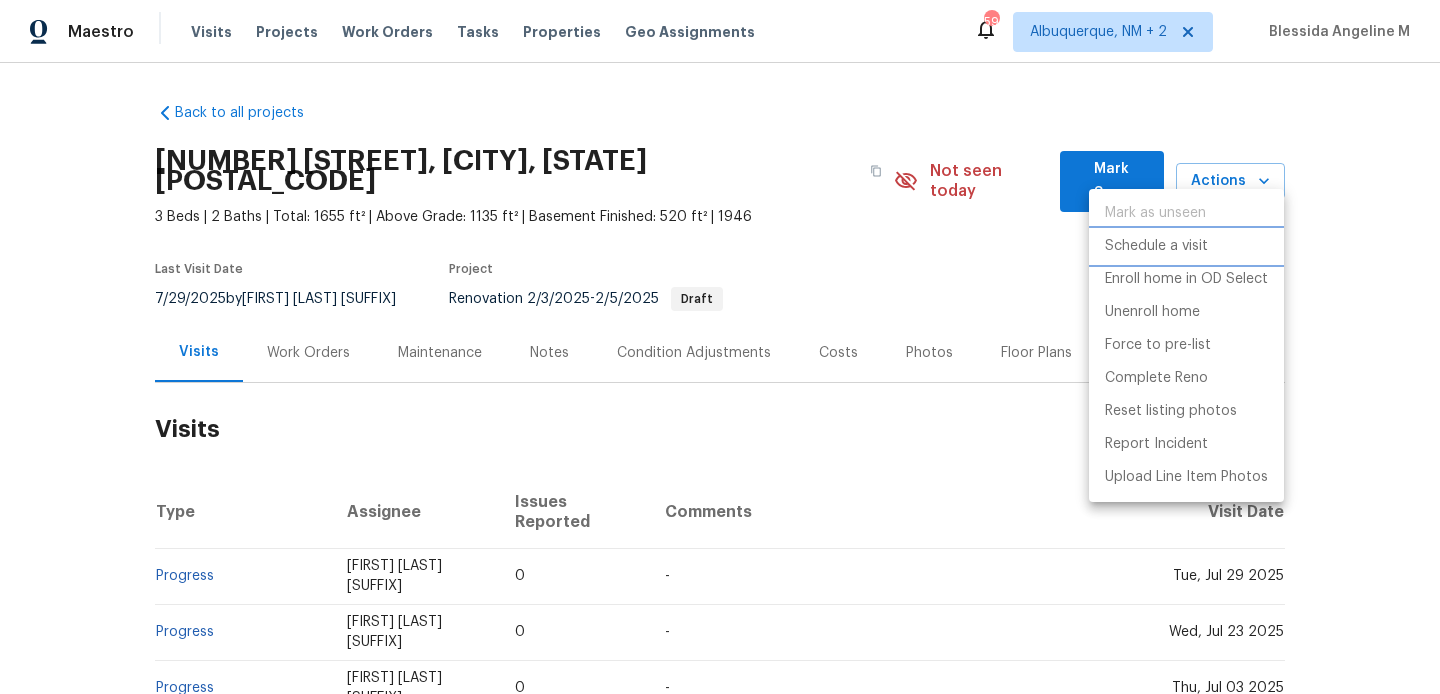 click on "Schedule a visit" at bounding box center (1156, 246) 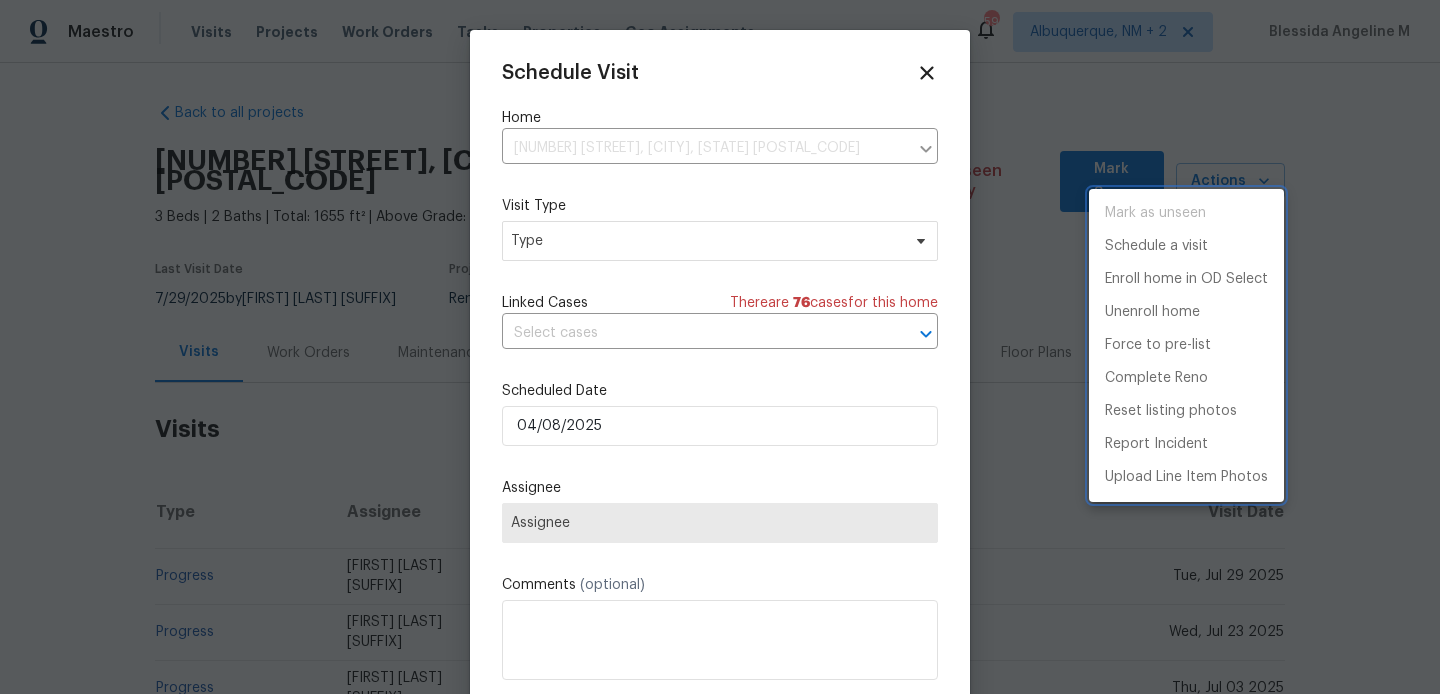 click at bounding box center [720, 347] 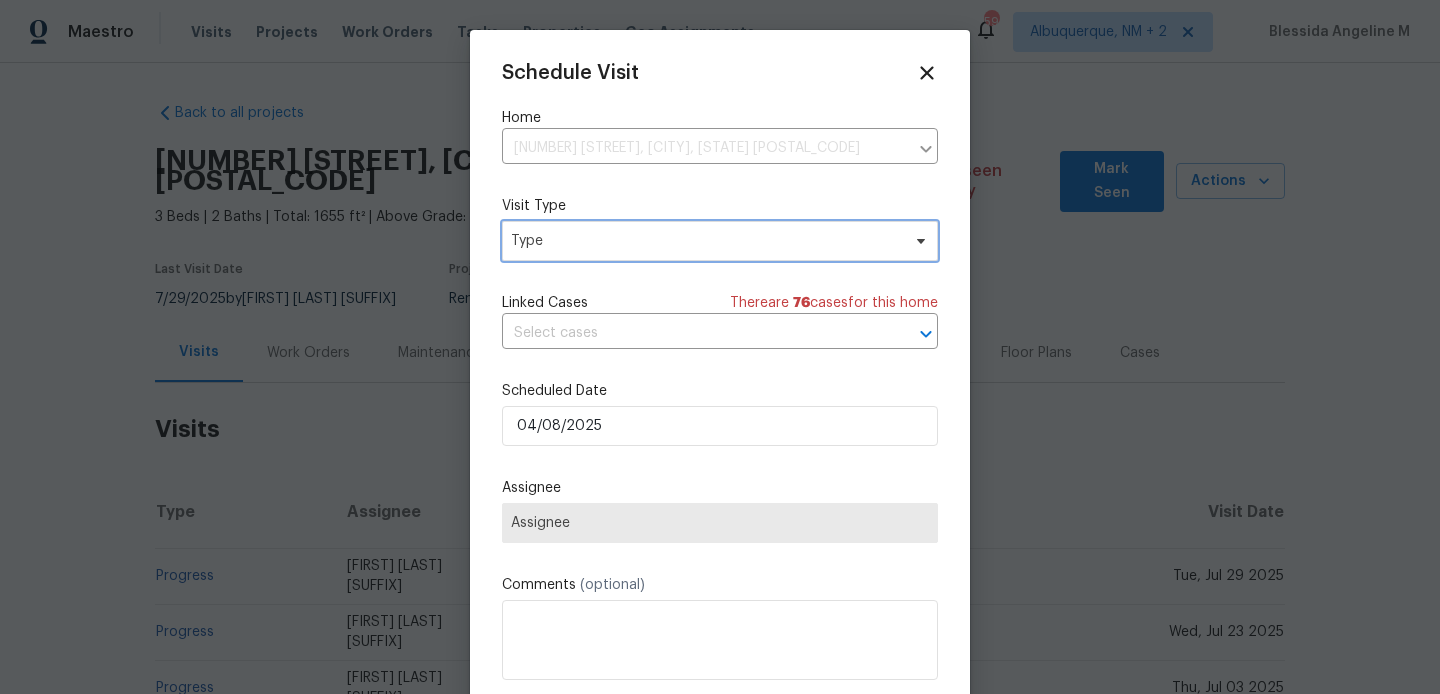 click on "Type" at bounding box center [705, 241] 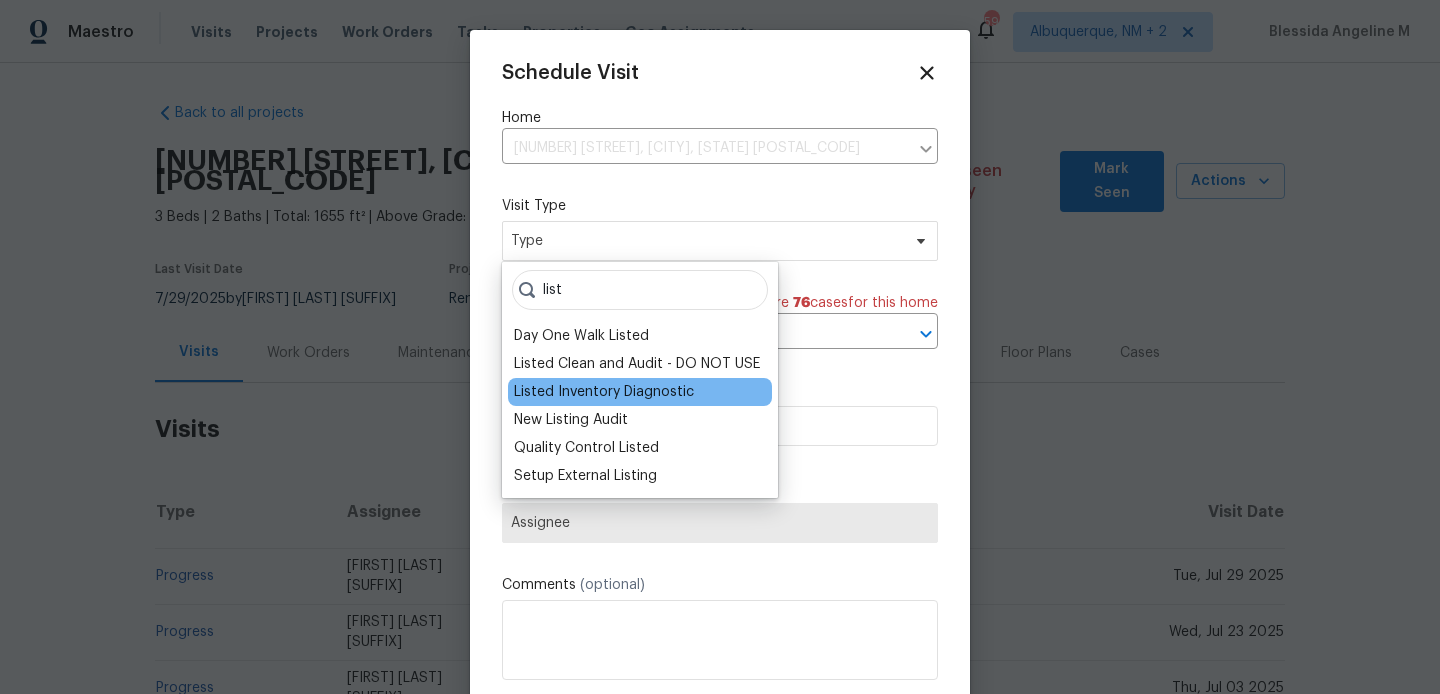 type on "list" 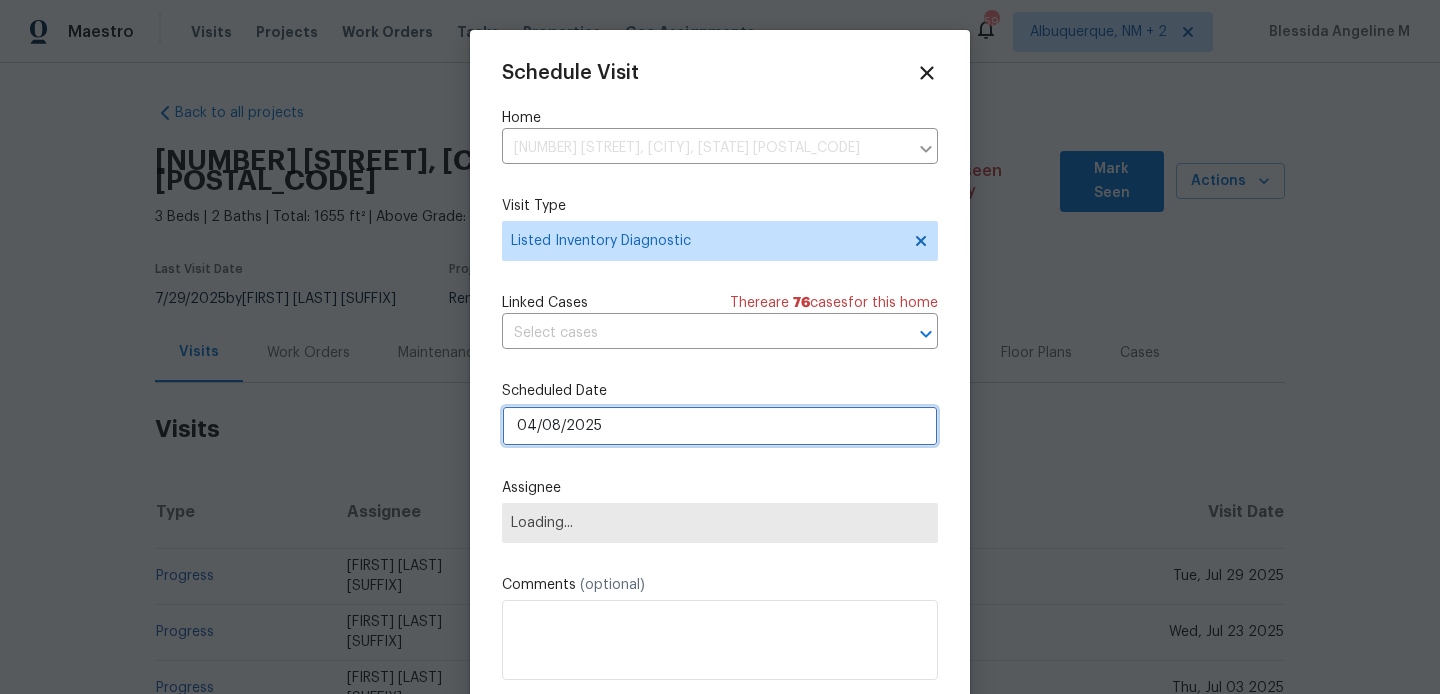 click on "04/08/2025" at bounding box center [720, 426] 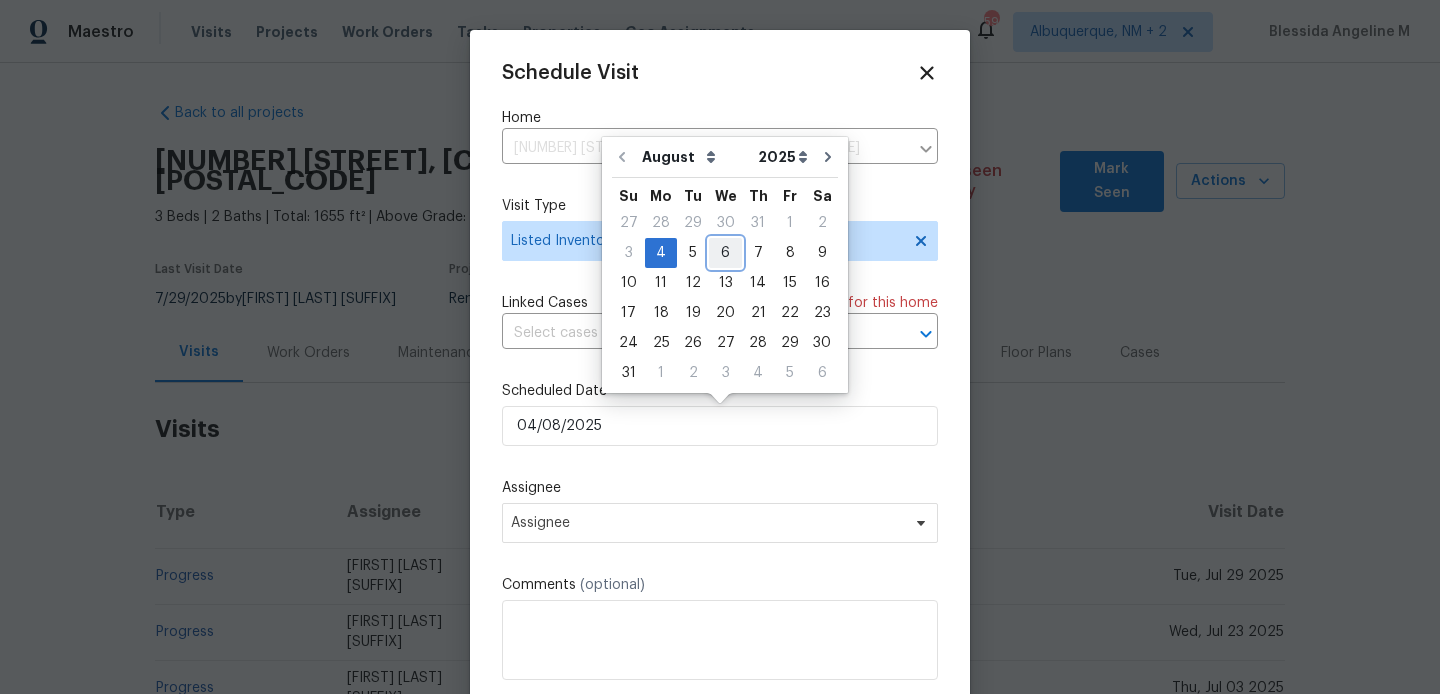 click on "6" at bounding box center [725, 253] 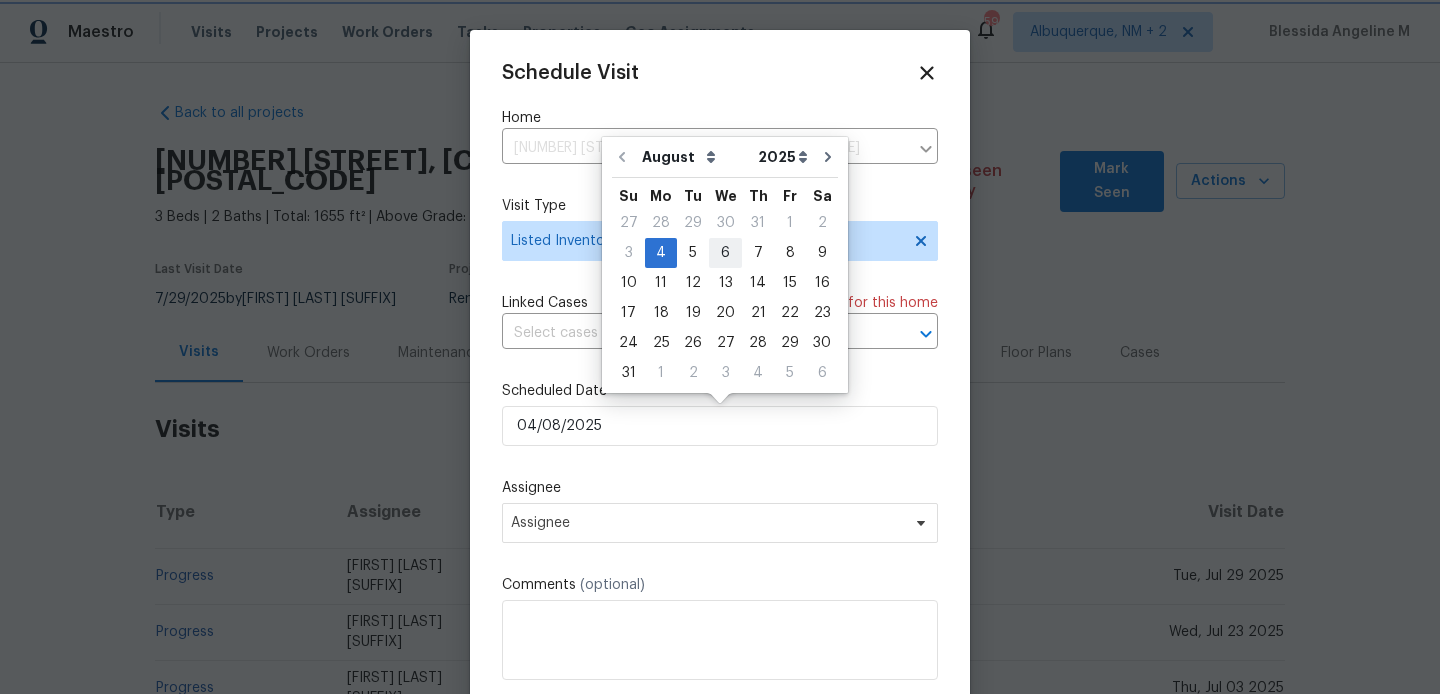 type on "06/08/2025" 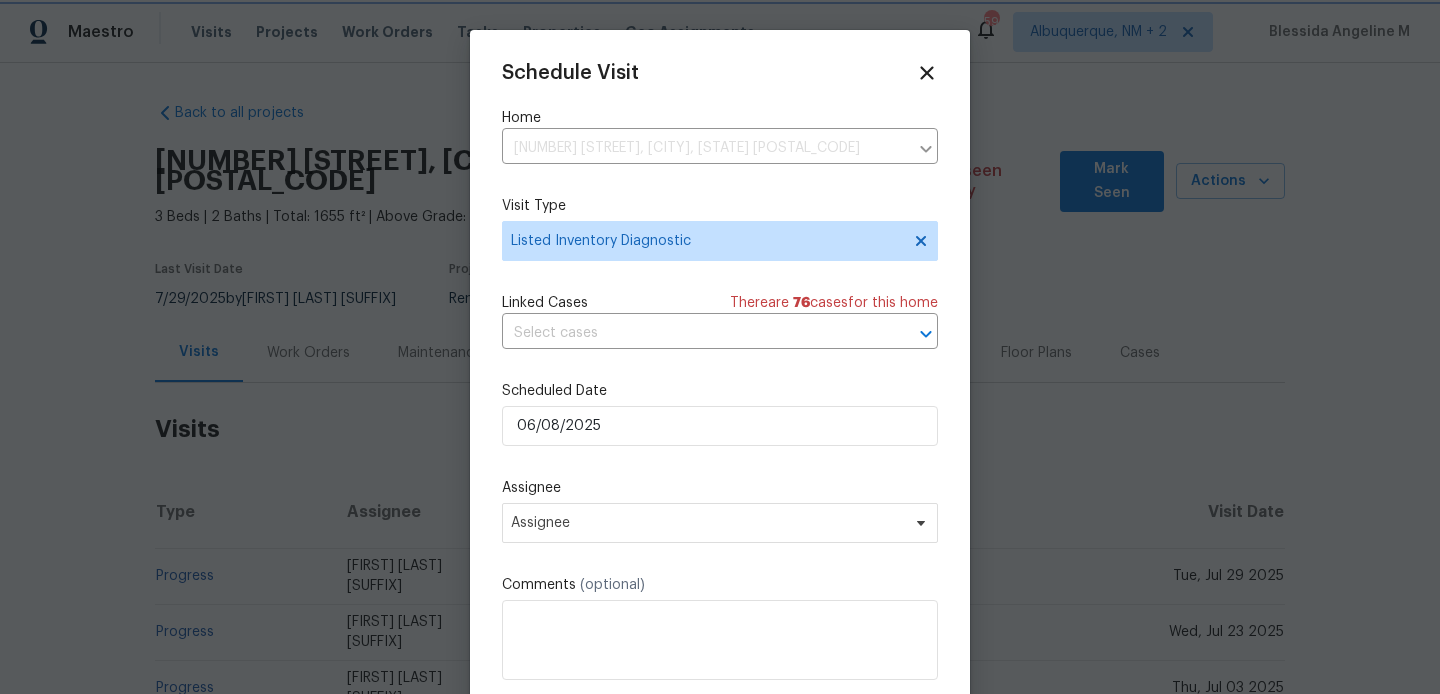 scroll, scrollTop: 36, scrollLeft: 0, axis: vertical 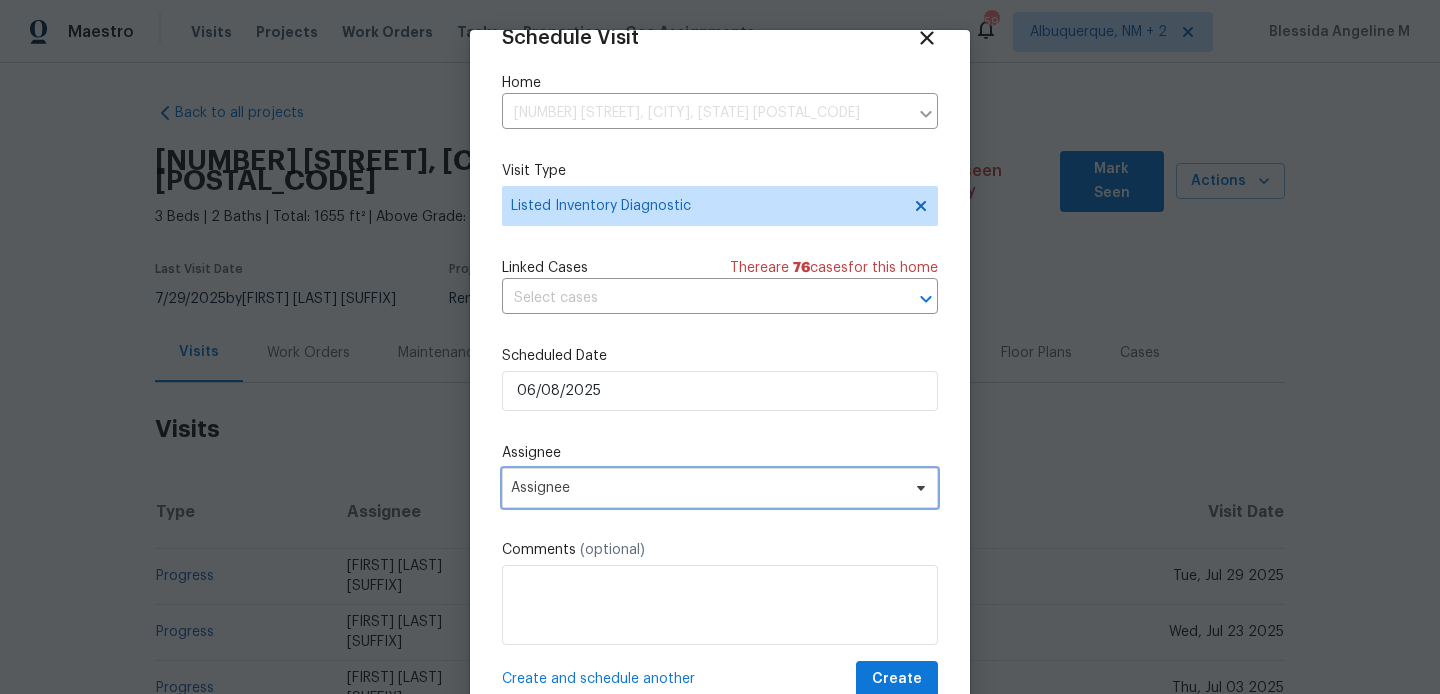 click on "Assignee" at bounding box center (720, 488) 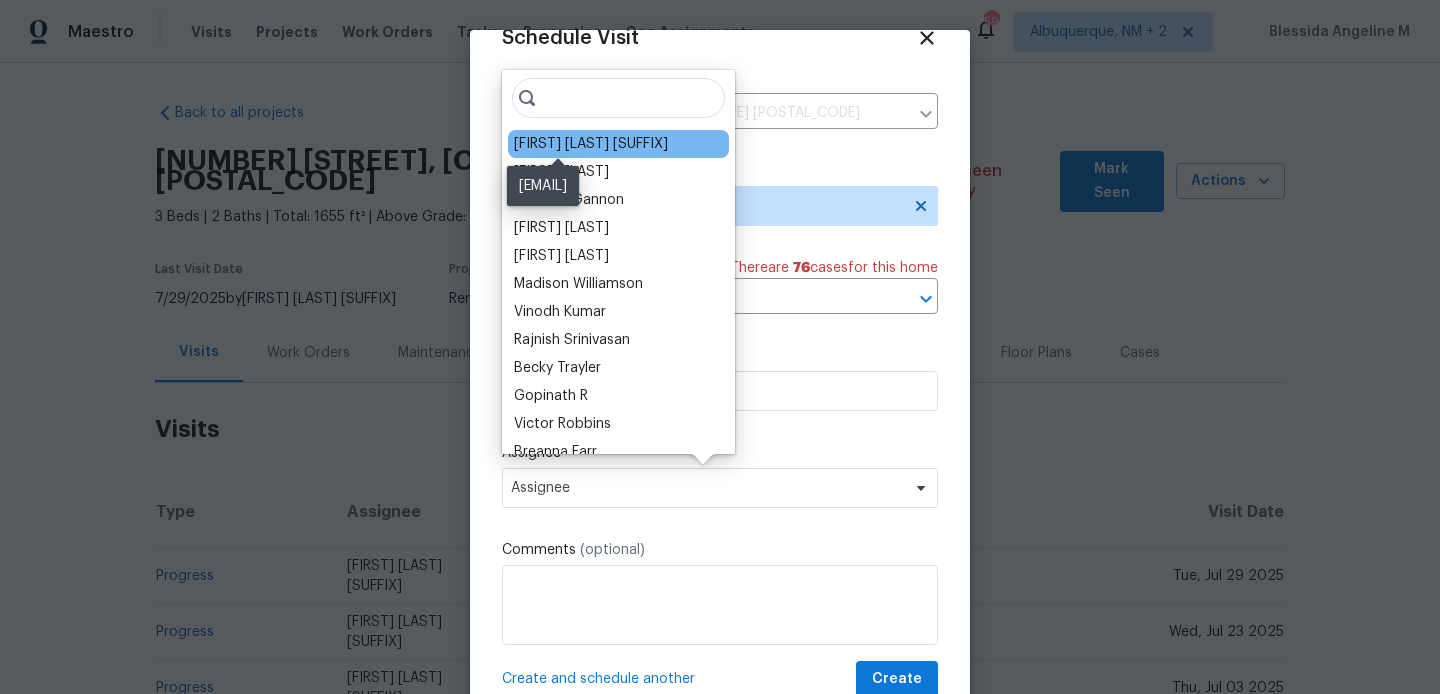 click on "[FIRST] [LAST] [SUFFIX]" at bounding box center (591, 144) 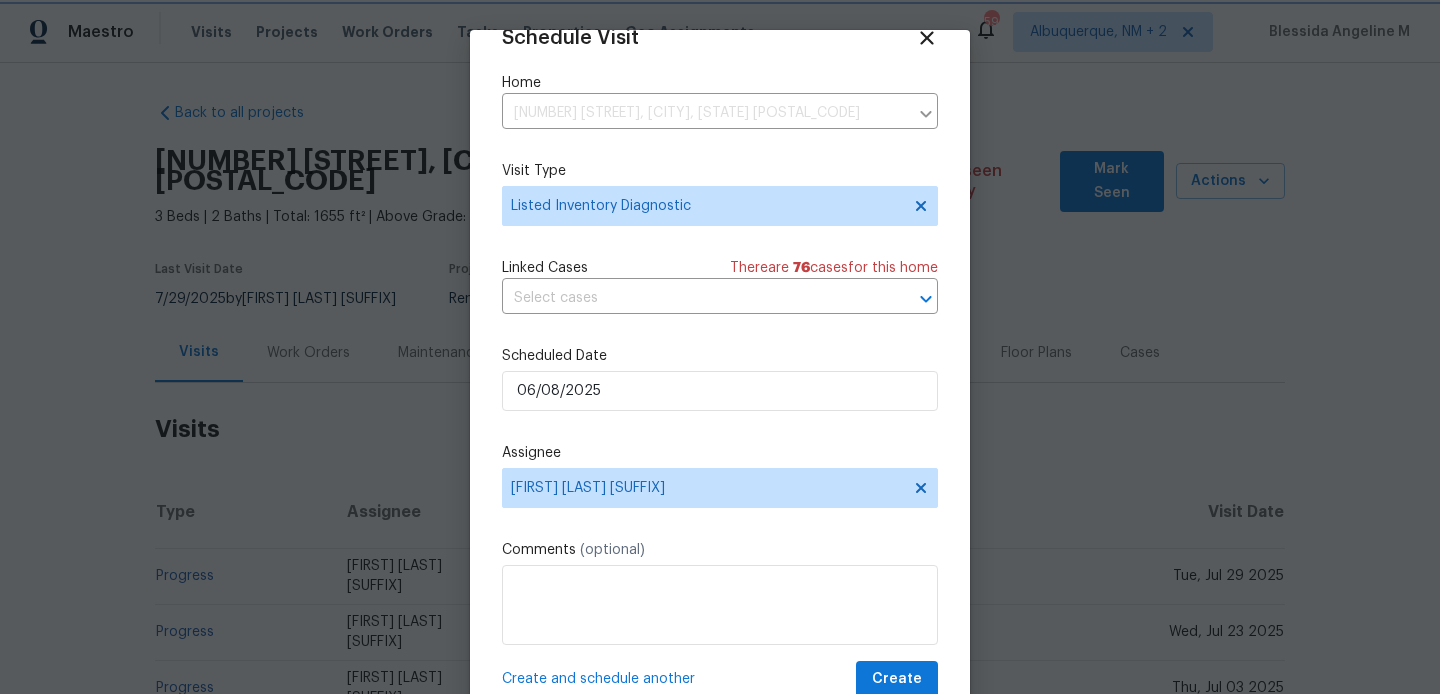 scroll, scrollTop: 66, scrollLeft: 0, axis: vertical 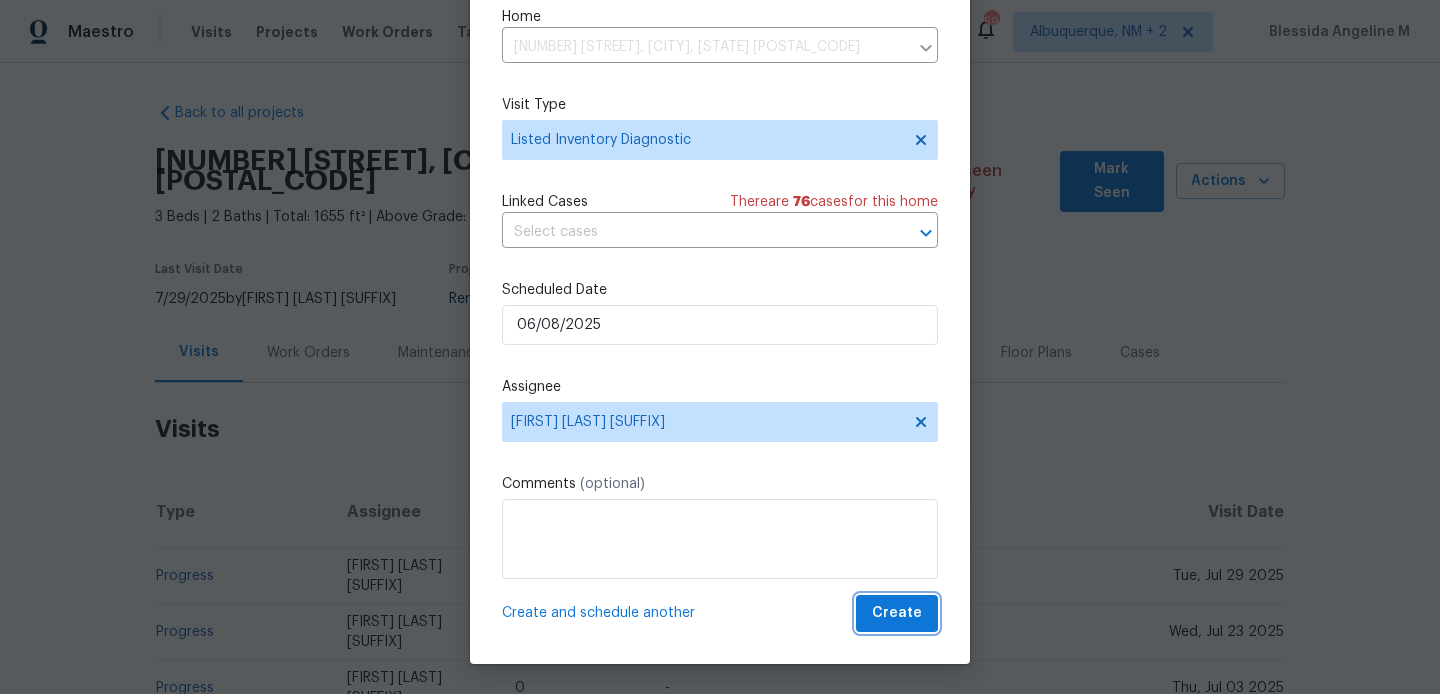 click on "Create" at bounding box center [897, 613] 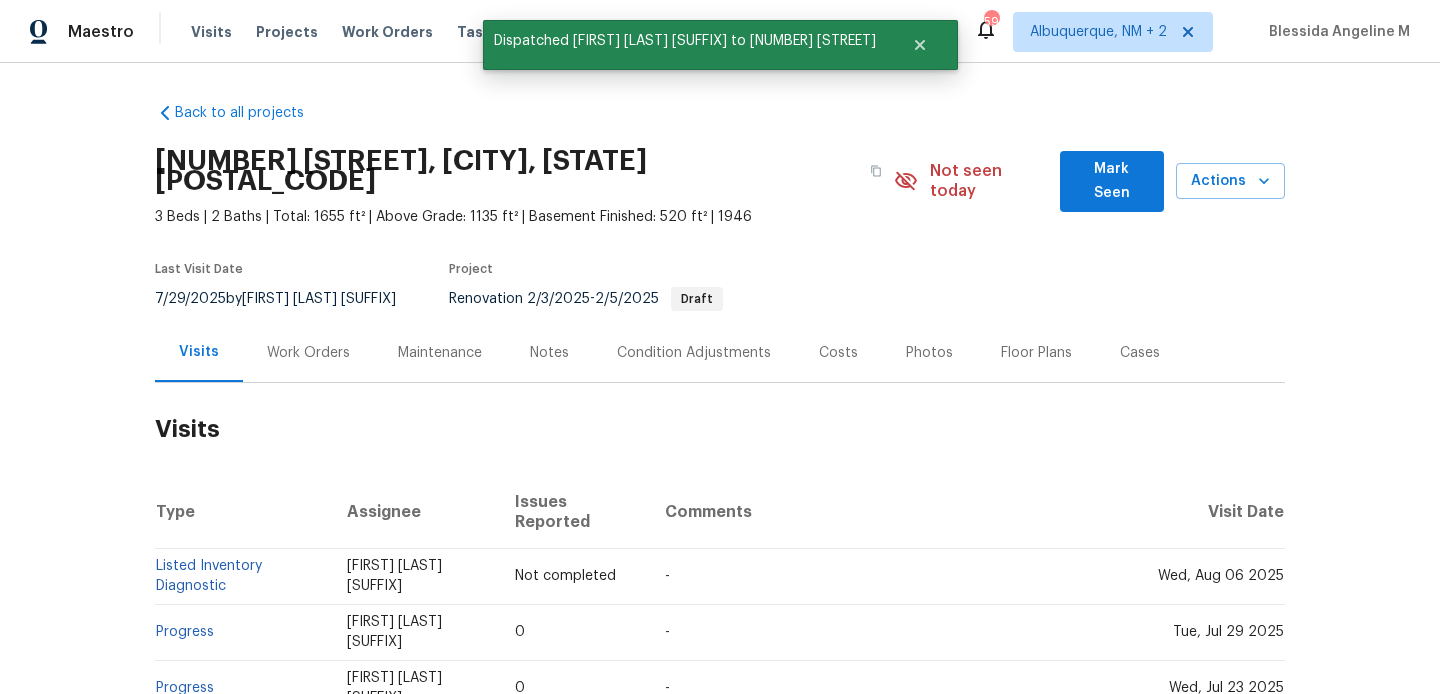scroll, scrollTop: 0, scrollLeft: 0, axis: both 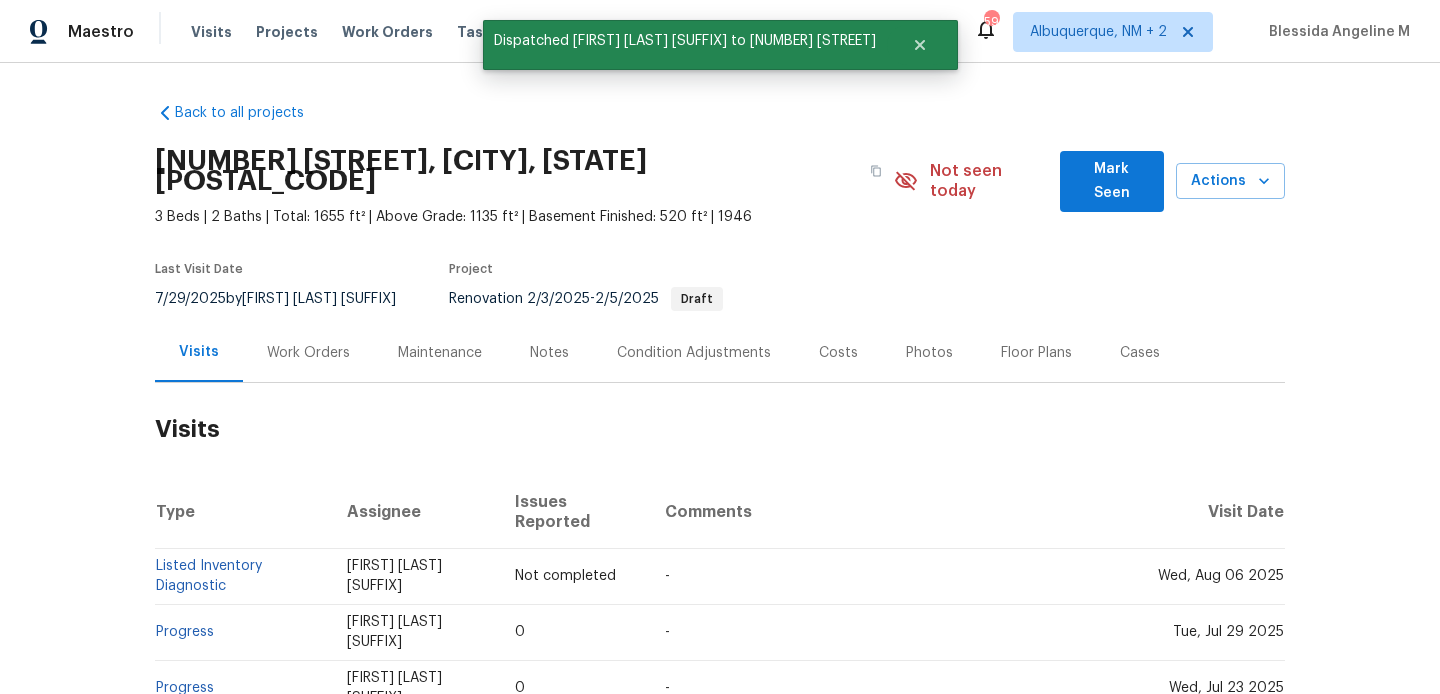 click on "Listed Inventory Diagnostic" at bounding box center [243, 576] 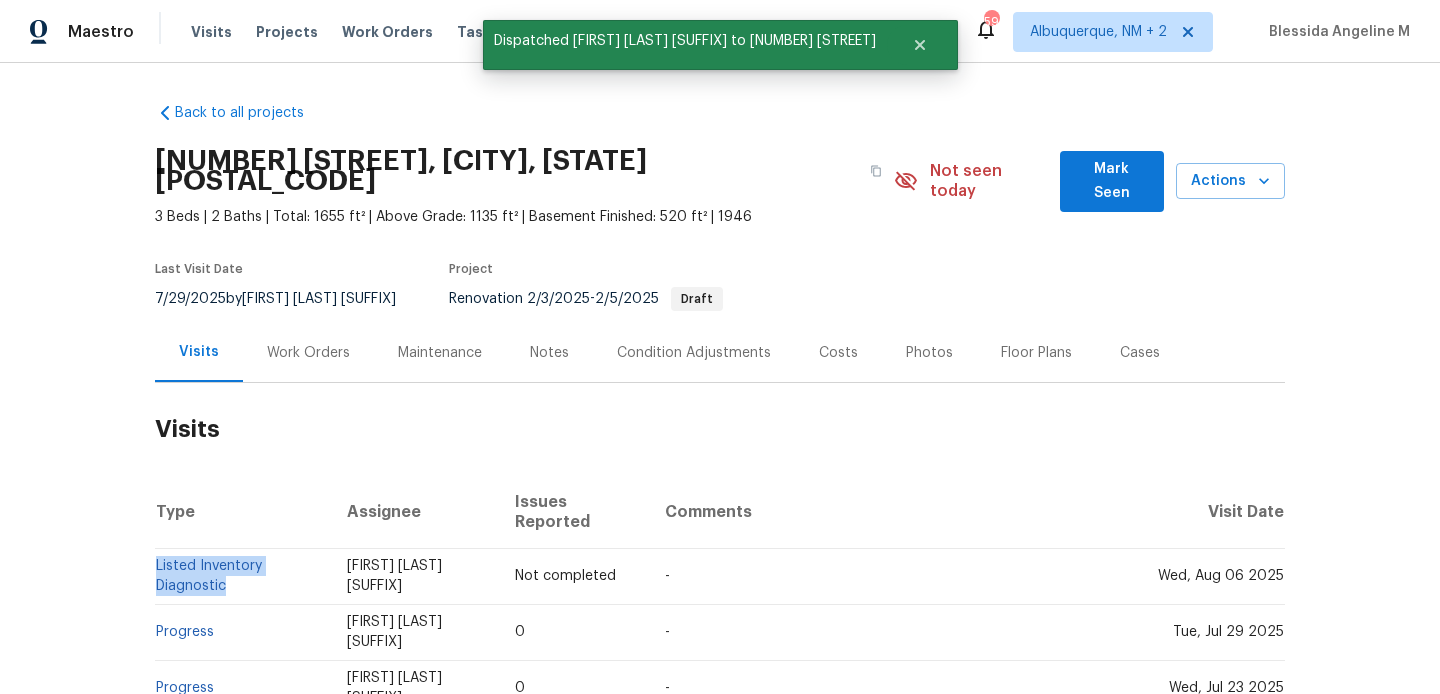 click on "Listed Inventory Diagnostic" at bounding box center (243, 576) 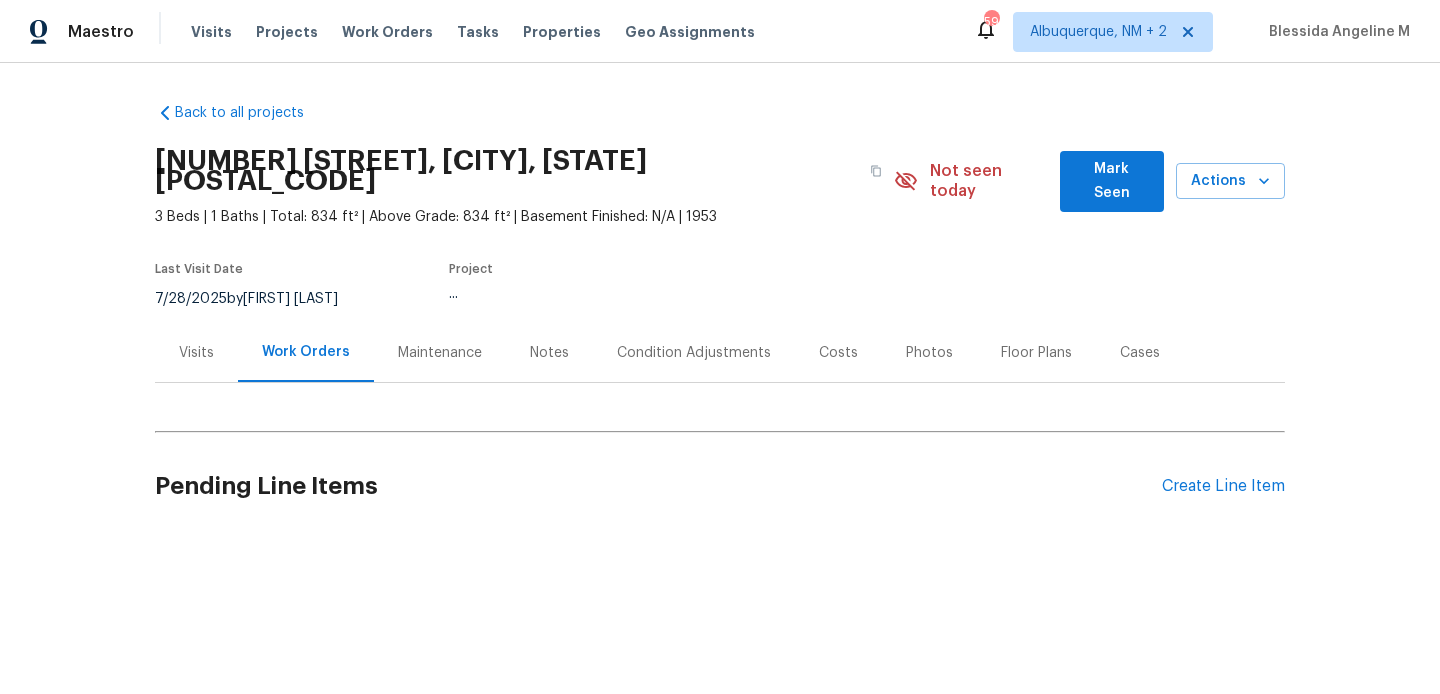 scroll, scrollTop: 0, scrollLeft: 0, axis: both 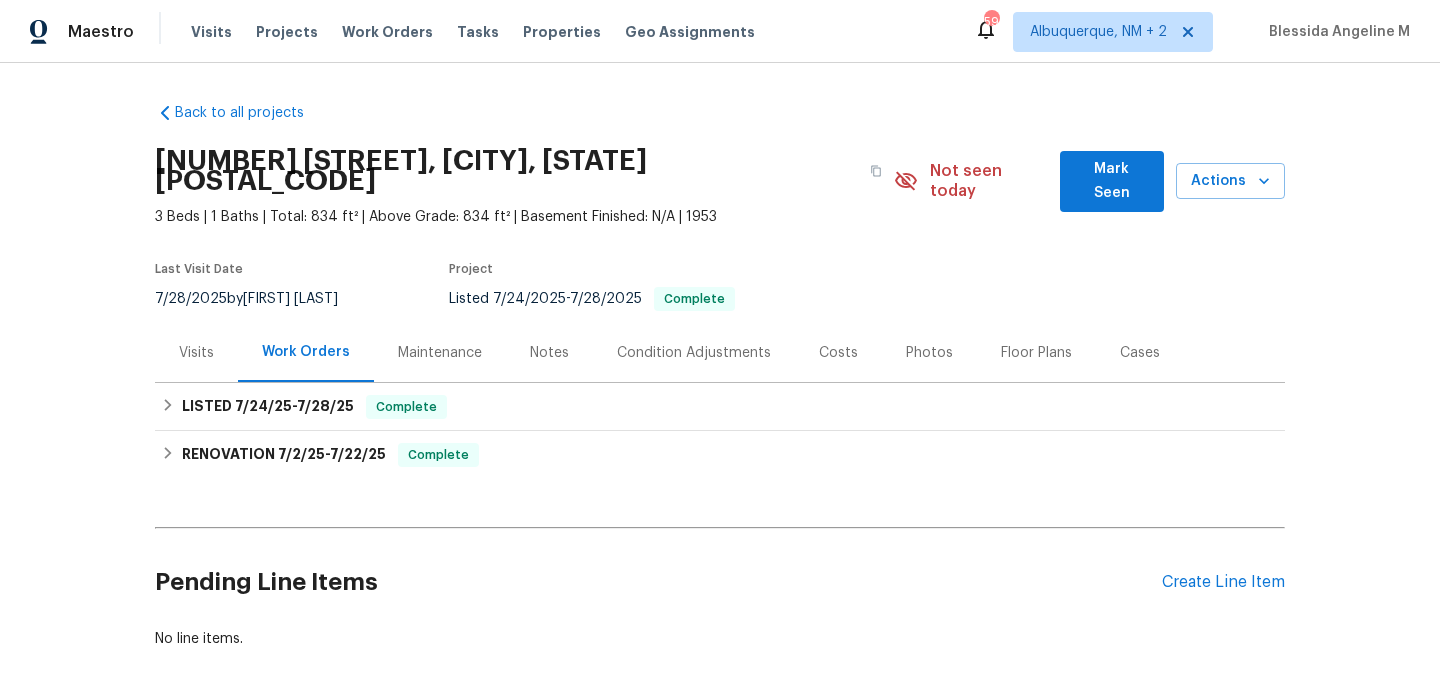 click on "Visits" at bounding box center (196, 353) 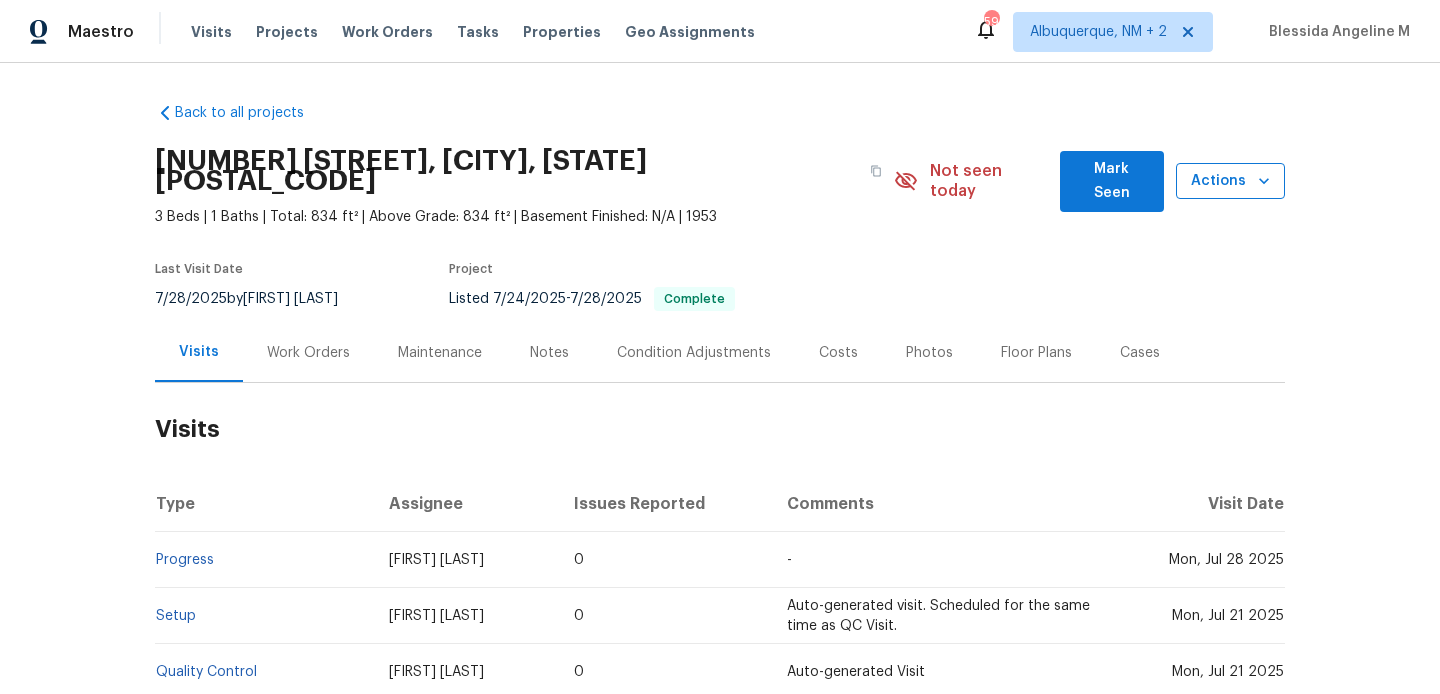 click on "Actions" at bounding box center (1230, 181) 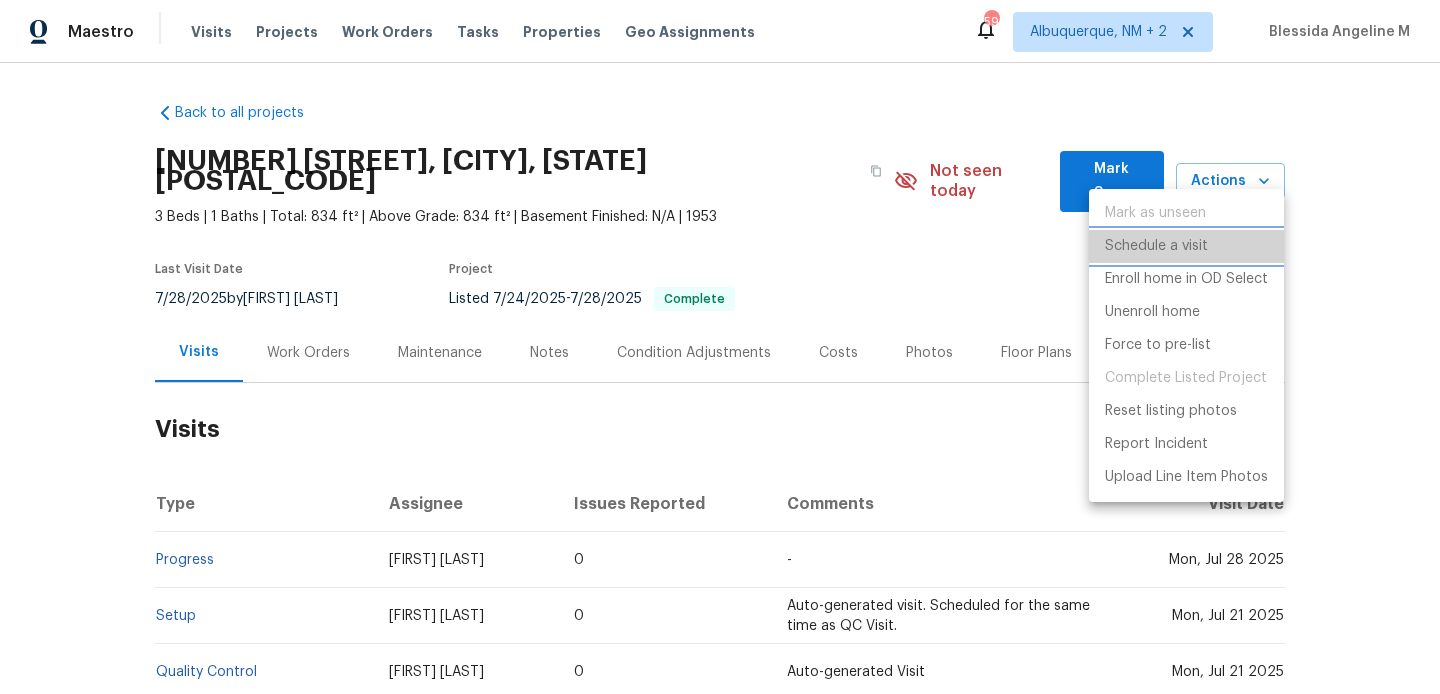 click on "Schedule a visit" at bounding box center [1186, 246] 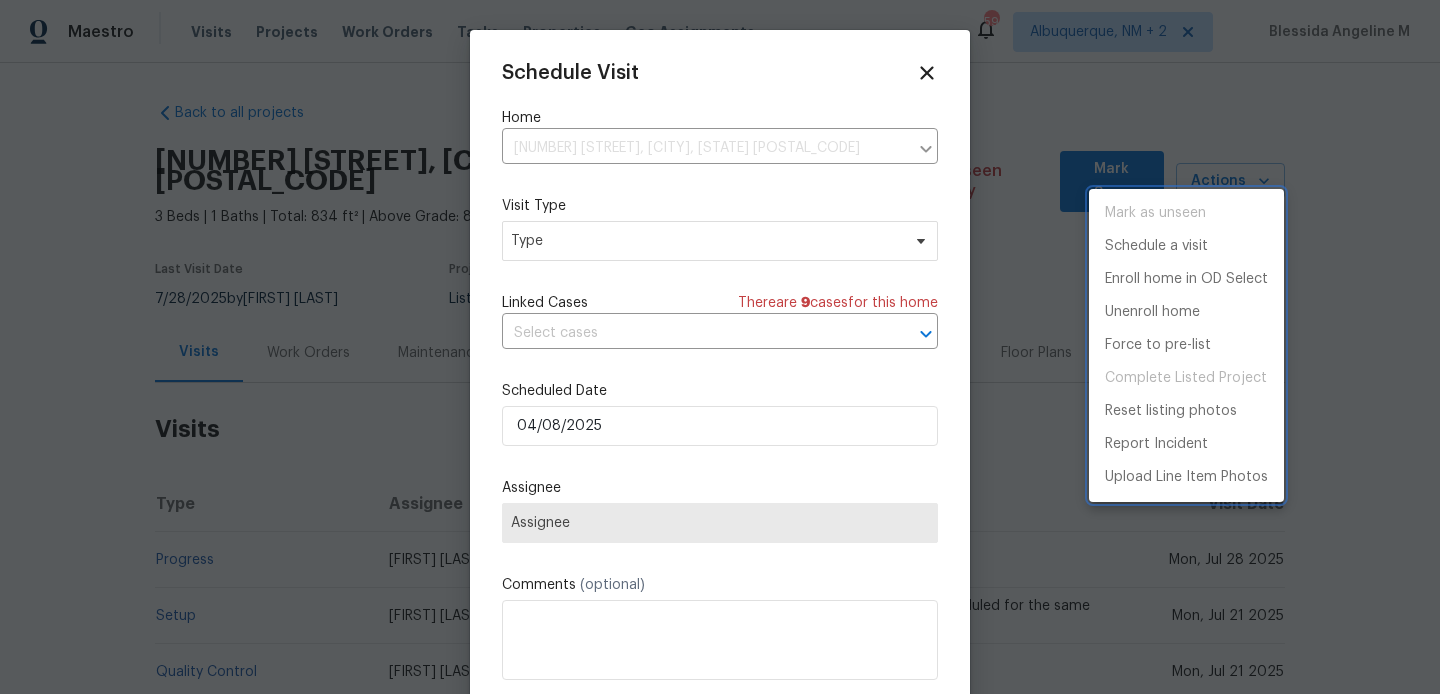 click at bounding box center [720, 347] 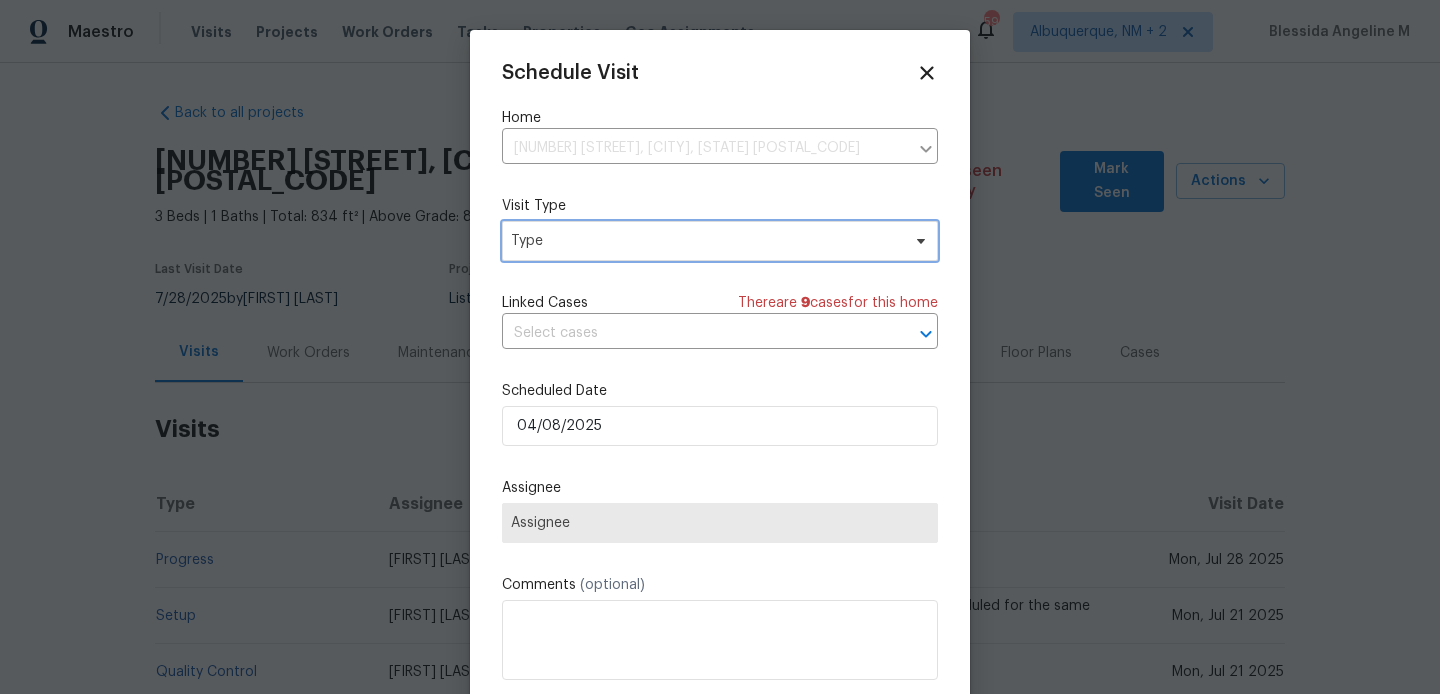 click on "Type" at bounding box center (705, 241) 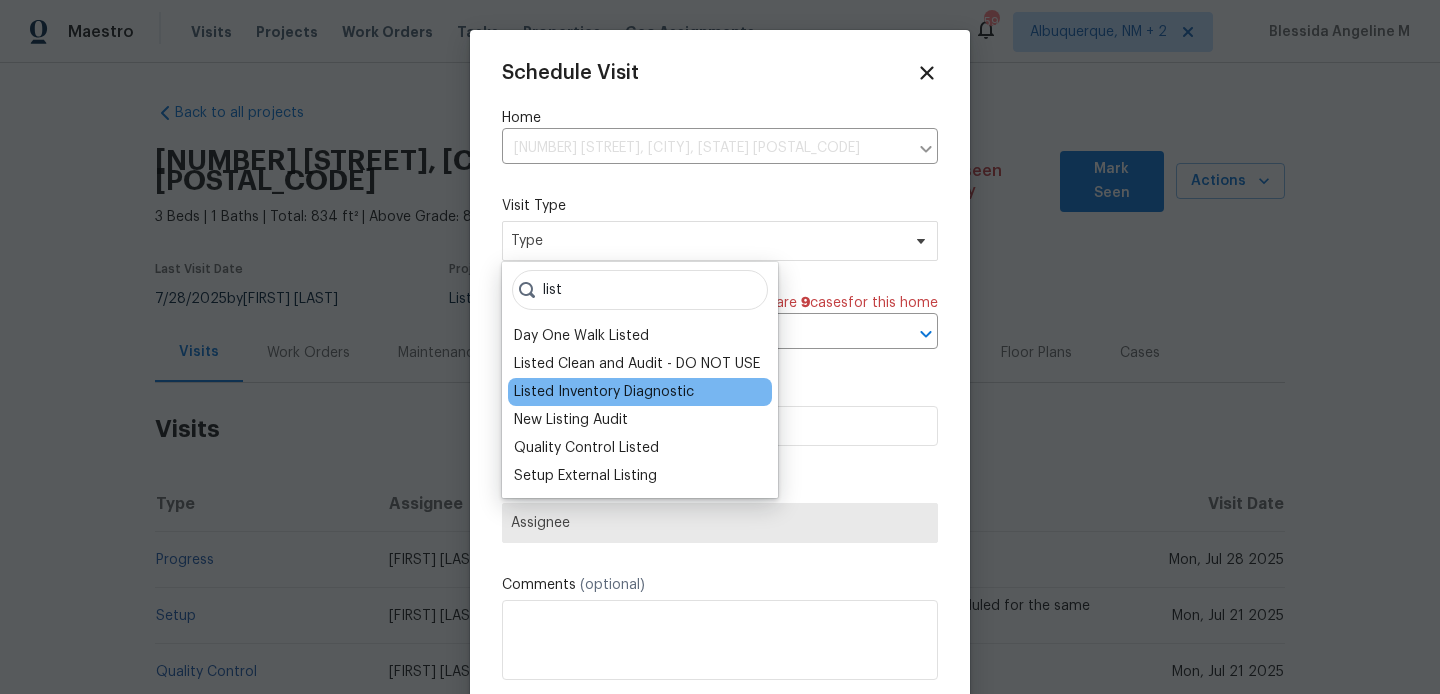 type on "list" 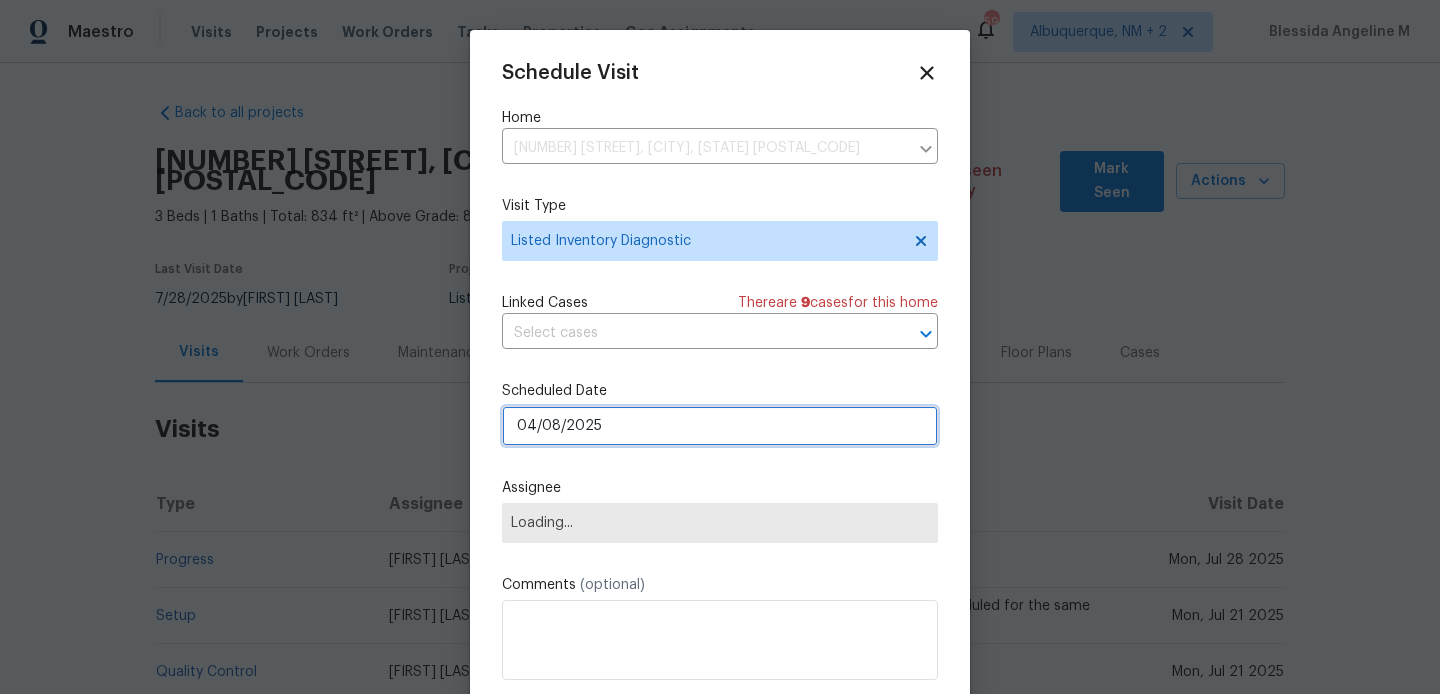 click on "04/08/2025" at bounding box center (720, 426) 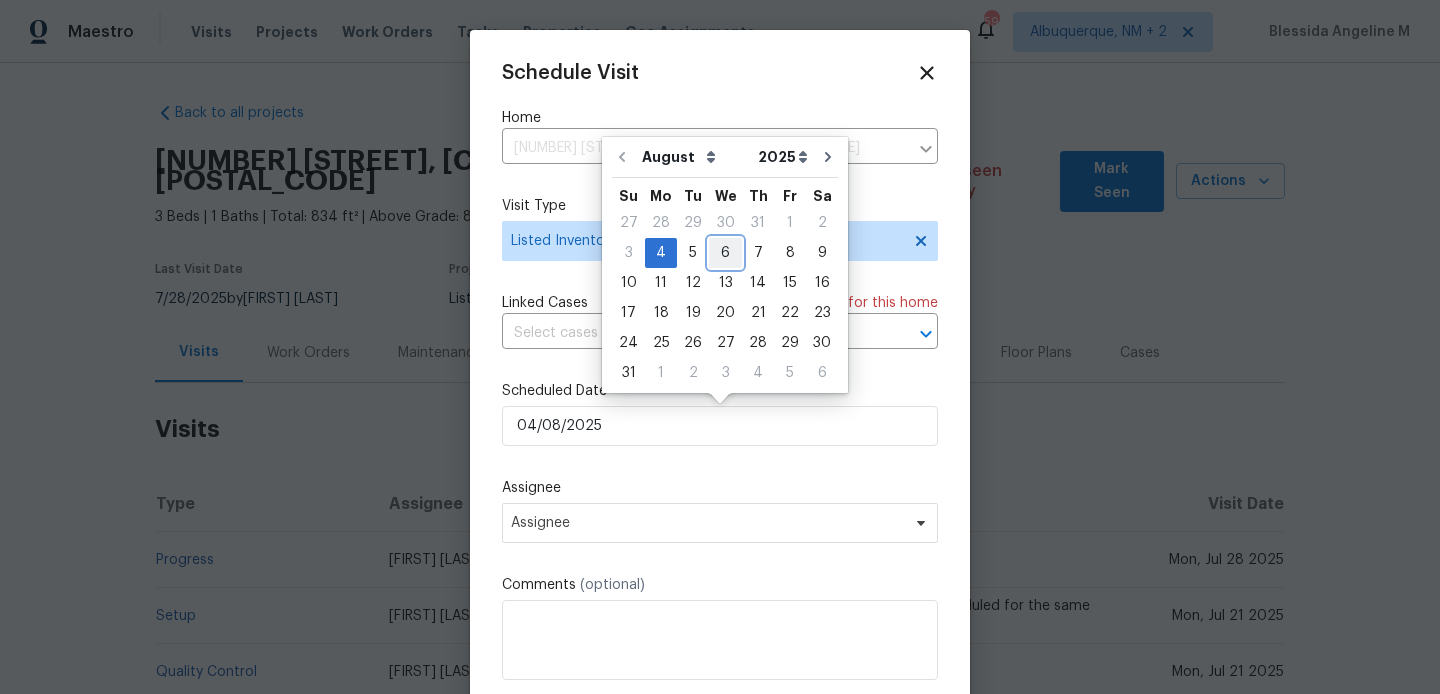 click on "6" at bounding box center [725, 253] 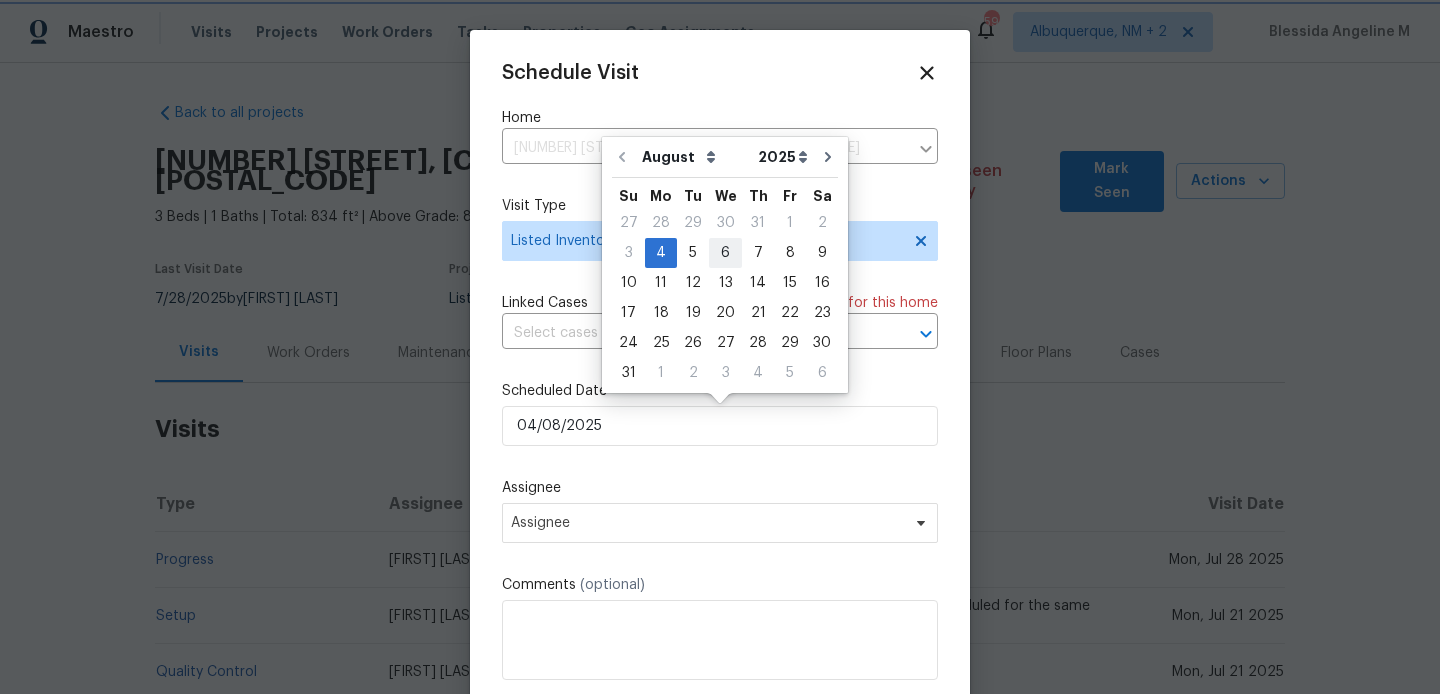 type on "06/08/2025" 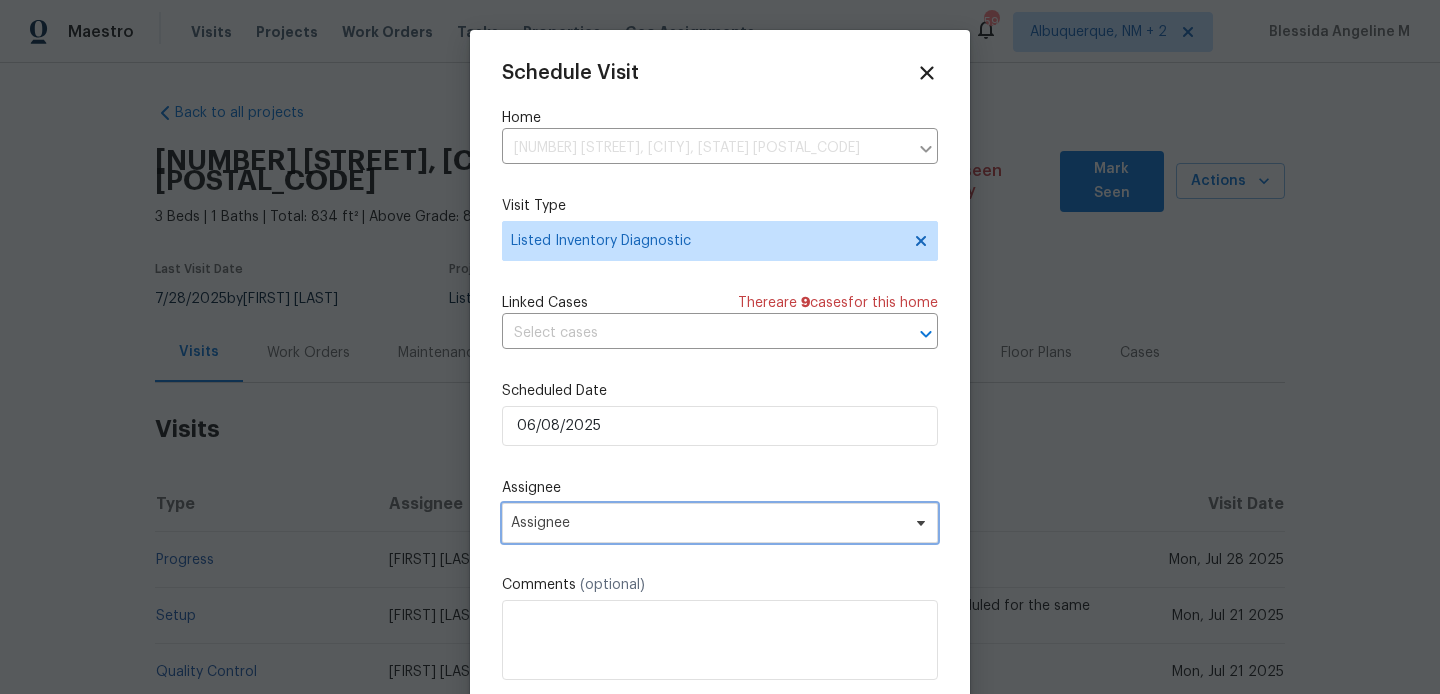 click on "Assignee" at bounding box center (720, 523) 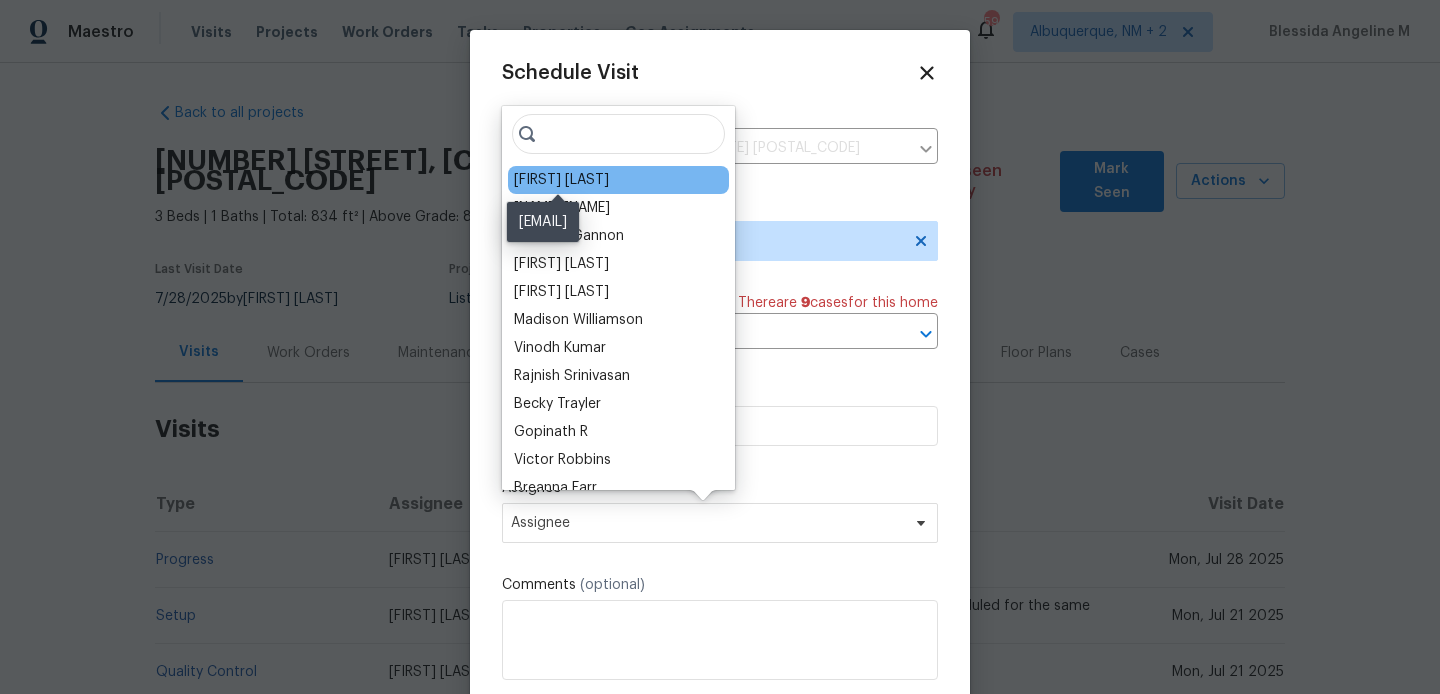 click on "[FIRST] [LAST]" at bounding box center (561, 180) 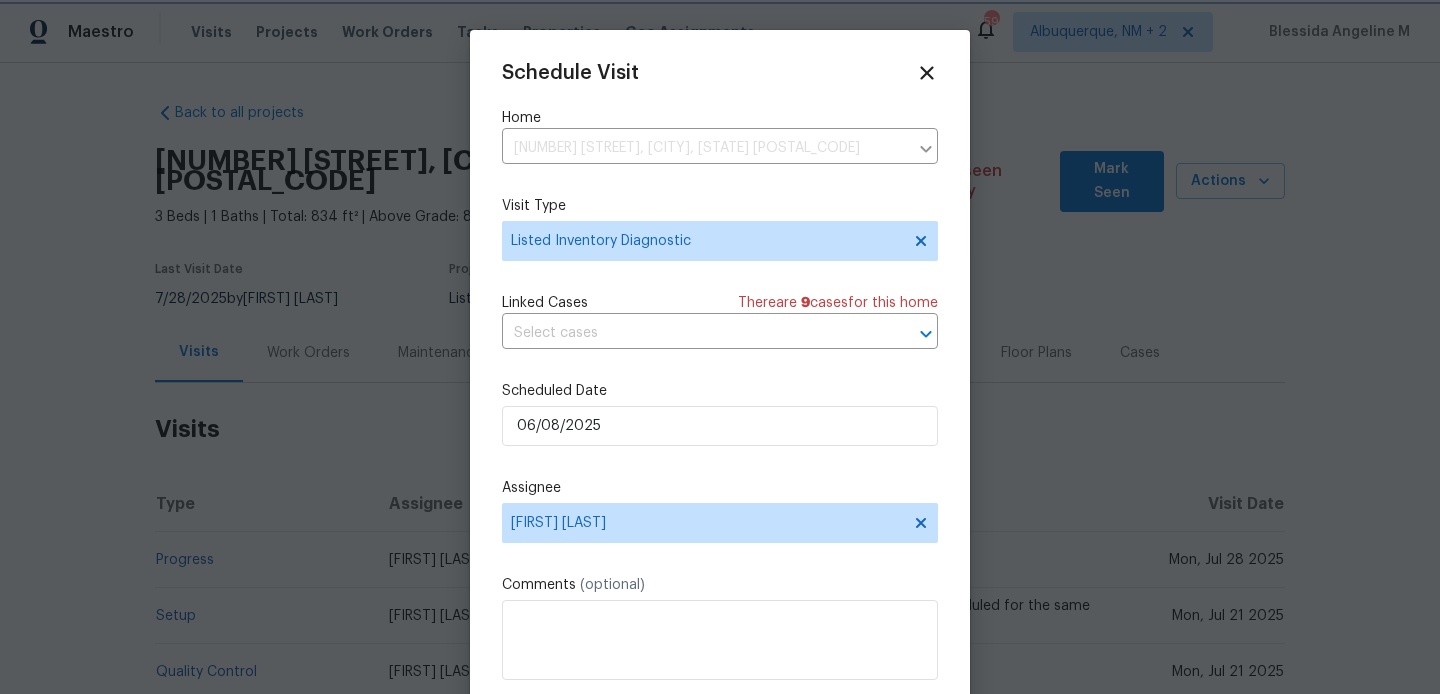 scroll, scrollTop: 36, scrollLeft: 0, axis: vertical 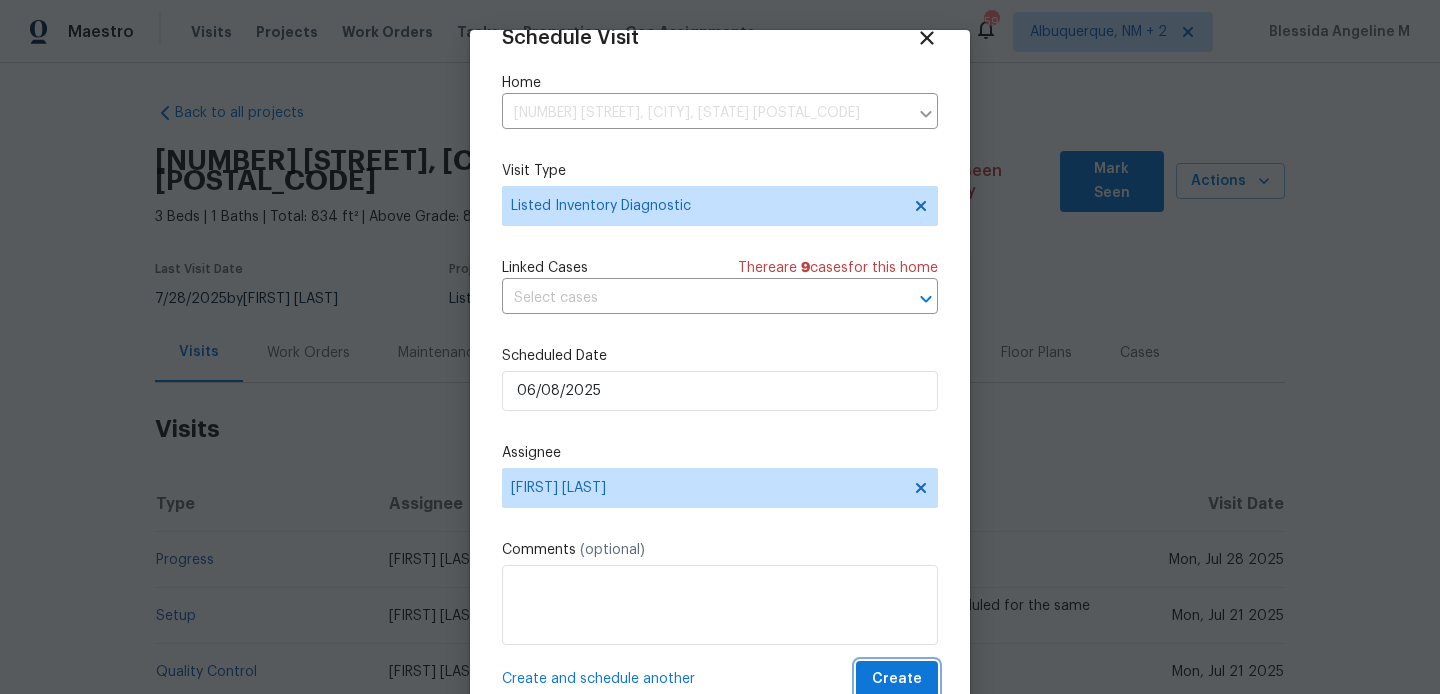 click on "Create" at bounding box center [897, 679] 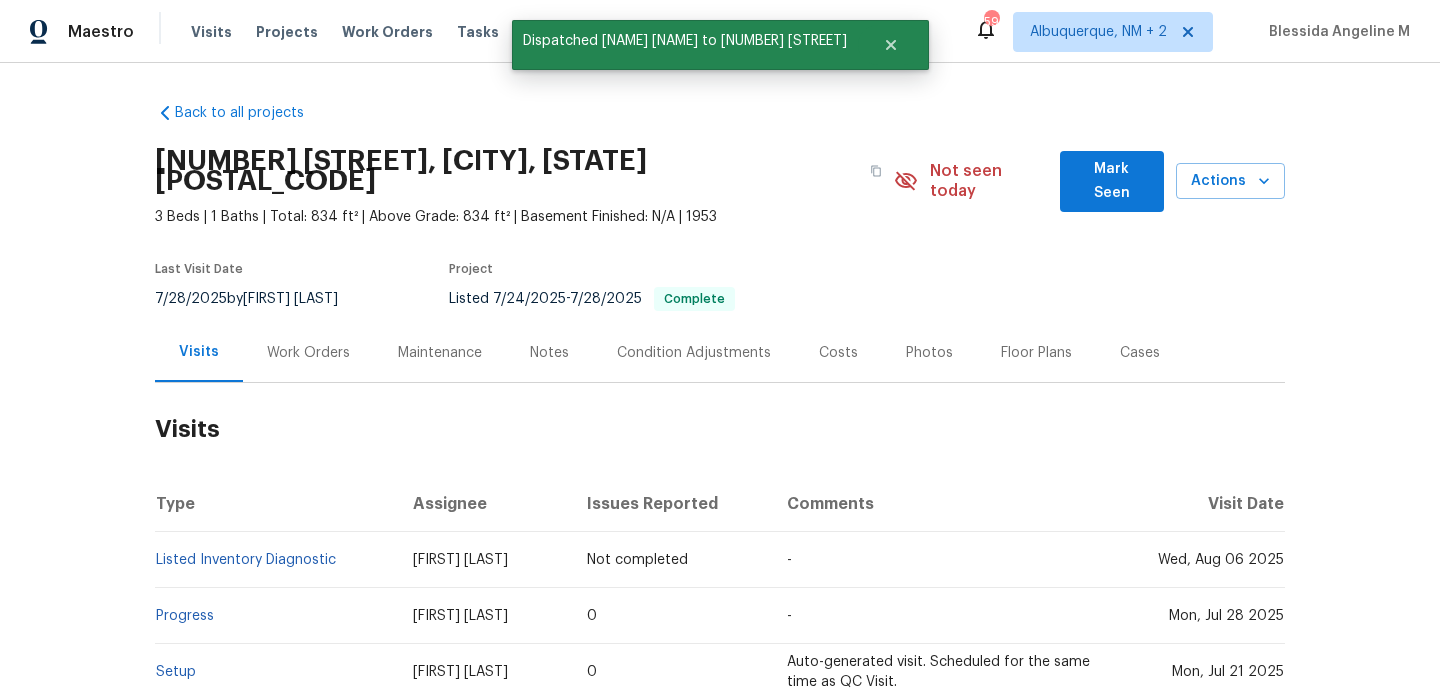 click on "Listed Inventory Diagnostic" at bounding box center [276, 560] 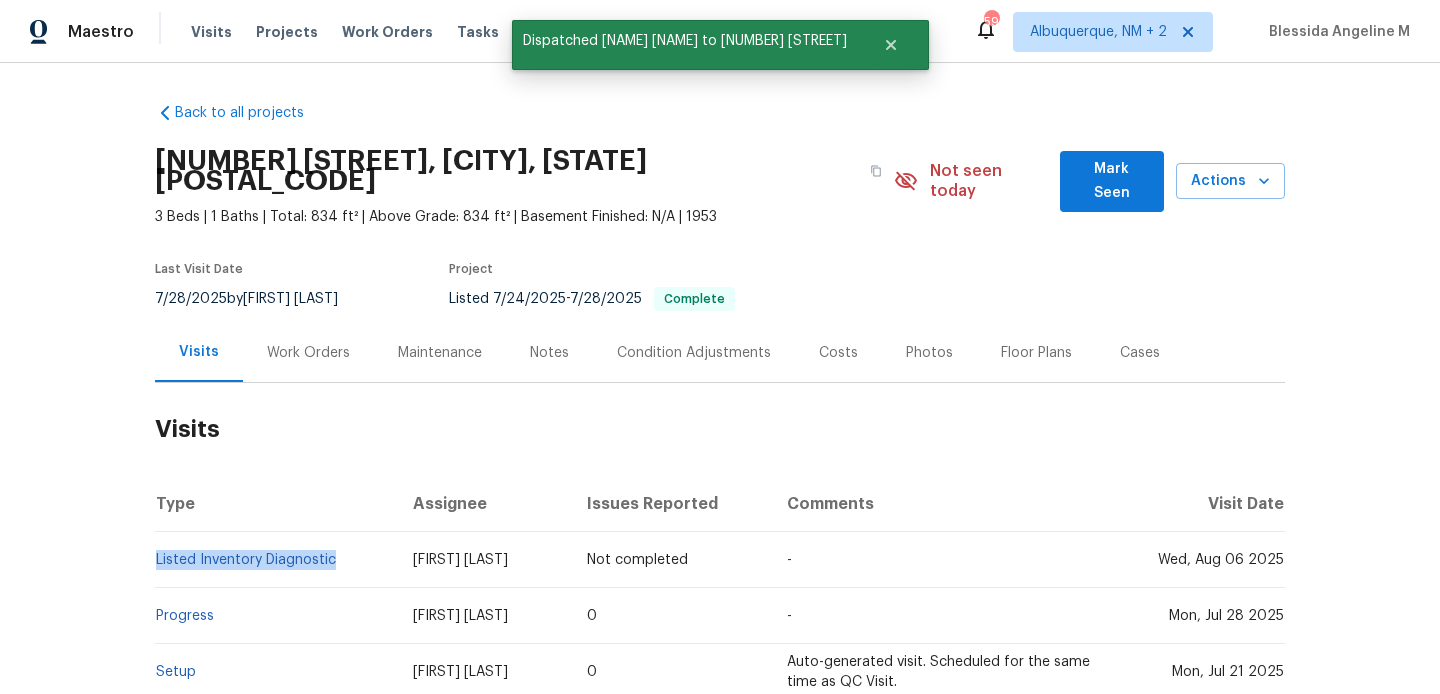 click on "Listed Inventory Diagnostic" at bounding box center [276, 560] 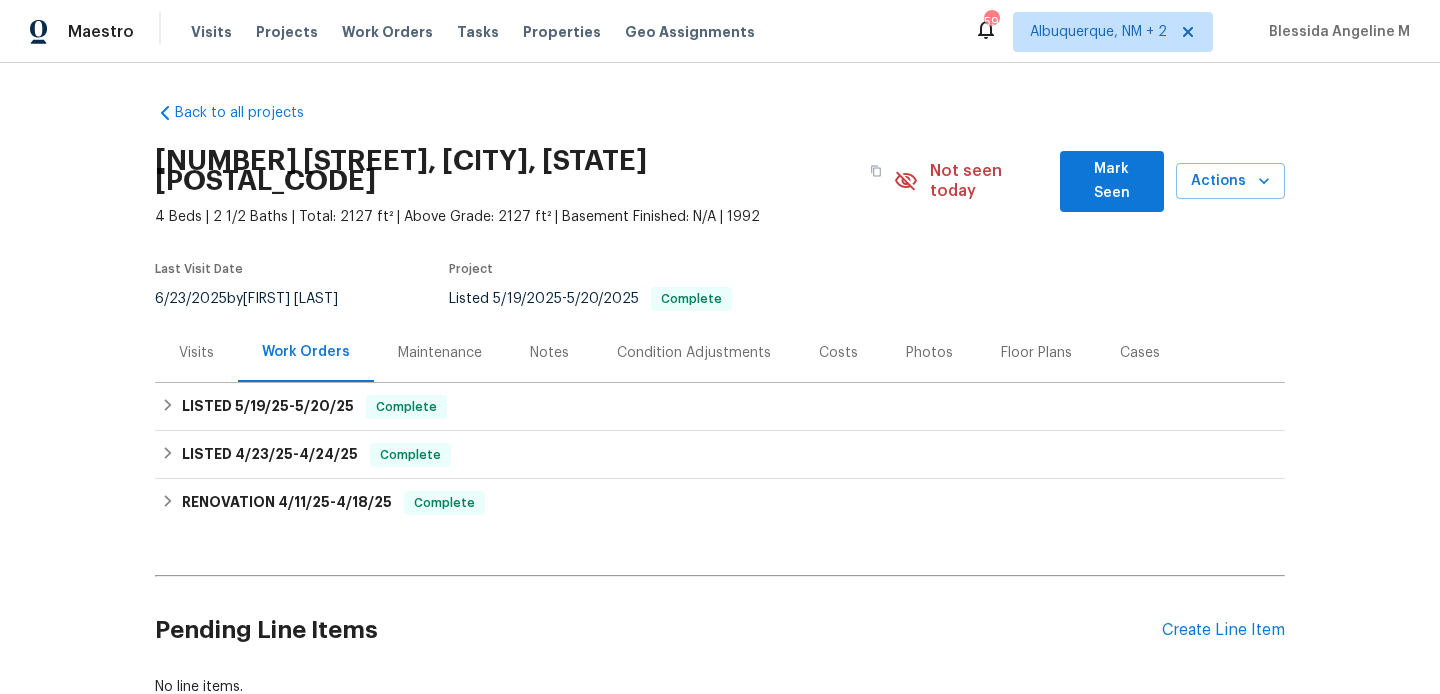 scroll, scrollTop: 0, scrollLeft: 0, axis: both 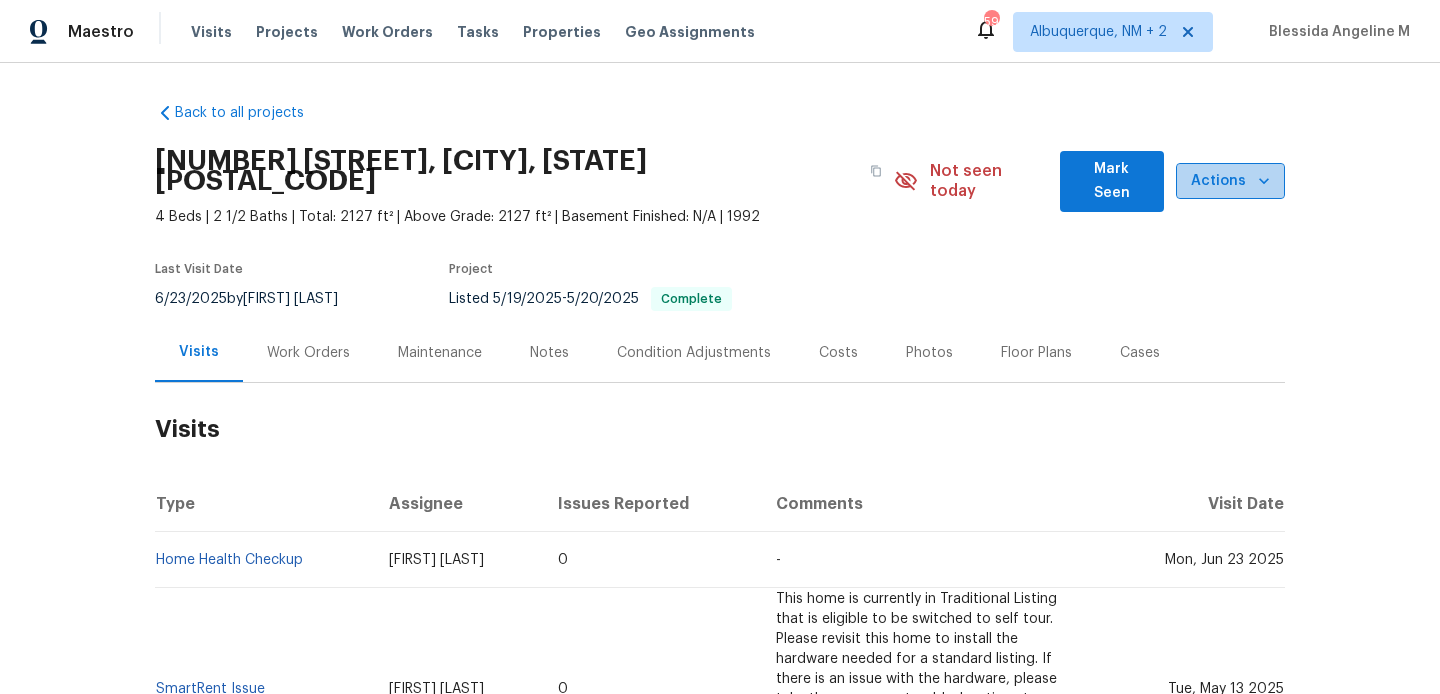 click on "Actions" at bounding box center [1230, 181] 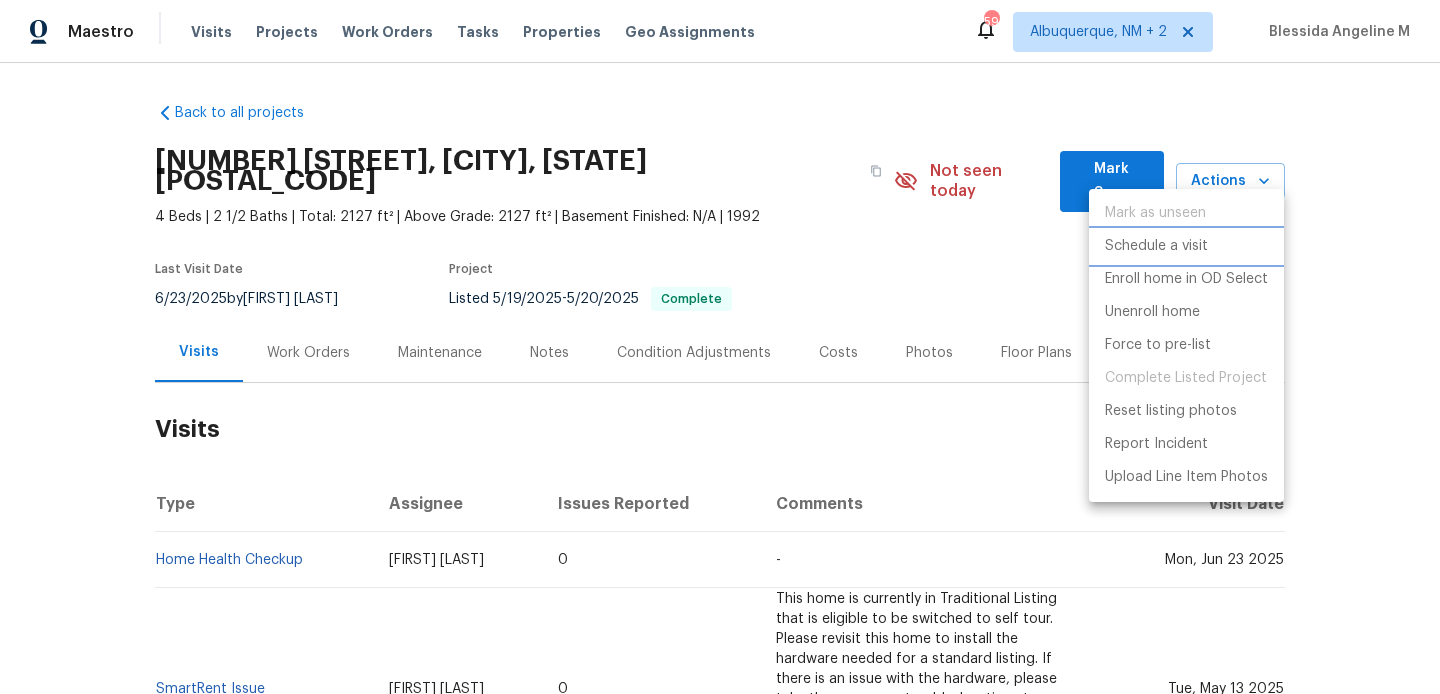 click on "Schedule a visit" at bounding box center (1186, 246) 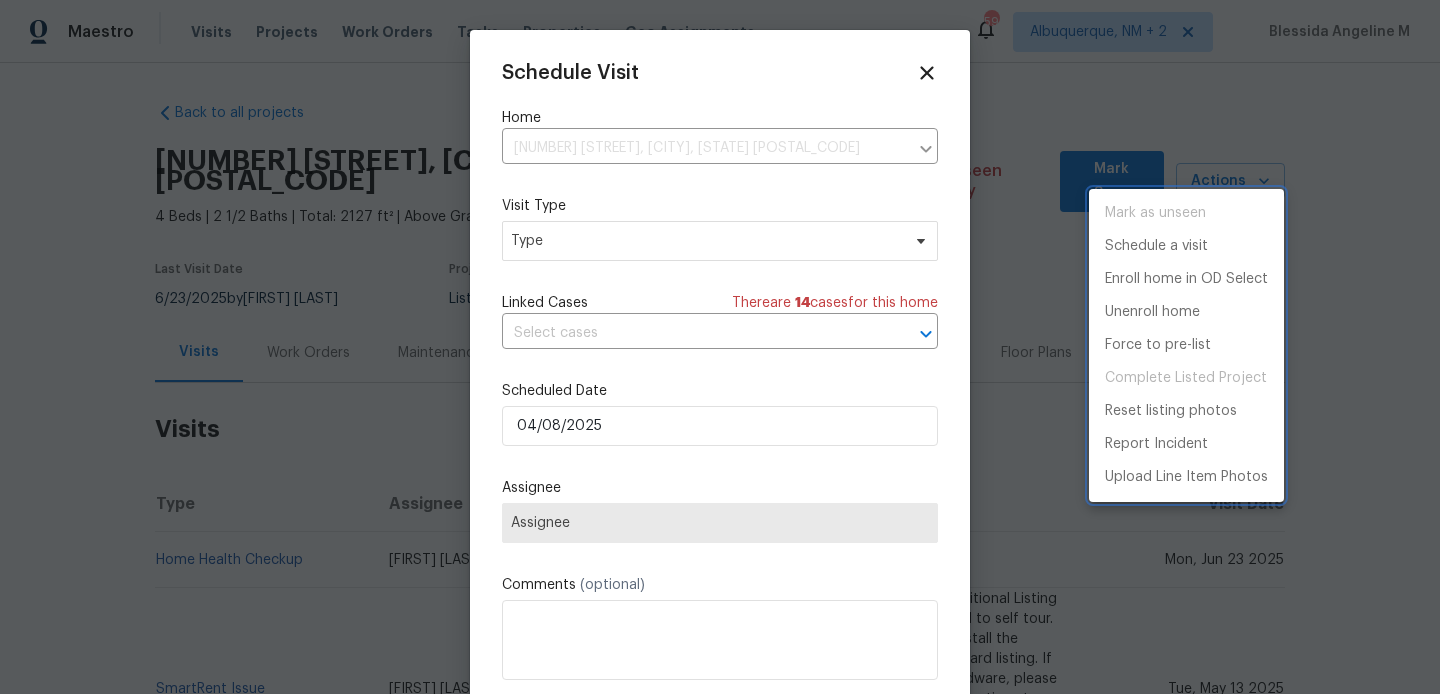 click at bounding box center [720, 347] 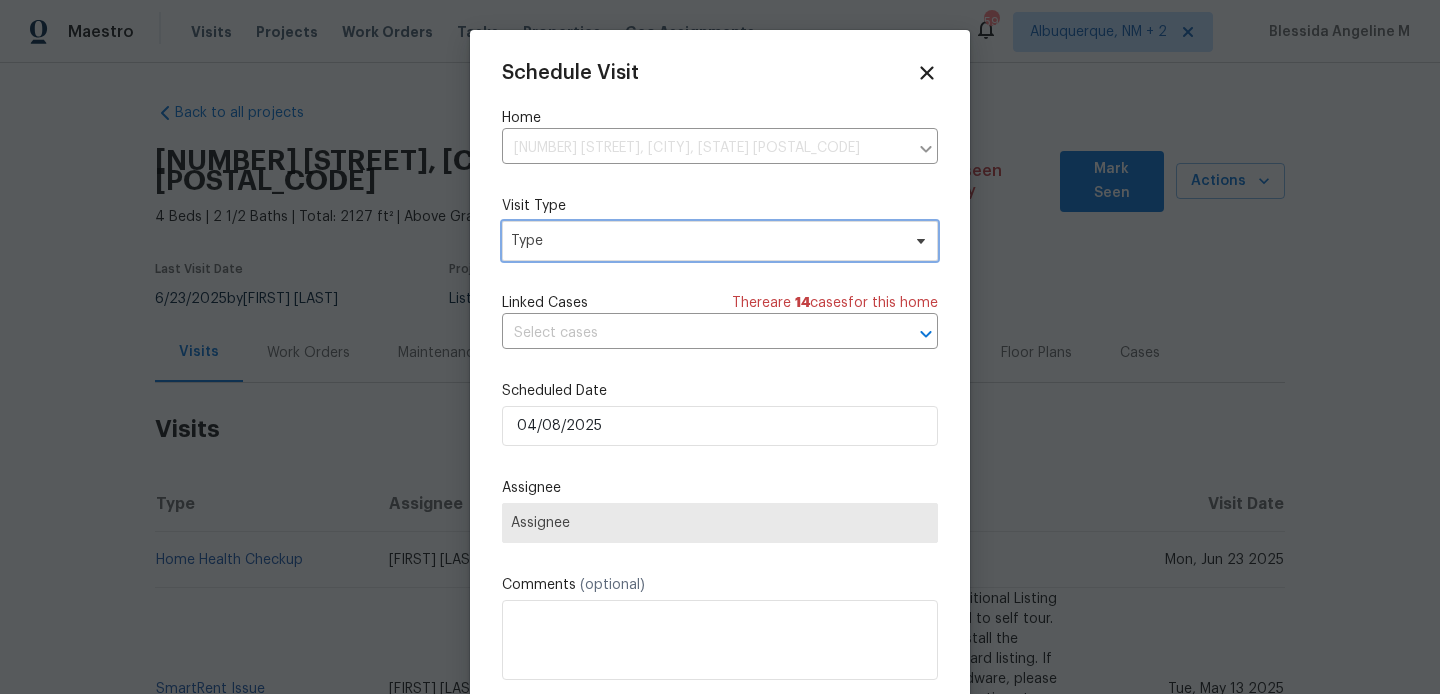 click on "Type" at bounding box center (705, 241) 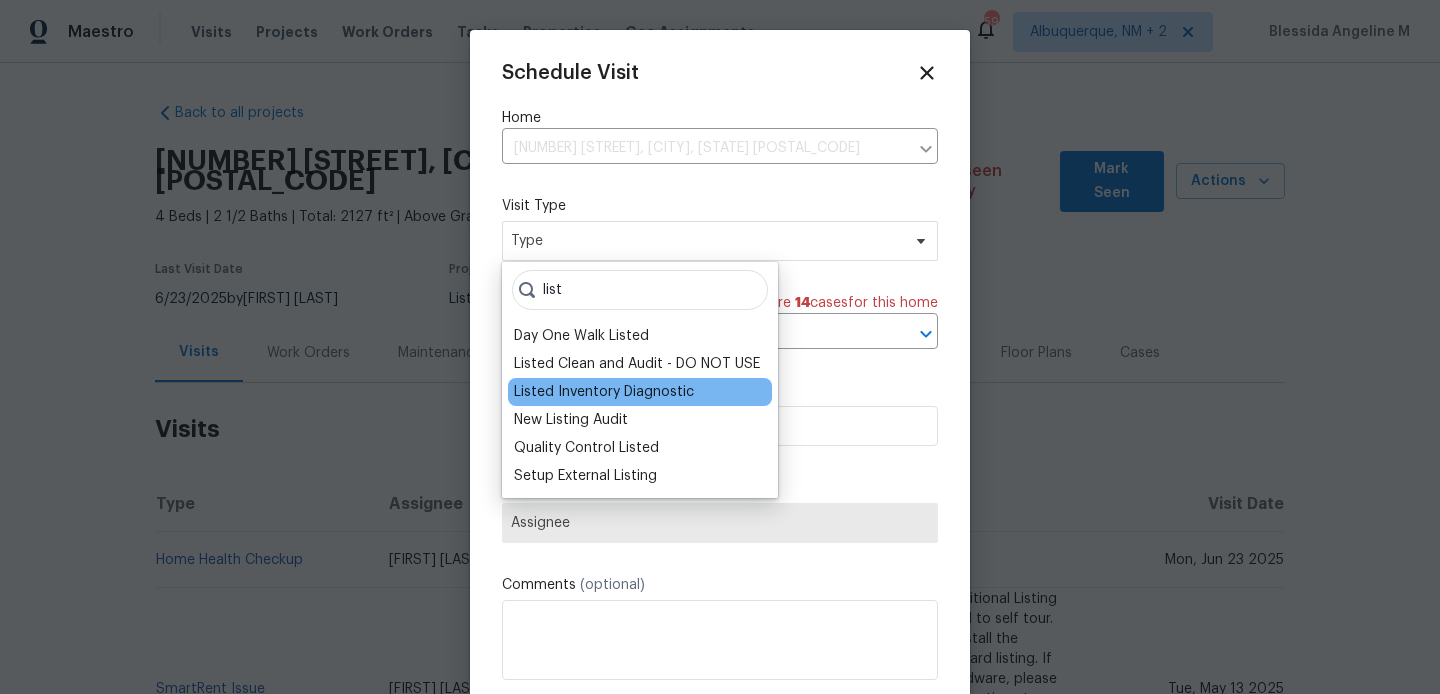 type on "list" 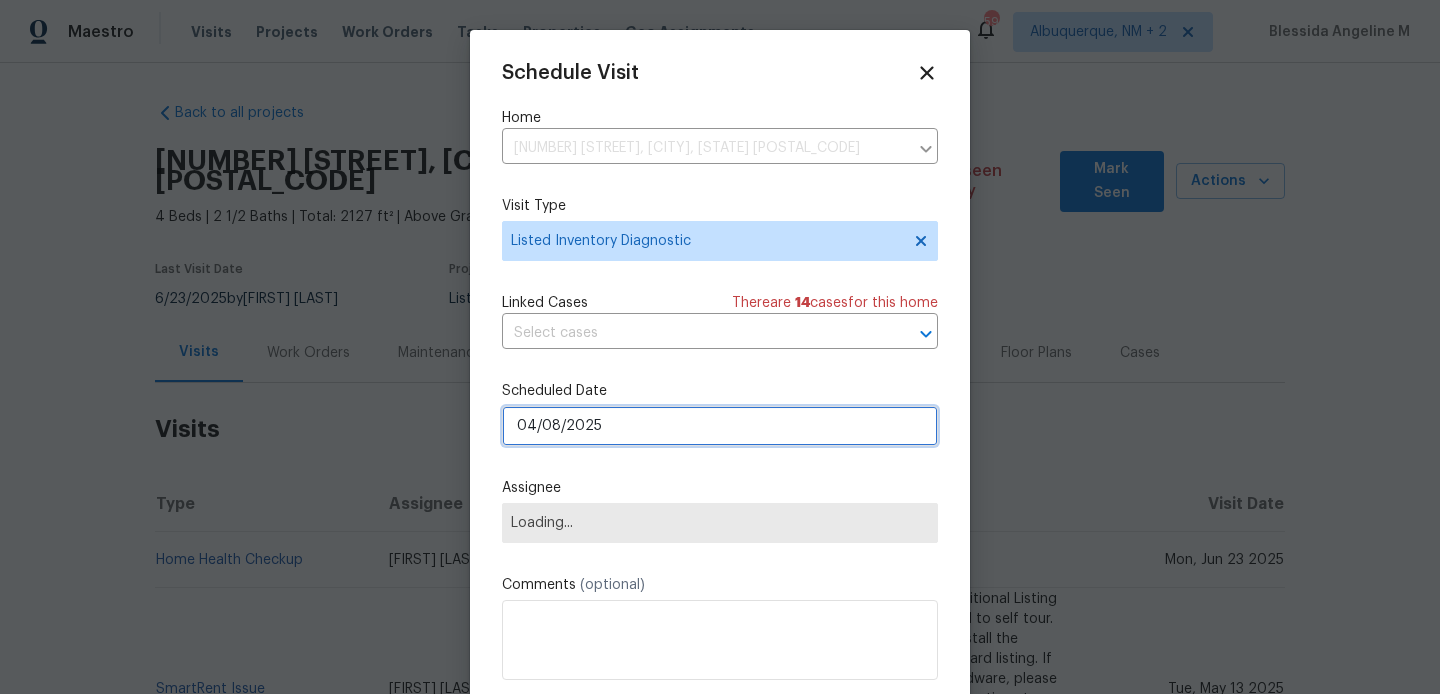 click on "04/08/2025" at bounding box center (720, 426) 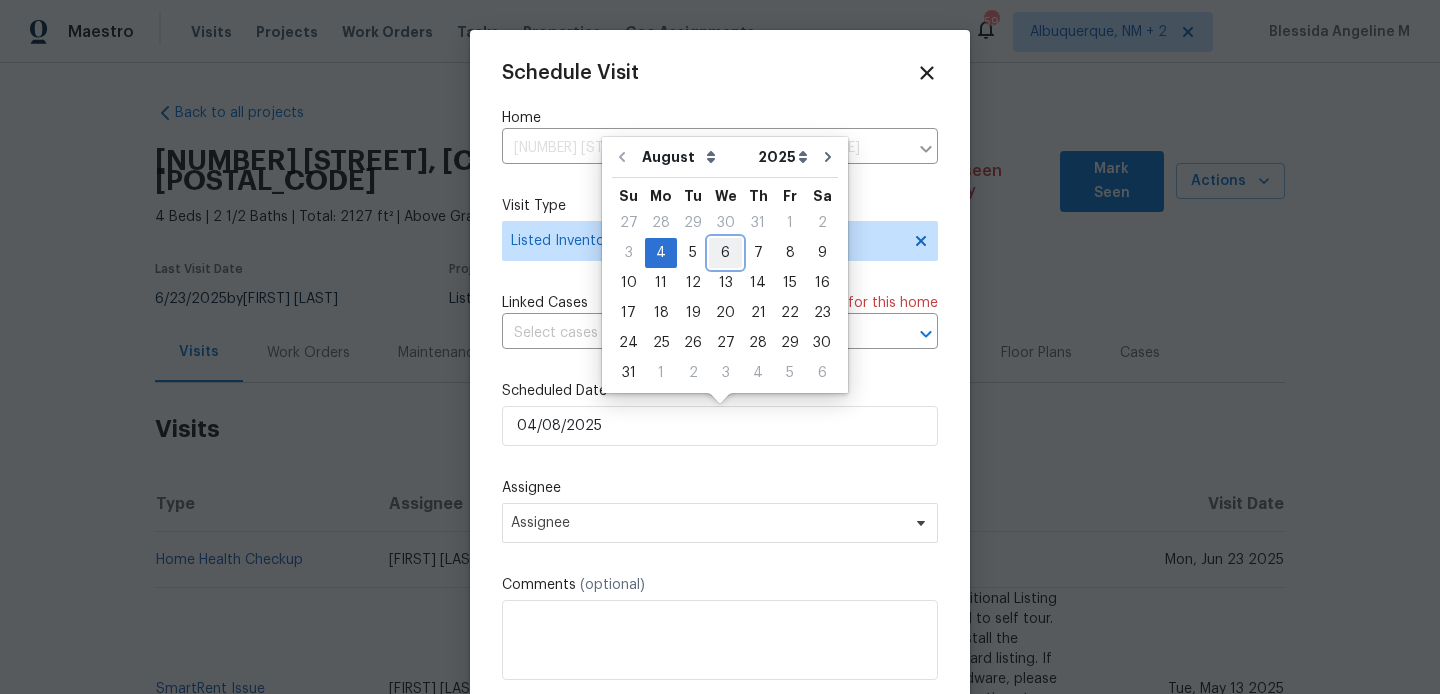 click on "6" at bounding box center (725, 253) 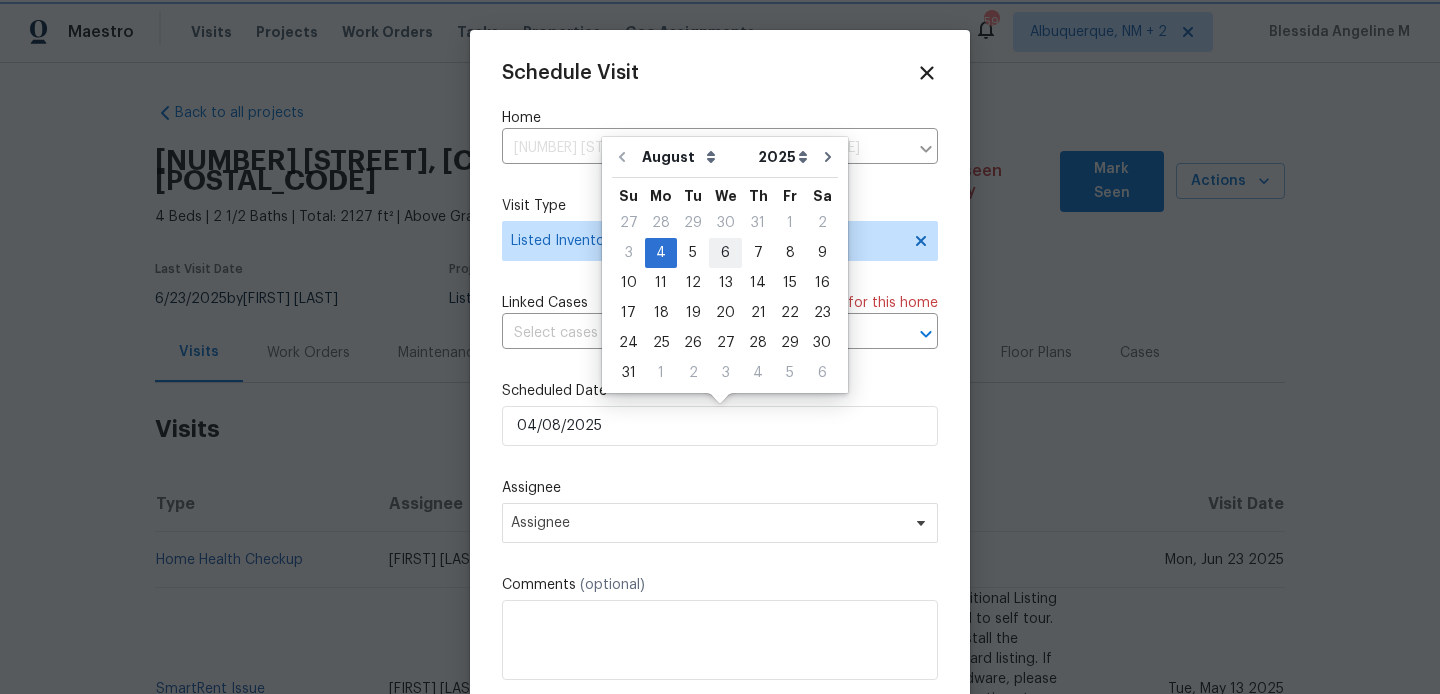 type on "06/08/2025" 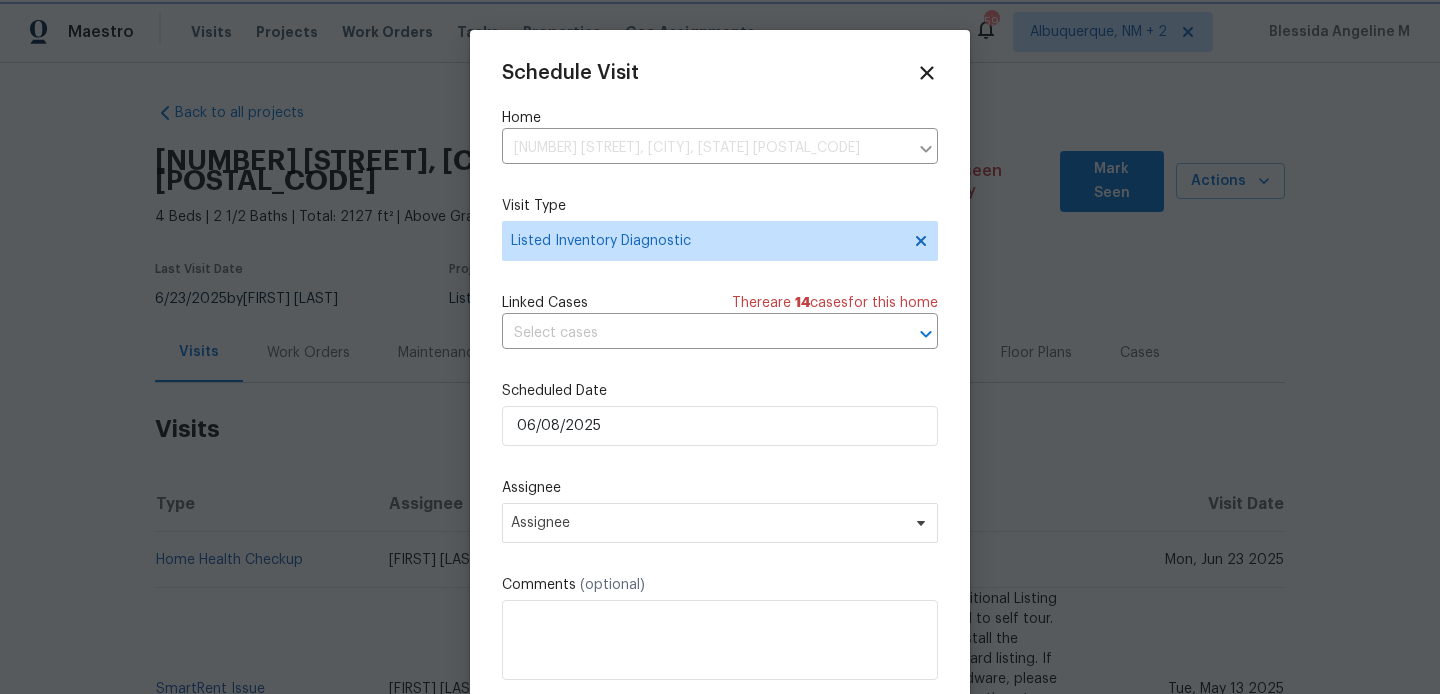 scroll, scrollTop: 36, scrollLeft: 0, axis: vertical 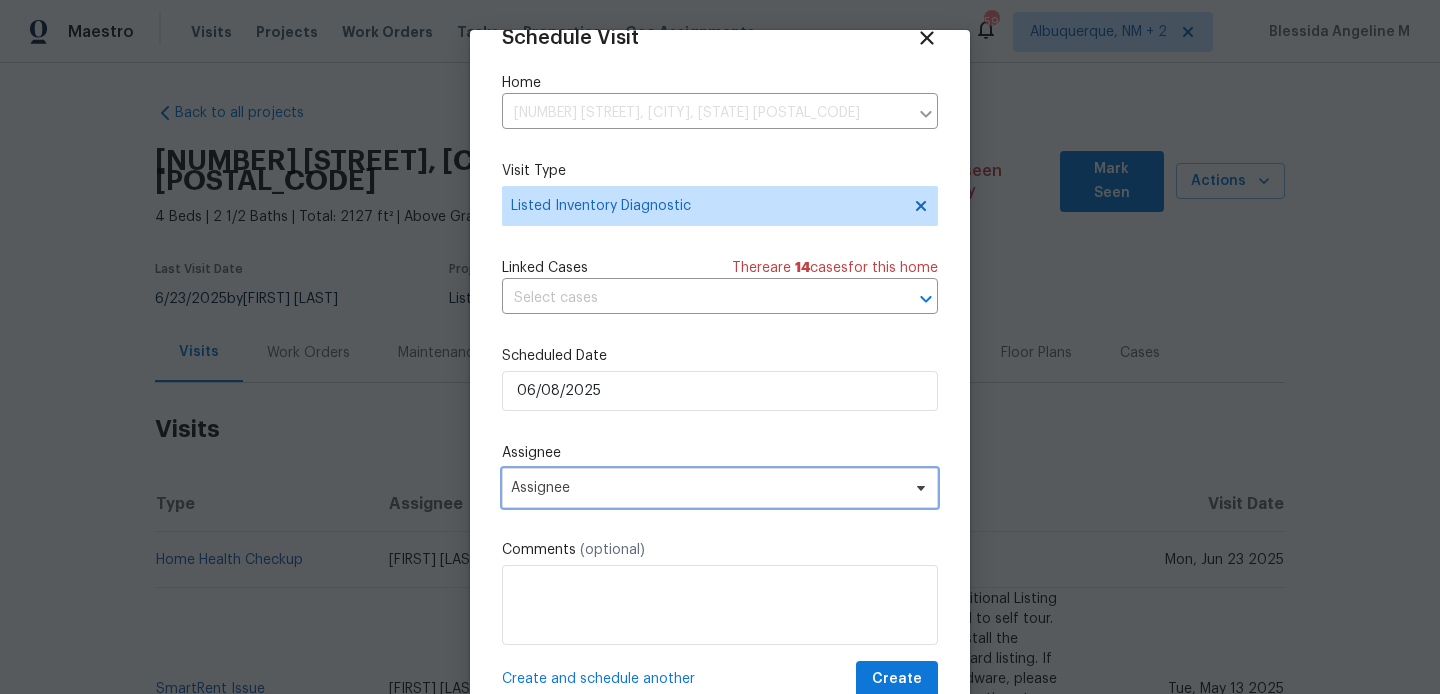 click on "Assignee" at bounding box center (720, 488) 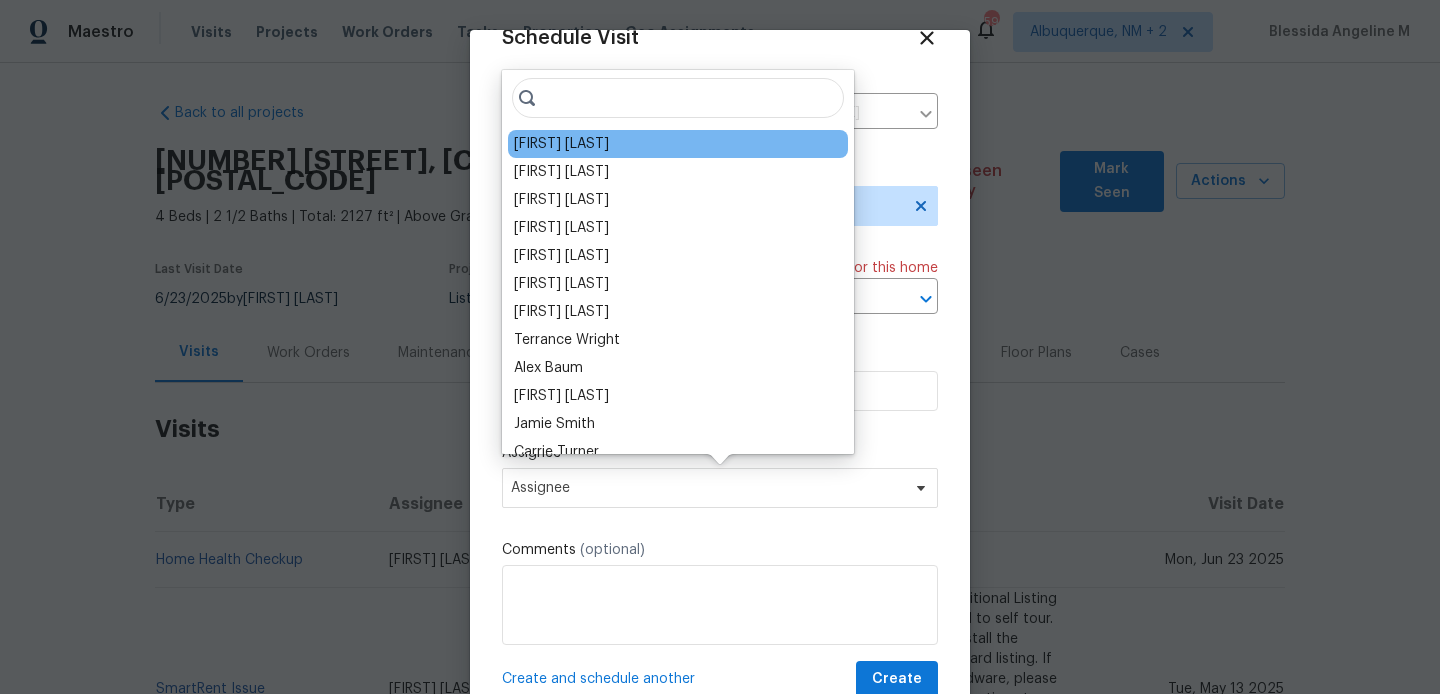 click on "[FIRST] [LAST]" at bounding box center [561, 144] 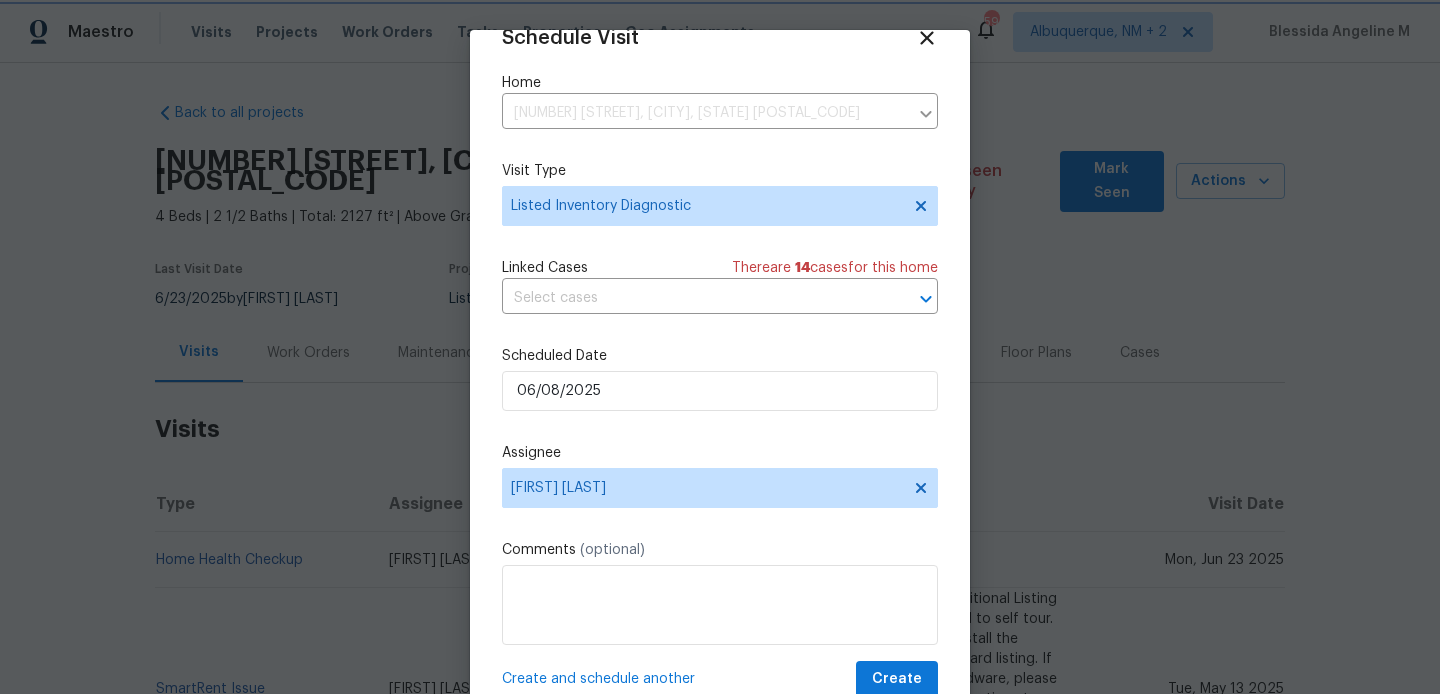 scroll, scrollTop: 66, scrollLeft: 0, axis: vertical 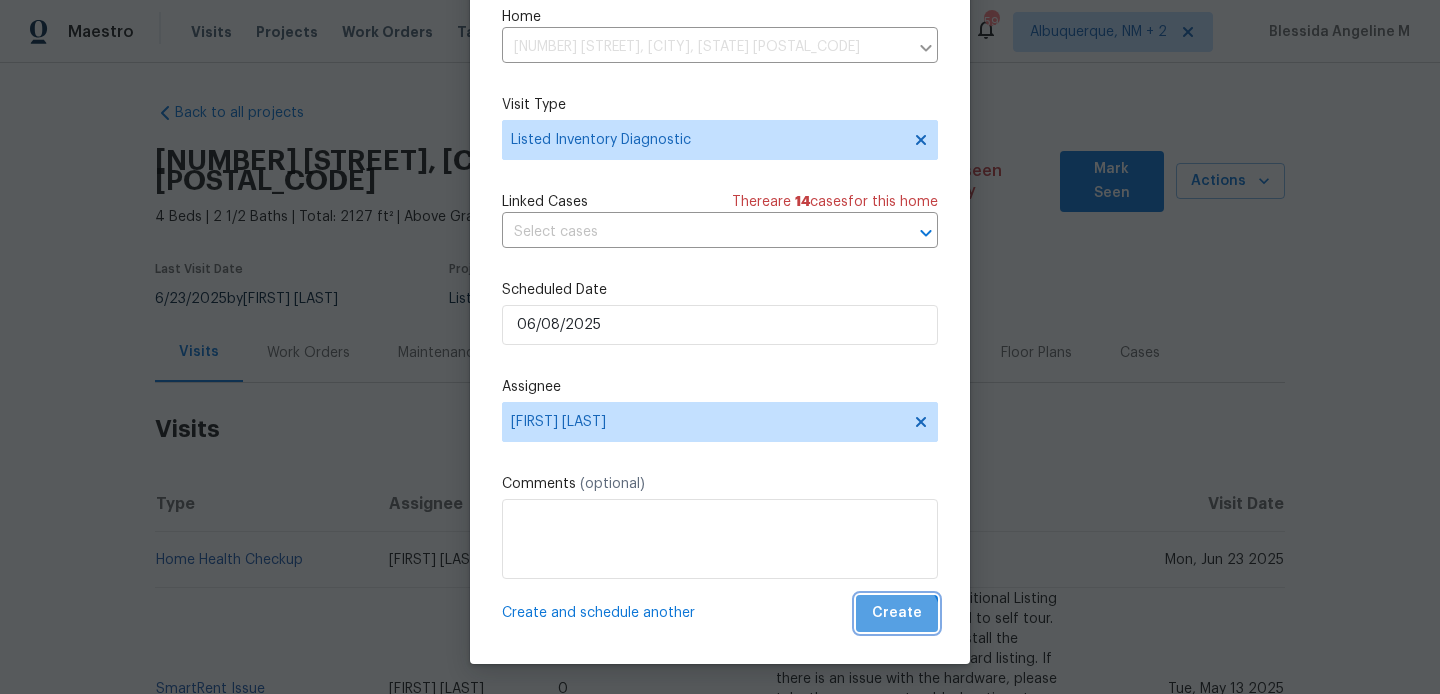 click on "Create" at bounding box center (897, 613) 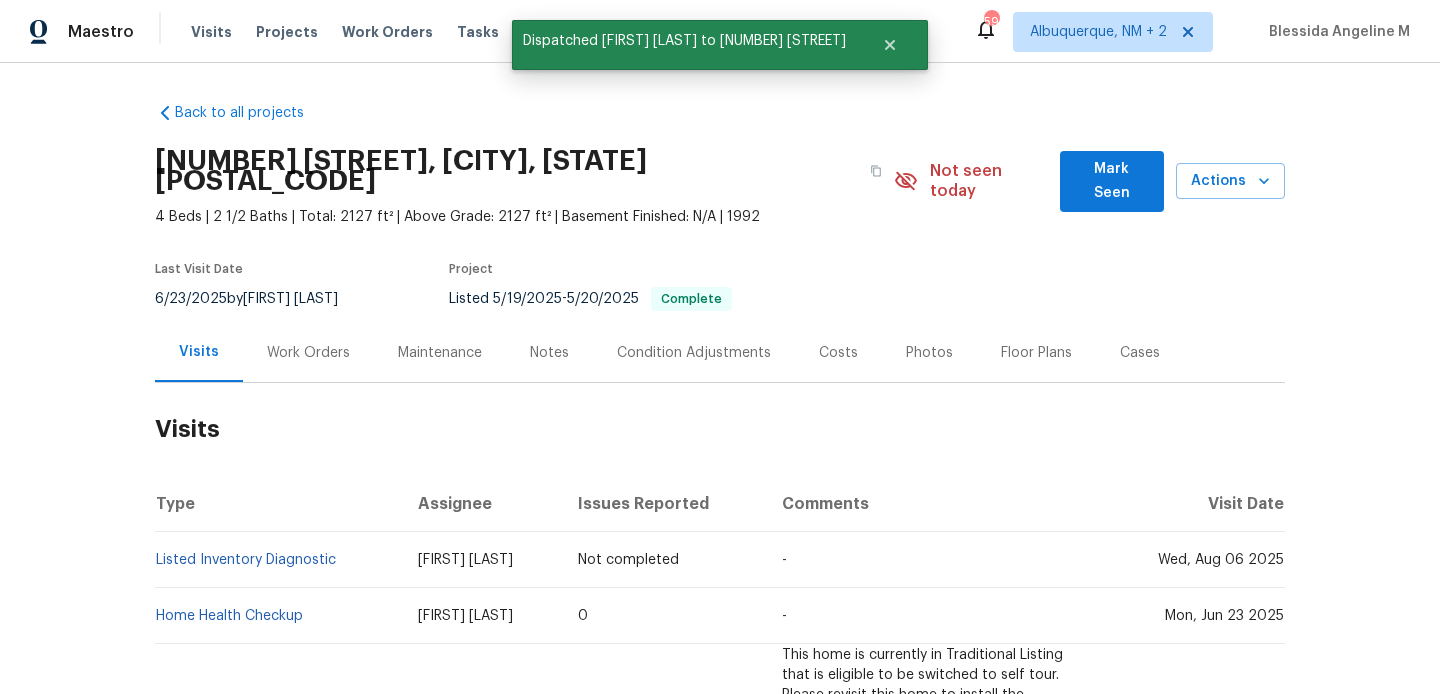 scroll, scrollTop: 0, scrollLeft: 0, axis: both 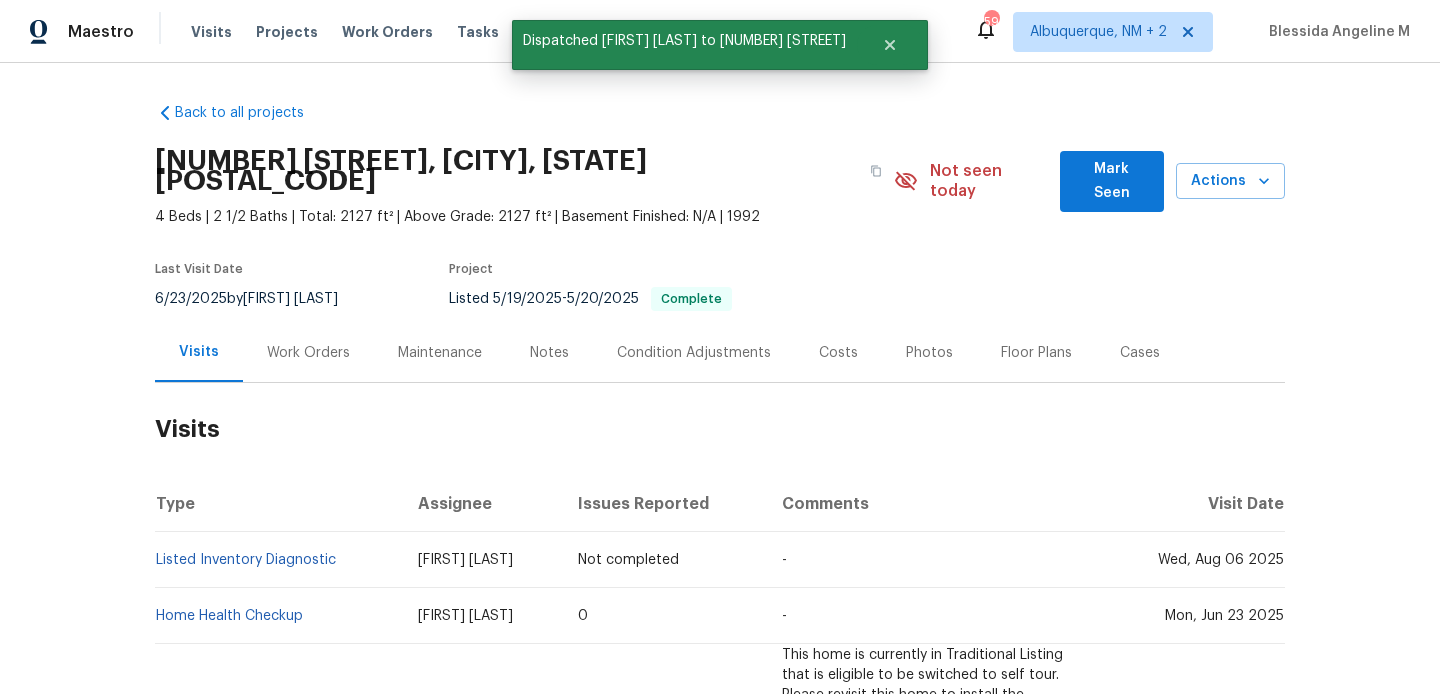 click on "Listed Inventory Diagnostic" at bounding box center (278, 560) 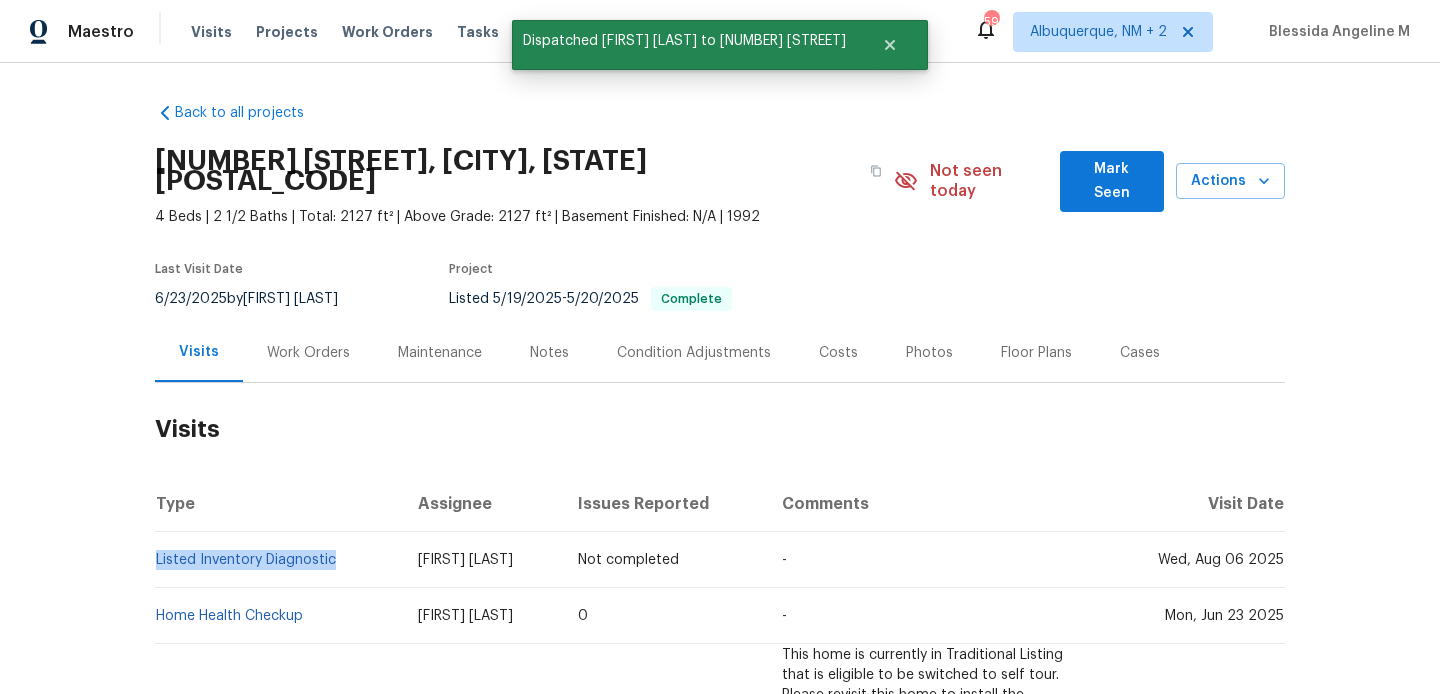 click on "Listed Inventory Diagnostic" at bounding box center [278, 560] 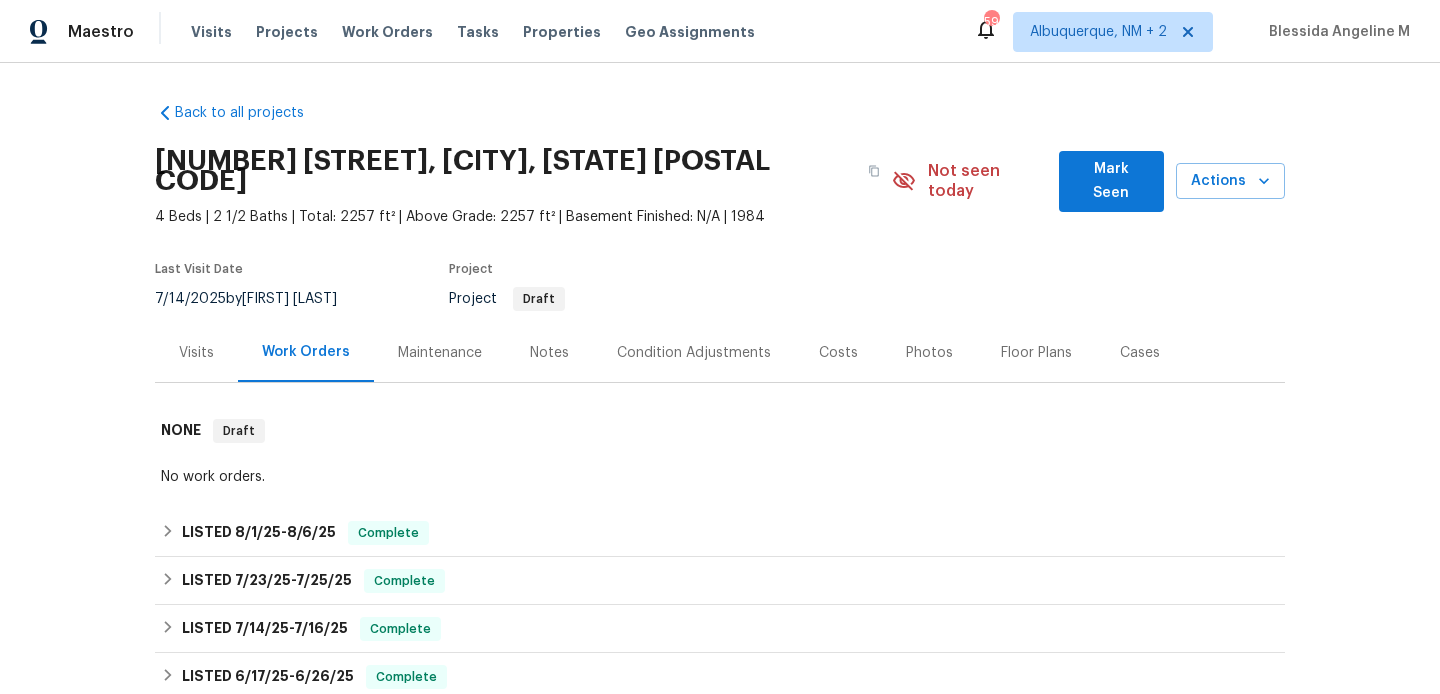 scroll, scrollTop: 0, scrollLeft: 0, axis: both 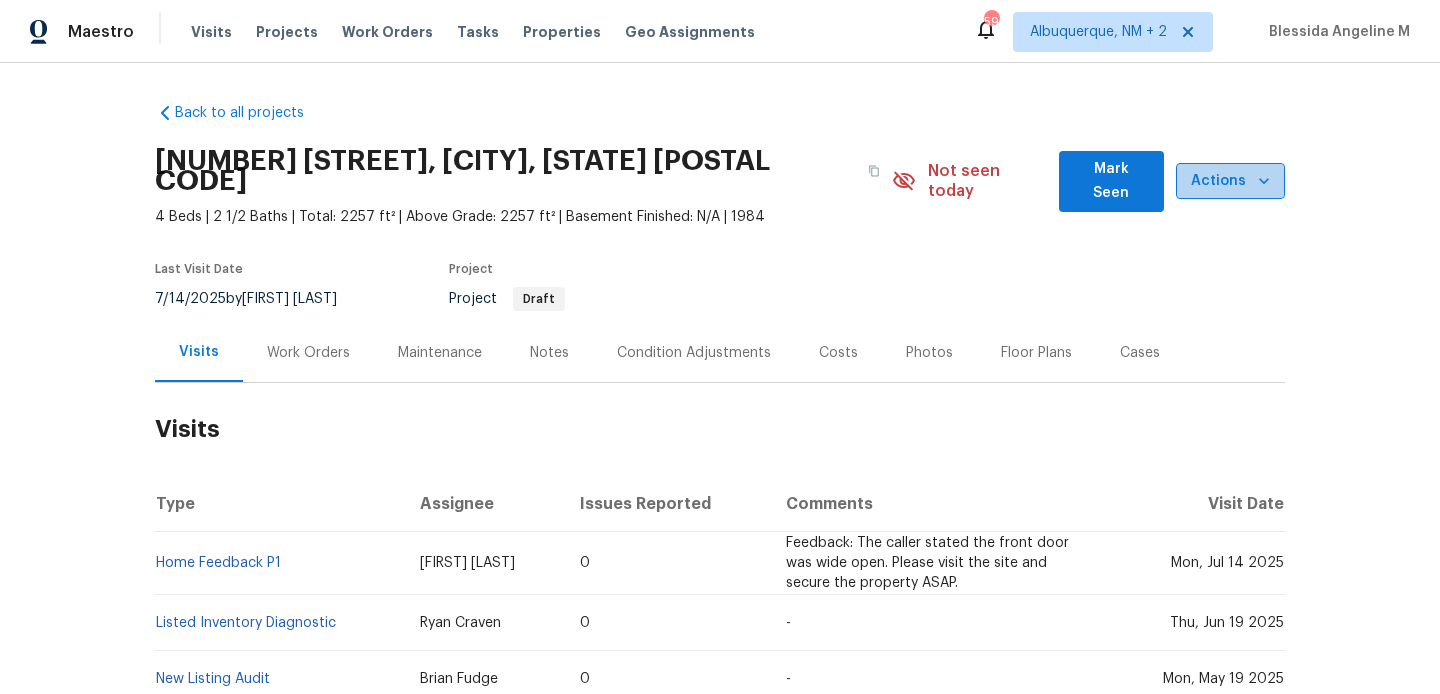 click on "Actions" at bounding box center (1230, 181) 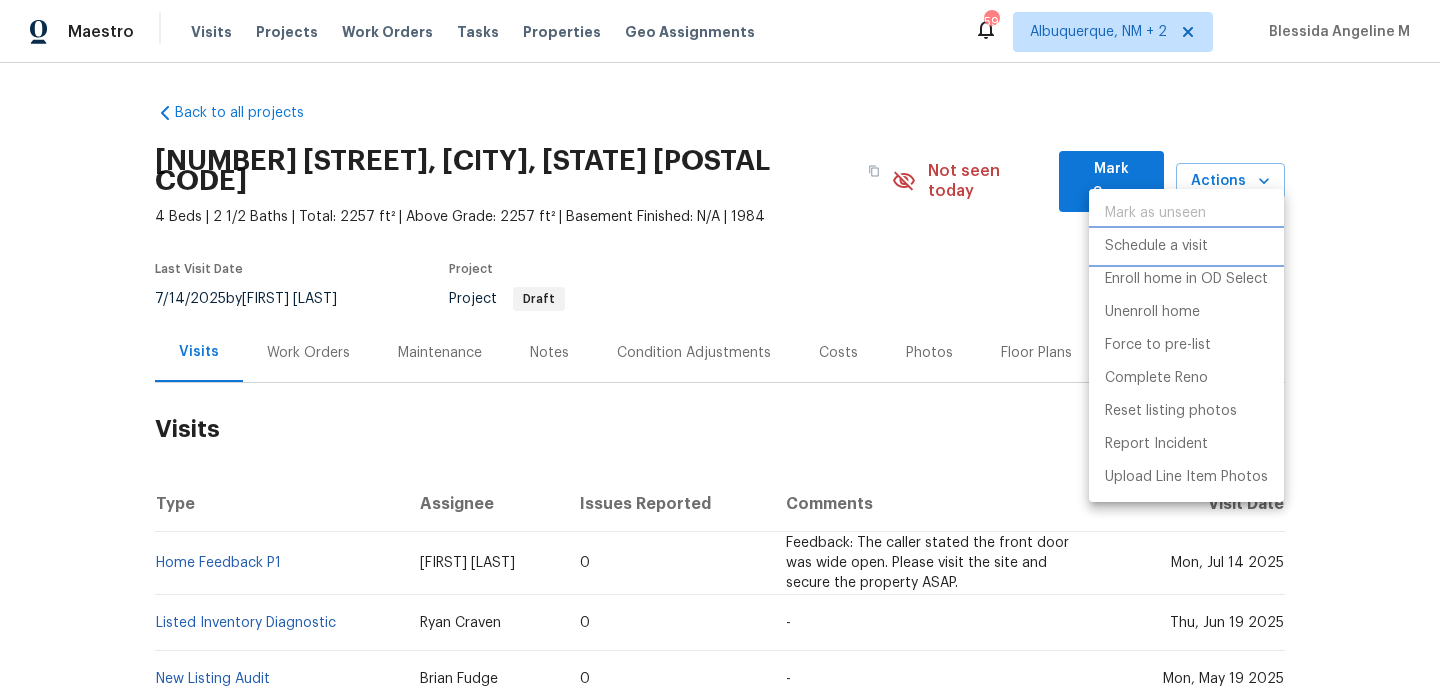 click on "Schedule a visit" at bounding box center [1186, 246] 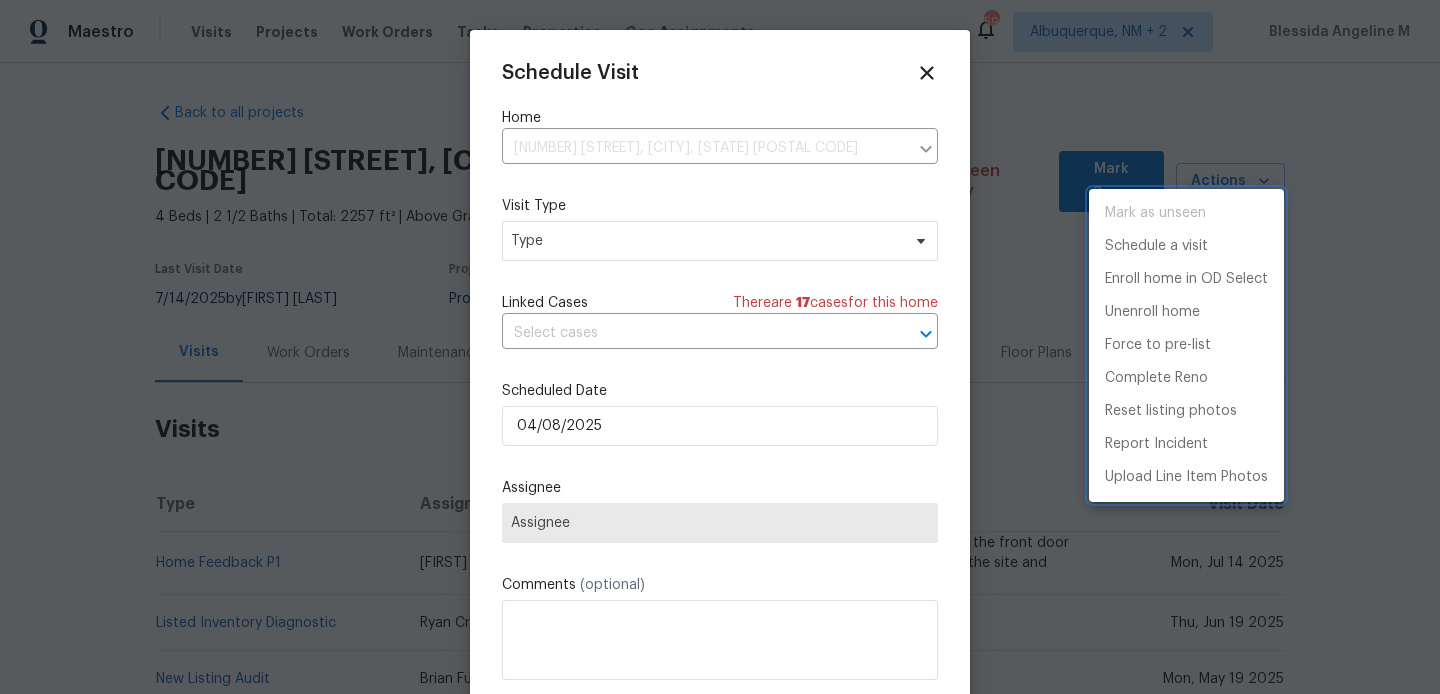 click at bounding box center [720, 347] 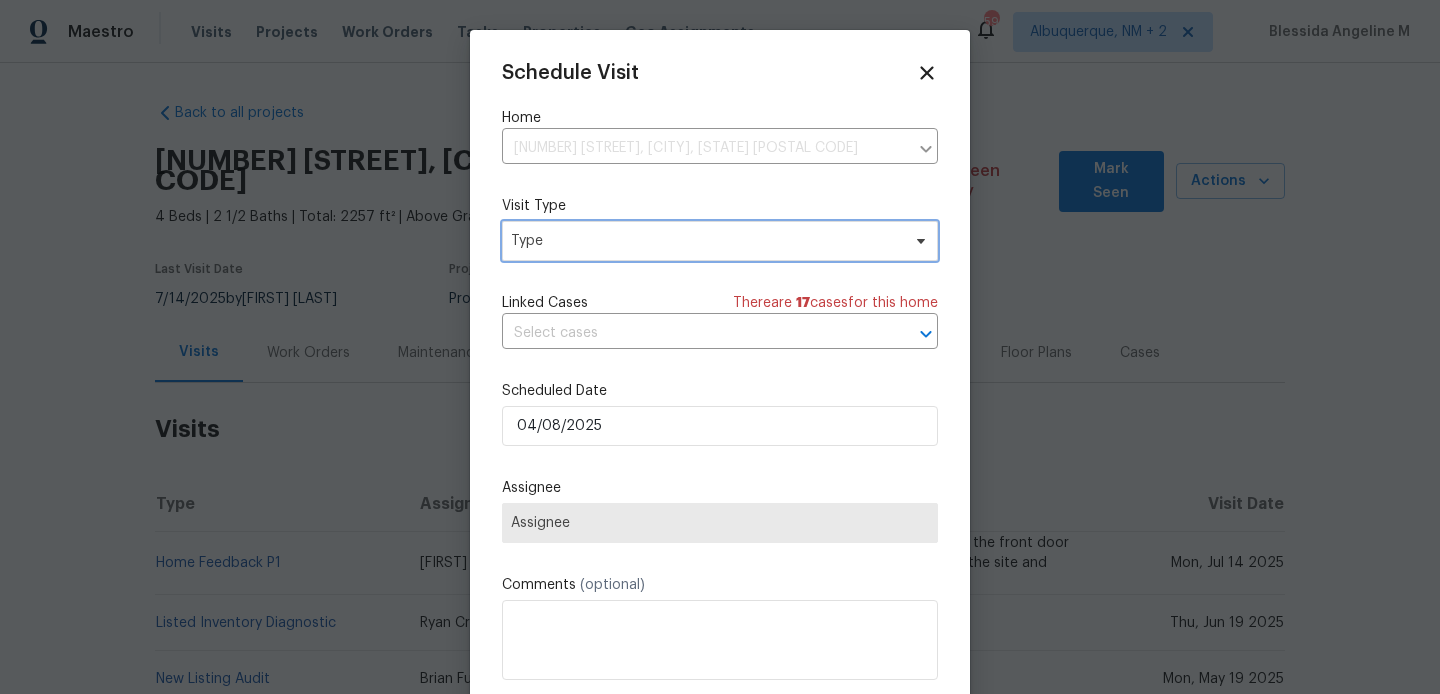 click on "Type" at bounding box center [705, 241] 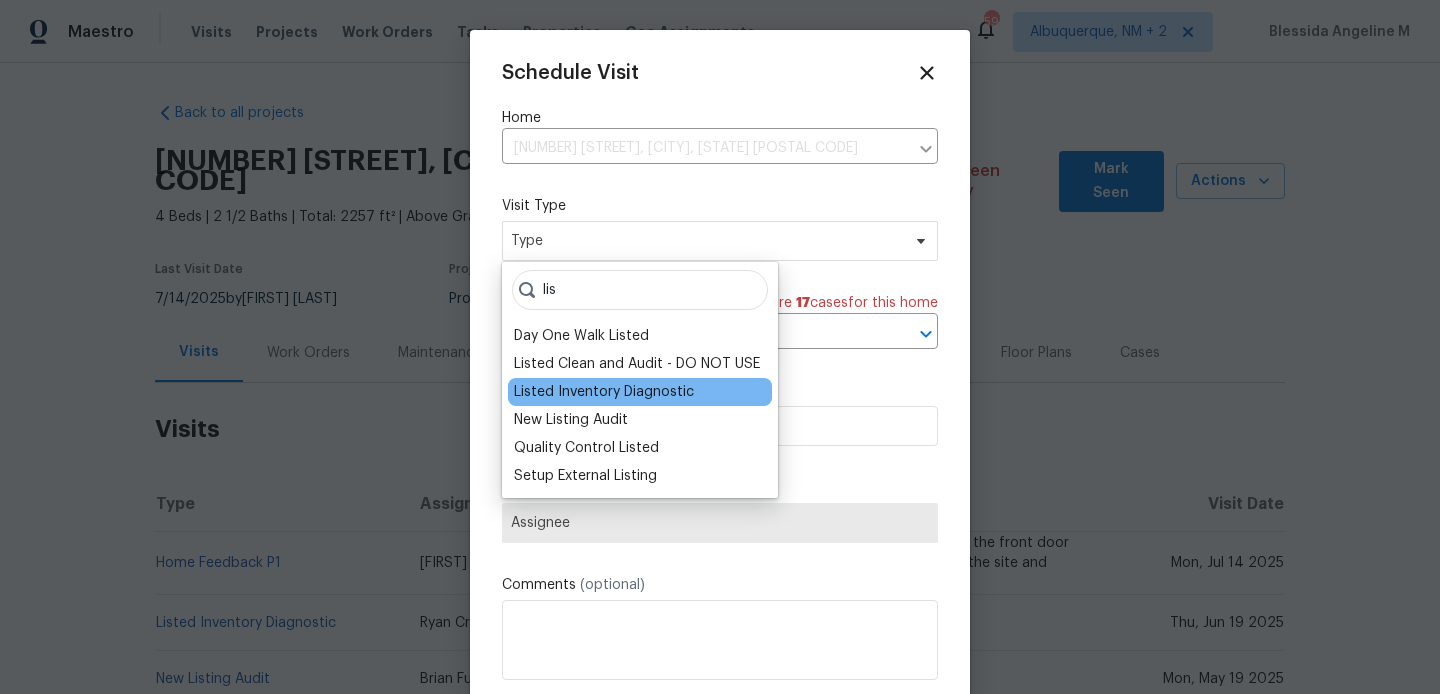 type on "lis" 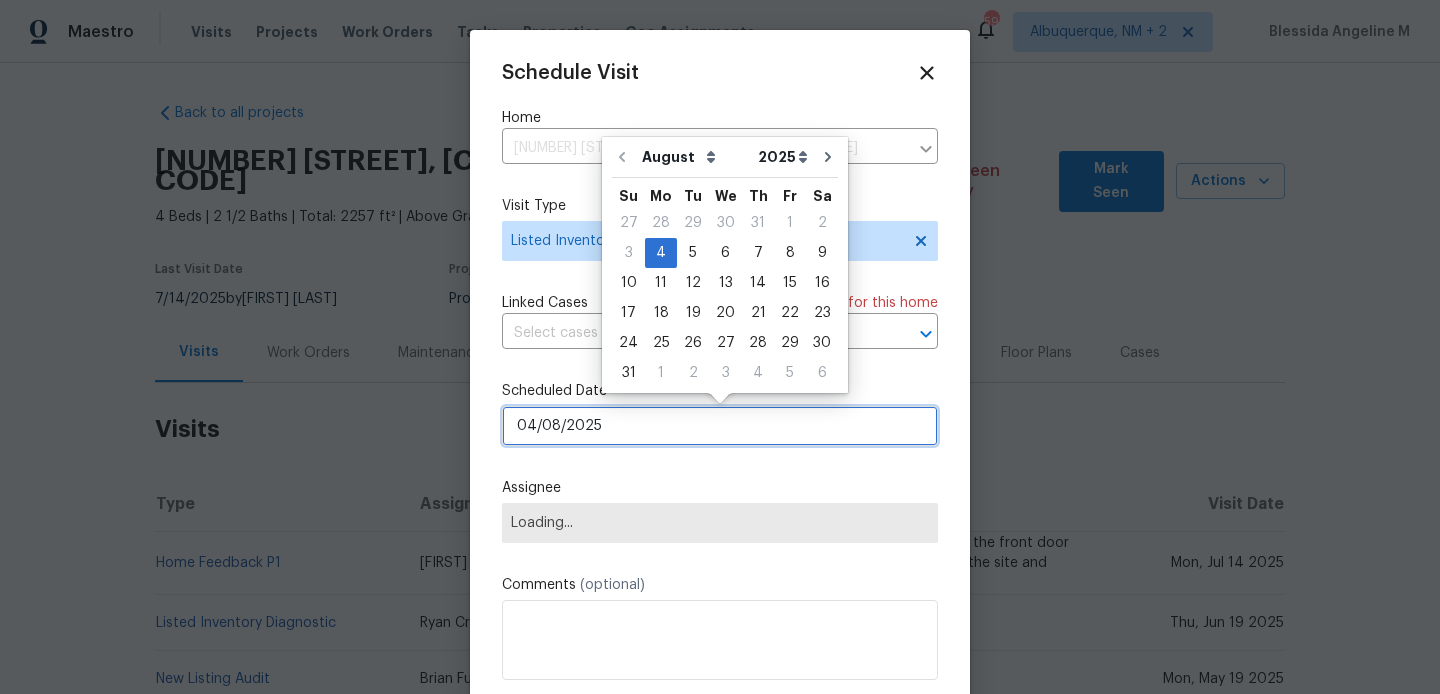 click on "04/08/2025" at bounding box center (720, 426) 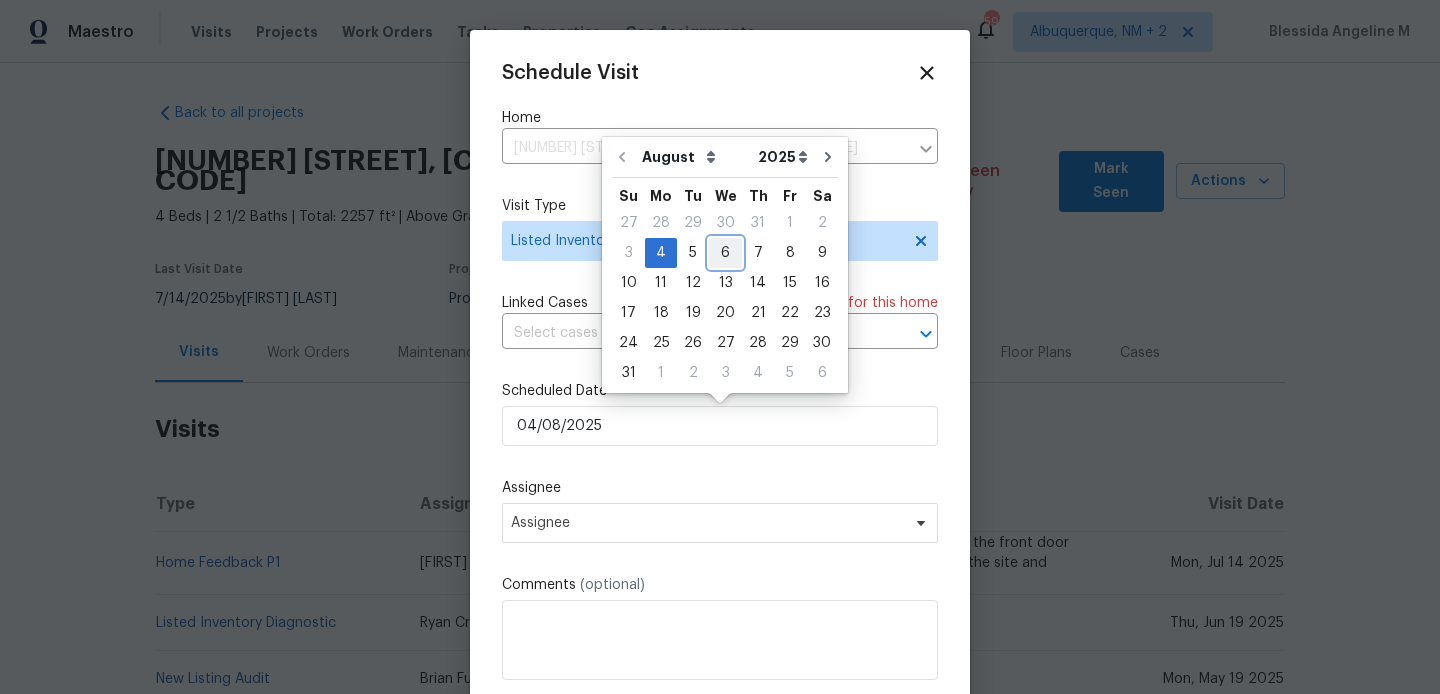 click on "6" at bounding box center [725, 253] 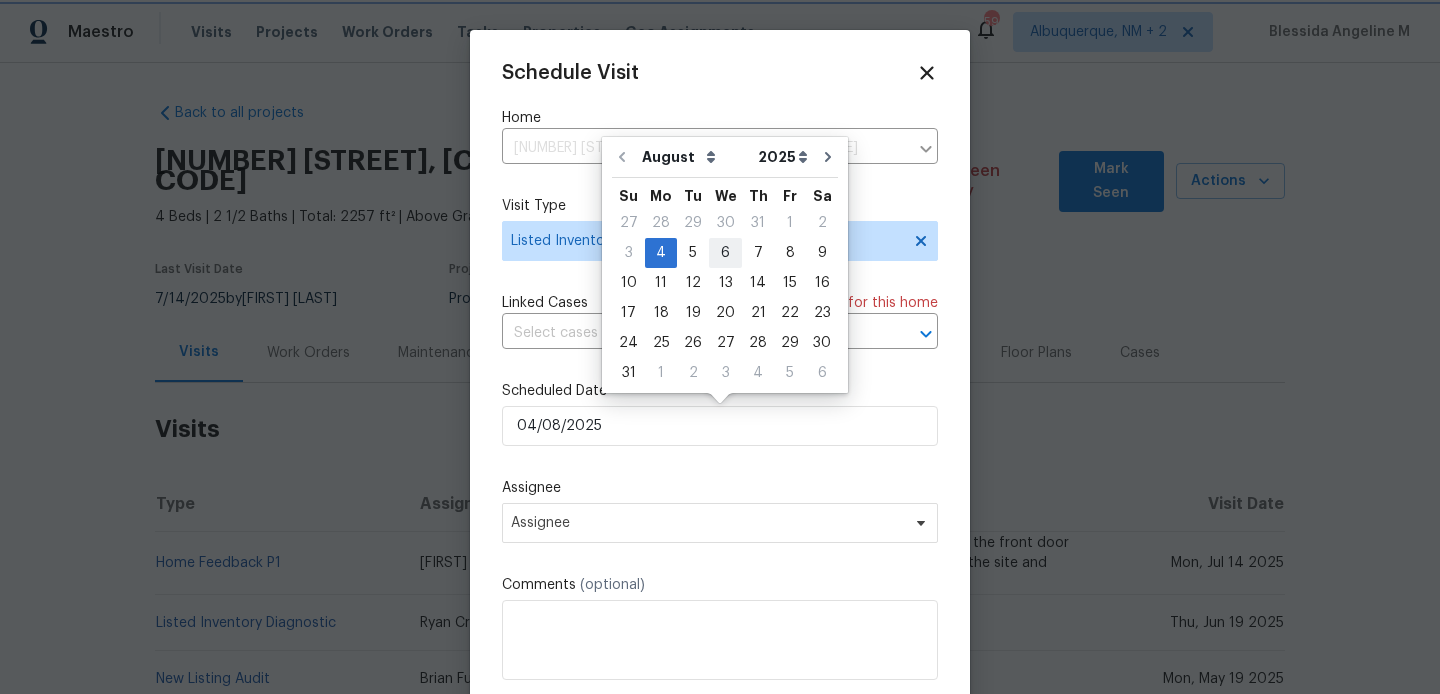 type on "06/08/2025" 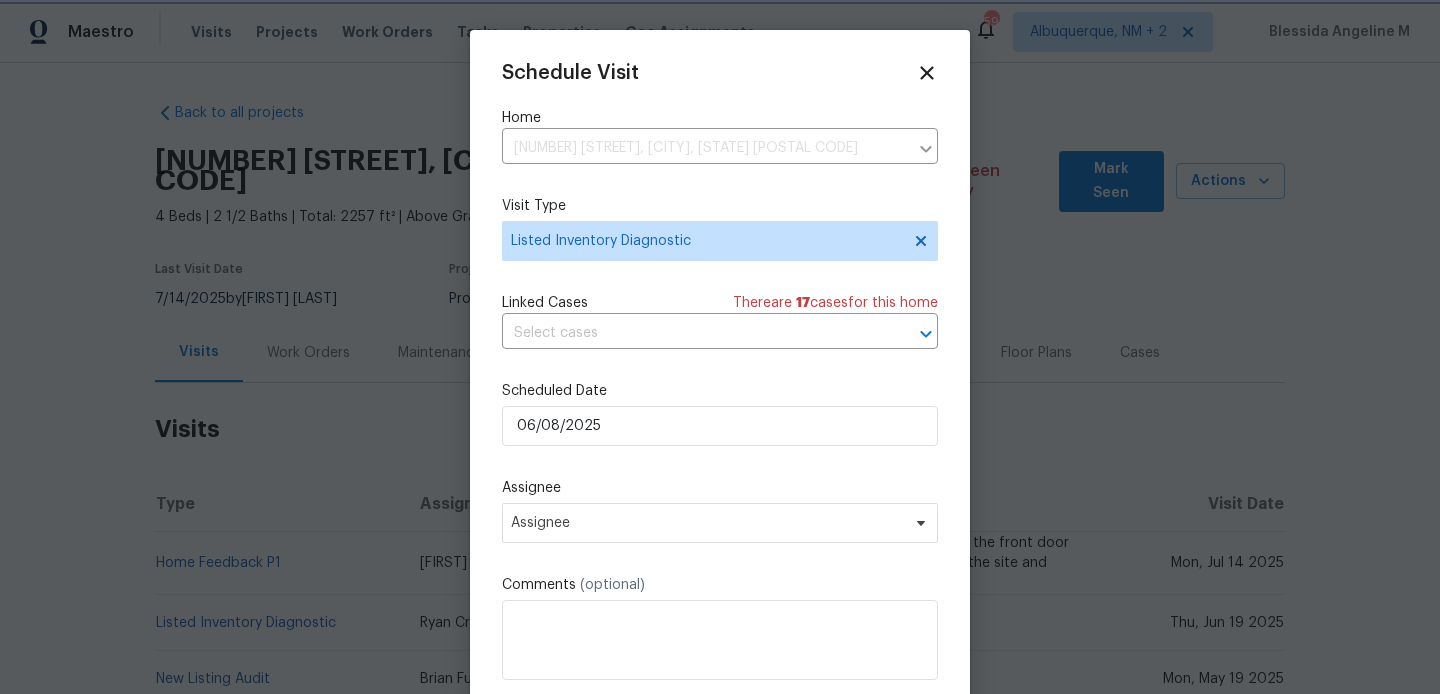 scroll, scrollTop: 36, scrollLeft: 0, axis: vertical 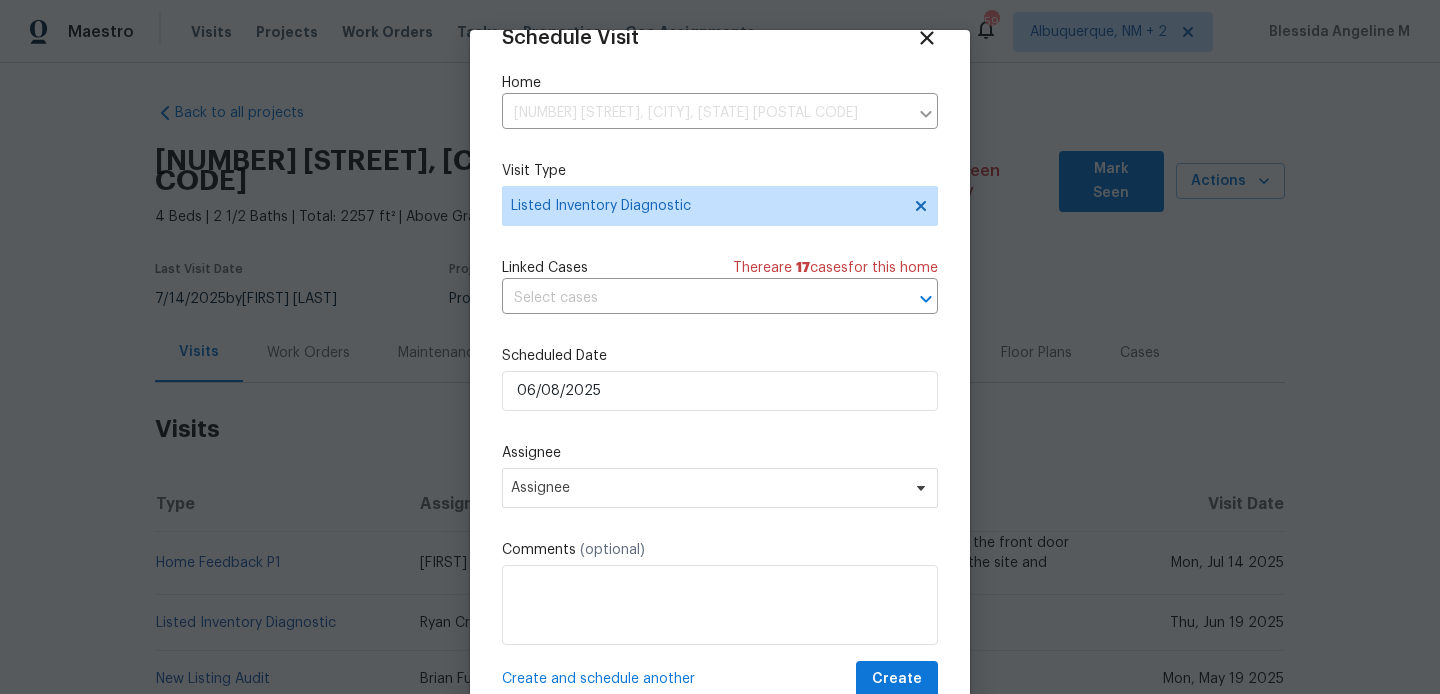 click on "Assignee   Assignee" at bounding box center (720, 475) 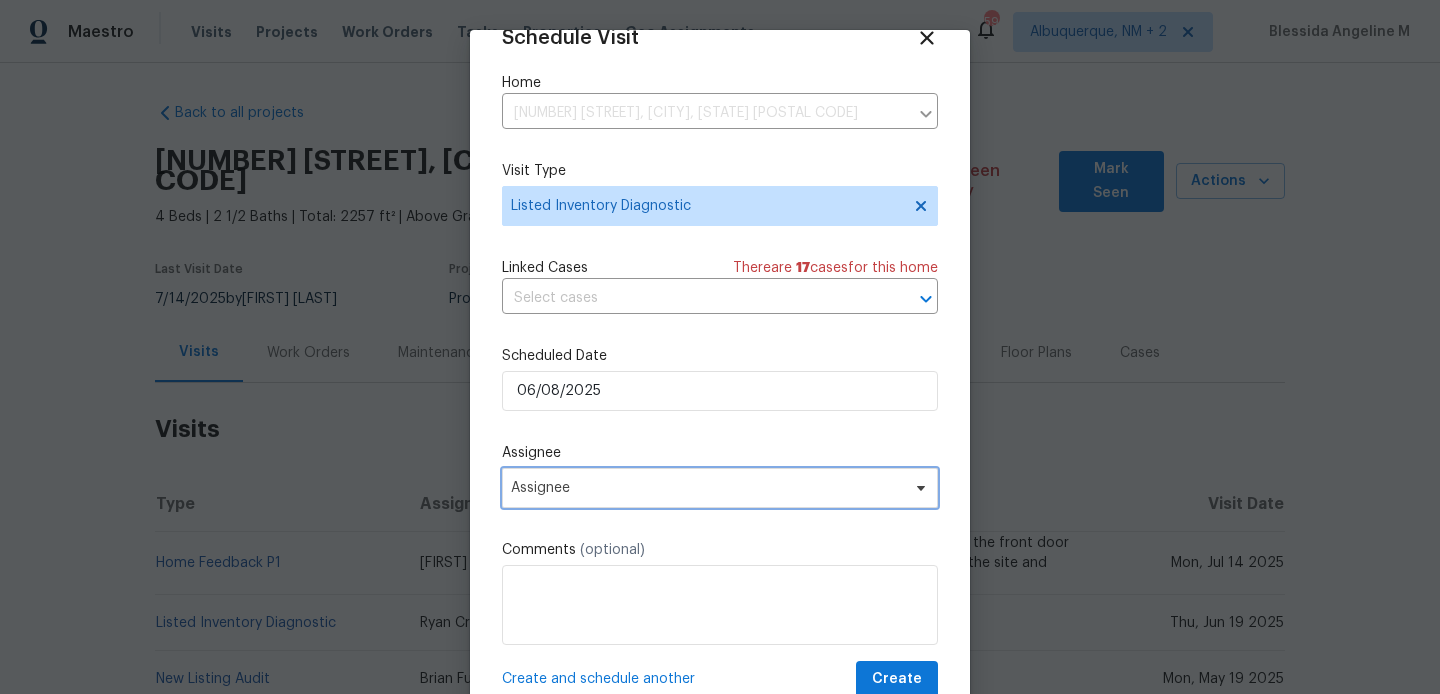 click on "Assignee" at bounding box center (707, 488) 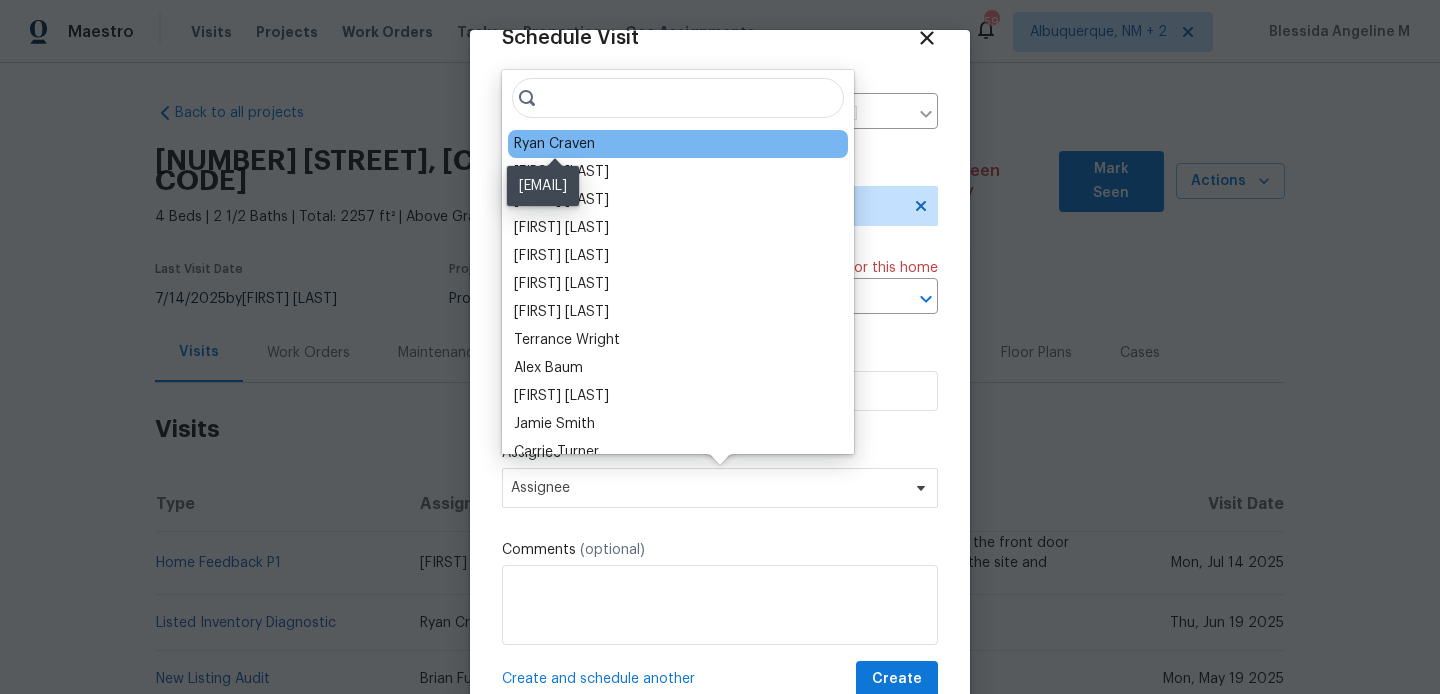 click on "Ryan Craven" at bounding box center [554, 144] 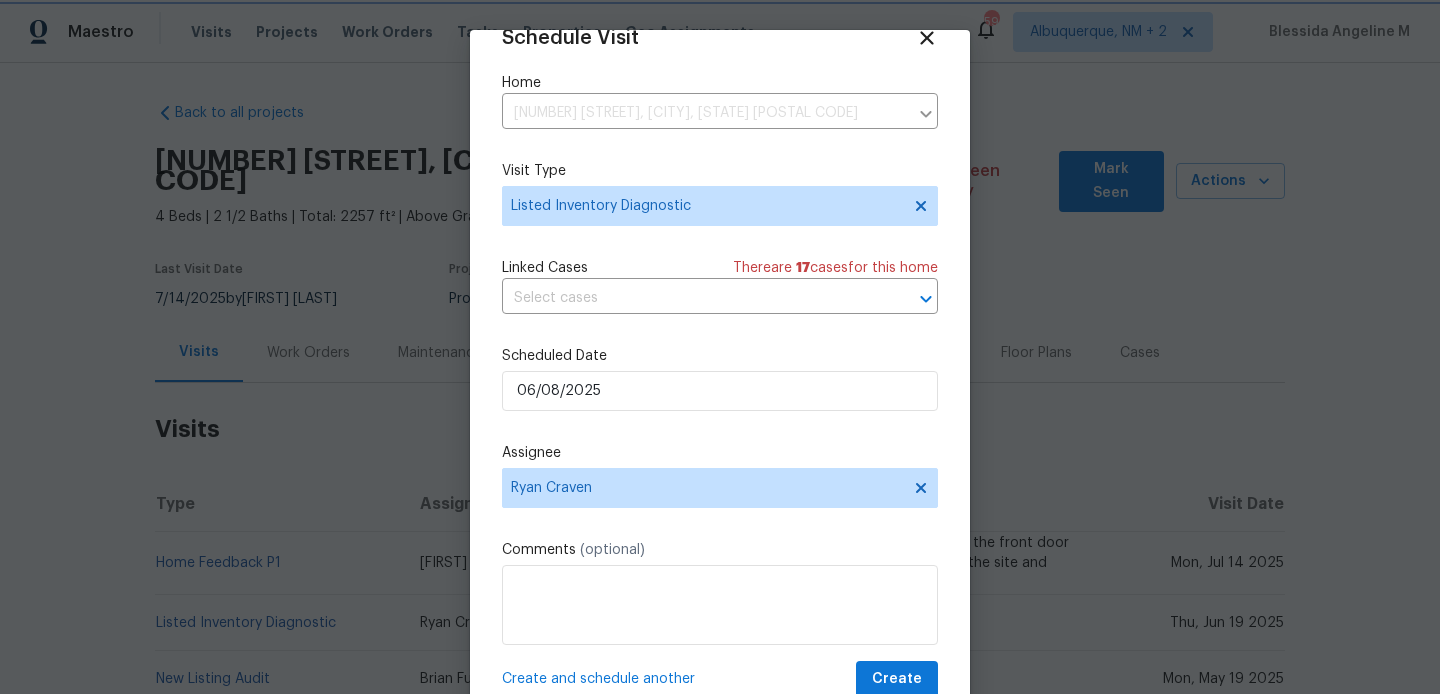 scroll, scrollTop: 66, scrollLeft: 0, axis: vertical 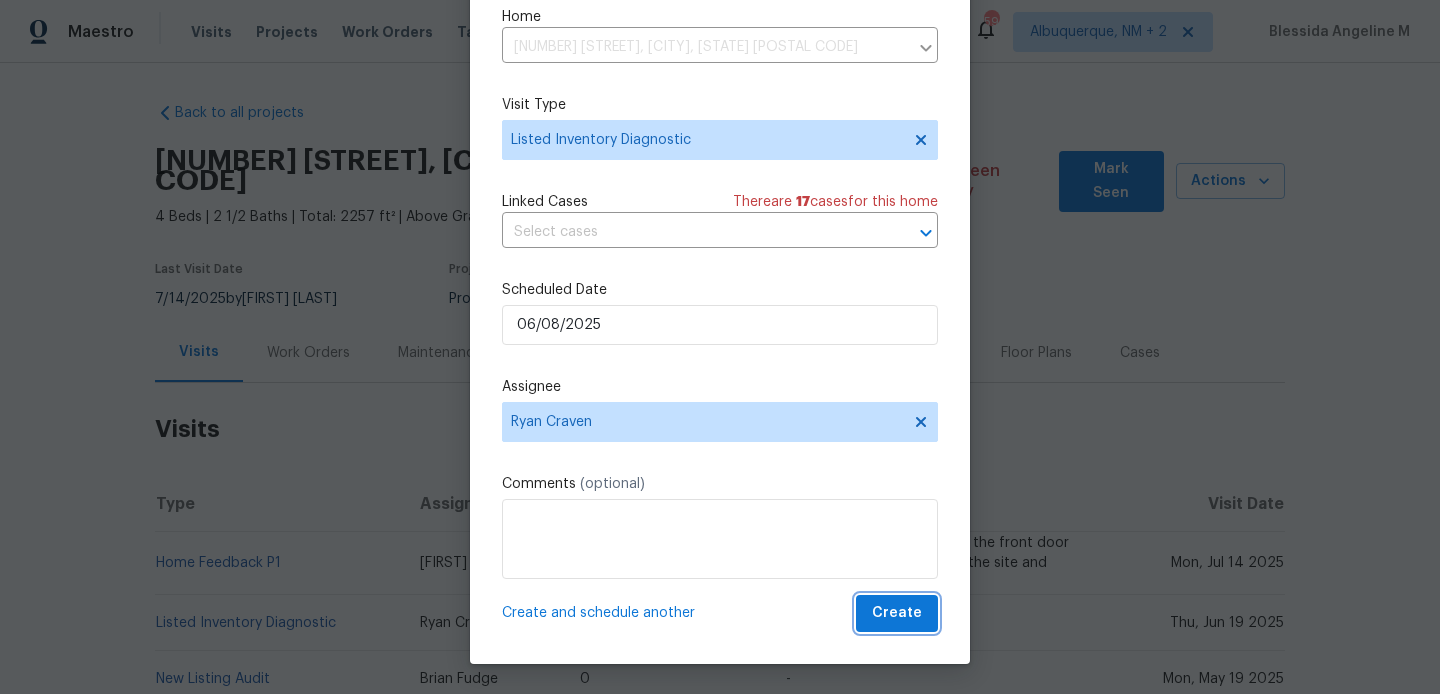 click on "Create" at bounding box center (897, 613) 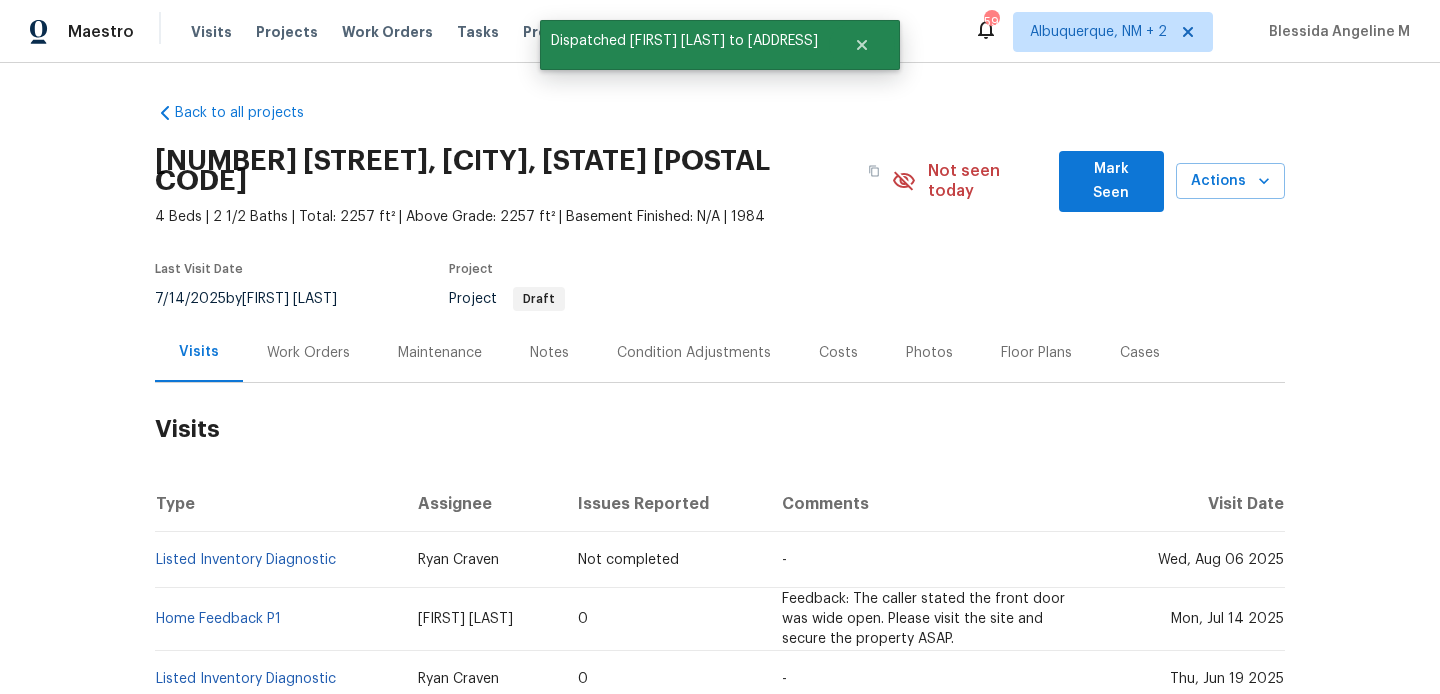 scroll, scrollTop: 0, scrollLeft: 0, axis: both 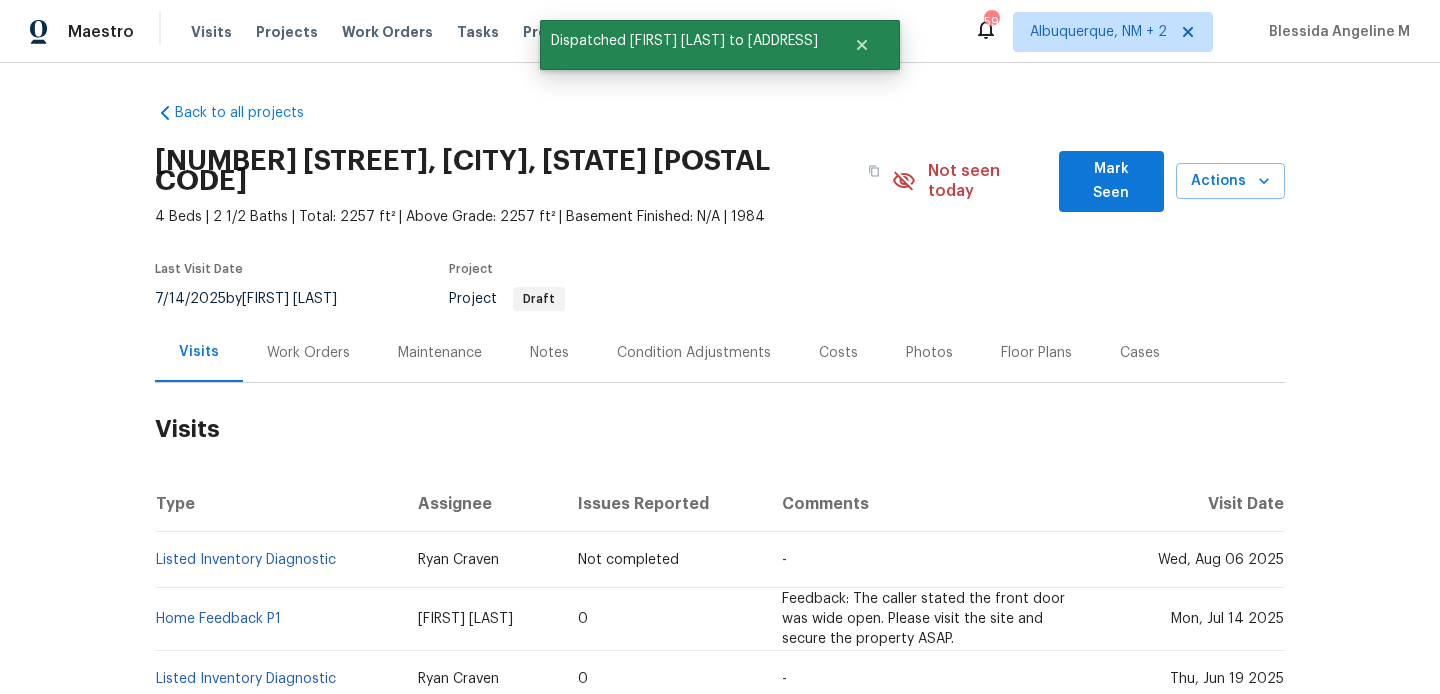 click on "Listed Inventory Diagnostic" at bounding box center (278, 560) 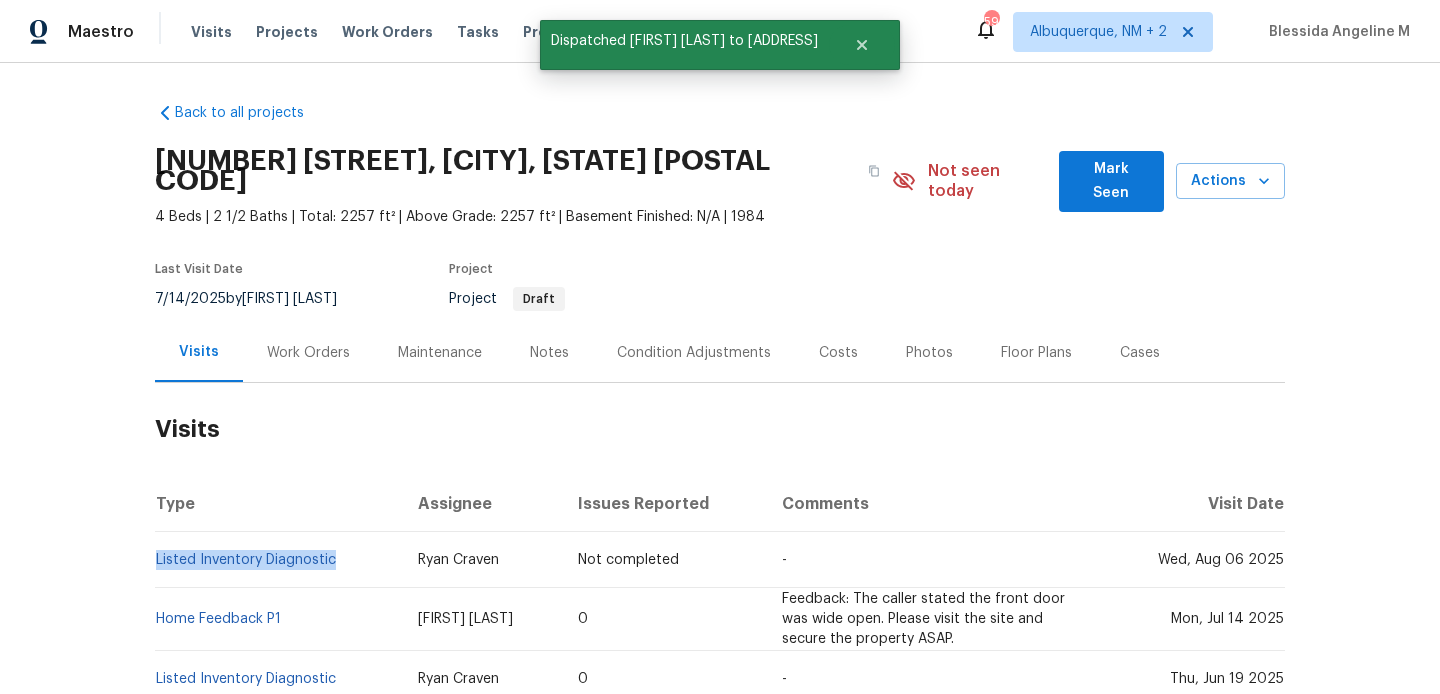 click on "Listed Inventory Diagnostic" at bounding box center [278, 560] 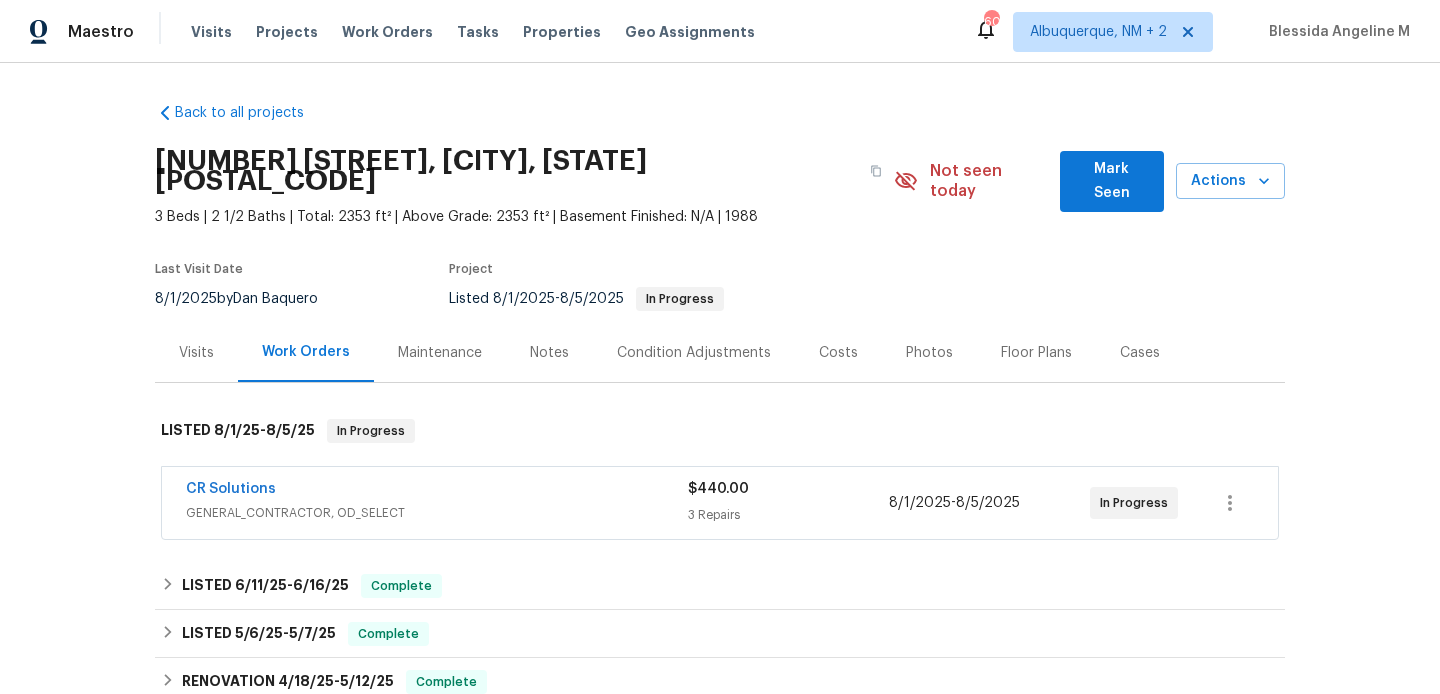scroll, scrollTop: 0, scrollLeft: 0, axis: both 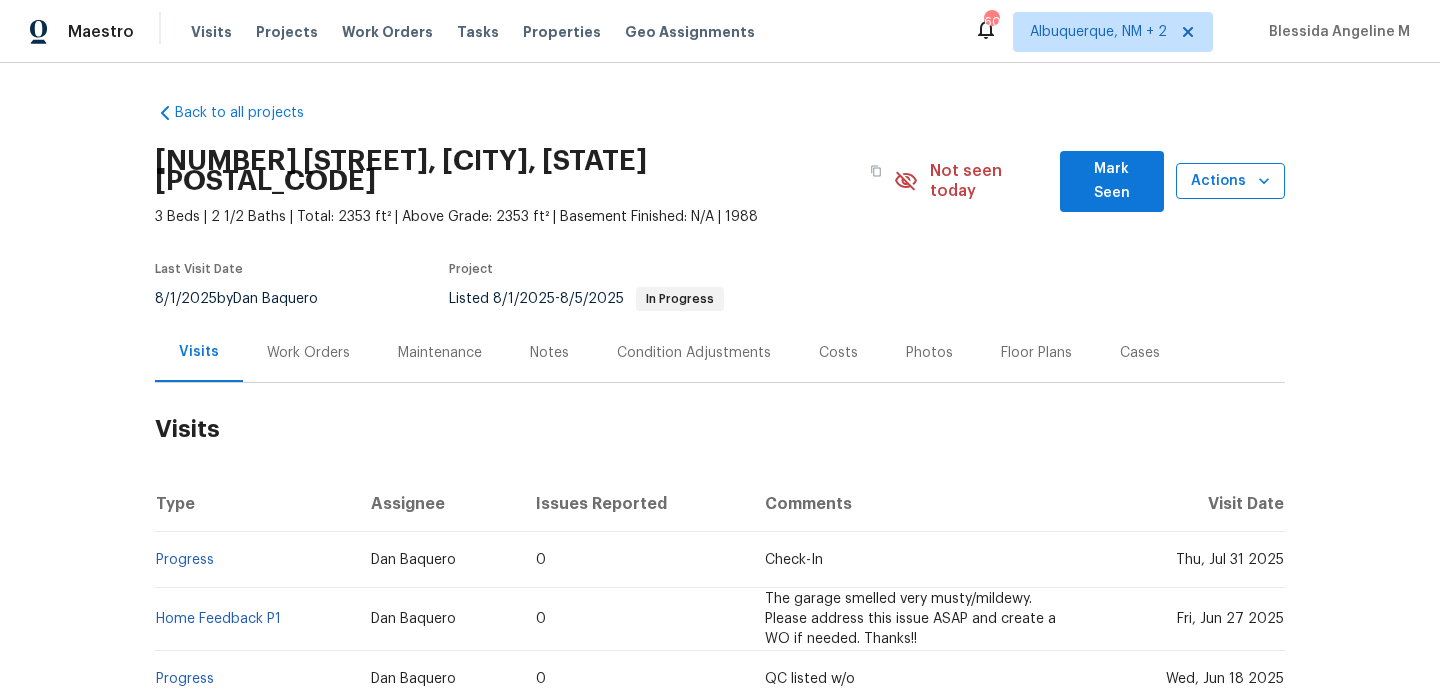click on "Actions" at bounding box center [1230, 181] 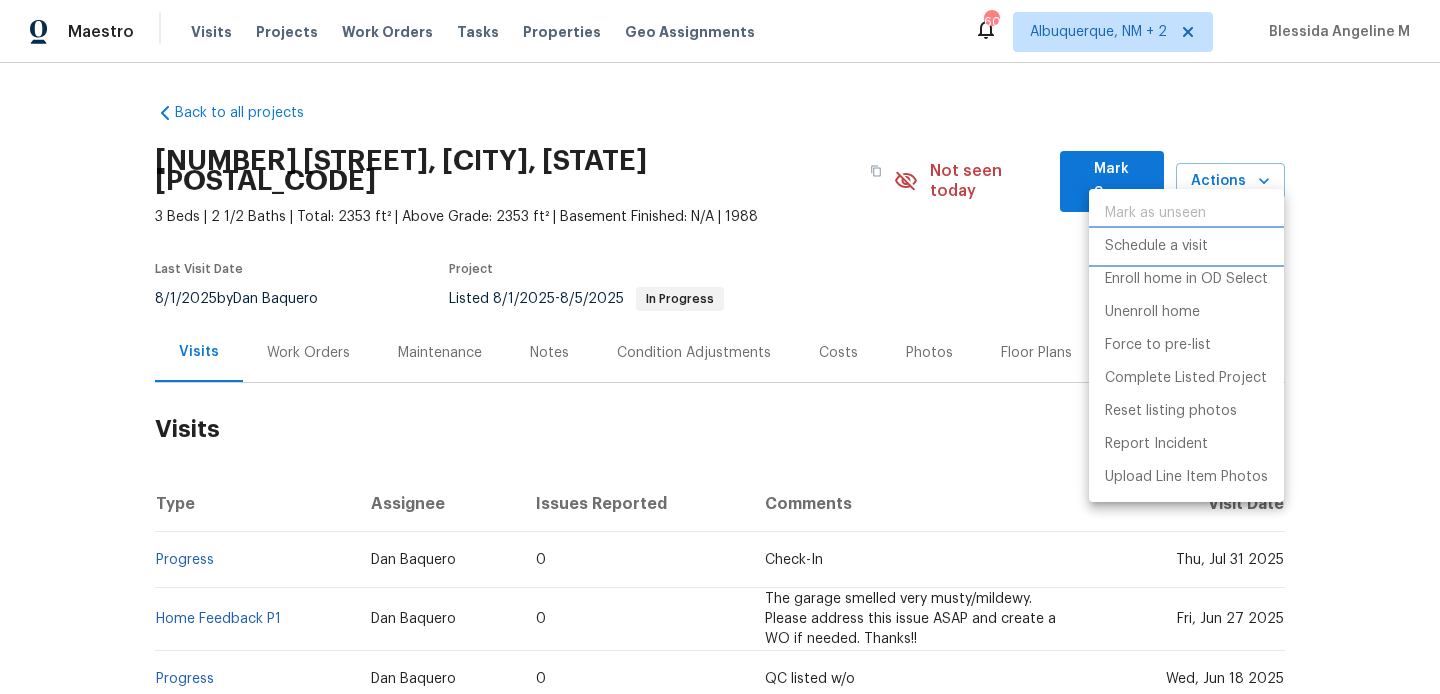 click on "Schedule a visit" at bounding box center [1186, 246] 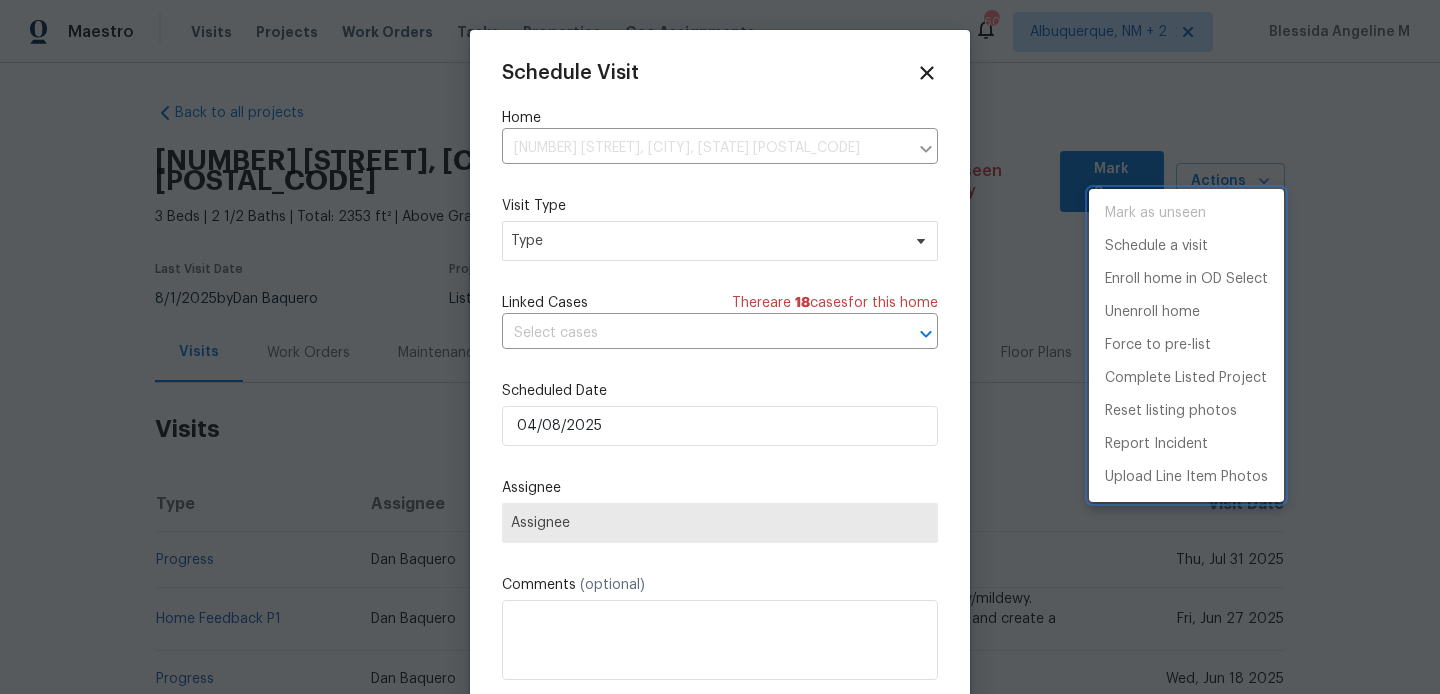 click at bounding box center (720, 347) 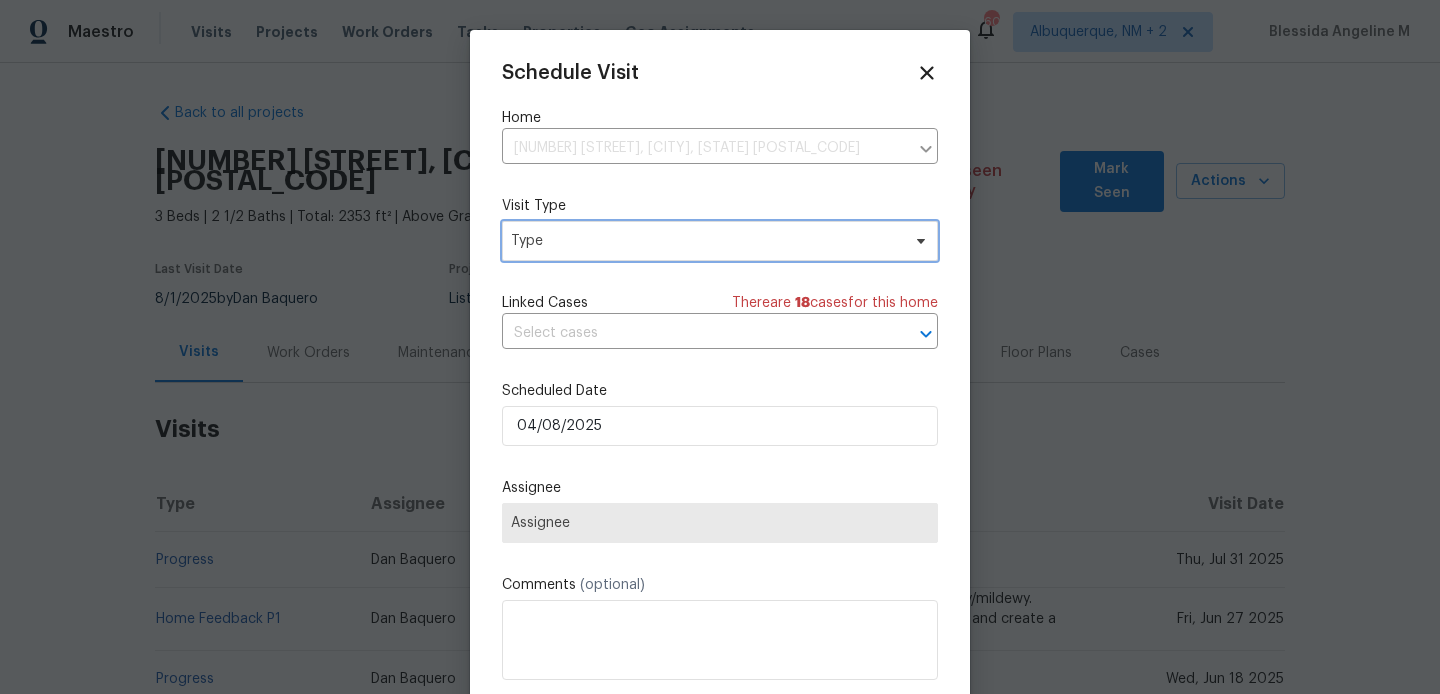 click on "Type" at bounding box center (705, 241) 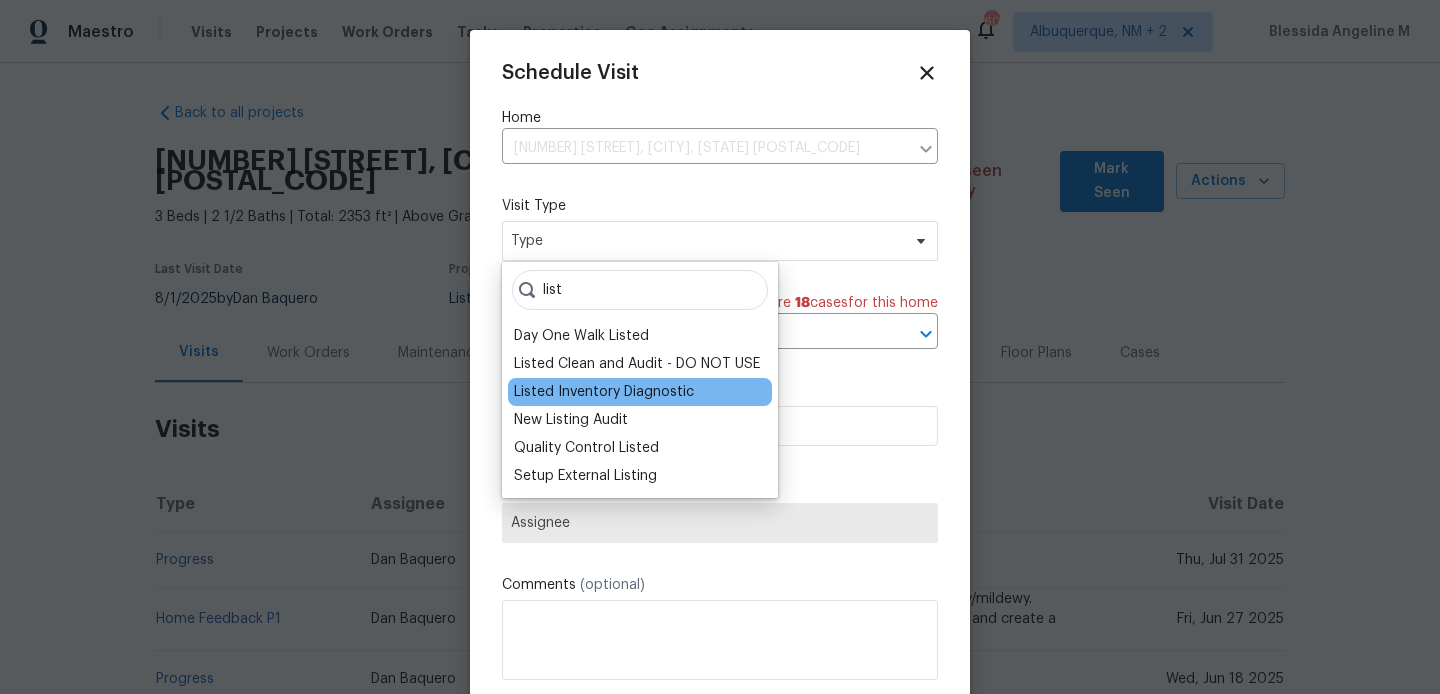 type on "list" 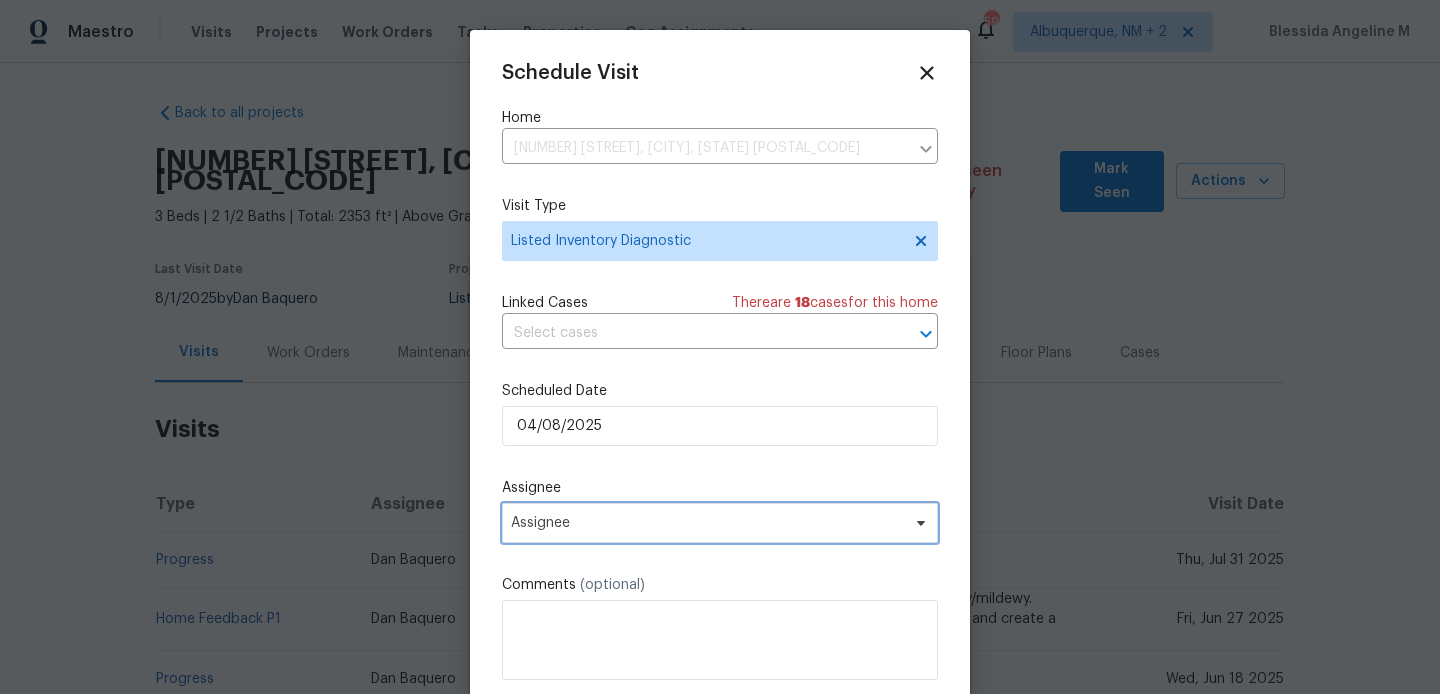 drag, startPoint x: 589, startPoint y: 542, endPoint x: 597, endPoint y: 511, distance: 32.01562 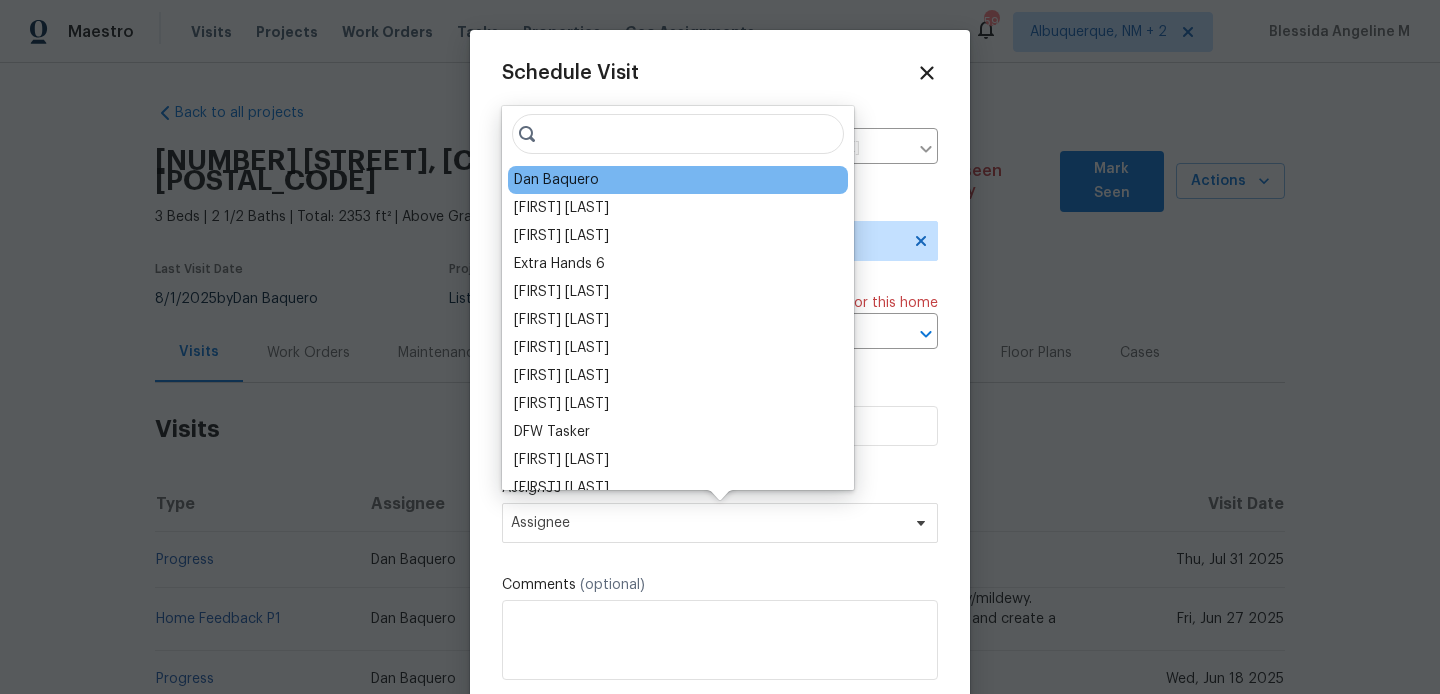 click on "Dan Baquero" at bounding box center [556, 180] 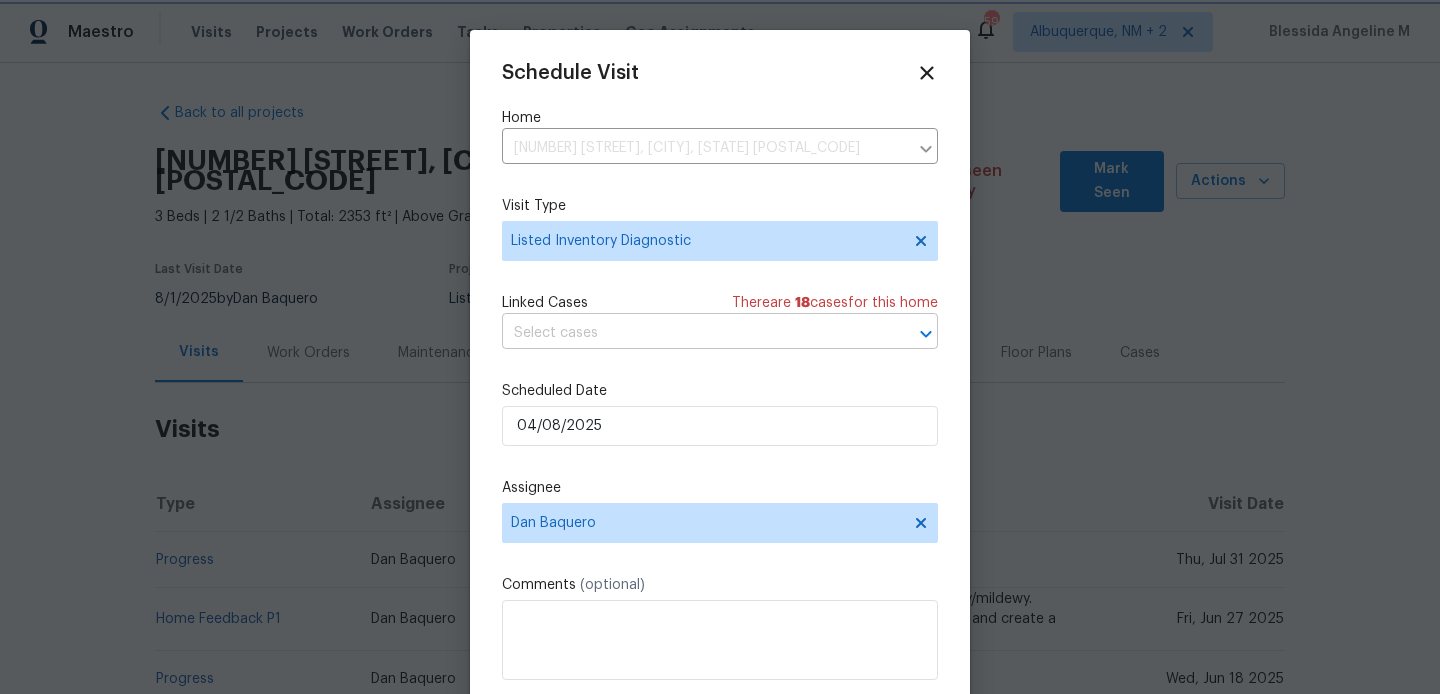 scroll, scrollTop: 36, scrollLeft: 0, axis: vertical 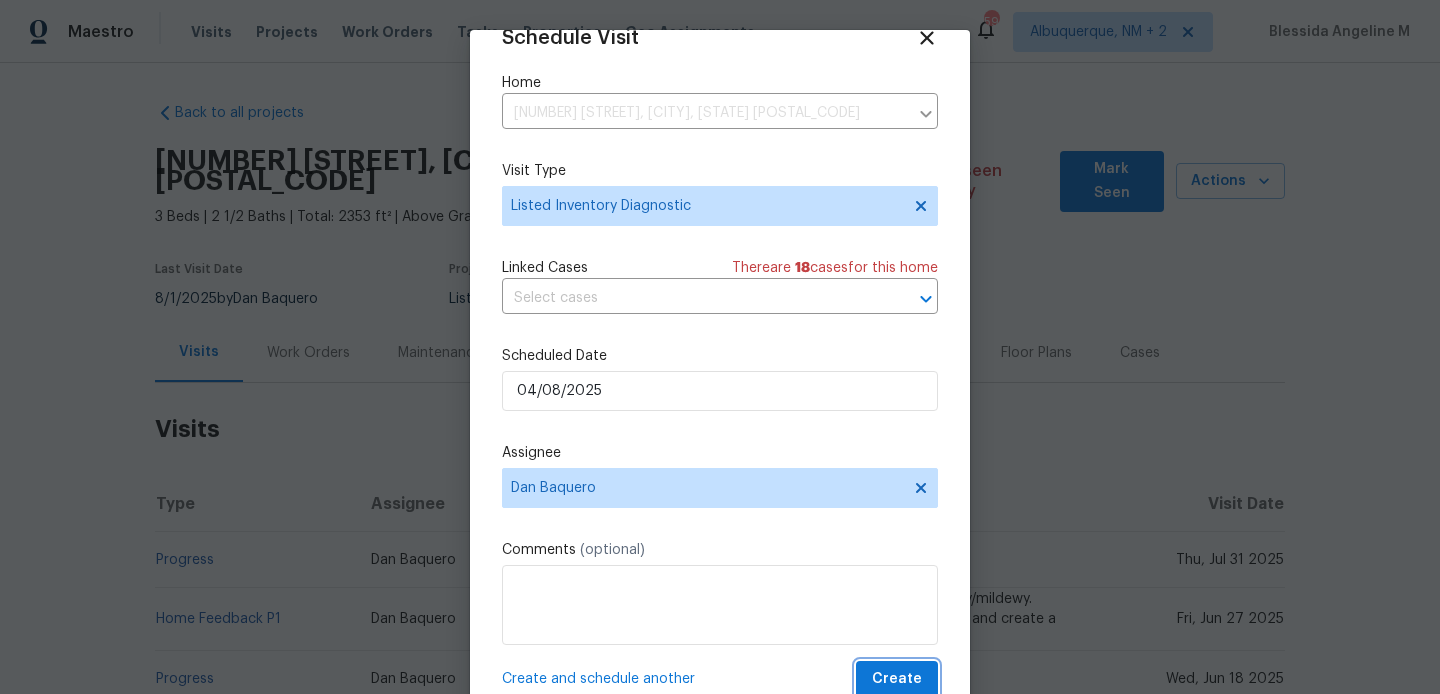 click on "Create" at bounding box center [897, 679] 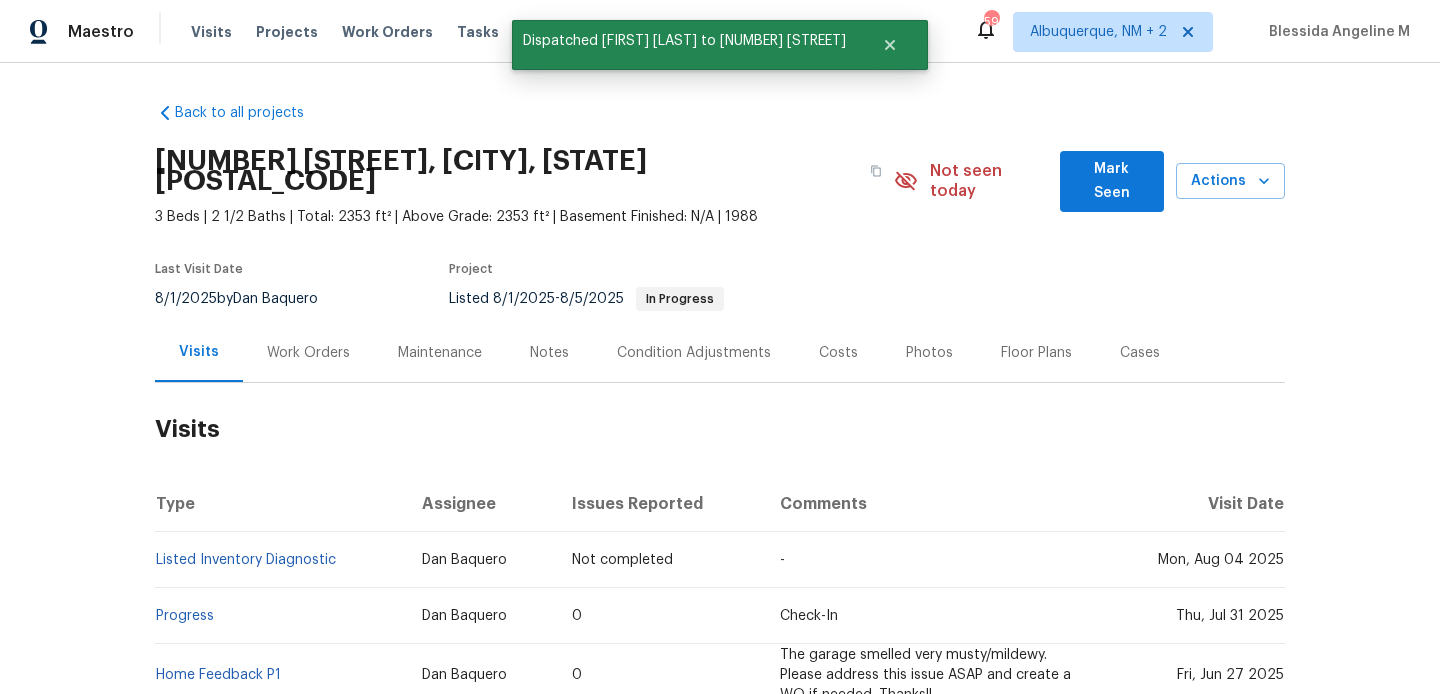 click on "Listed Inventory Diagnostic" at bounding box center [280, 560] 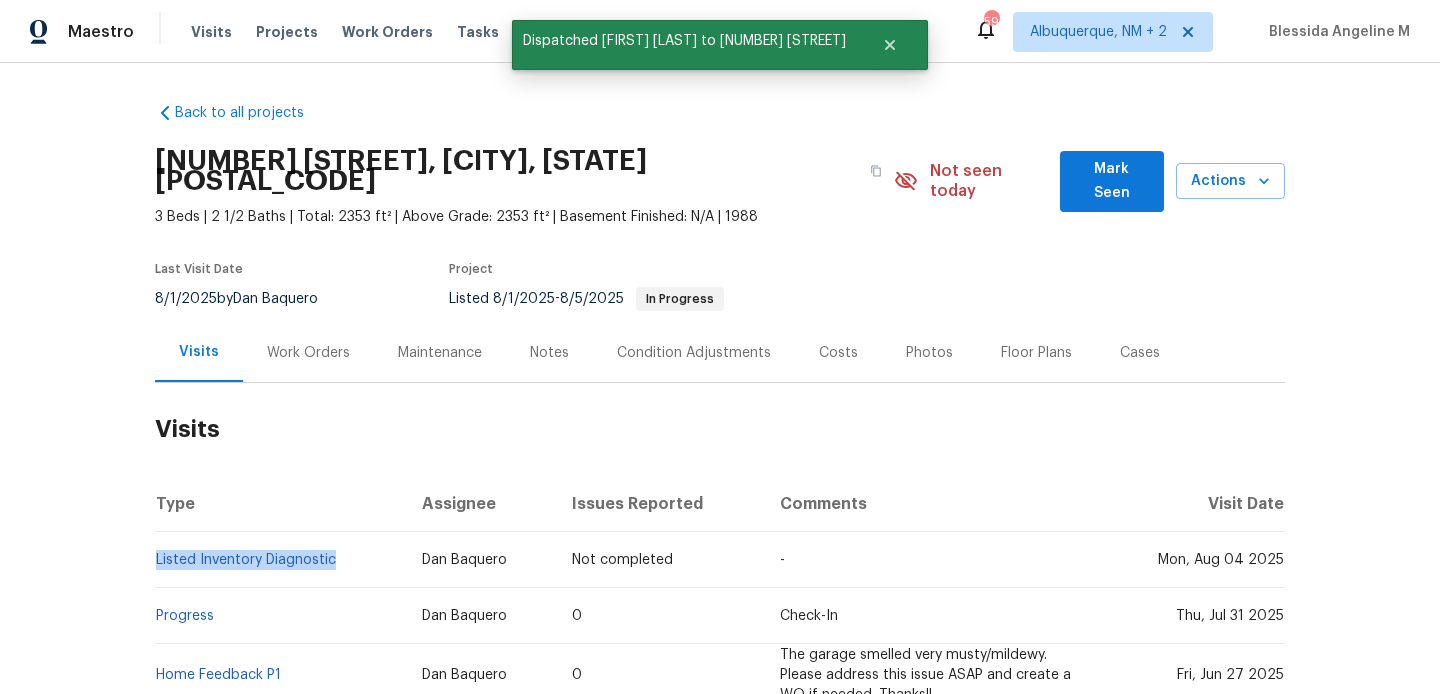 click on "Listed Inventory Diagnostic" at bounding box center [280, 560] 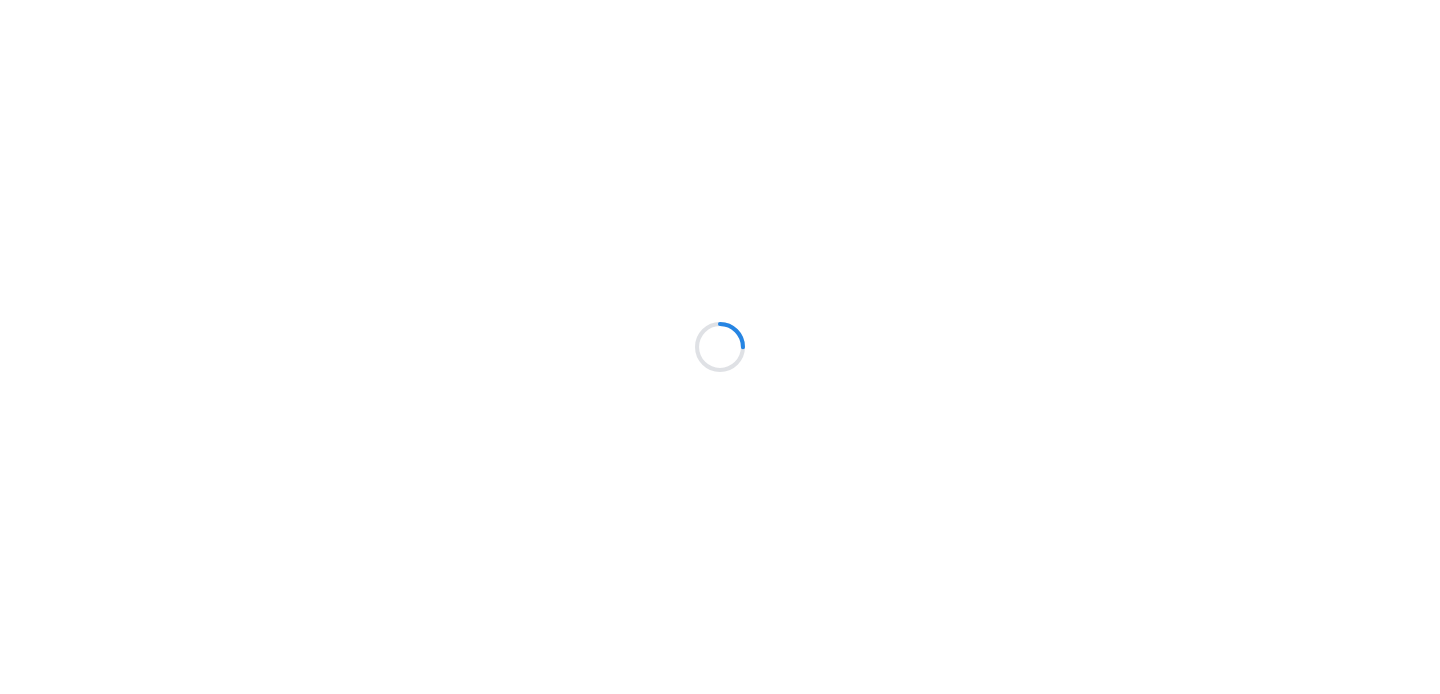 scroll, scrollTop: 0, scrollLeft: 0, axis: both 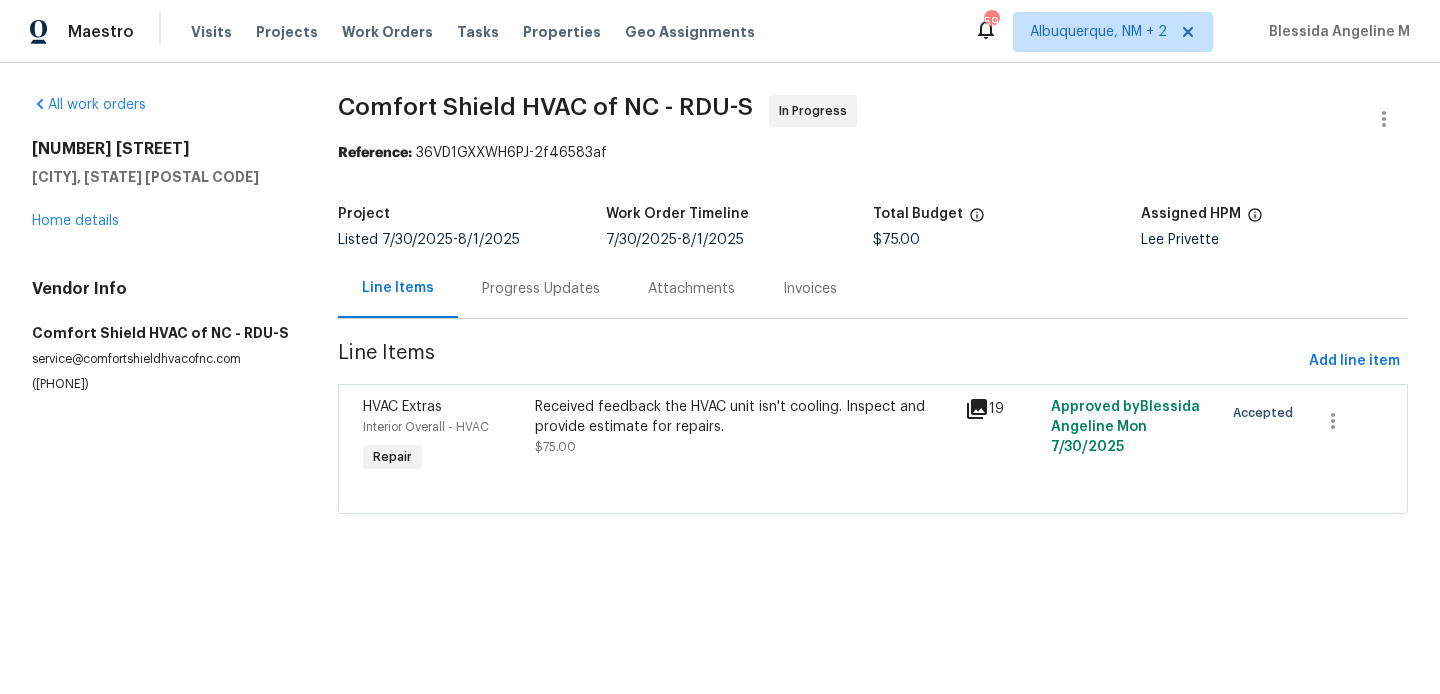 click on "Received feedback the HVAC unit isn't cooling. Inspect and provide estimate for repairs. $75.00" at bounding box center [744, 427] 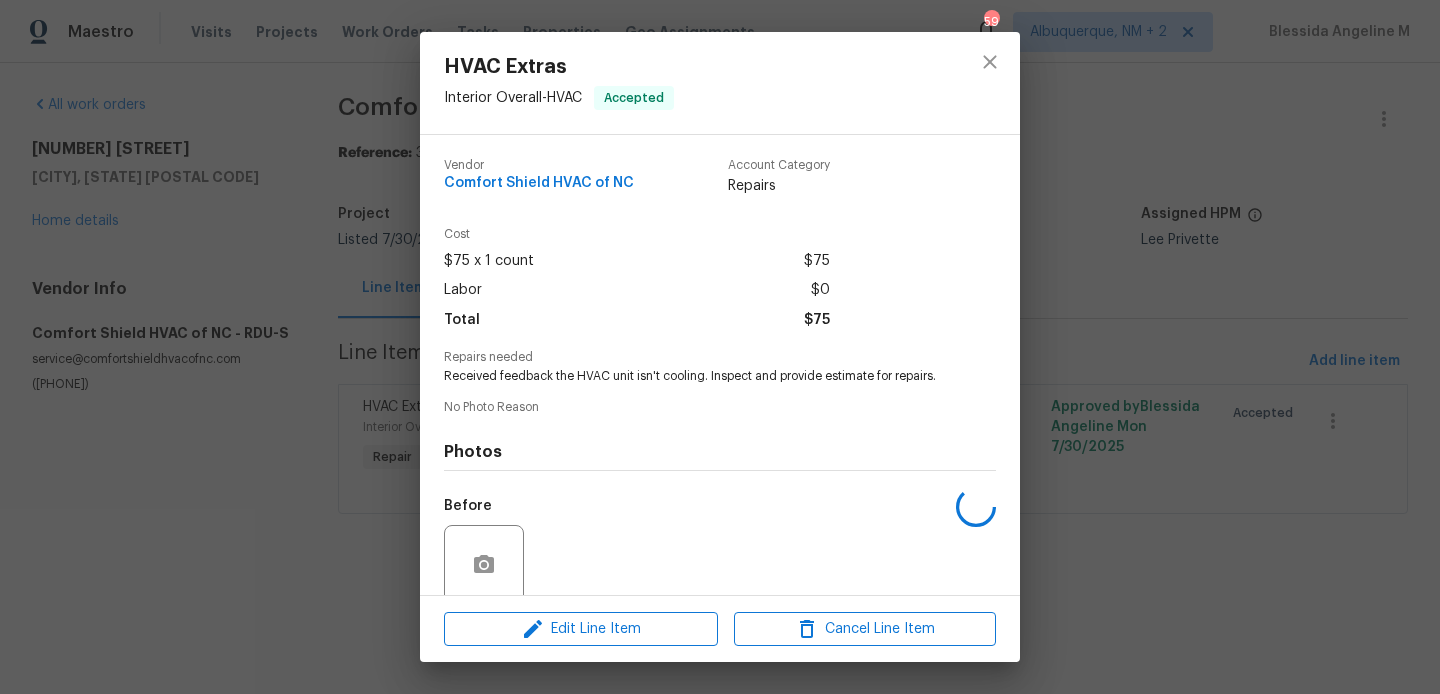 scroll, scrollTop: 159, scrollLeft: 0, axis: vertical 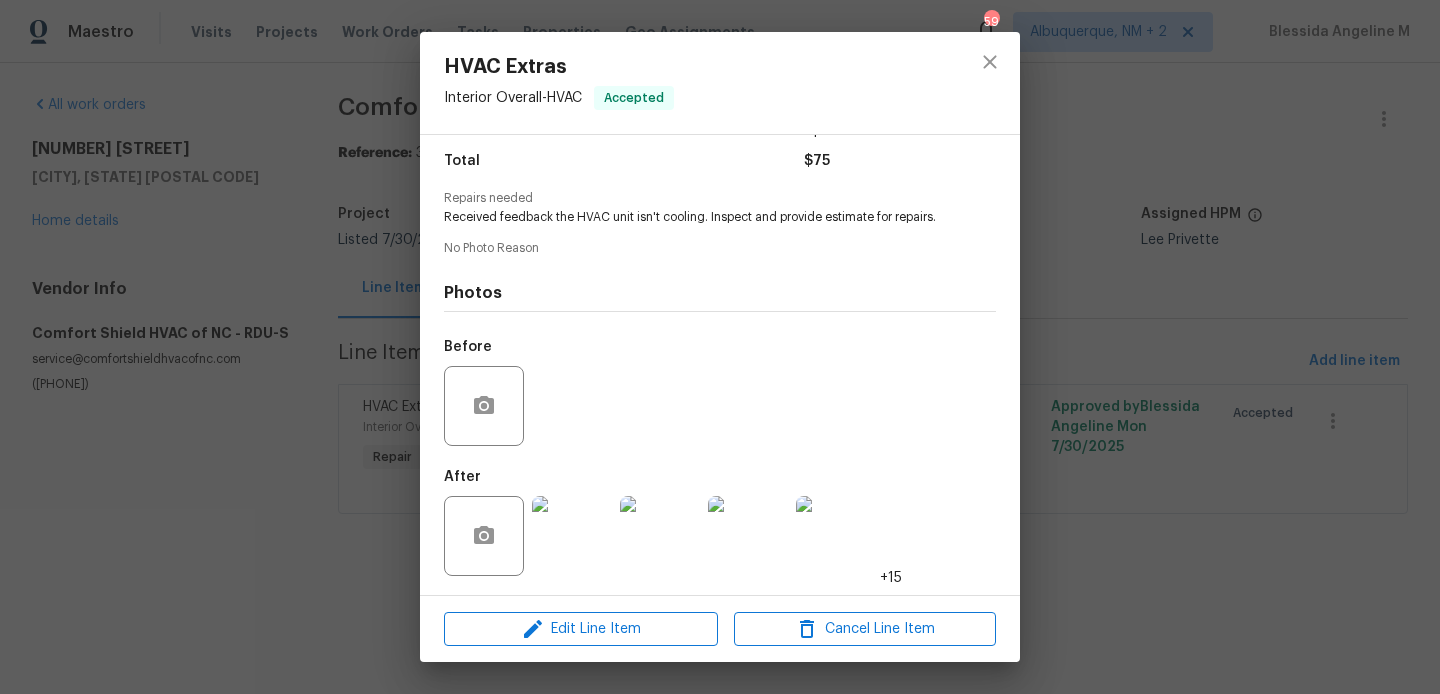 click at bounding box center (572, 536) 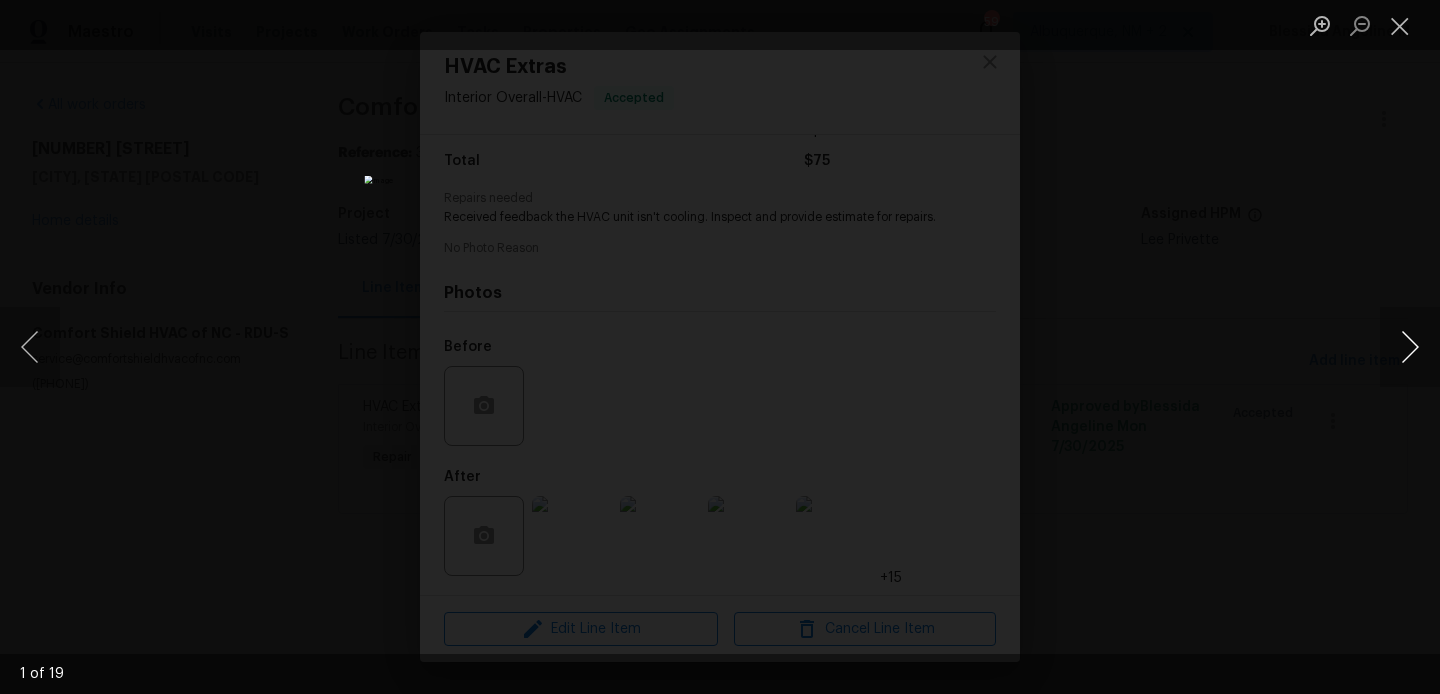 click at bounding box center [1410, 347] 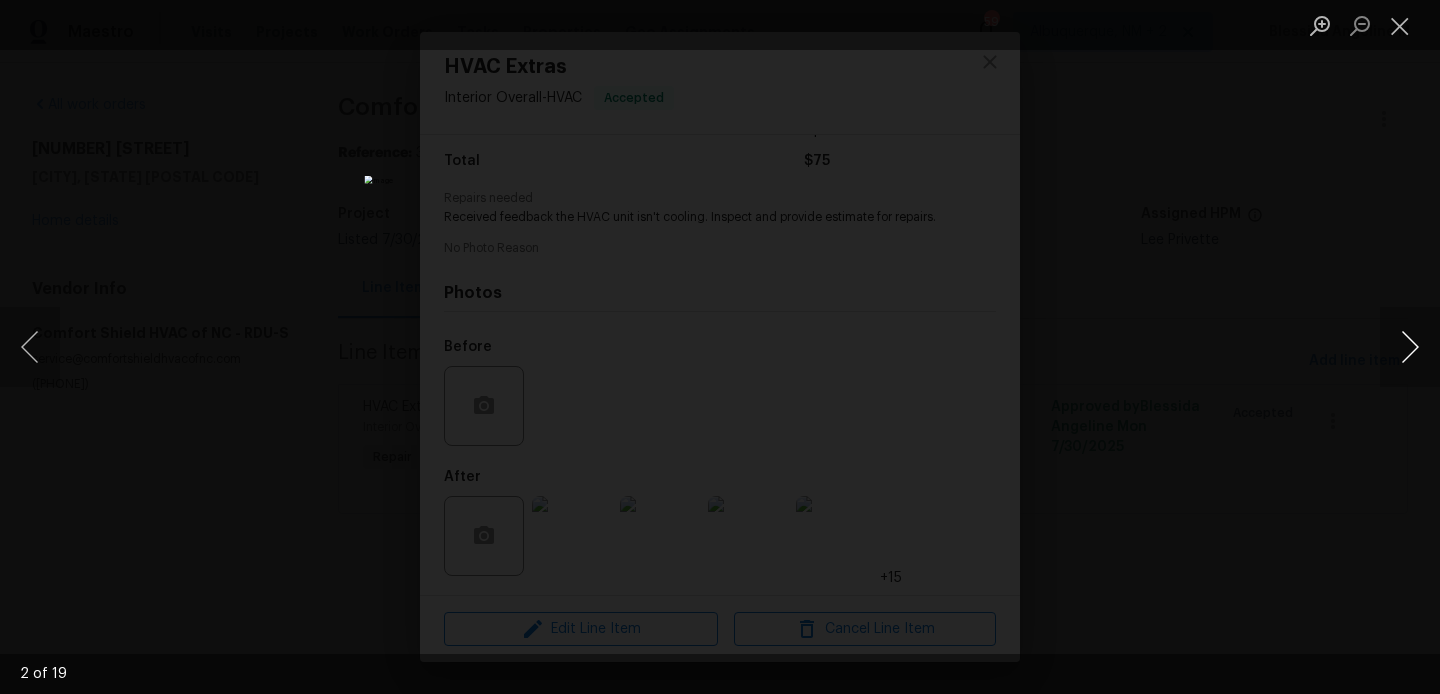 click at bounding box center (1410, 347) 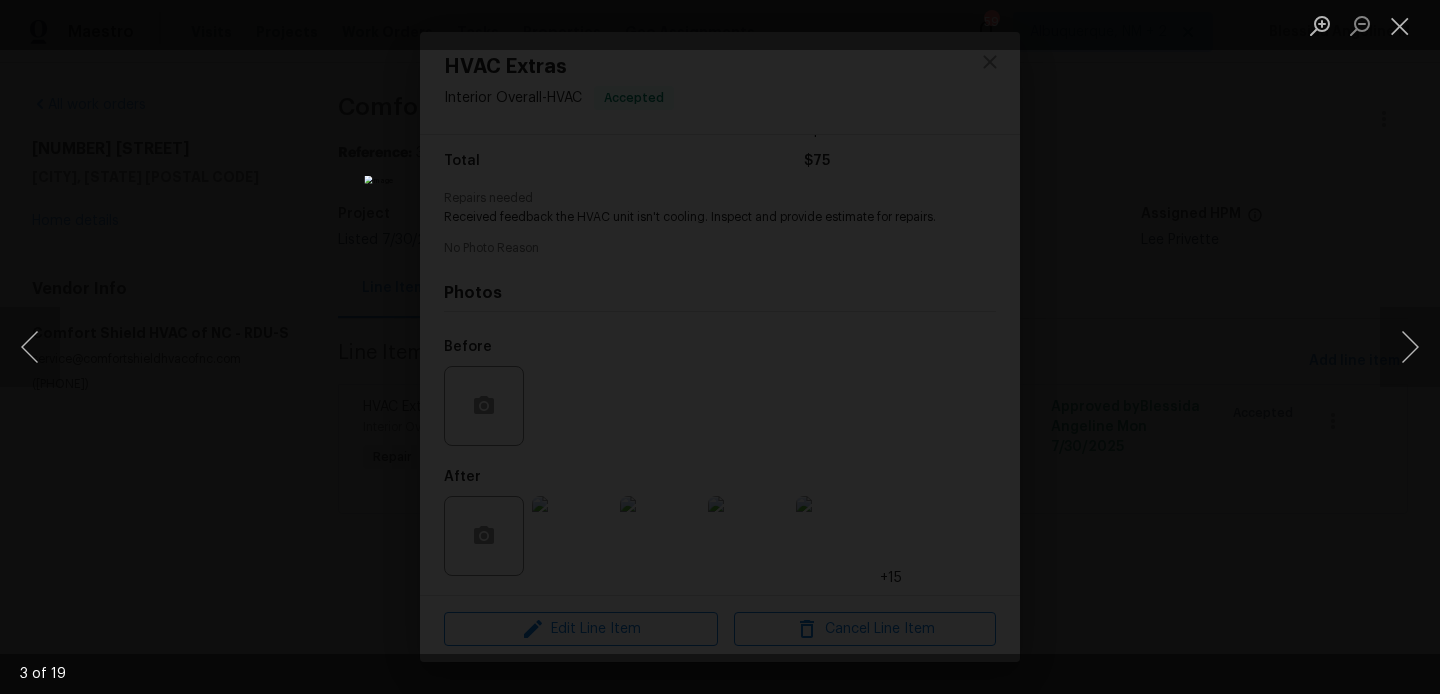 click at bounding box center (720, 347) 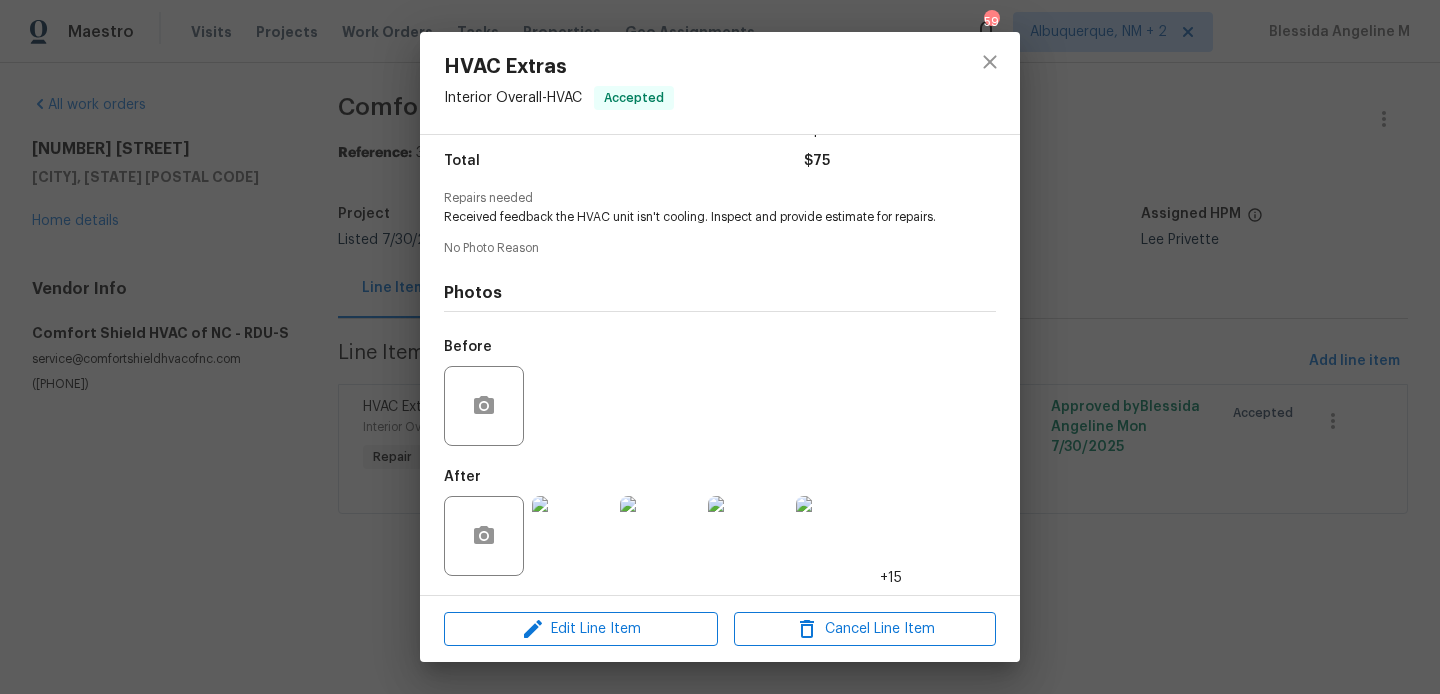click on "HVAC Extras Interior Overall  -  HVAC Accepted Vendor Comfort Shield HVAC of NC Account Category Repairs Cost $75 x 1 count $75 Labor $0 Total $75 Repairs needed Received feedback the HVAC unit isn't cooling. Inspect and provide estimate for repairs. No Photo Reason   Photos Before After  +15  Edit Line Item  Cancel Line Item" at bounding box center [720, 347] 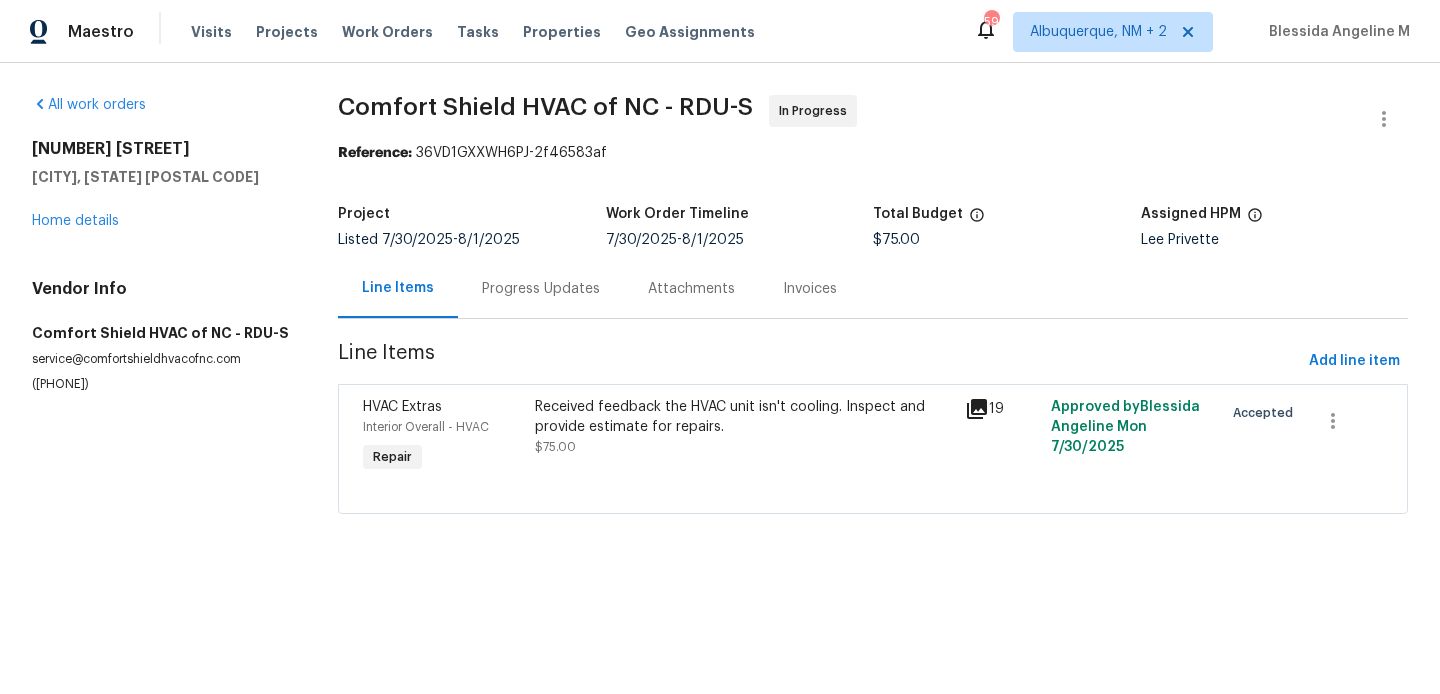 click on "Progress Updates" at bounding box center (541, 289) 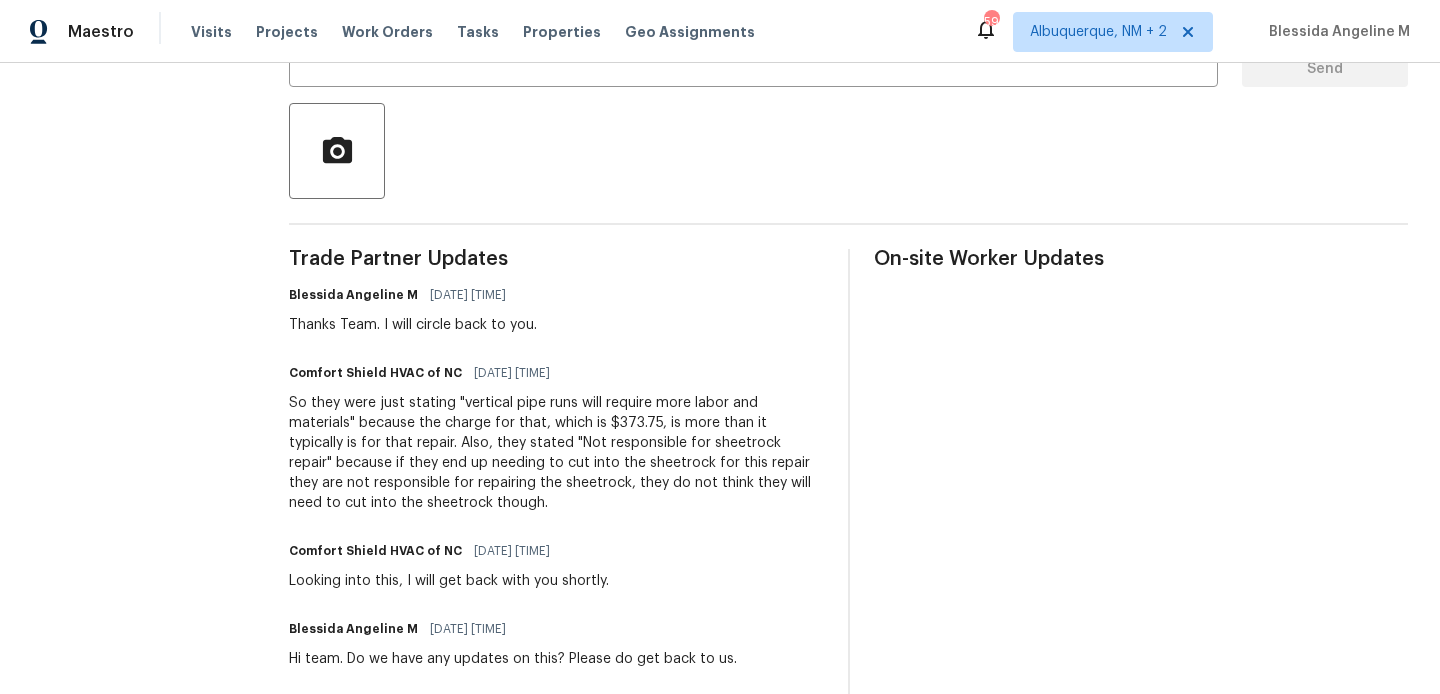 scroll, scrollTop: 0, scrollLeft: 0, axis: both 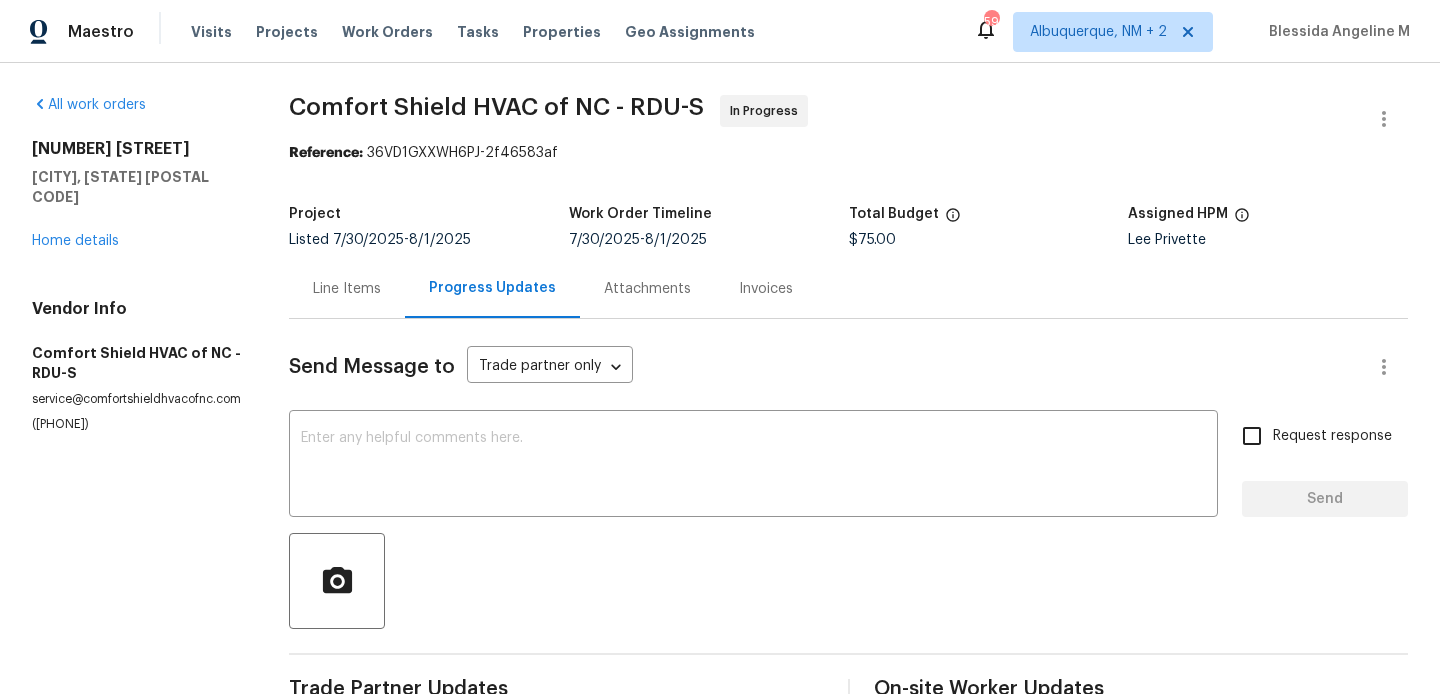 click on "Line Items" at bounding box center (347, 288) 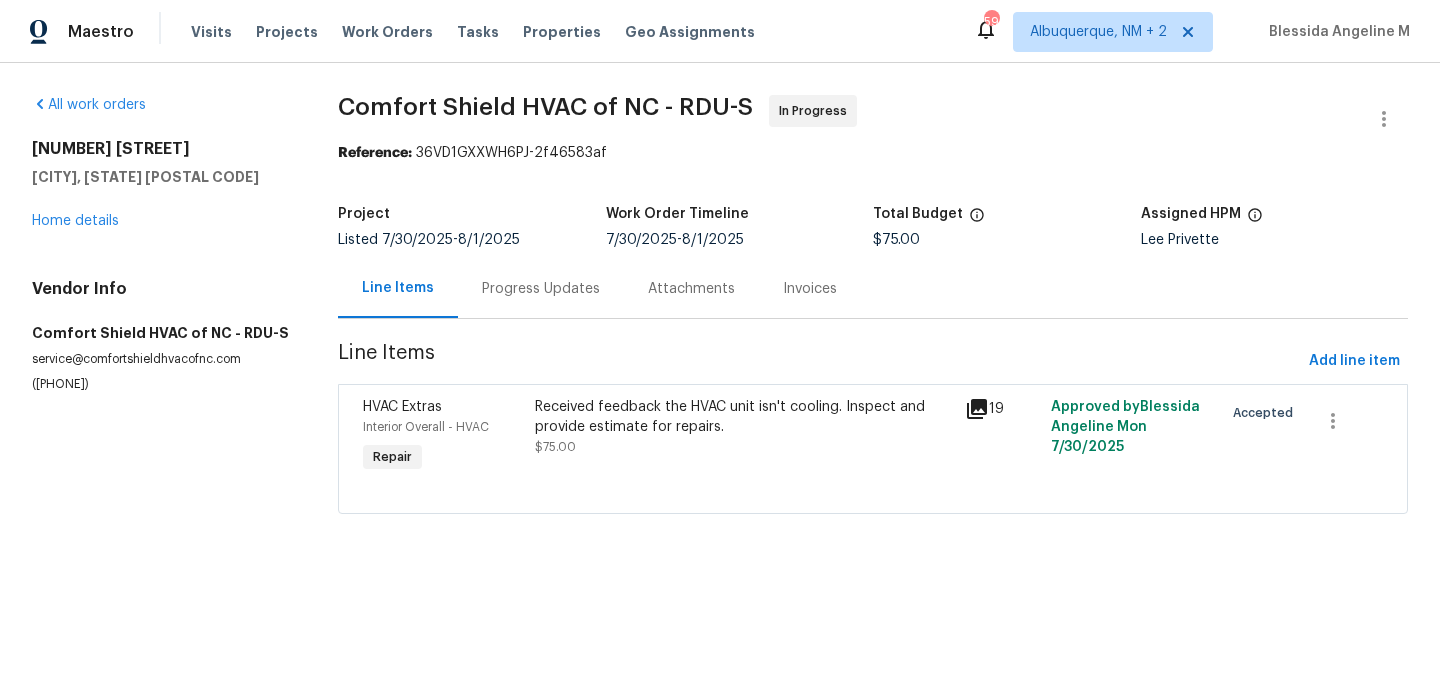 click on "Received feedback the HVAC unit isn't cooling. Inspect and provide estimate for repairs. $75.00" at bounding box center [744, 437] 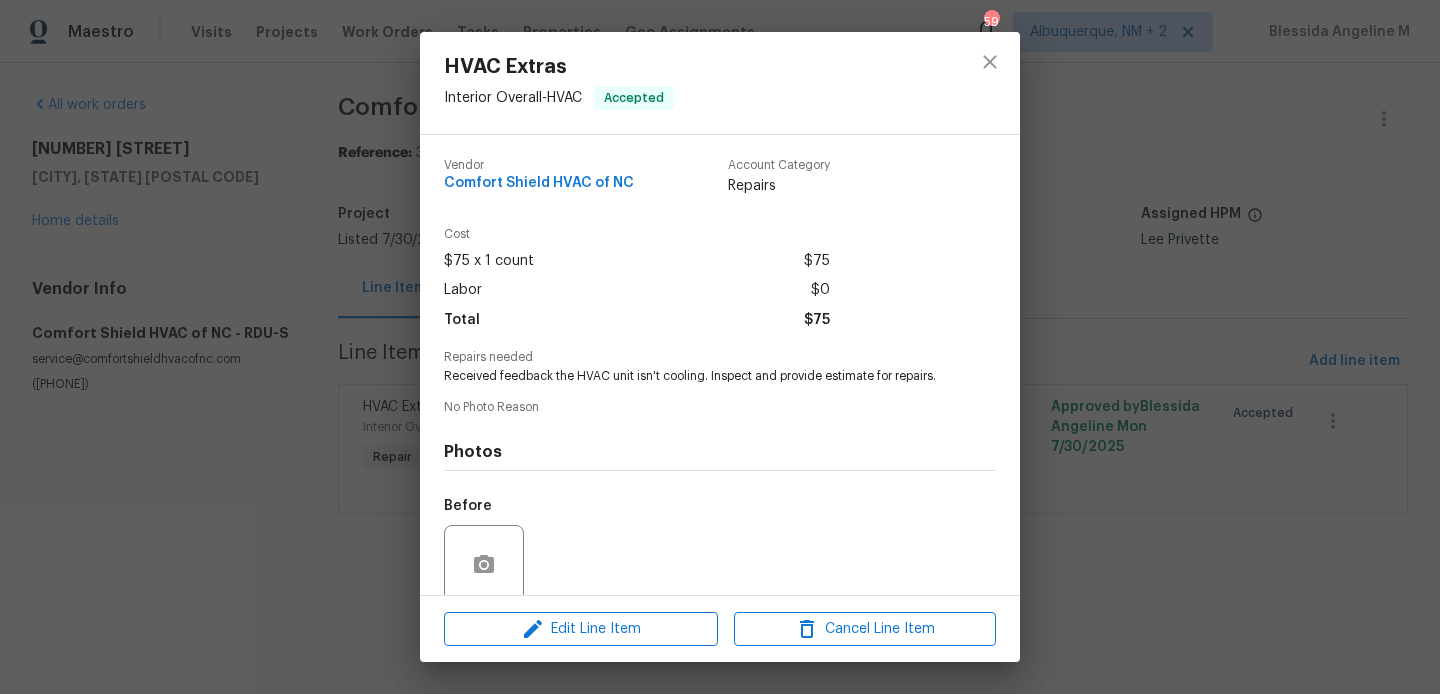scroll, scrollTop: 159, scrollLeft: 0, axis: vertical 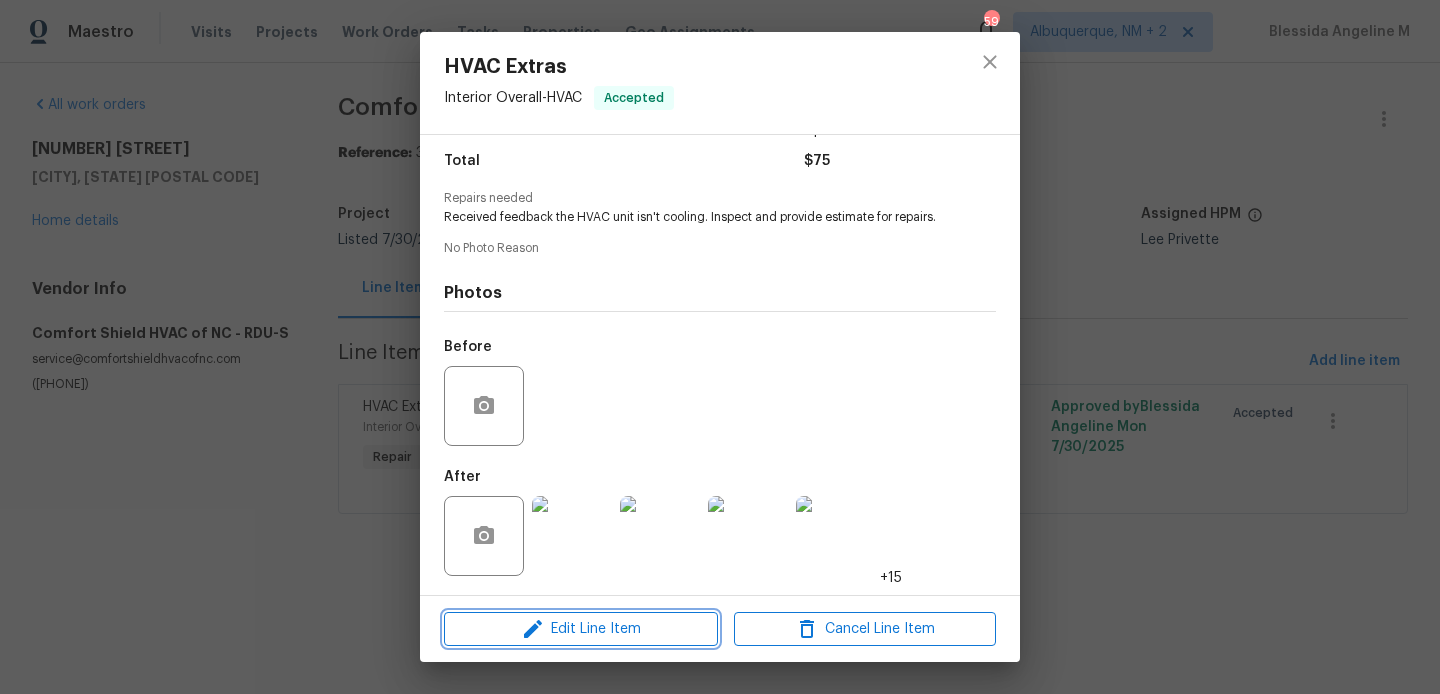 click on "Edit Line Item" at bounding box center (581, 629) 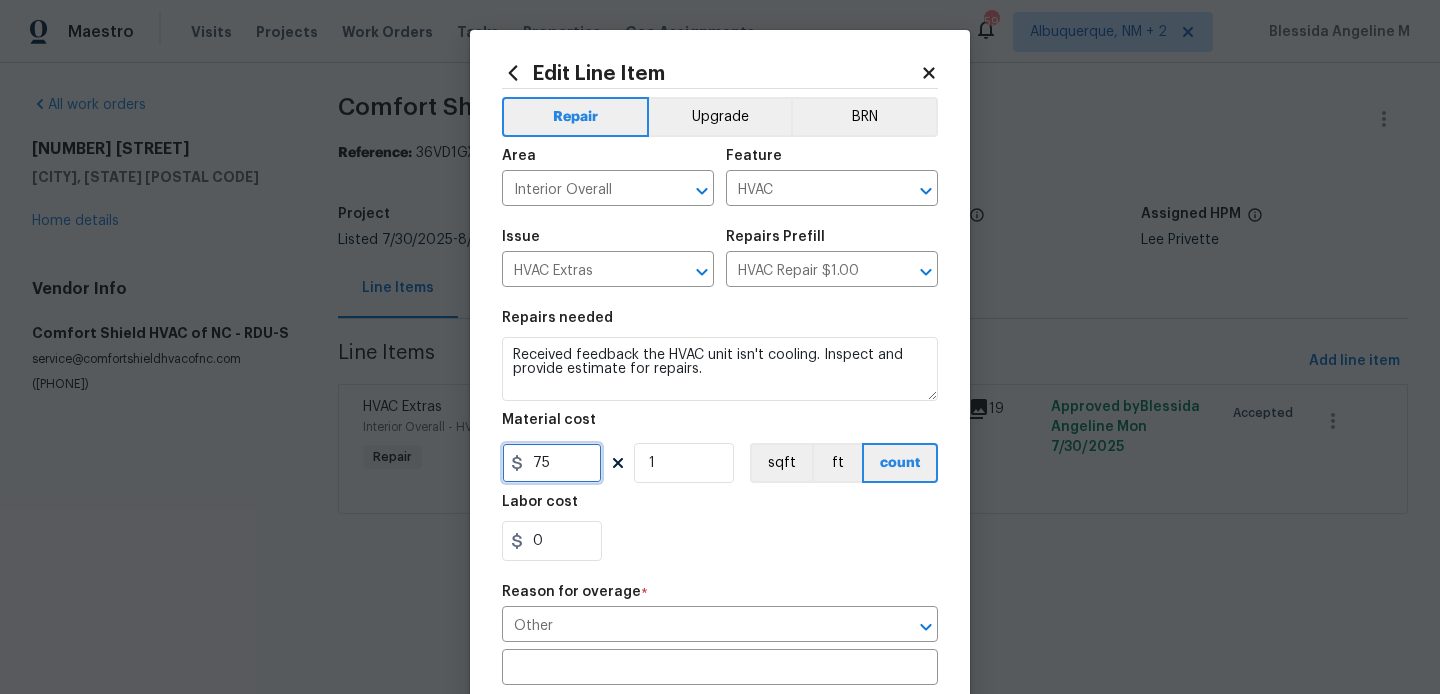 click on "75" at bounding box center [552, 463] 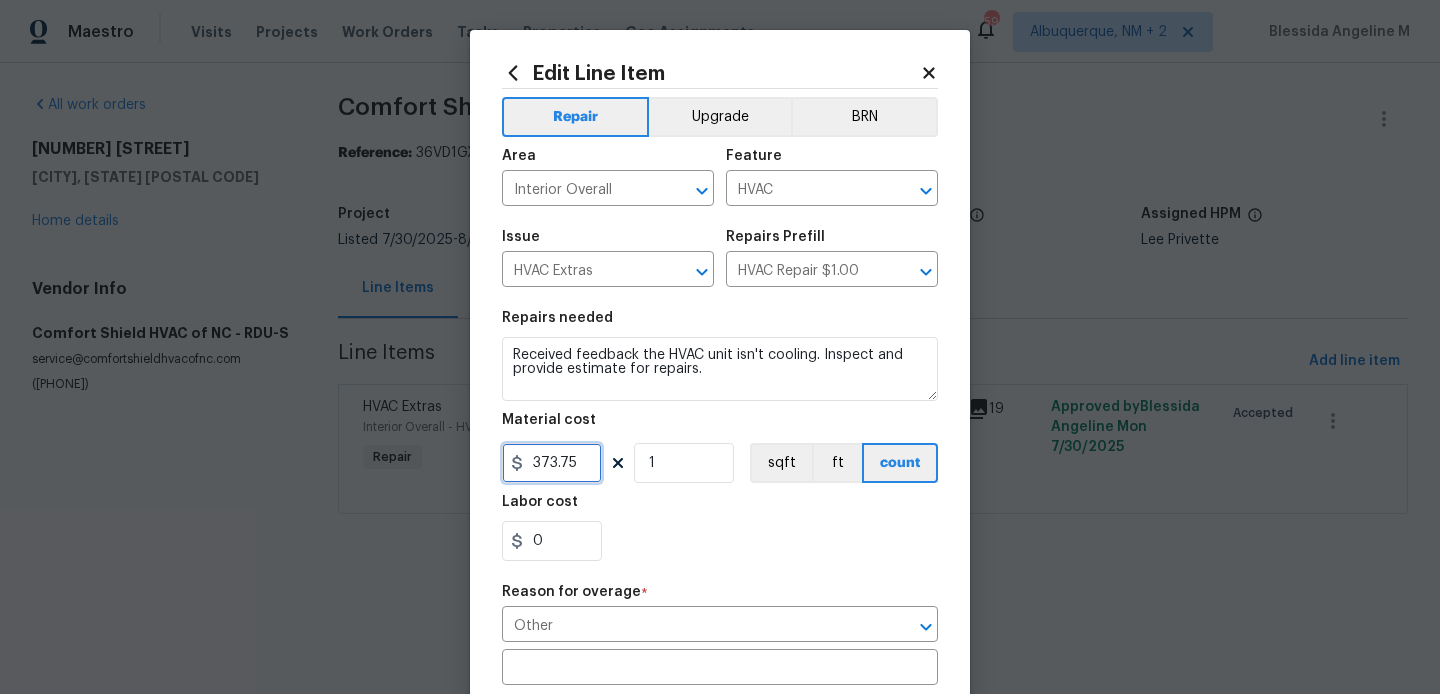 type on "373.75" 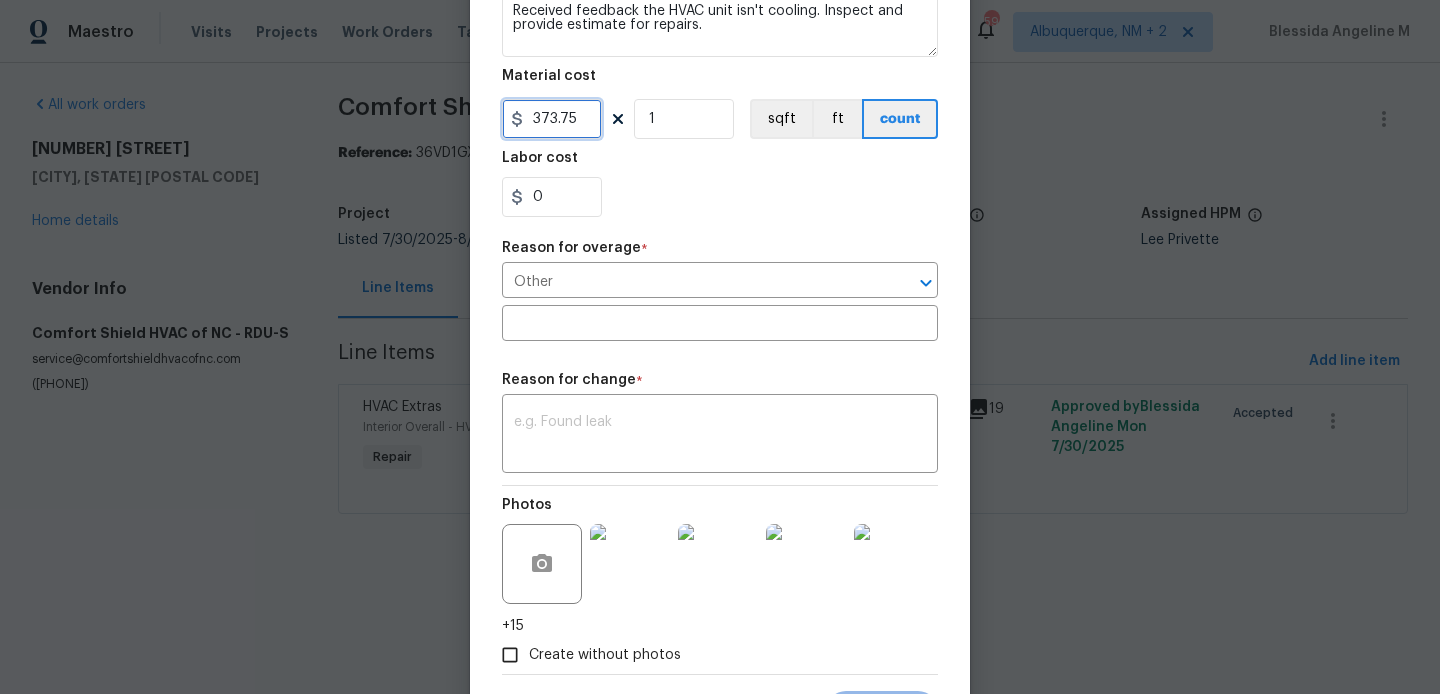 scroll, scrollTop: 445, scrollLeft: 0, axis: vertical 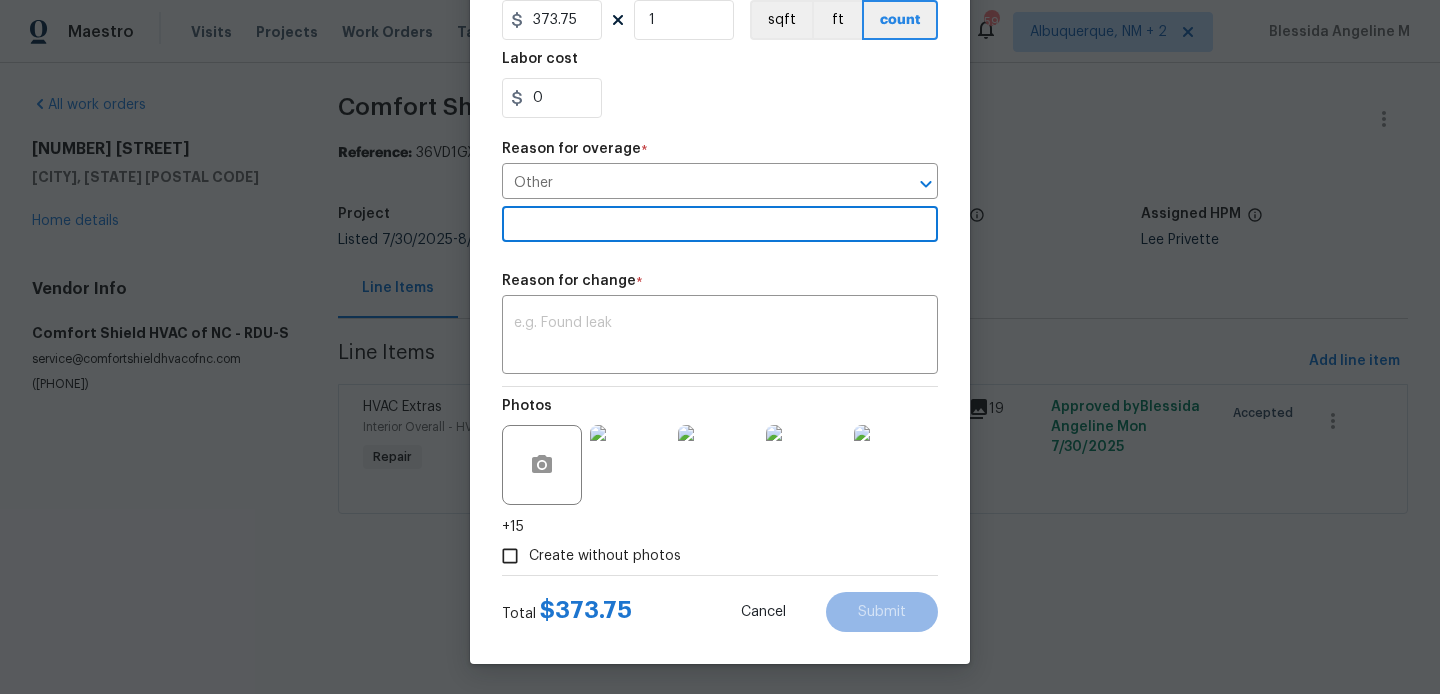 click at bounding box center (720, 226) 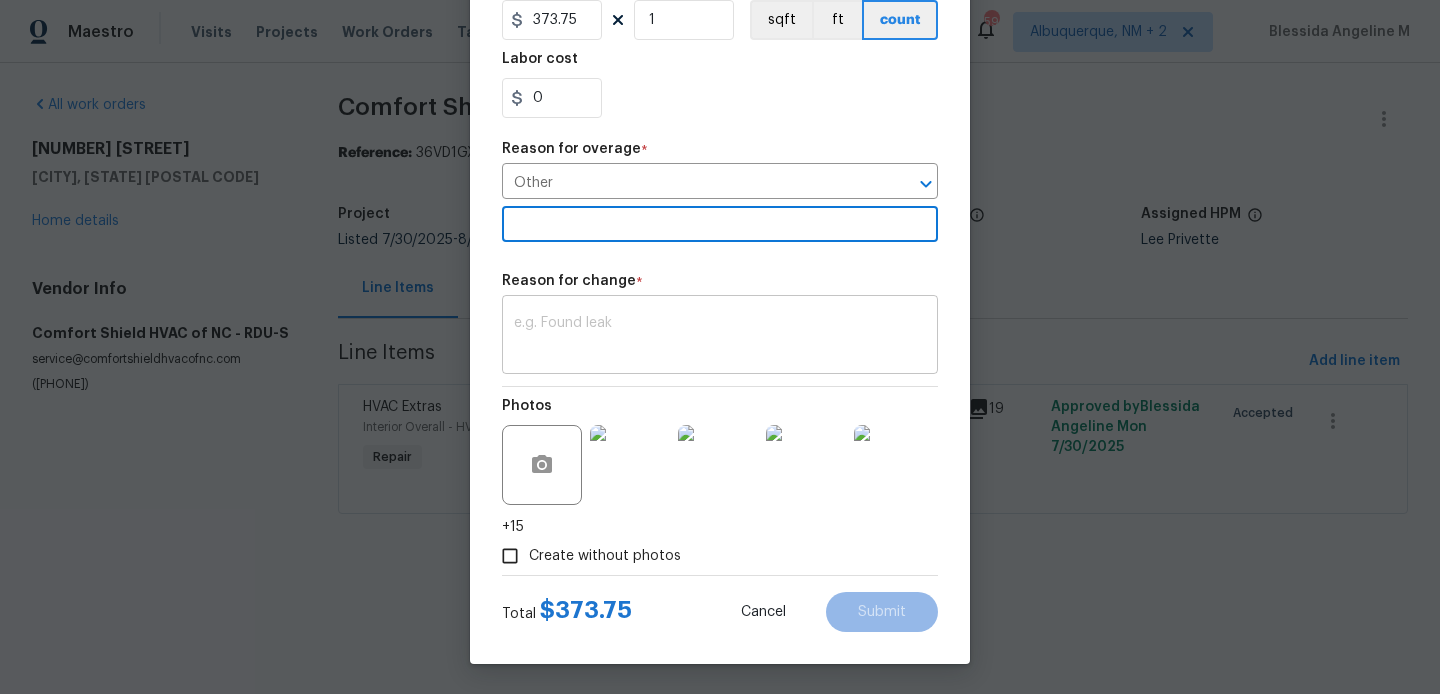 click at bounding box center (720, 337) 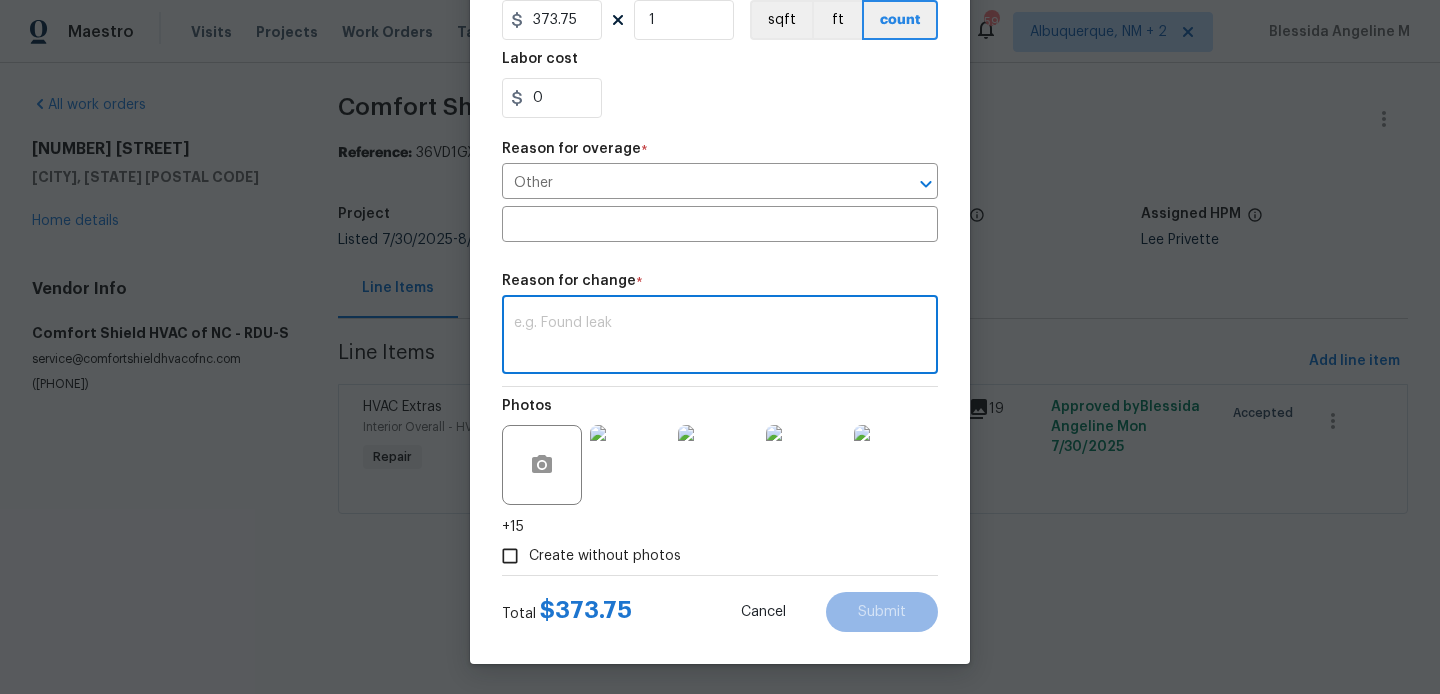 paste on "(BA) Updated cost per BR team approval." 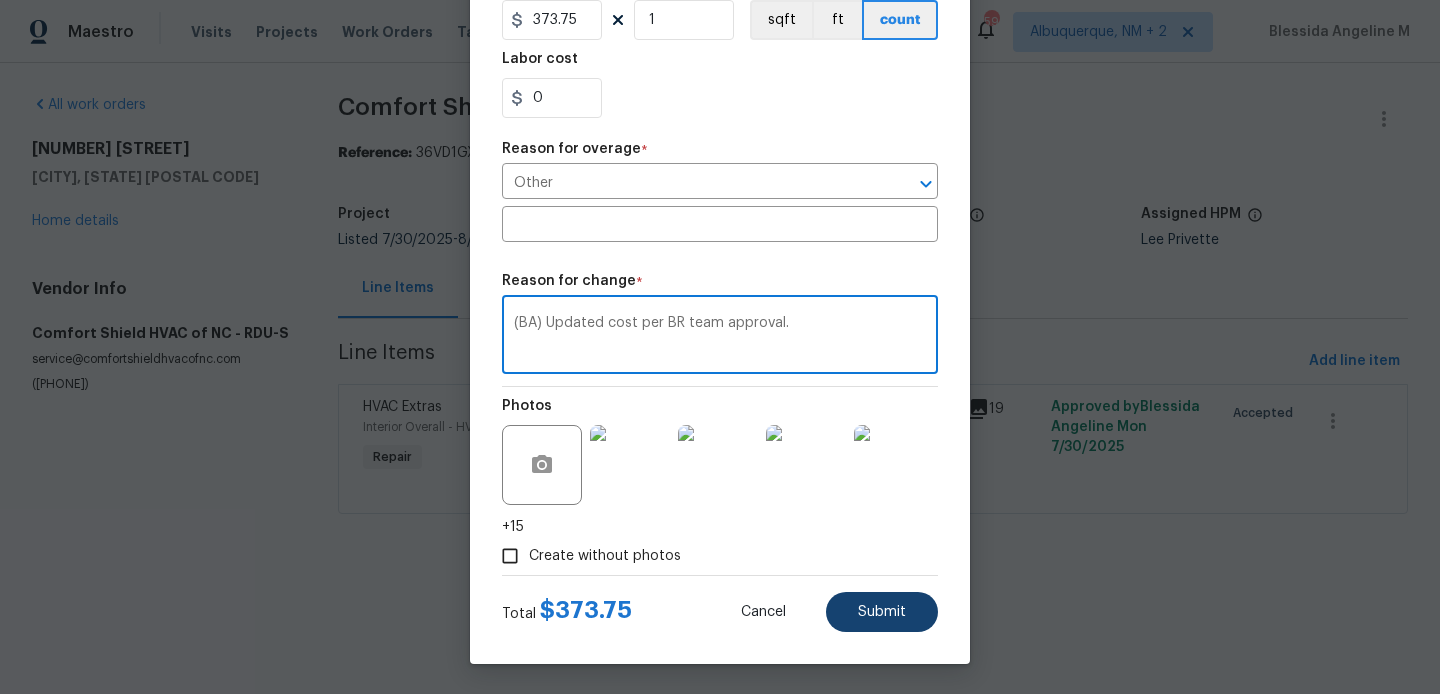 type on "(BA) Updated cost per BR team approval." 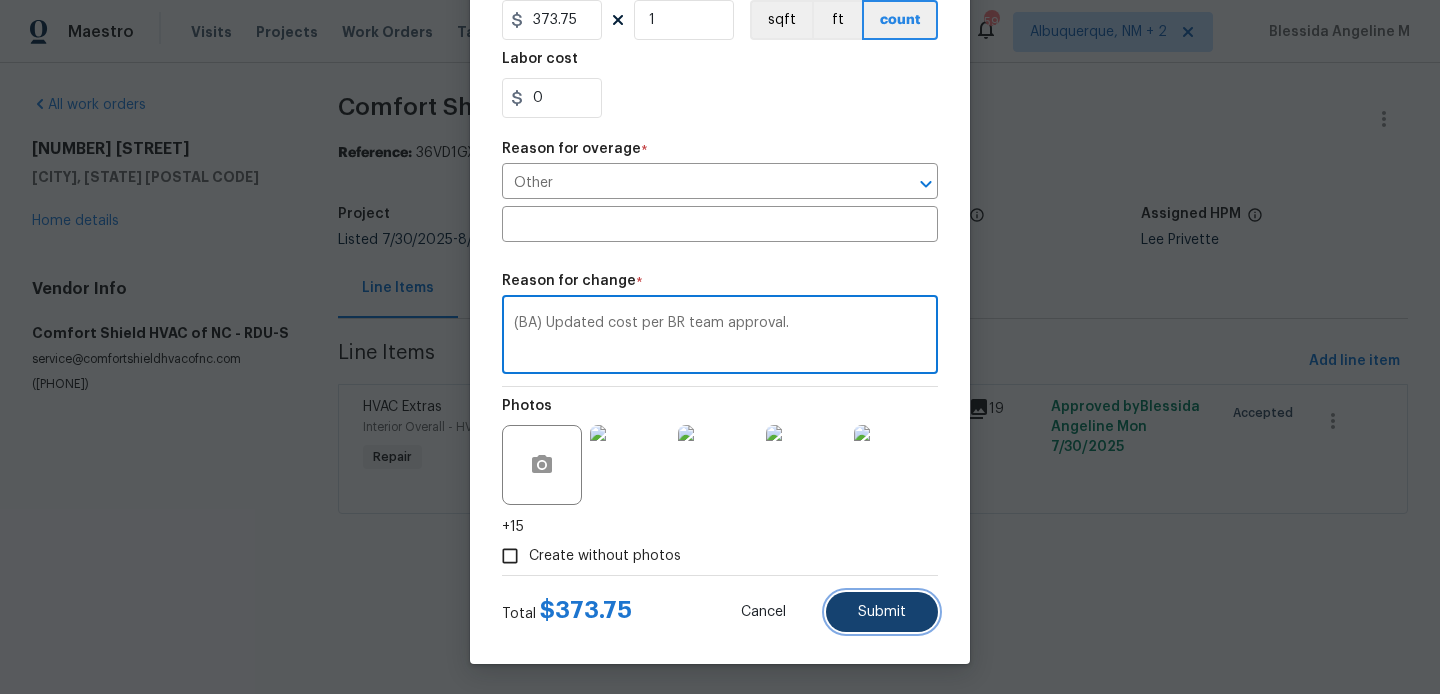 click on "Submit" at bounding box center [882, 612] 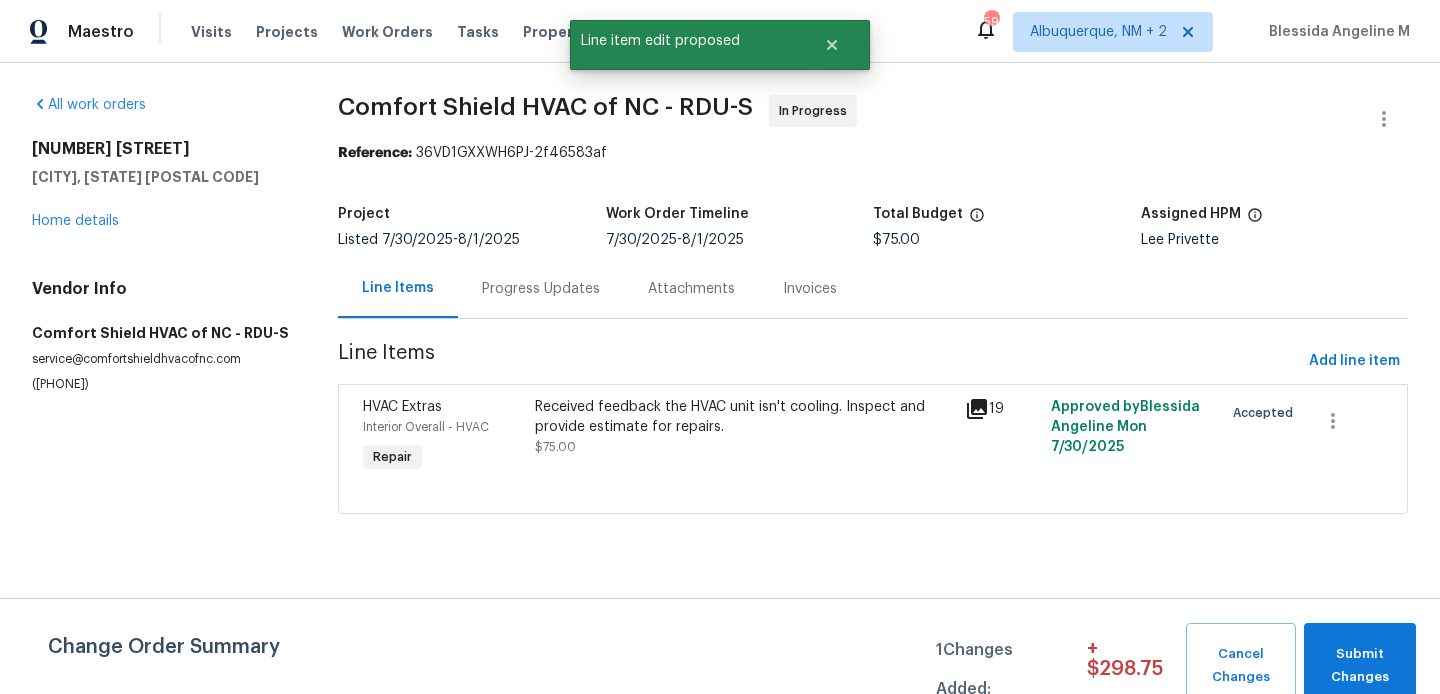 scroll, scrollTop: 0, scrollLeft: 0, axis: both 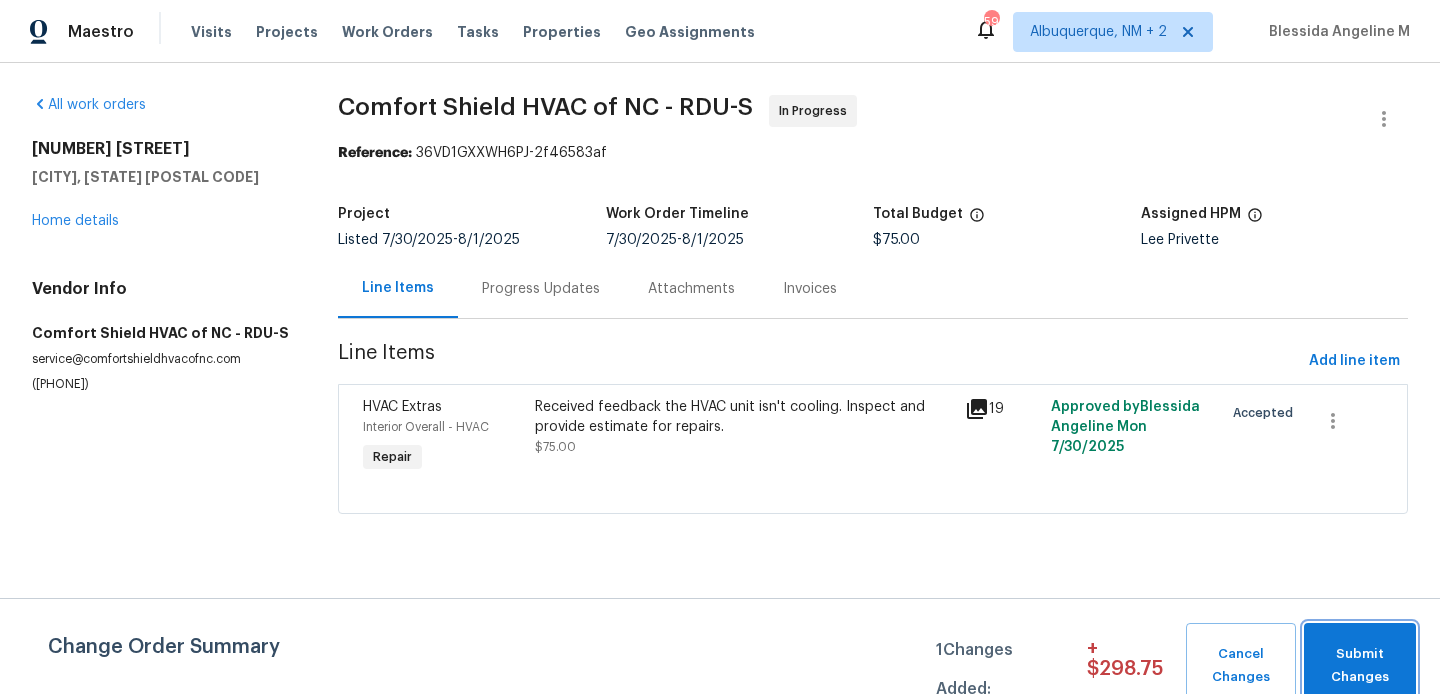 click on "Submit Changes" at bounding box center [1360, 666] 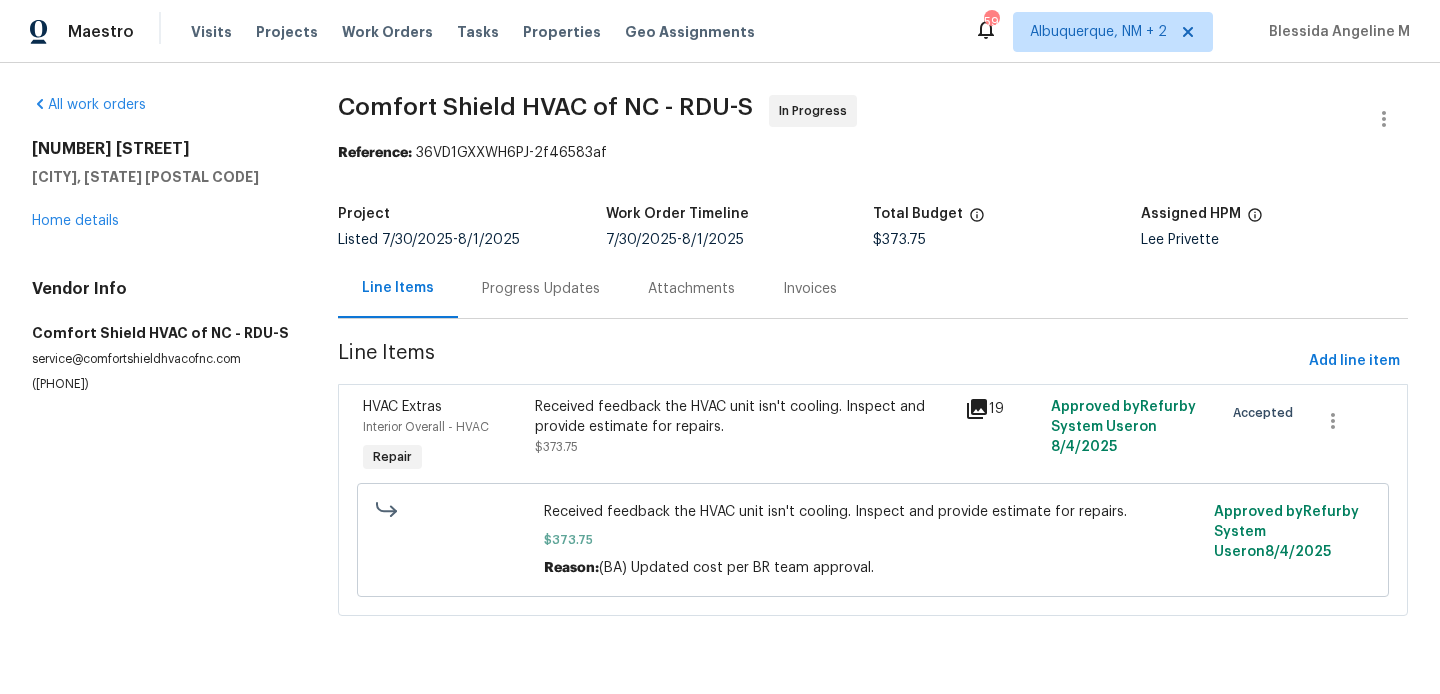 click on "Progress Updates" at bounding box center (541, 288) 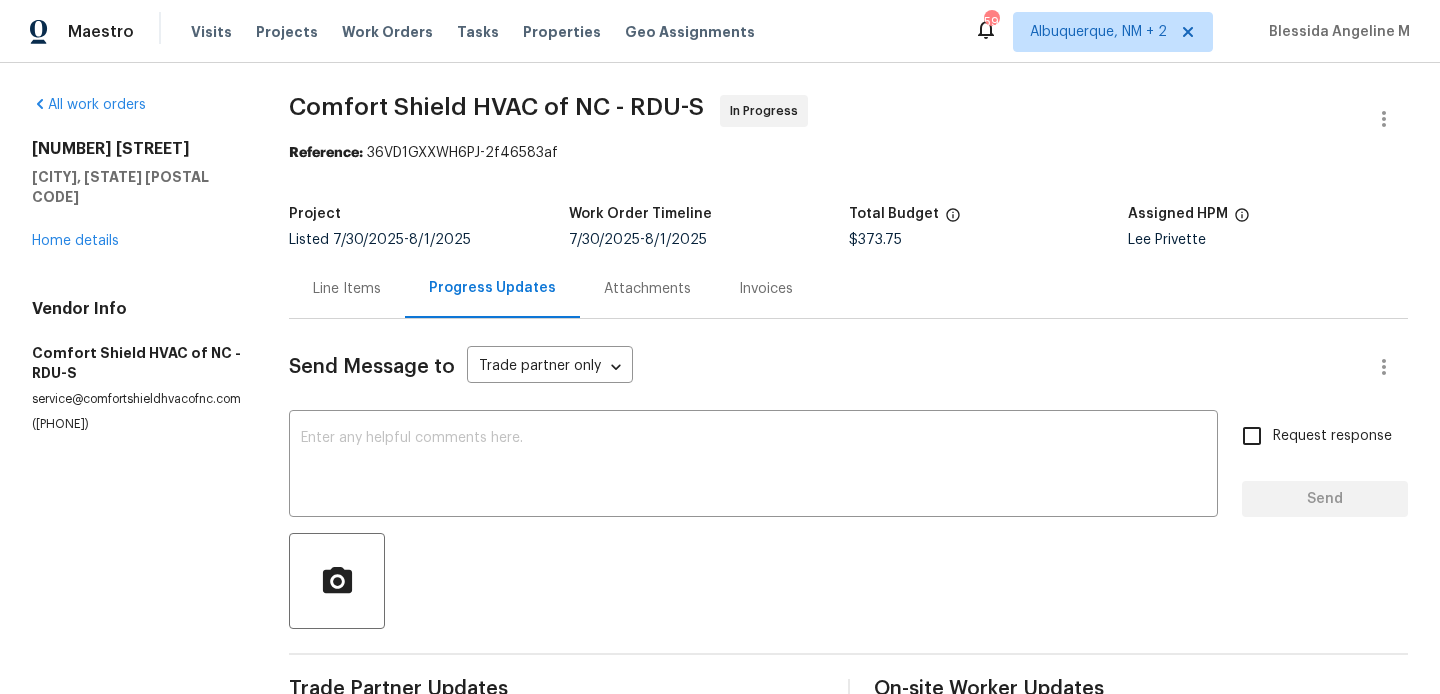 scroll, scrollTop: 313, scrollLeft: 0, axis: vertical 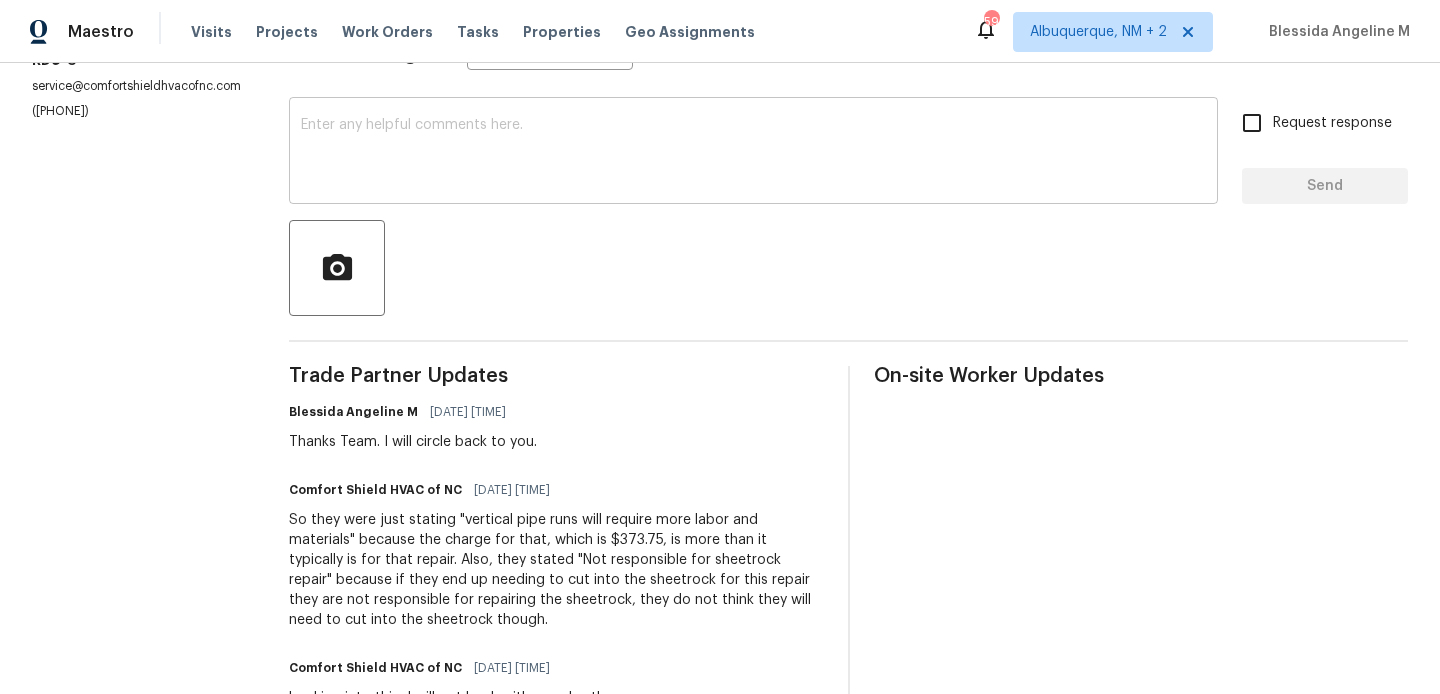 click at bounding box center (753, 153) 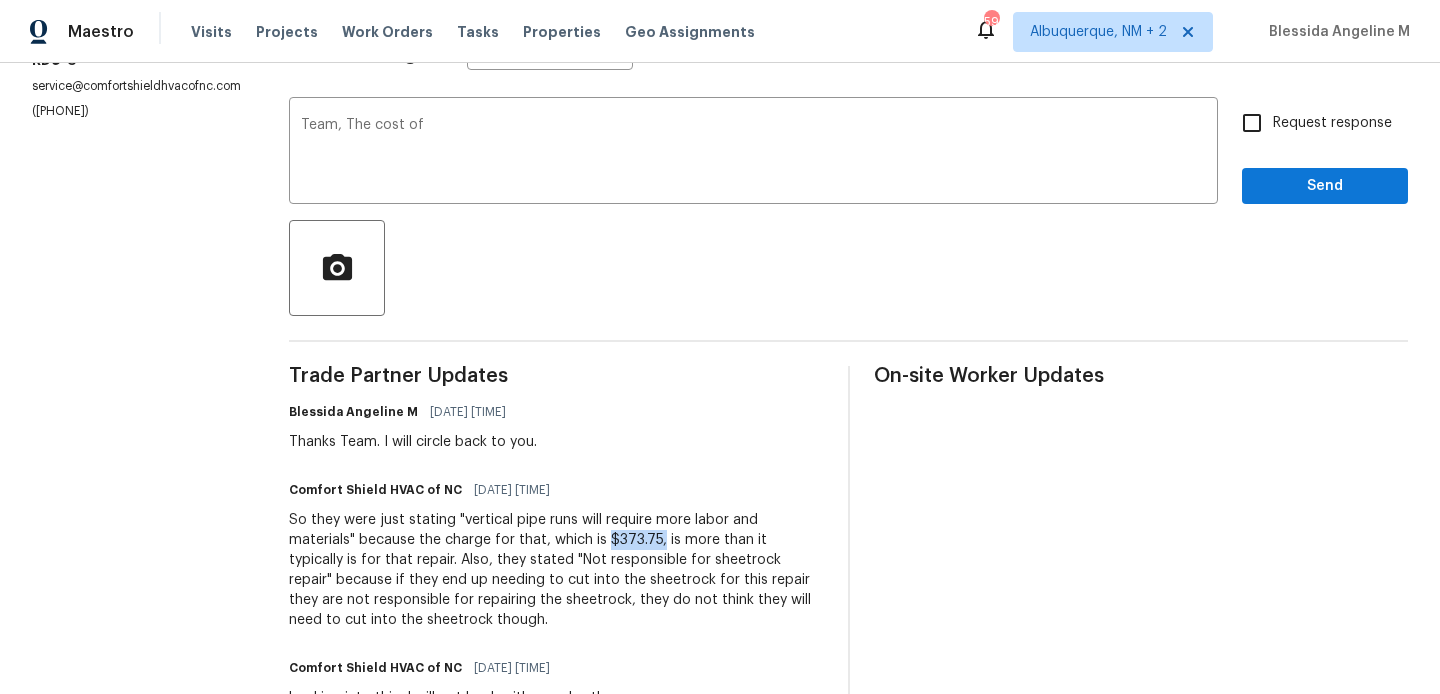 drag, startPoint x: 539, startPoint y: 543, endPoint x: 588, endPoint y: 543, distance: 49 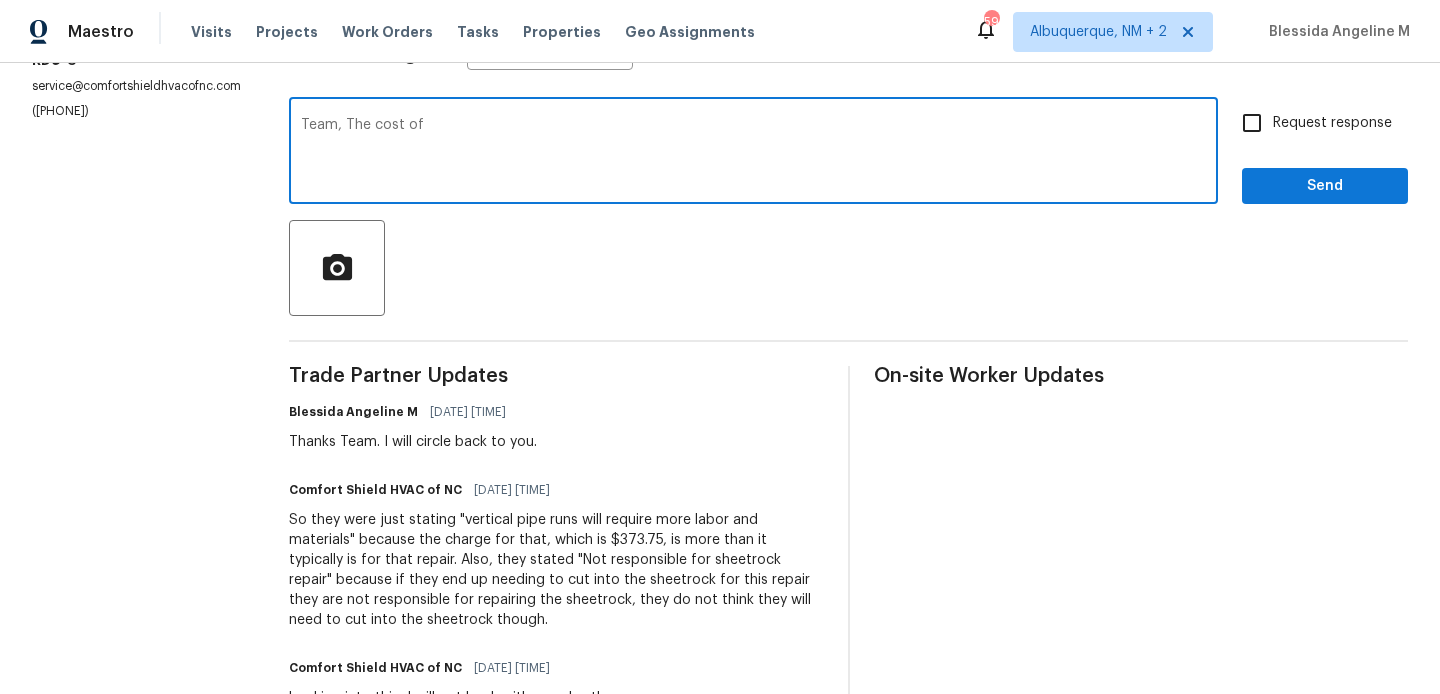 click on "Team, The cost of" at bounding box center (753, 153) 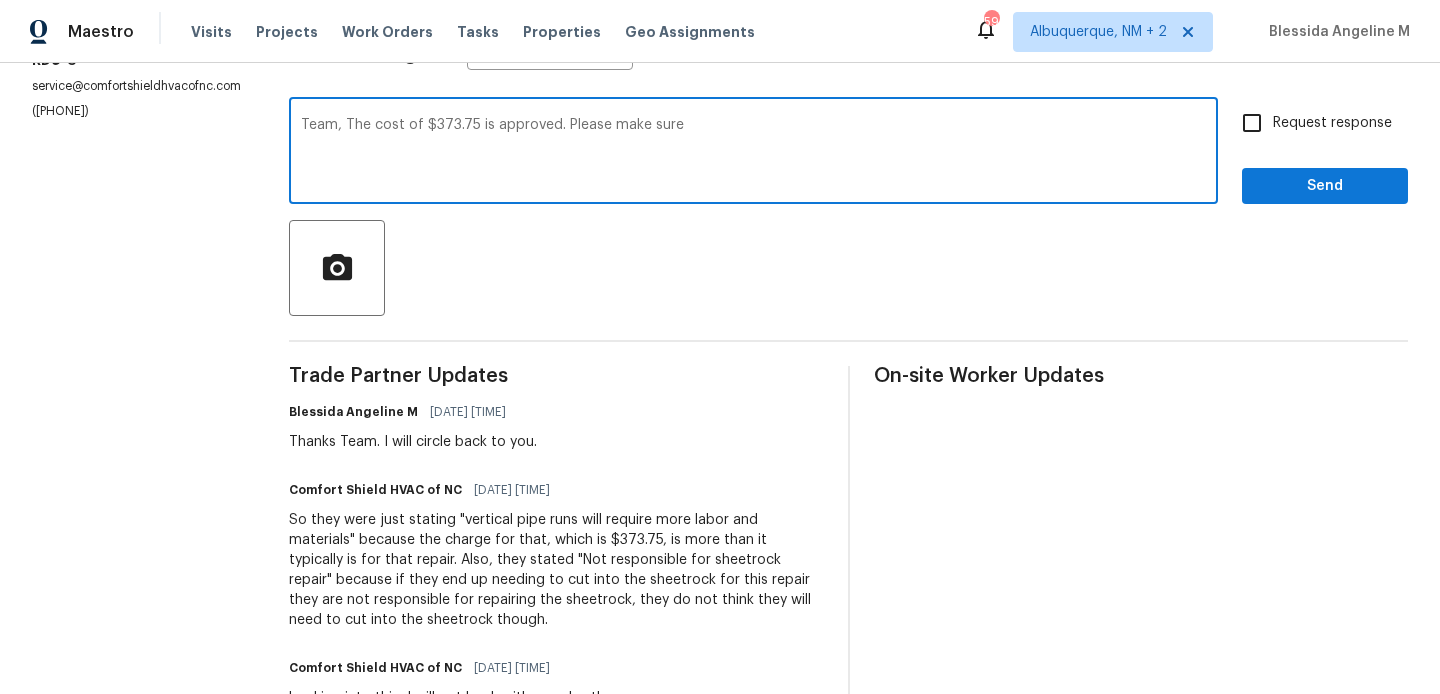 paste on "Before and after photos are needed of all repair work" 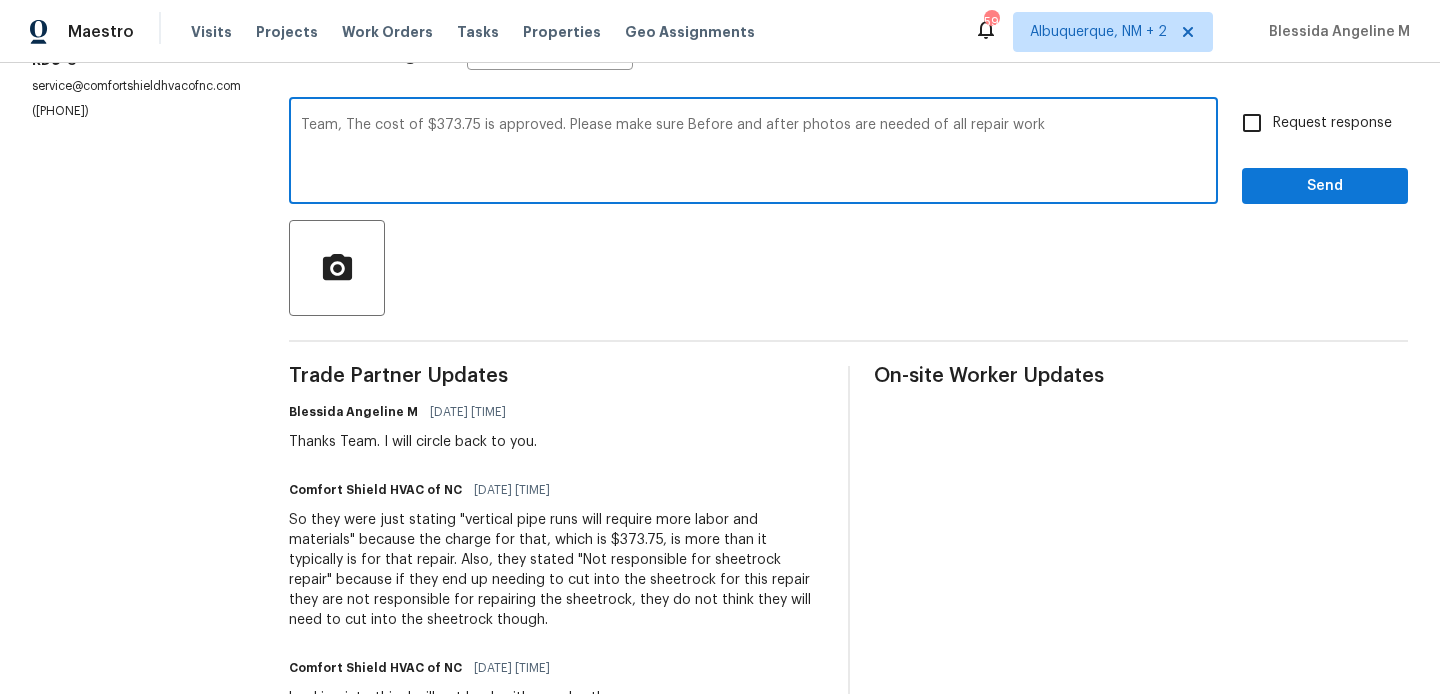 click on "Team, The cost of $373.75 is approved. Please make sure Before and after photos are needed of all repair work" at bounding box center (753, 153) 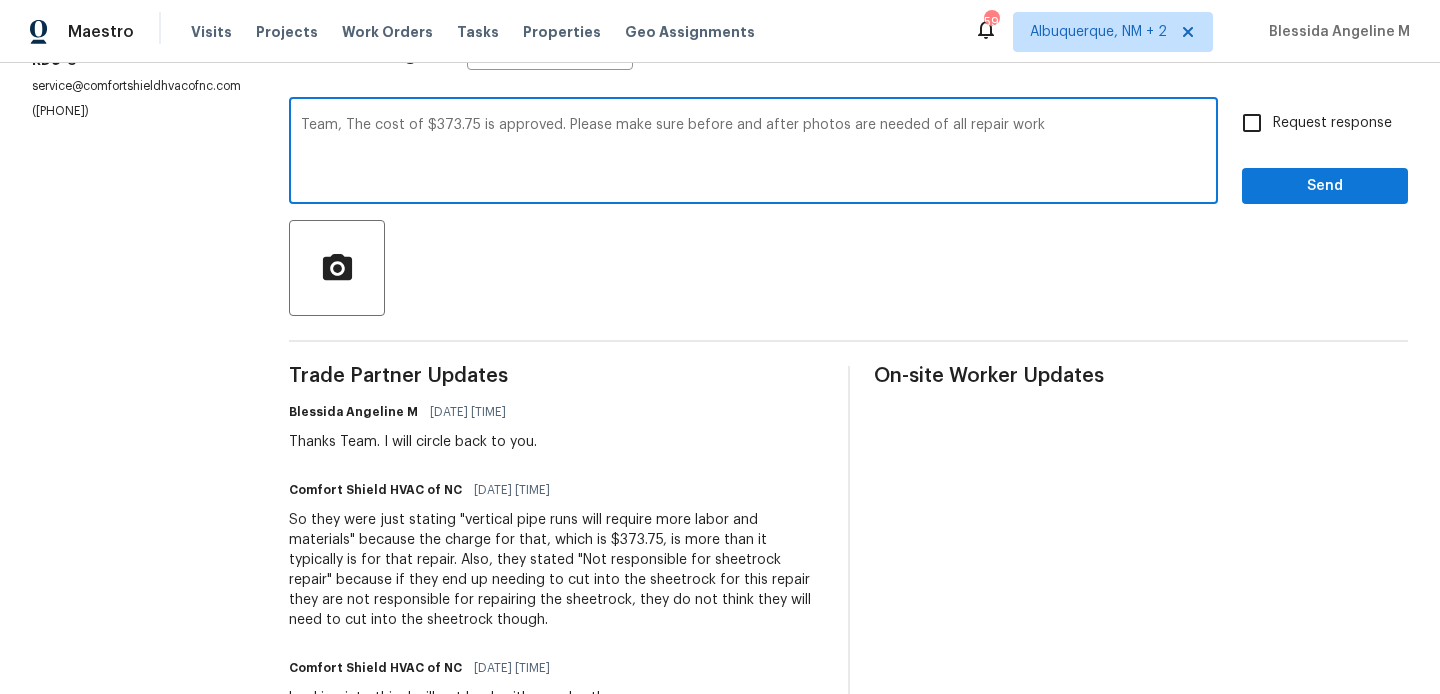 type on "Team, The cost of $373.75 is approved. Please make sure before and after photos are needed of all repair work" 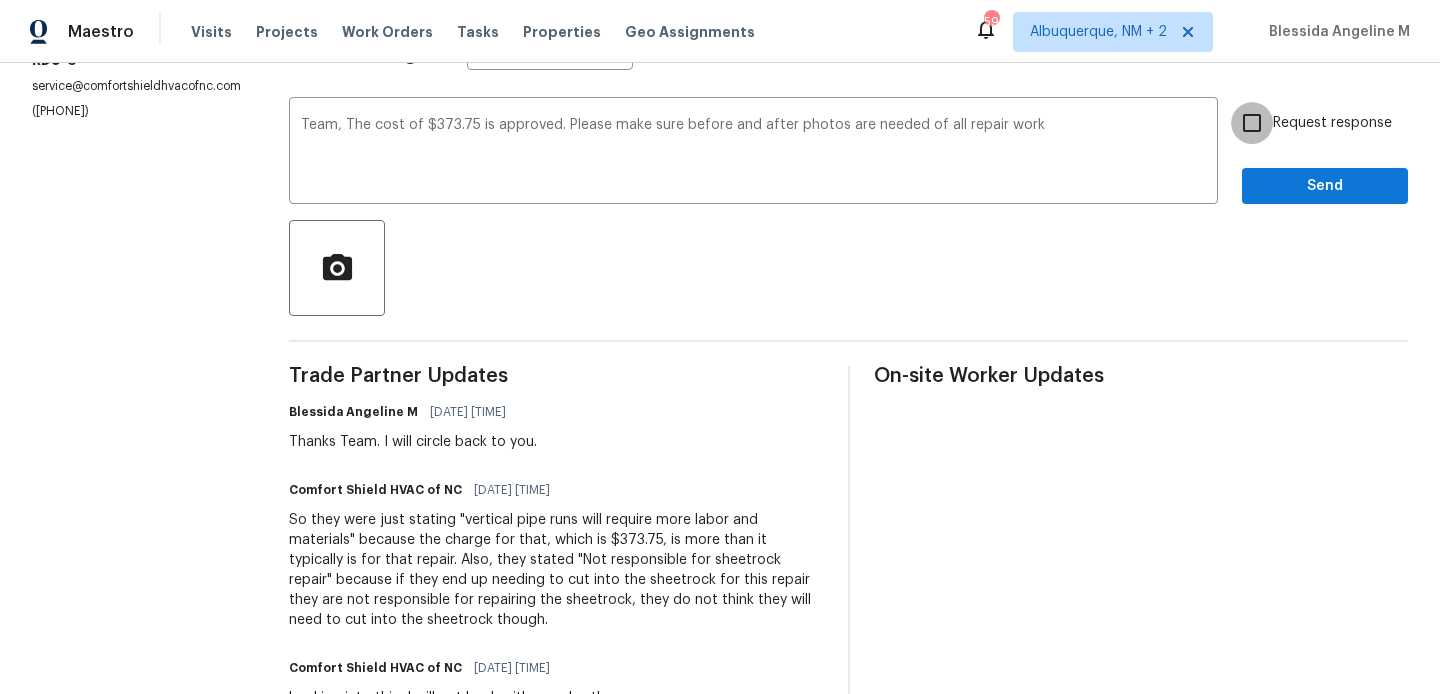 click on "Request response" at bounding box center (1252, 123) 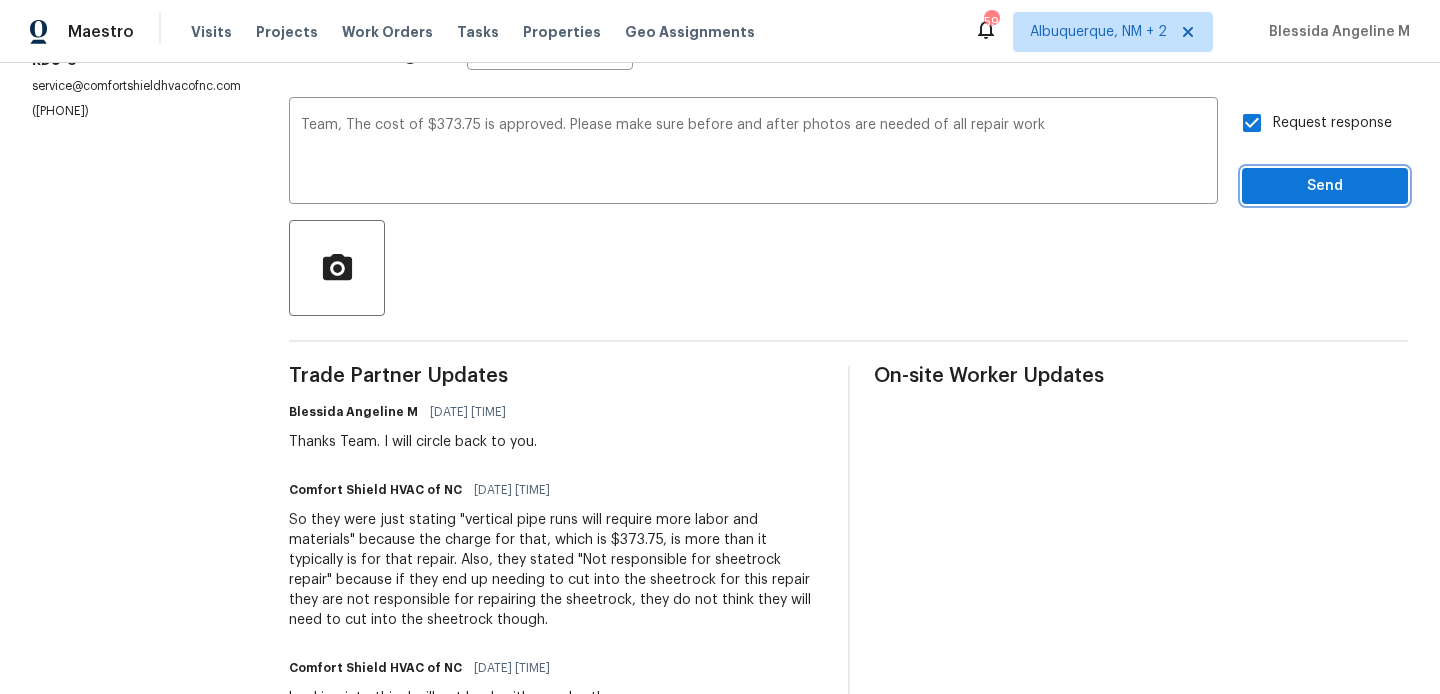 click on "Send" at bounding box center (1325, 186) 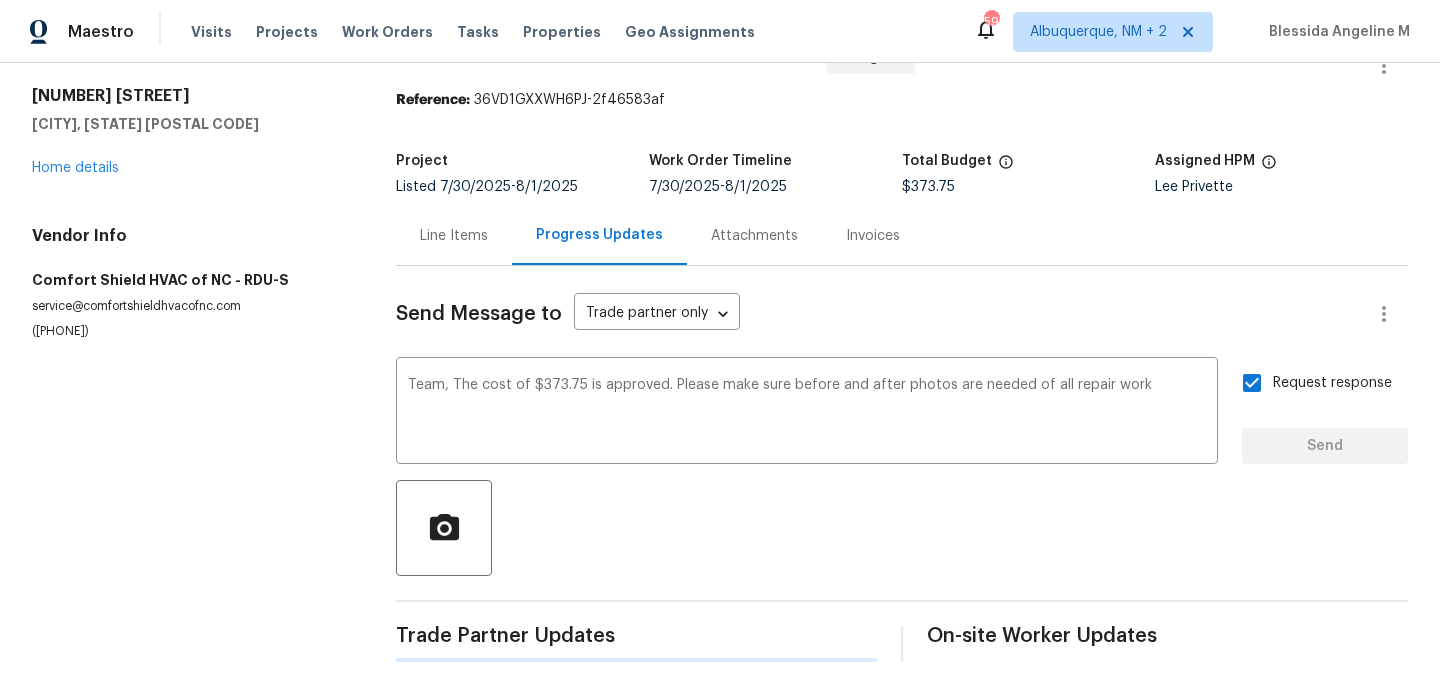 type 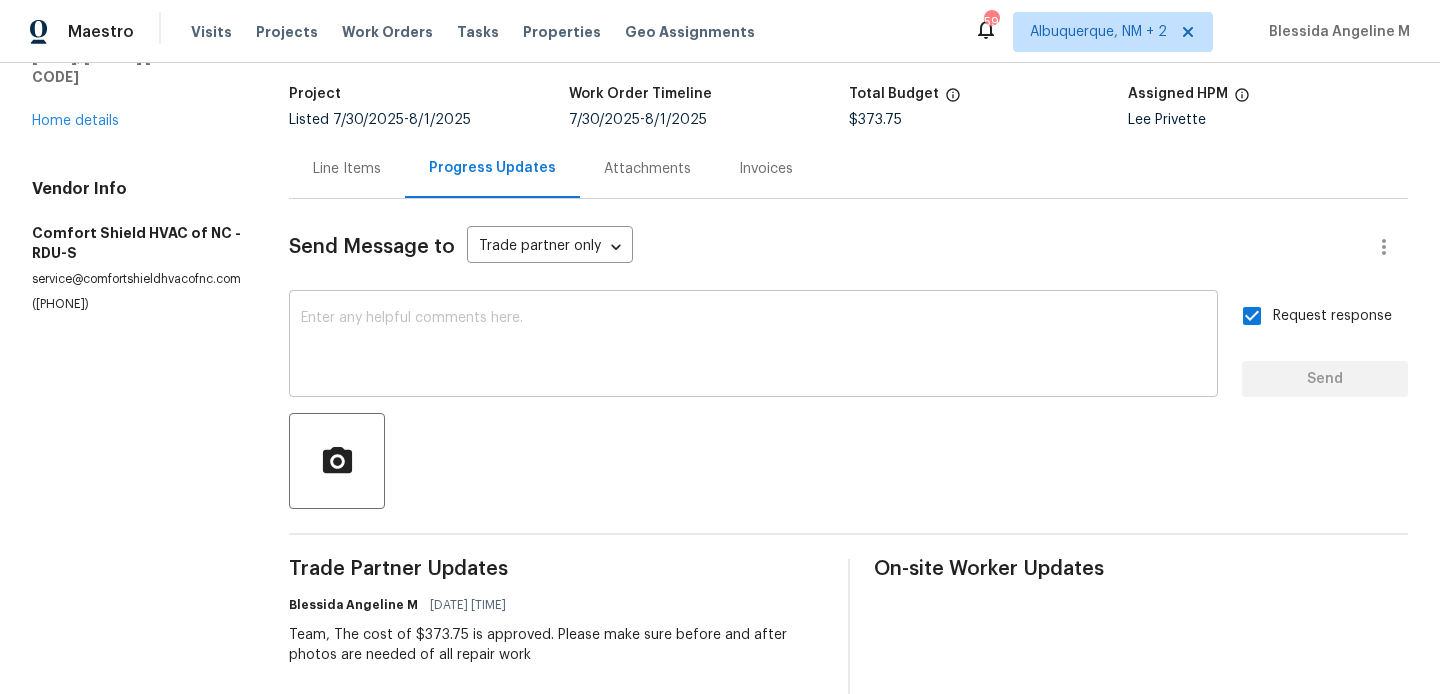 scroll, scrollTop: 0, scrollLeft: 0, axis: both 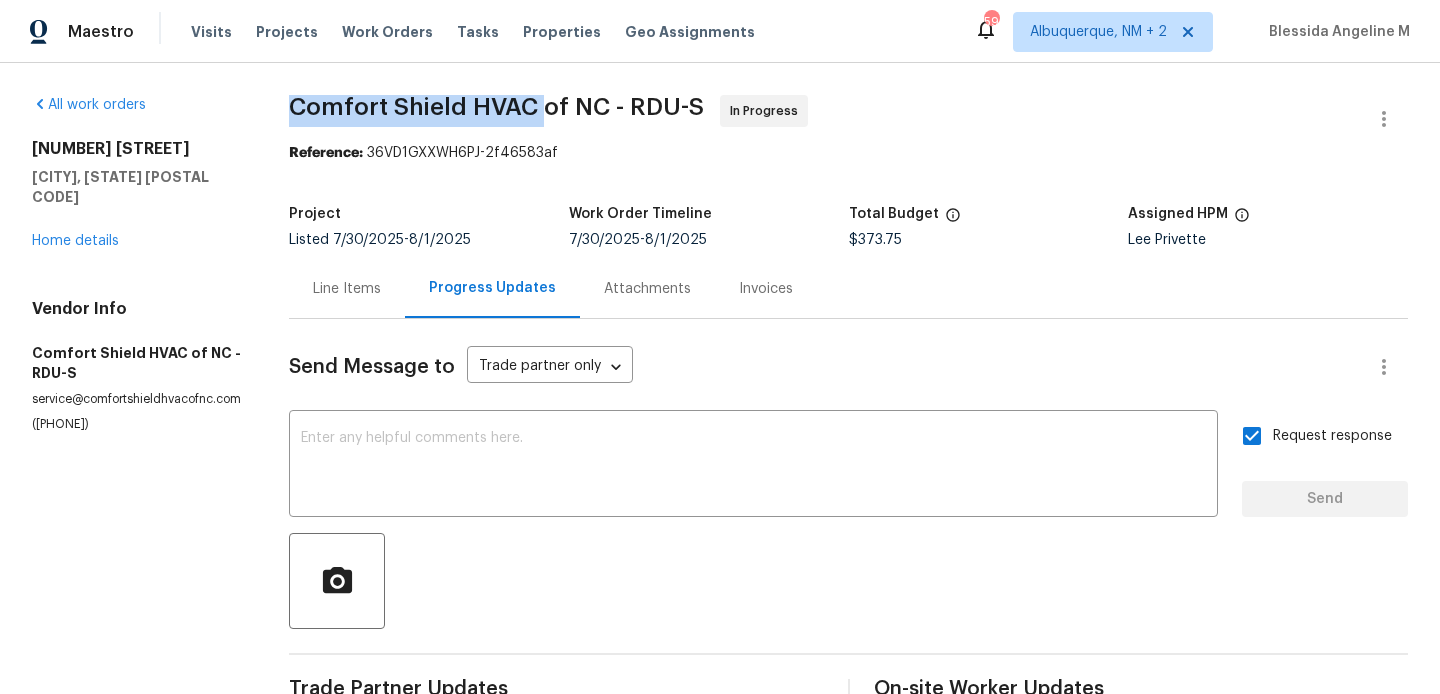 drag, startPoint x: 291, startPoint y: 99, endPoint x: 539, endPoint y: 105, distance: 248.07257 